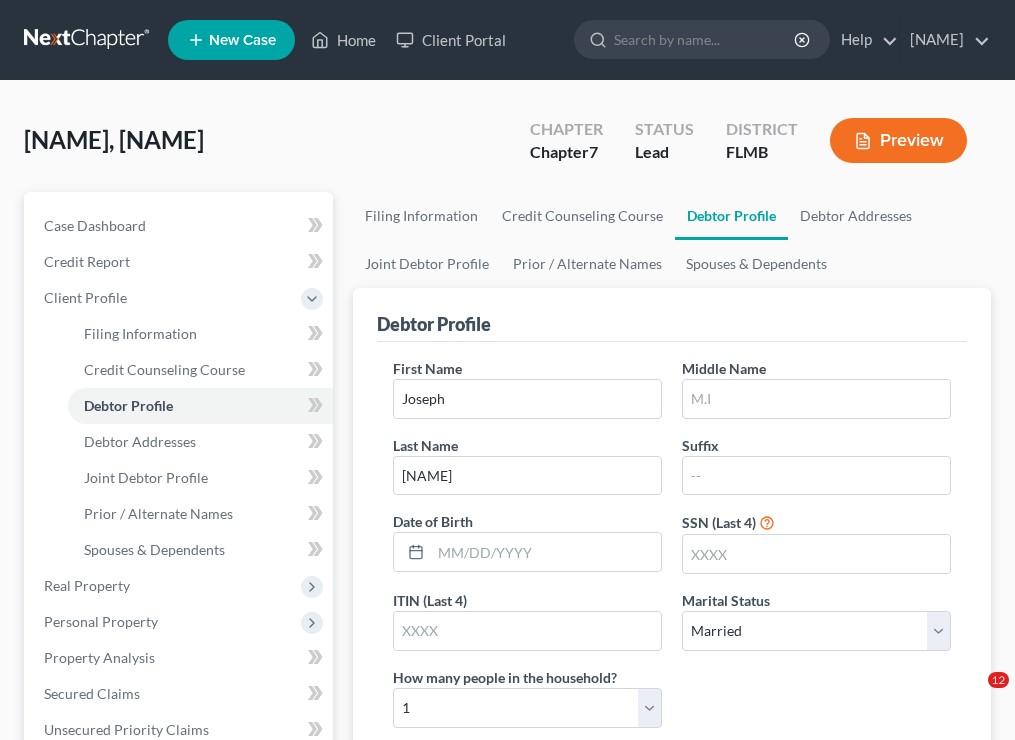 select on "1" 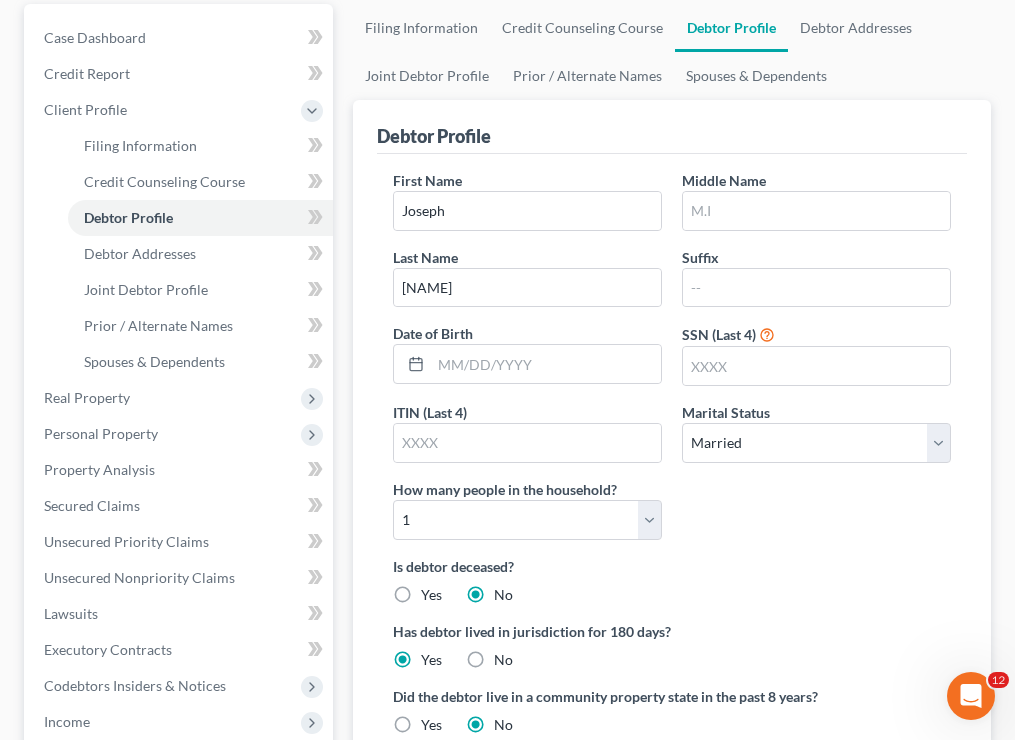 scroll, scrollTop: 0, scrollLeft: 0, axis: both 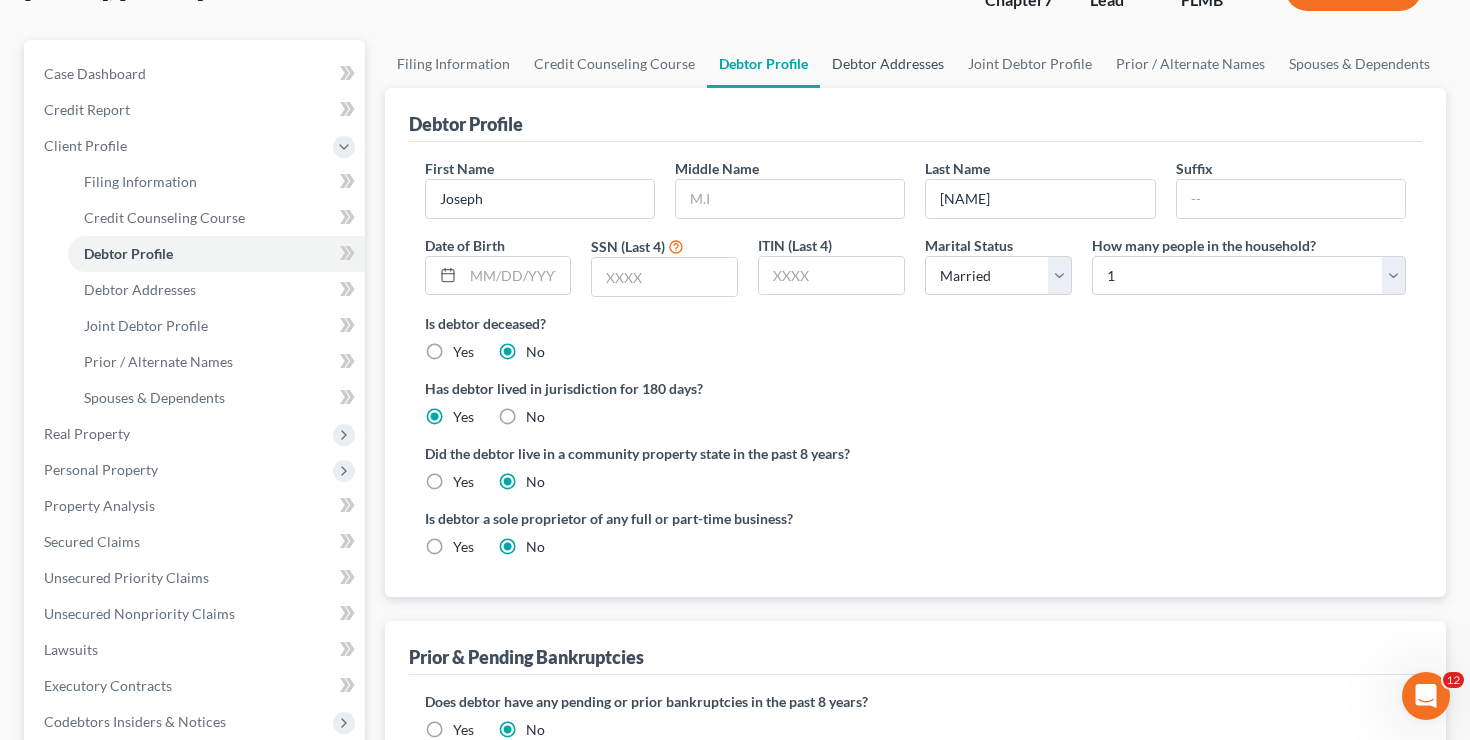click on "Debtor Addresses" at bounding box center [888, 64] 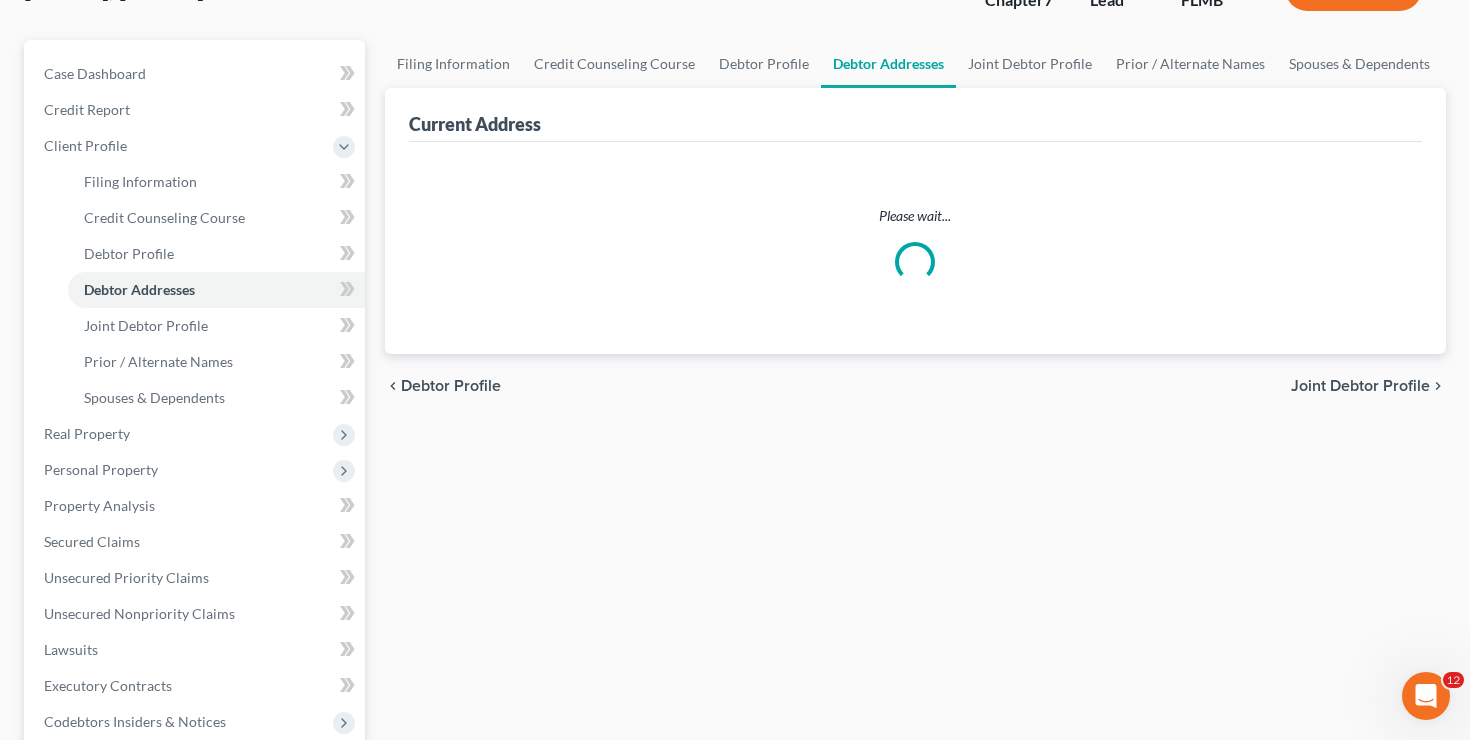 scroll, scrollTop: 31, scrollLeft: 0, axis: vertical 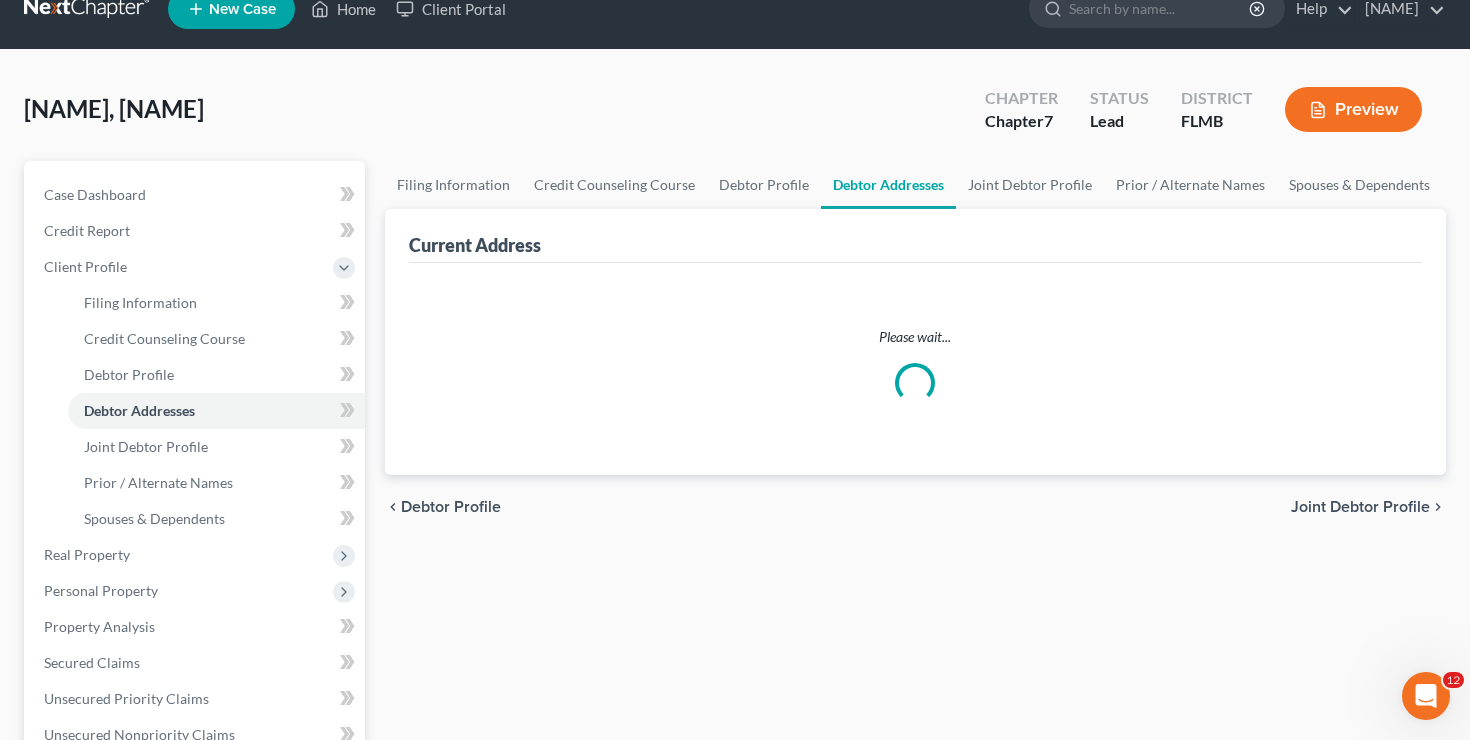 select on "0" 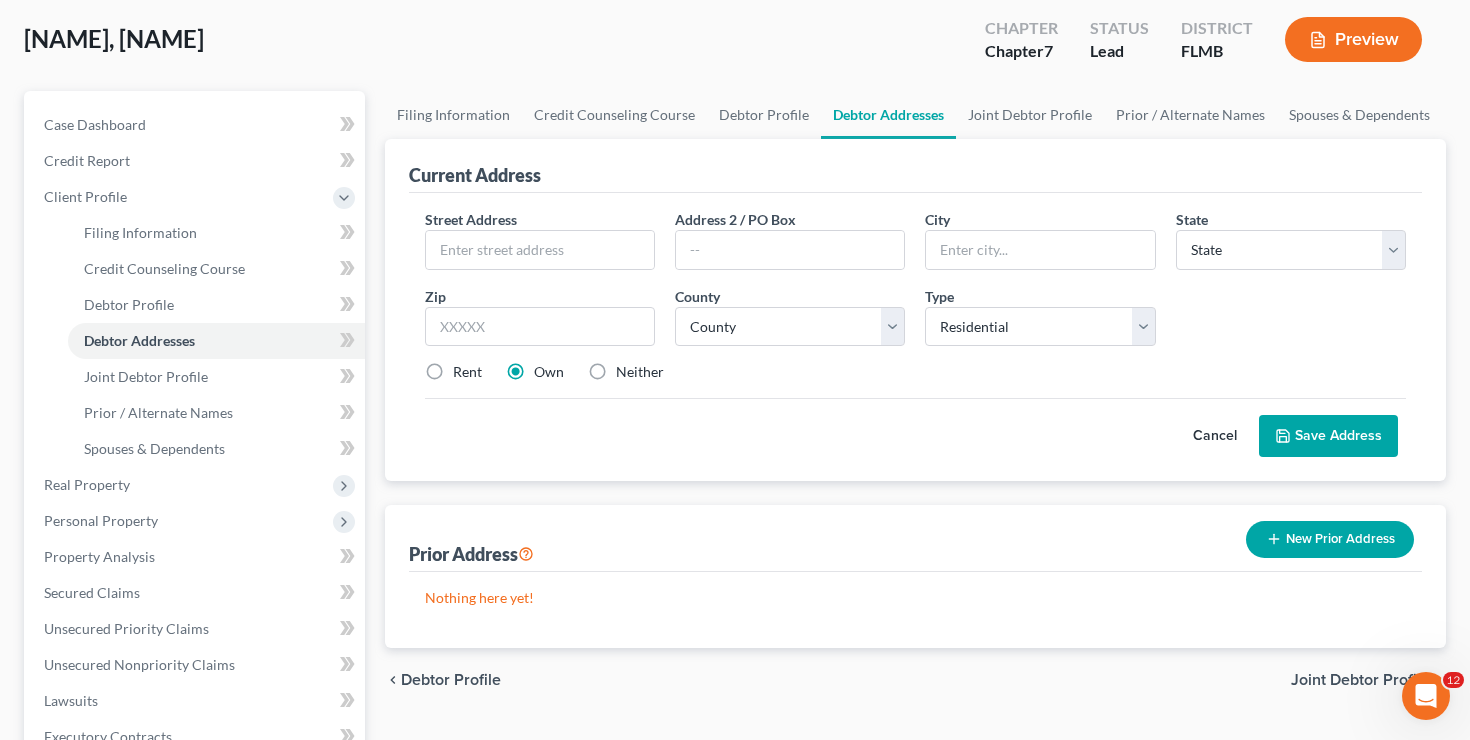 scroll, scrollTop: 104, scrollLeft: 0, axis: vertical 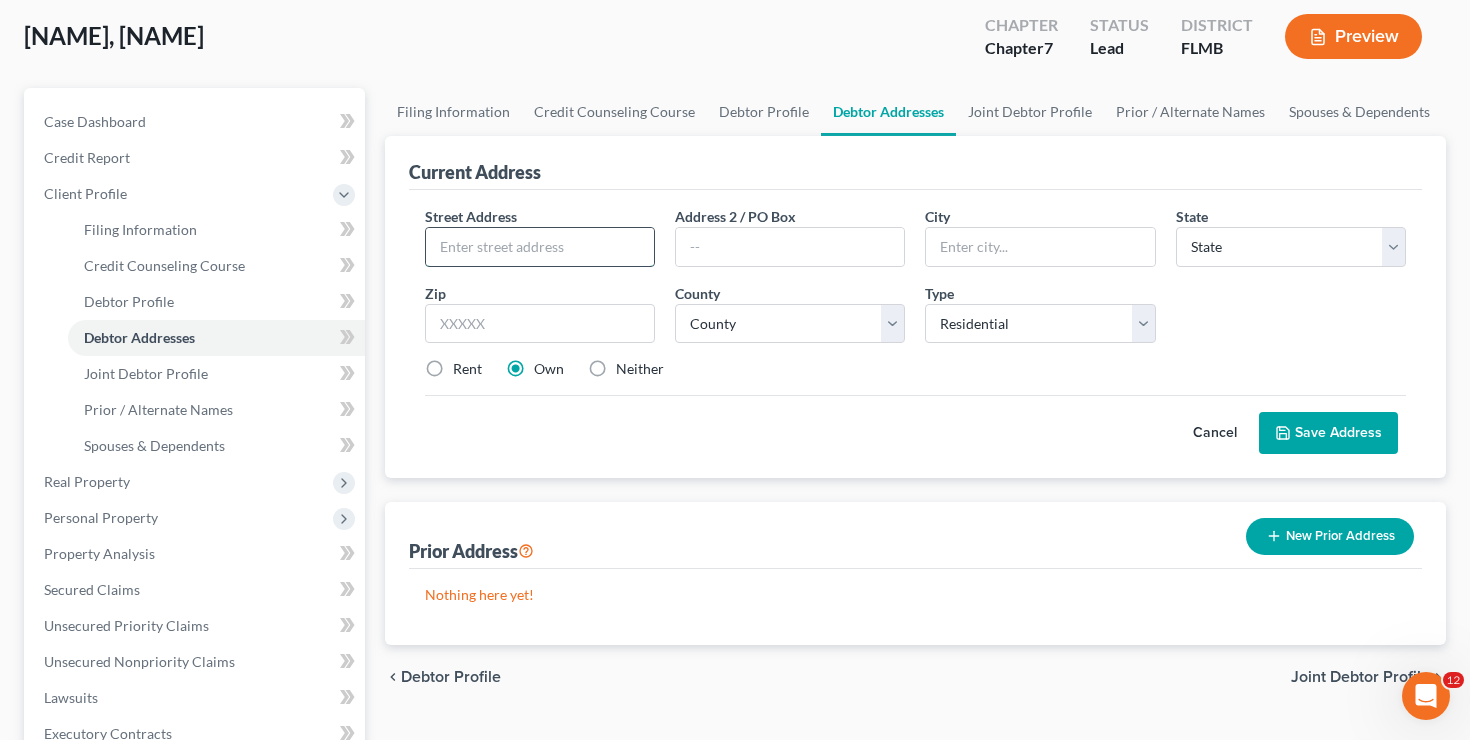 click at bounding box center (540, 247) 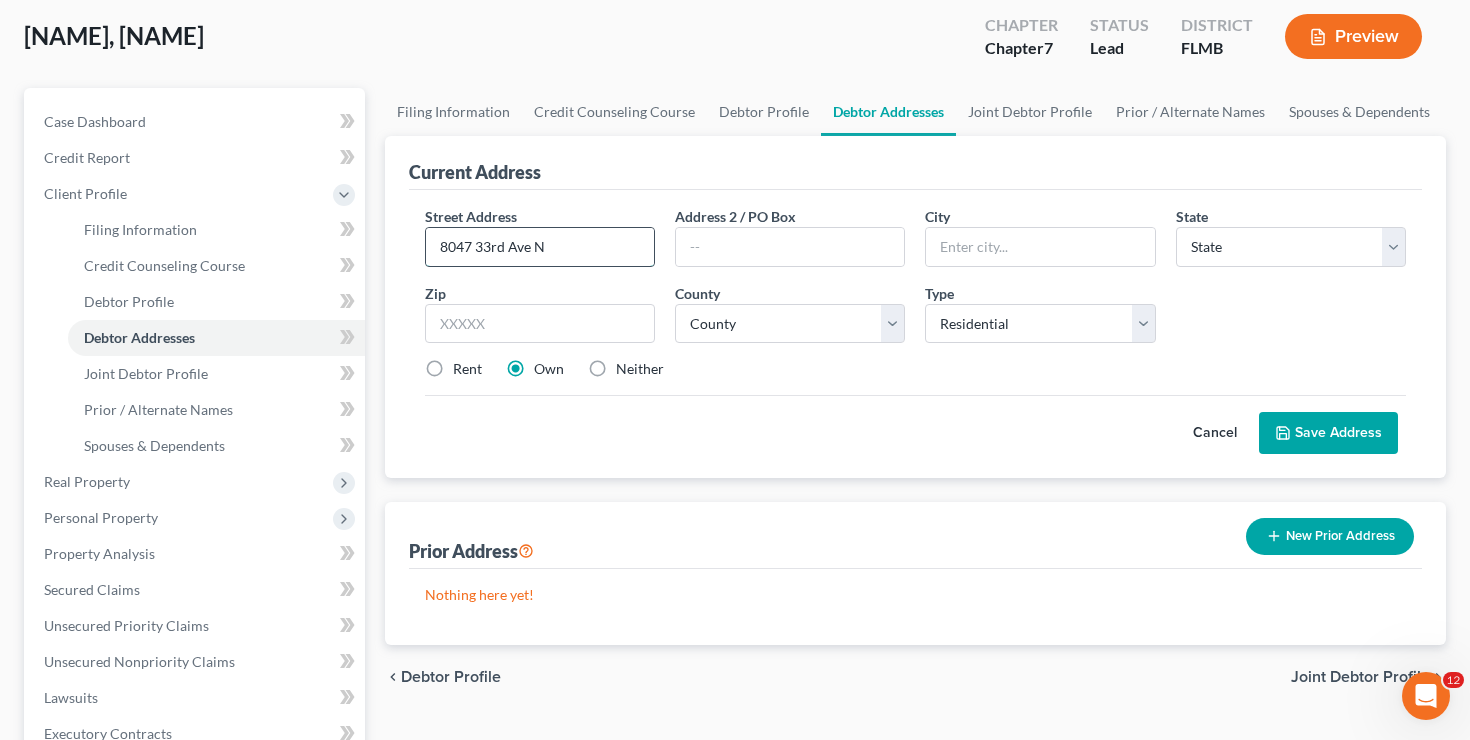 type on "8047 33rd Ave N" 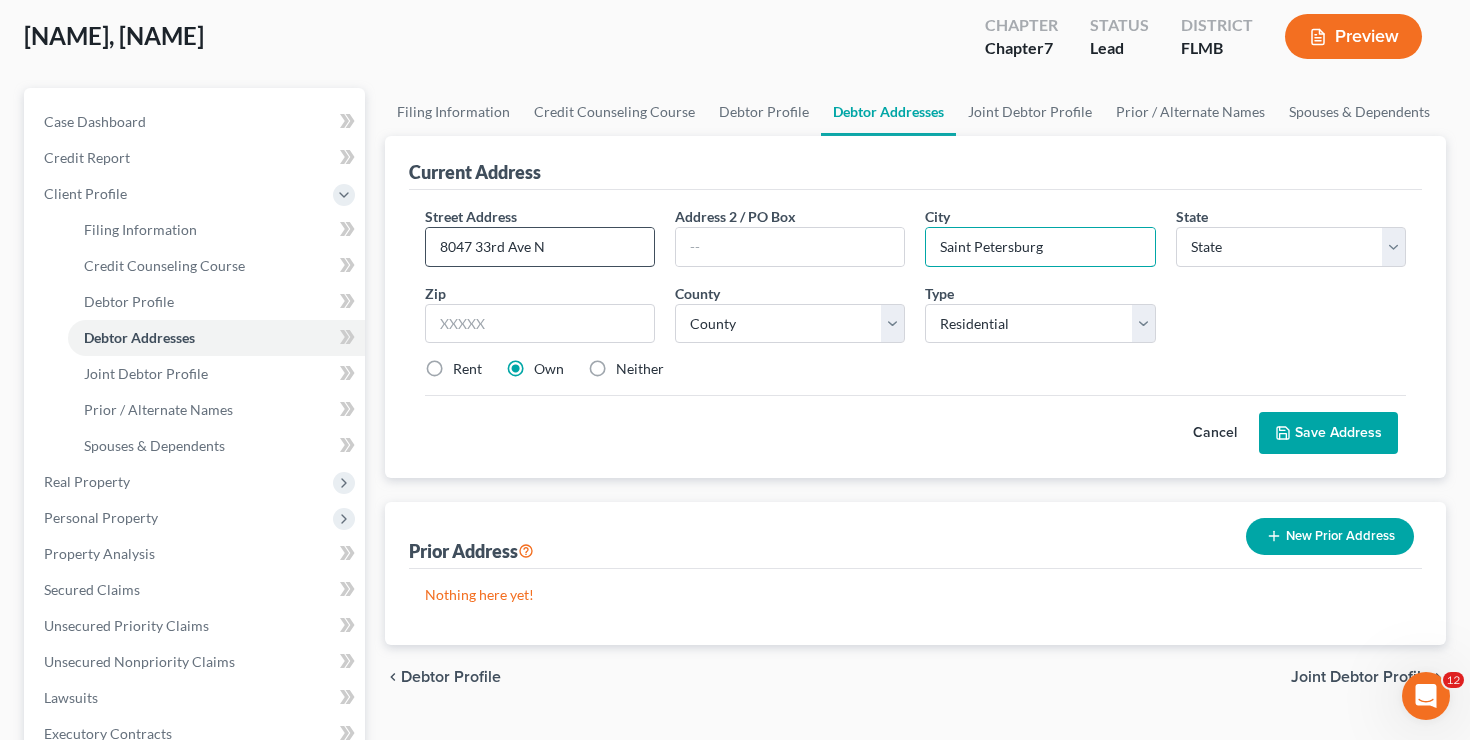 type on "St. Petersburg" 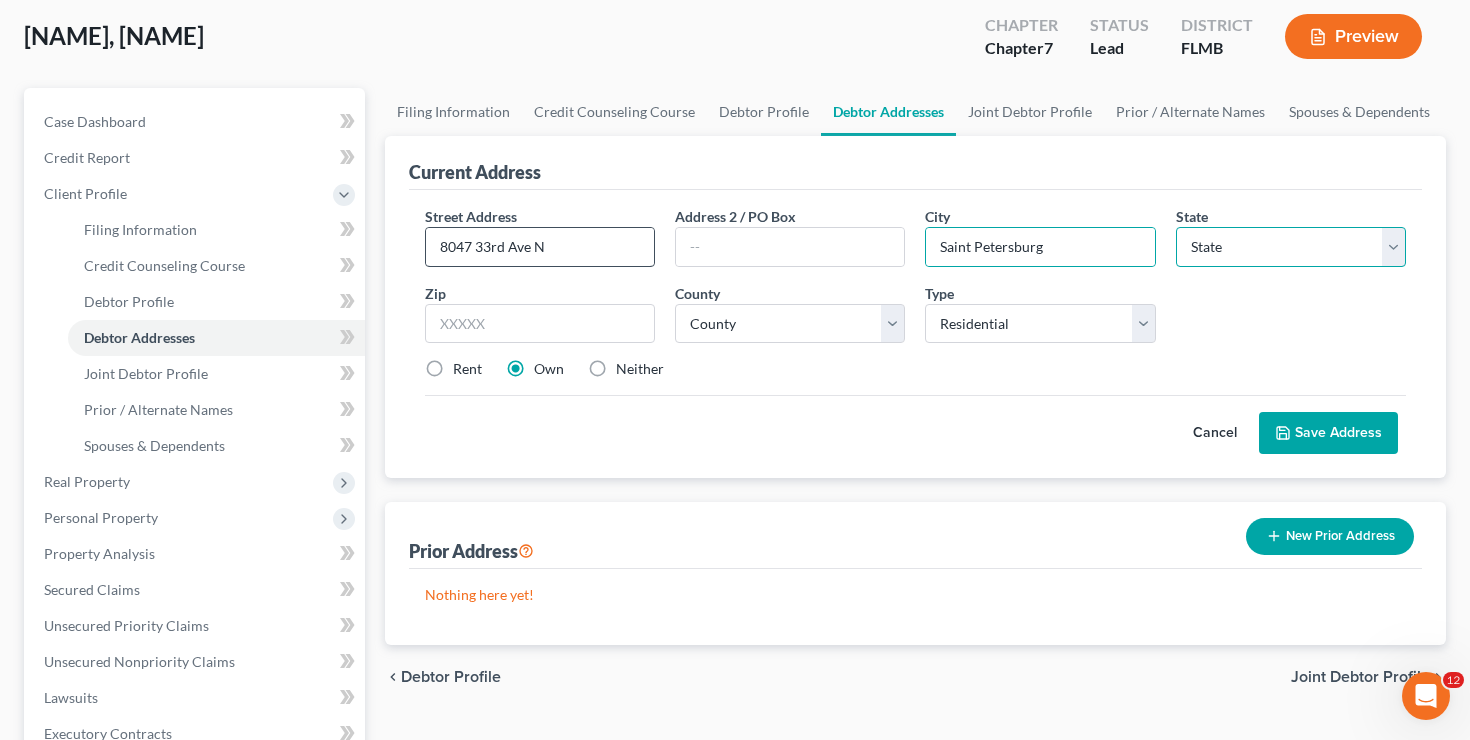 select on "9" 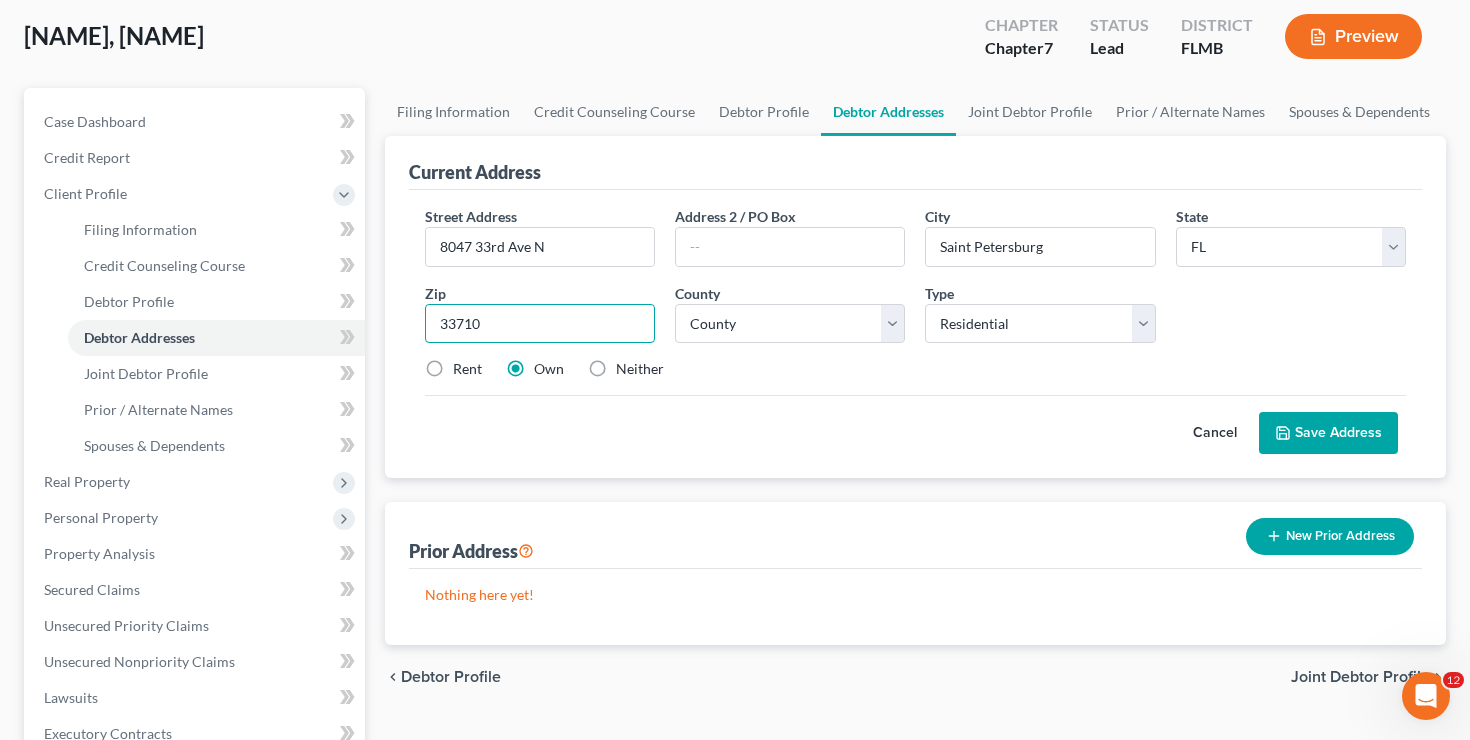 type on "33710" 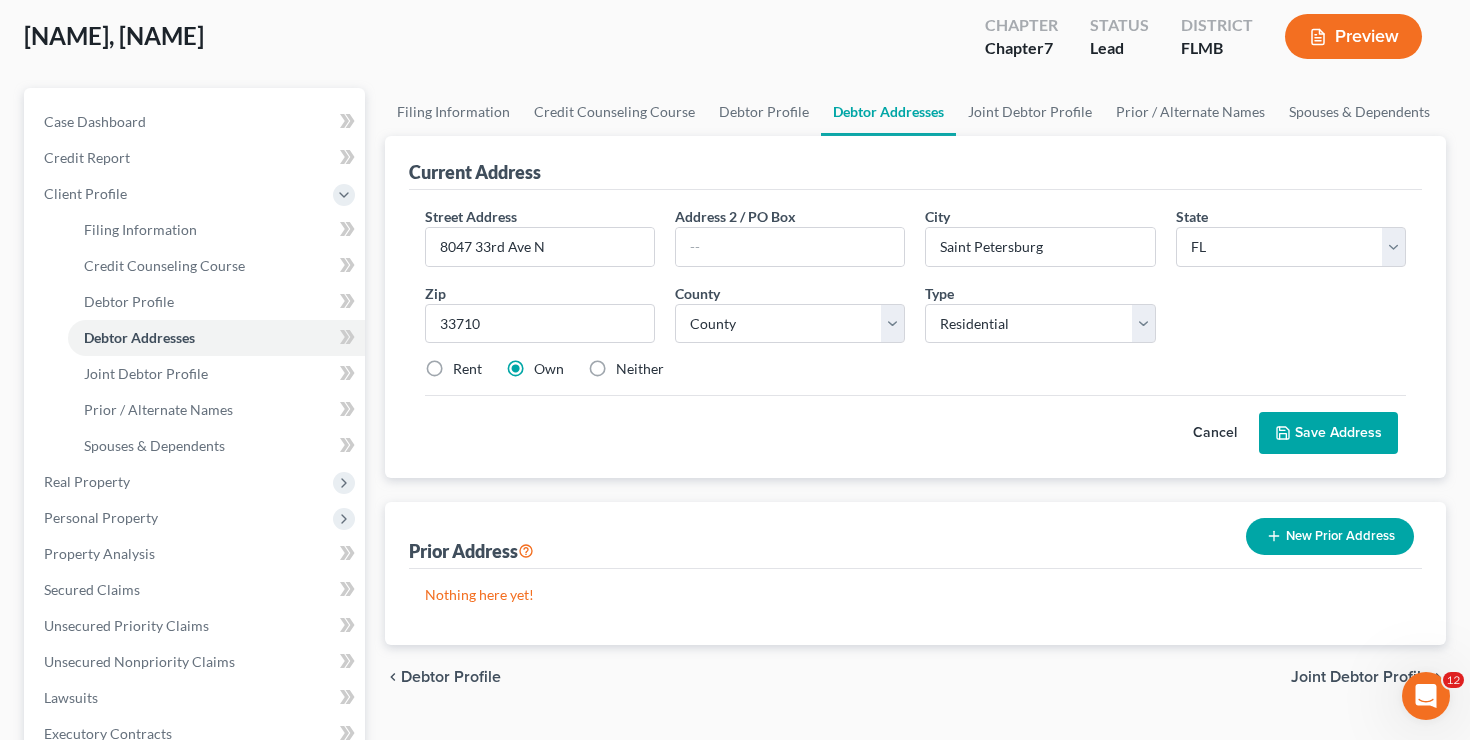 type on "Saint Petersburg" 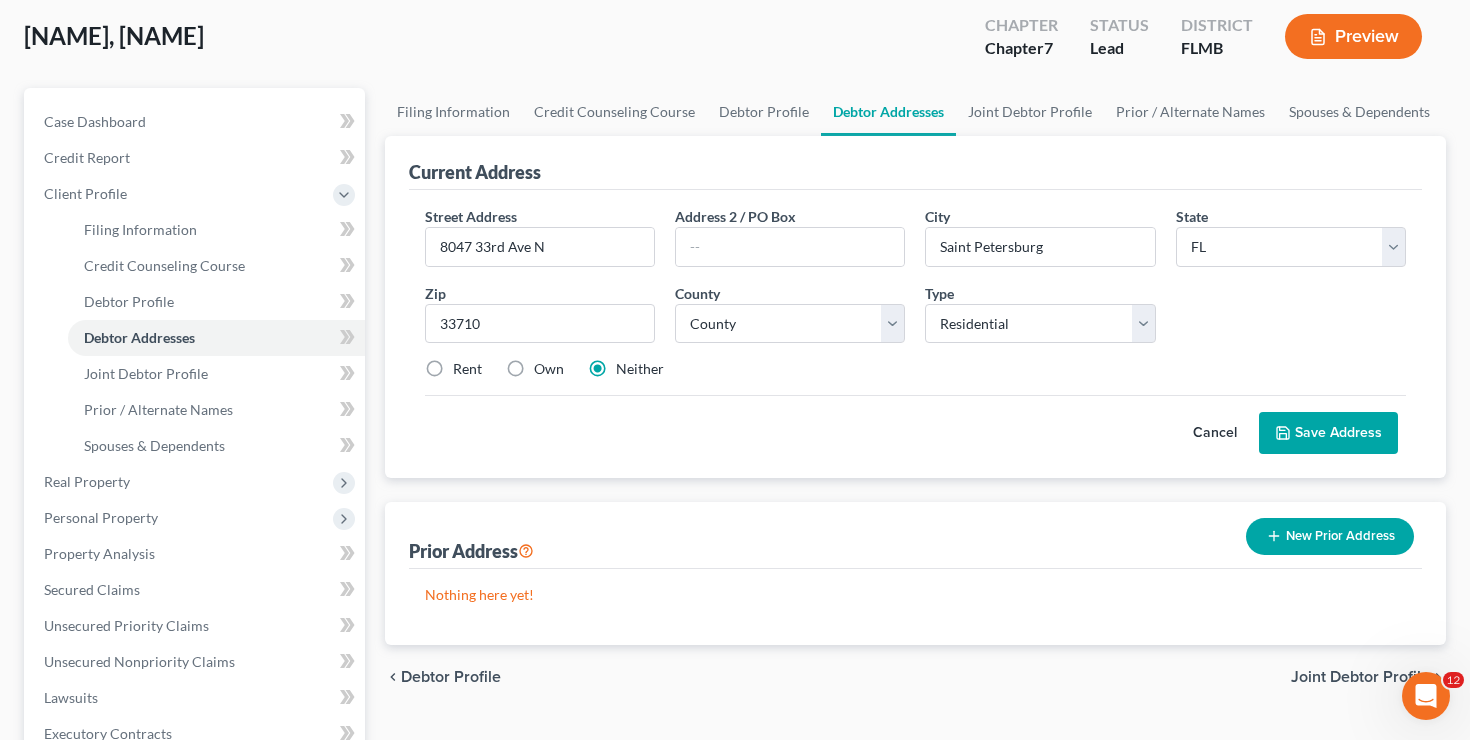 click on "Street Address
*
8047 33rd Ave N Address 2 / PO Box
City
*
Saint Petersburg
State
*
State AL AK AR AZ CA CO CT DE DC FL GA GU HI ID IL IN IA KS KY LA ME MD MA MI MN MS MO MT NC ND NE NV NH NJ NM NY OH OK OR PA PR RI SC SD TN TX UT VI VA VT WA WV WI WY
Zip
*
33710
County
*
County Alachua County Baker County Bay County Bradford County Brevard County Broward County Calhoun County Charlotte County Citrus County Clay County Collier County Columbia County DeSoto County Dixie County Duval County Escambia County Flagler County Franklin County Gadsden County Gilchrist County Glades County Gulf County Hamilton County Hardee County Hendry County Hernando County Highlands County Hillsborough County Holmes County Indian River County Jackson County Jefferson County Lafayette County Lake County Lee County Leon County Levy County Liberty County Madison County Manatee County Marion County Martin County Miami-Dade County Monroe County Nassau County" at bounding box center (916, 334) 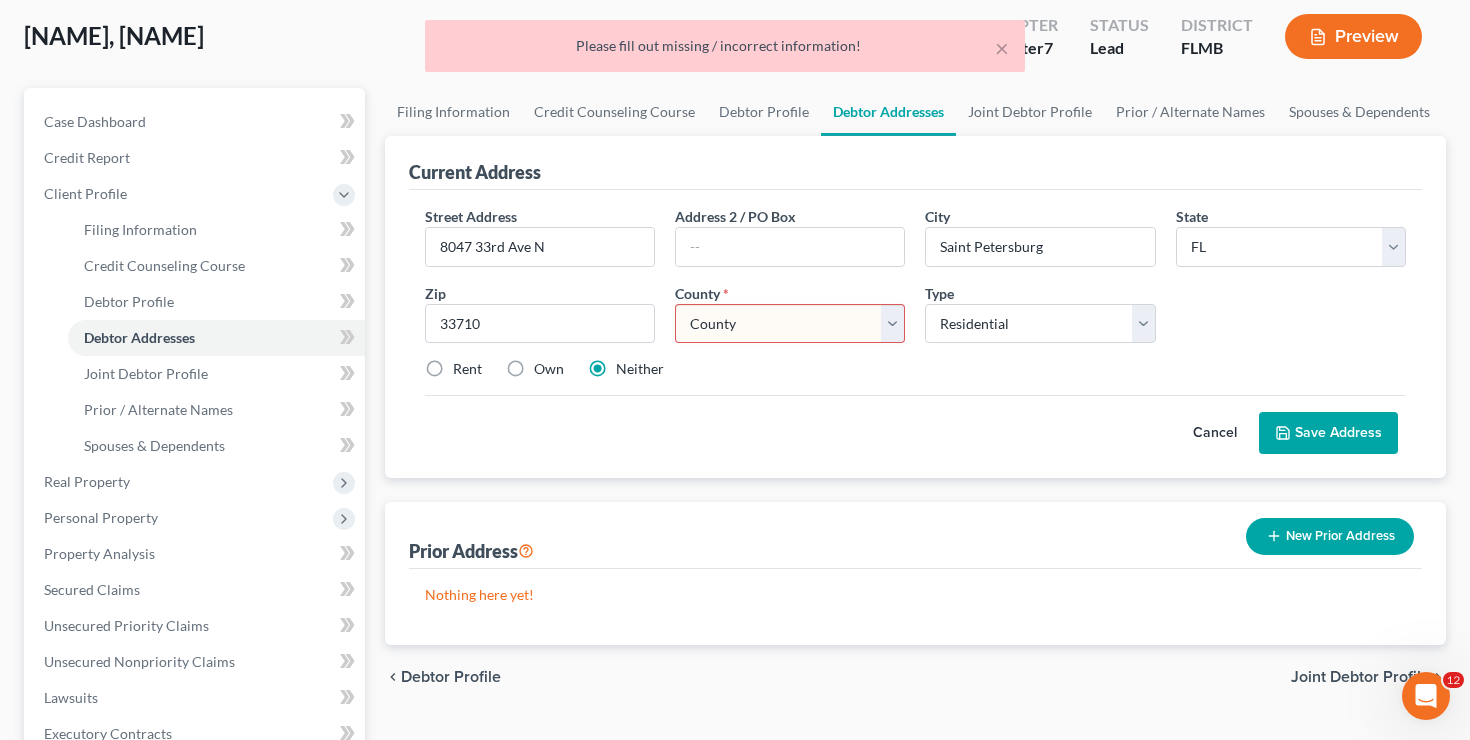click on "County Alachua County Baker County Bay County Bradford County Brevard County Broward County Calhoun County Charlotte County Citrus County Clay County Collier County Columbia County DeSoto County Dixie County Duval County Escambia County Flagler County Franklin County Gadsden County Gilchrist County Glades County Gulf County Hamilton County Hardee County Hendry County Hernando County Highlands County Hillsborough County Holmes County Indian River County Jackson County Jefferson County Lafayette County Lake County Lee County Leon County Levy County Liberty County Madison County Manatee County Marion County Martin County Miami-Dade County Monroe County Nassau County Okaloosa County Okeechobee County Orange County Osceola County Palm Beach County Pasco County Pinellas County Polk County Putnam County Santa Rosa County Sarasota County Seminole County St. Johns County St. Lucie County Sumter County Suwannee County Taylor County Union County Volusia County Wakulla County Walton County Washington County" at bounding box center [790, 324] 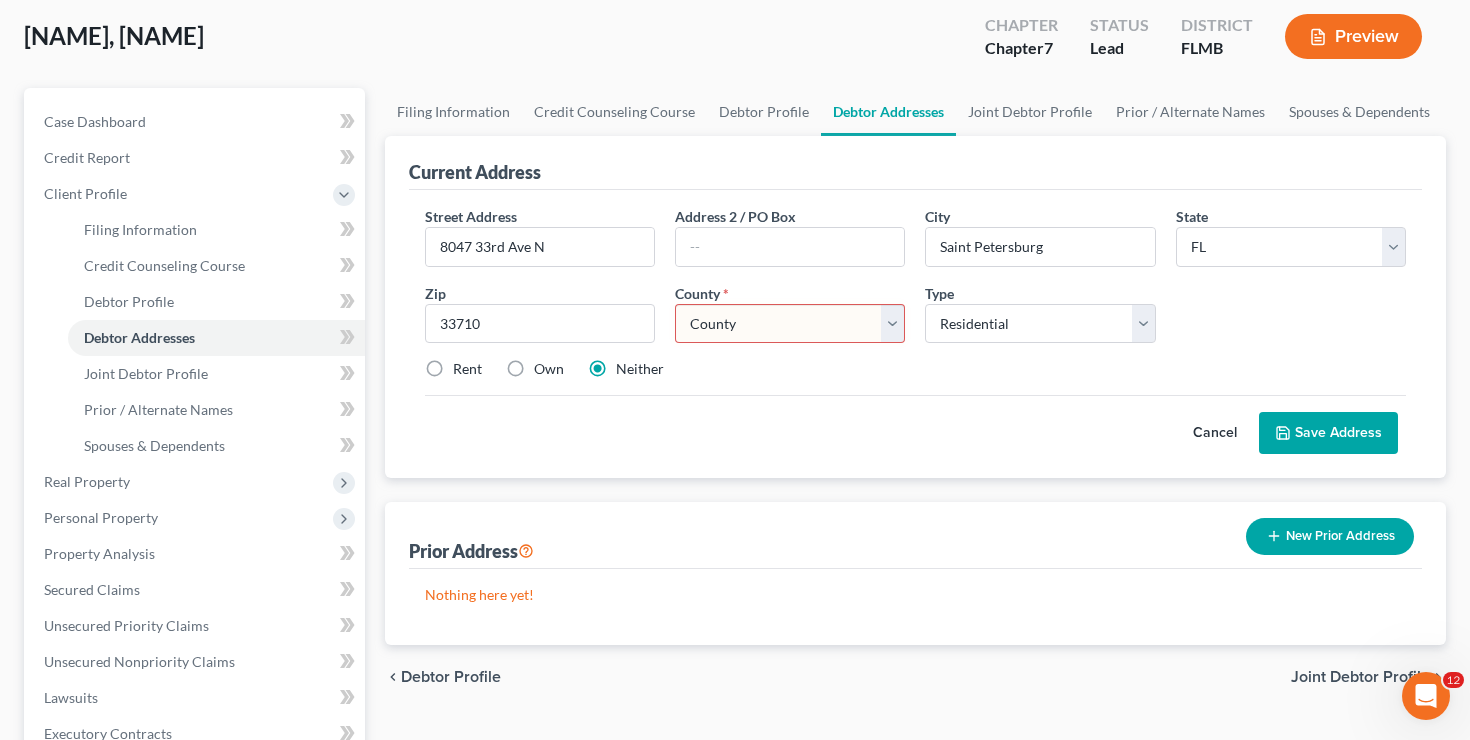 select on "51" 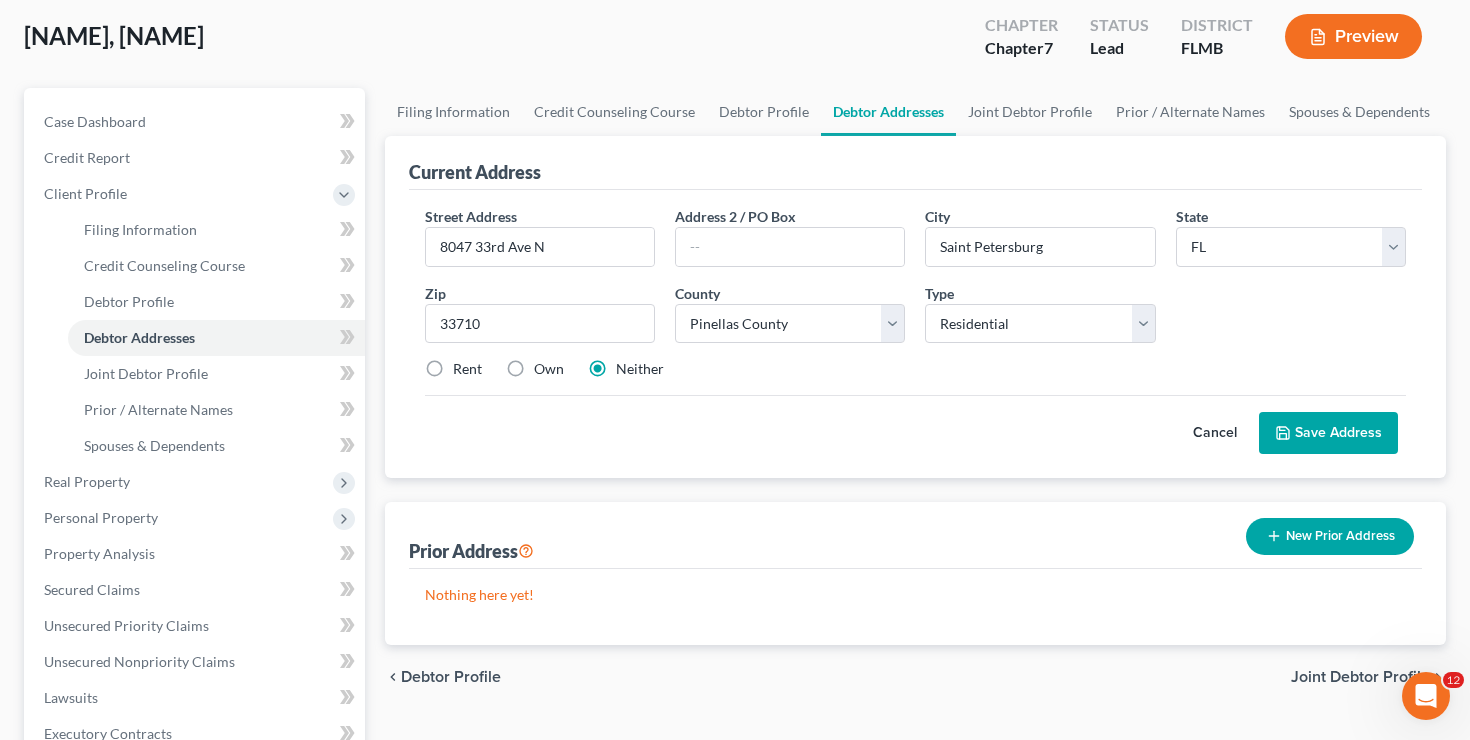 click on "Save Address" at bounding box center [1328, 433] 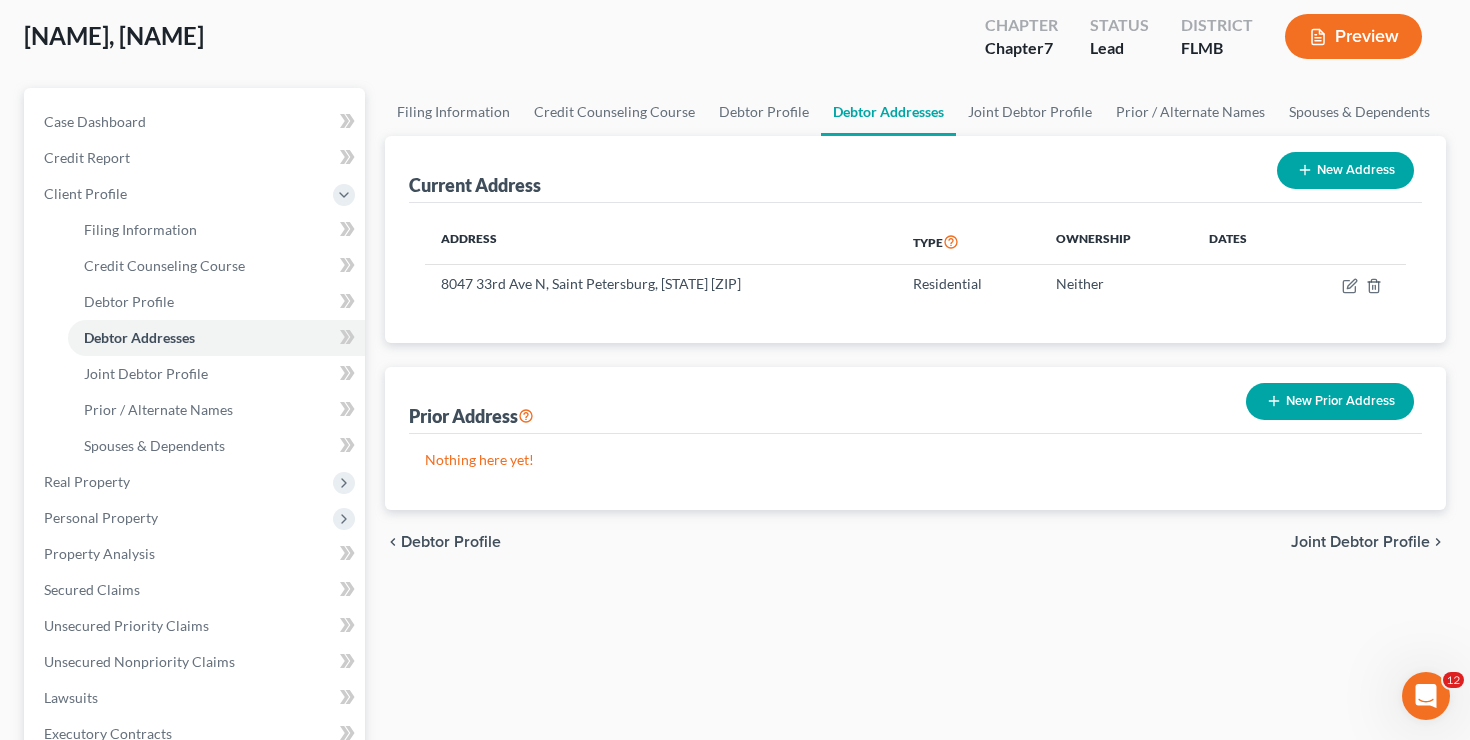 scroll, scrollTop: 115, scrollLeft: 0, axis: vertical 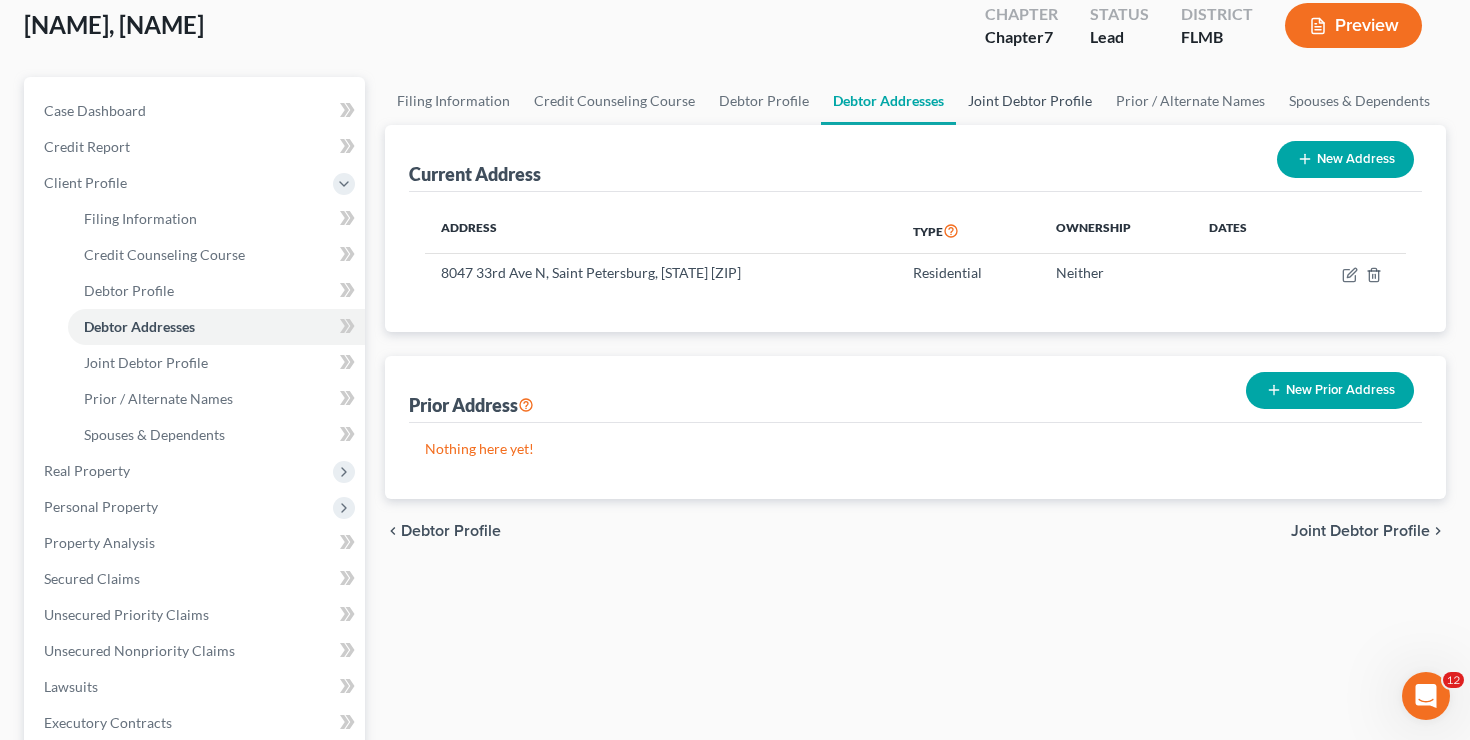 click on "Joint Debtor Profile" at bounding box center (1030, 101) 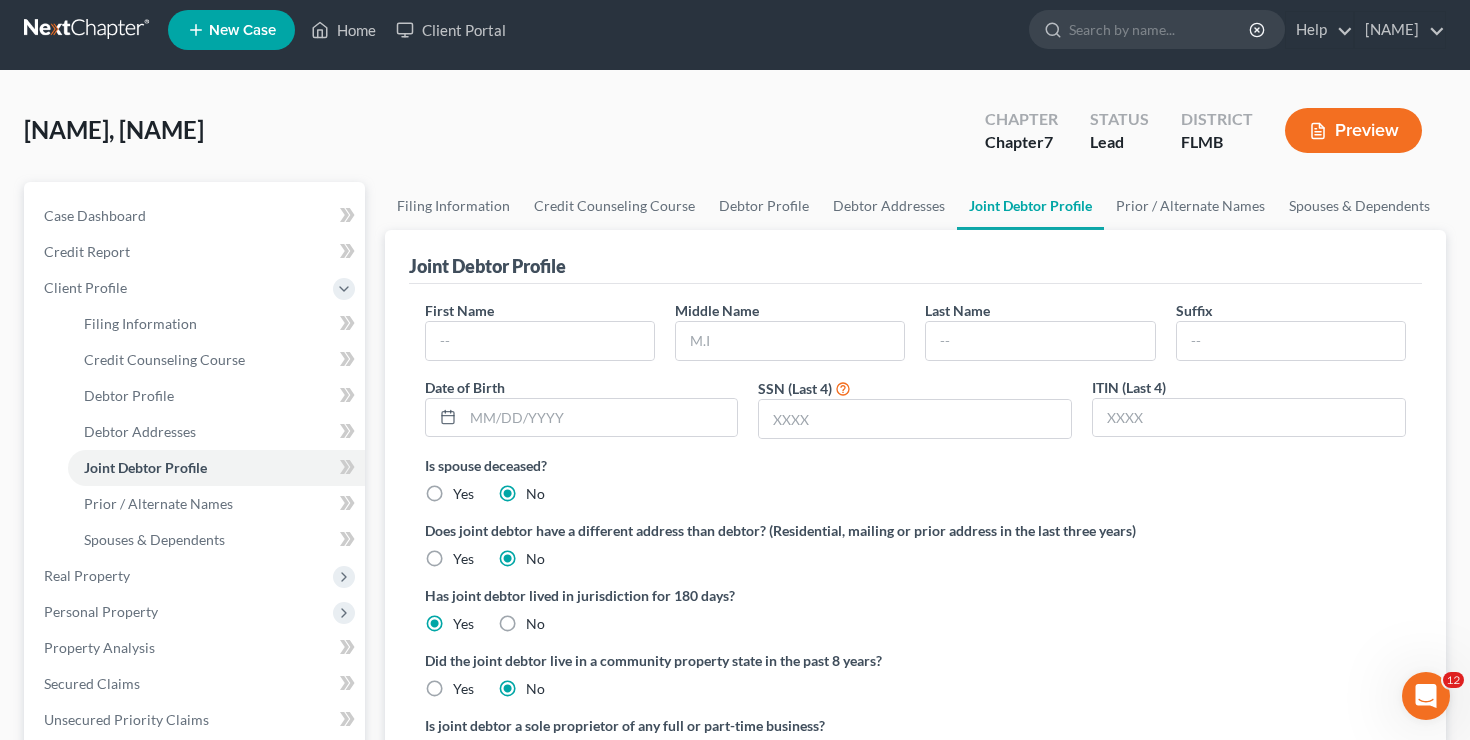 scroll, scrollTop: 0, scrollLeft: 0, axis: both 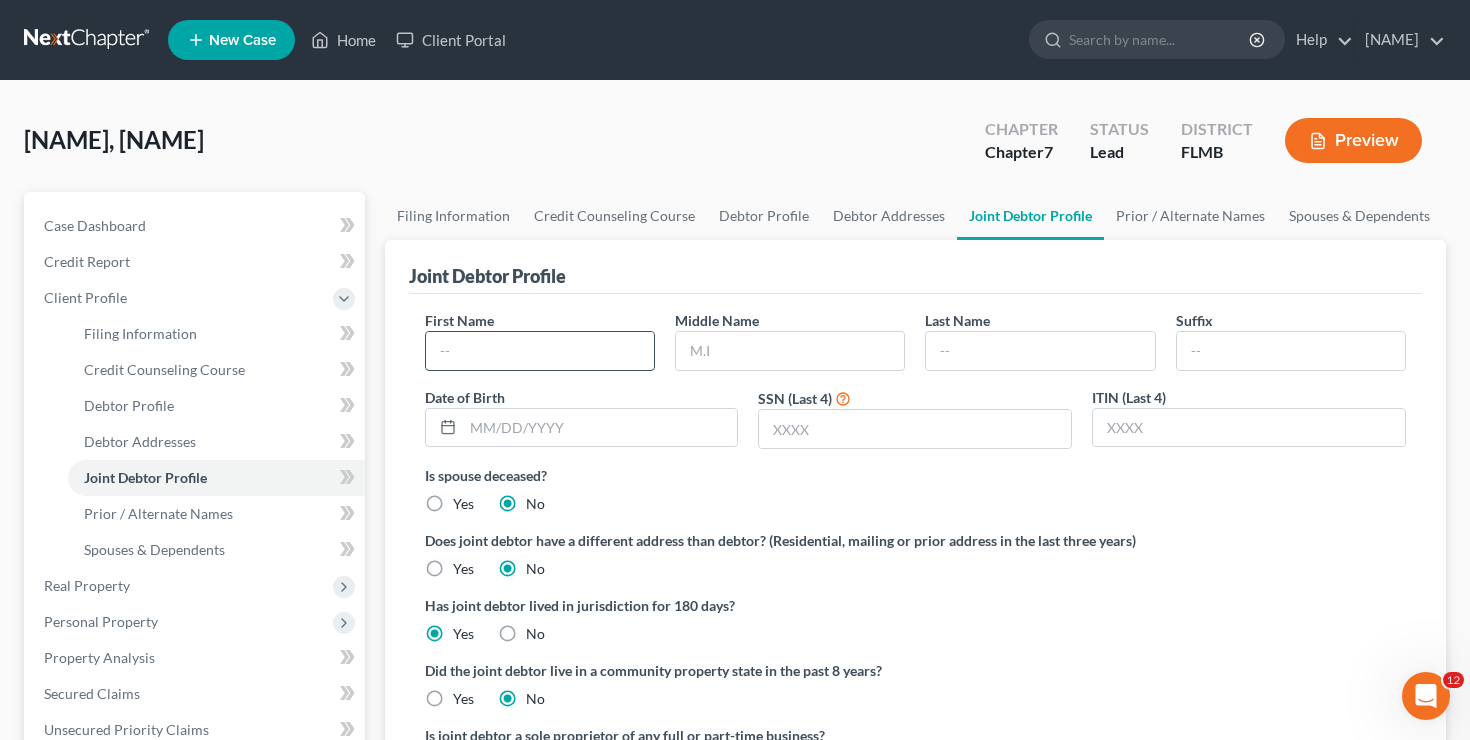 click at bounding box center [540, 351] 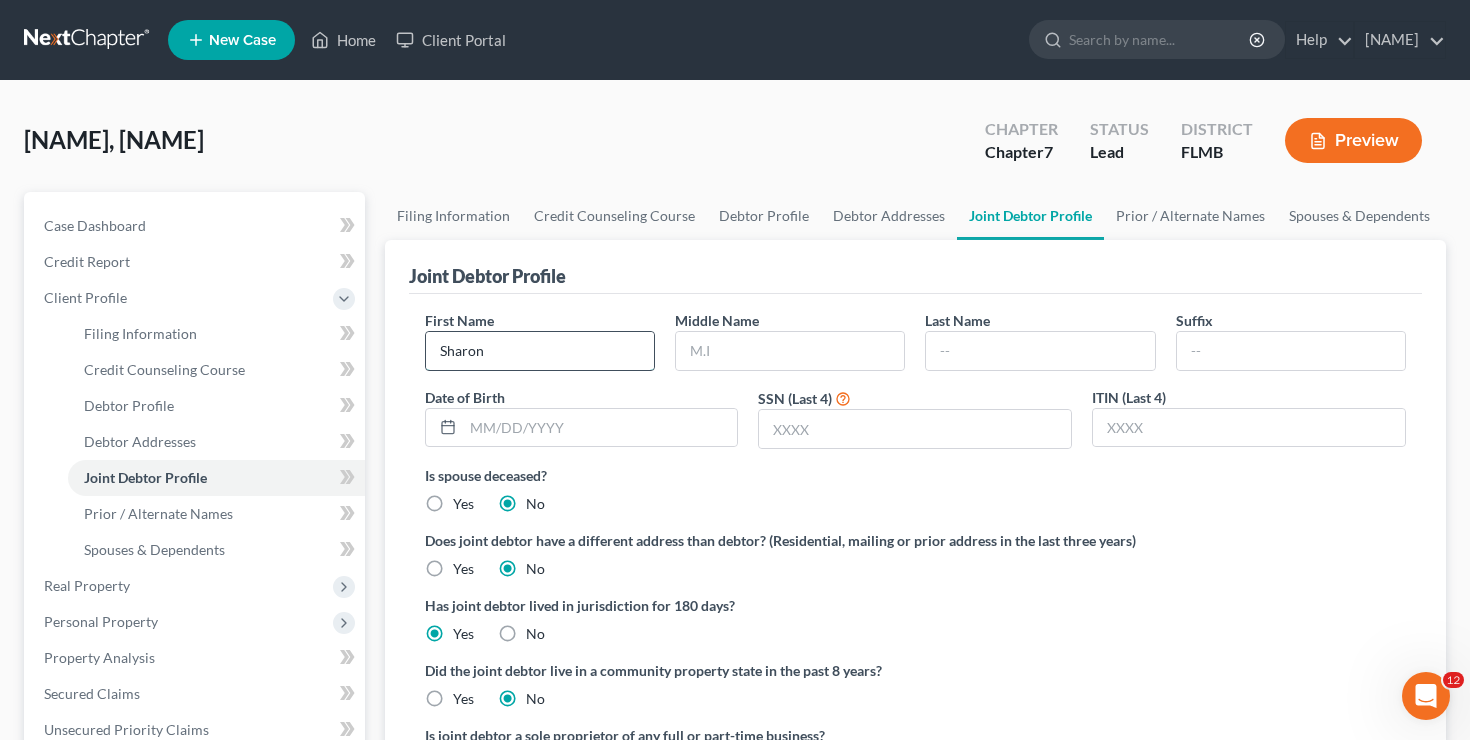type on "Sharon" 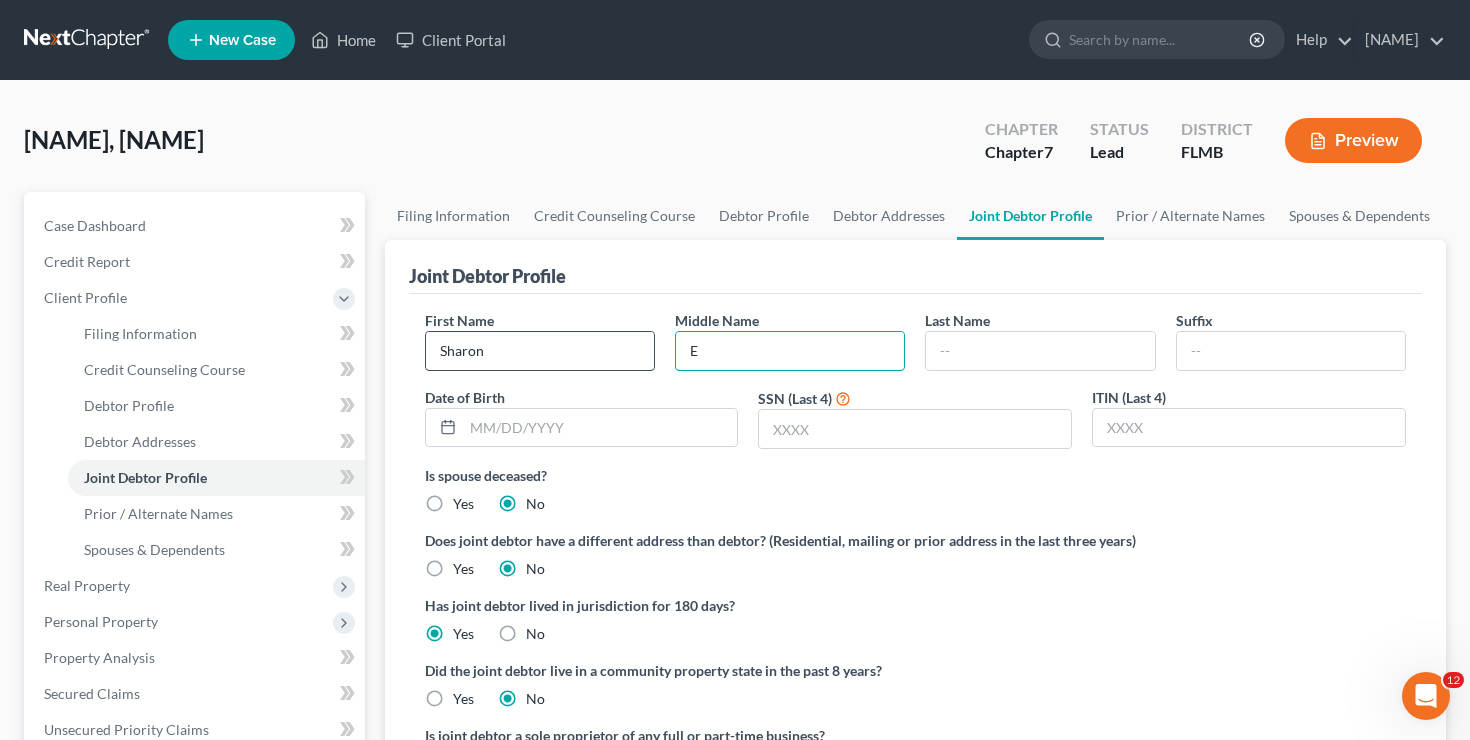 type on "E" 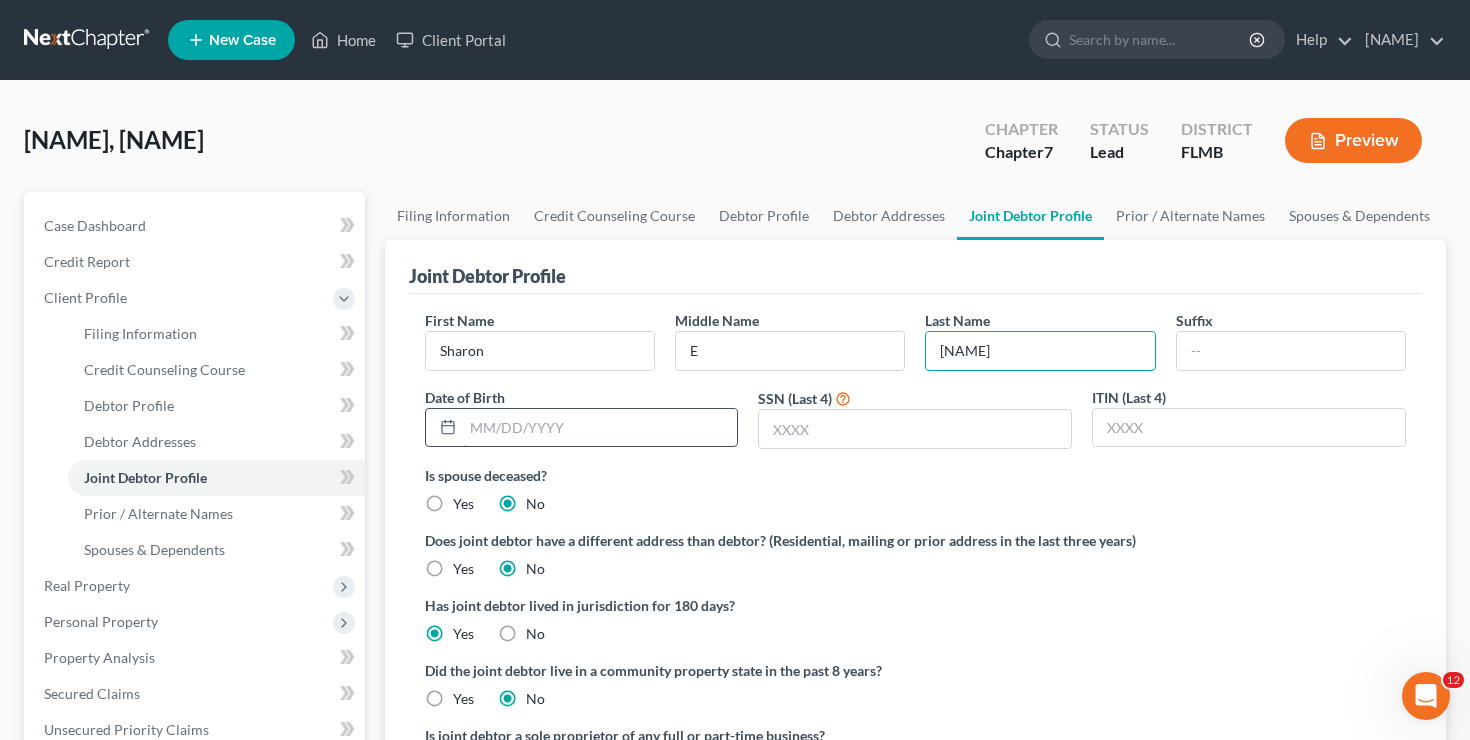 type on "Grace" 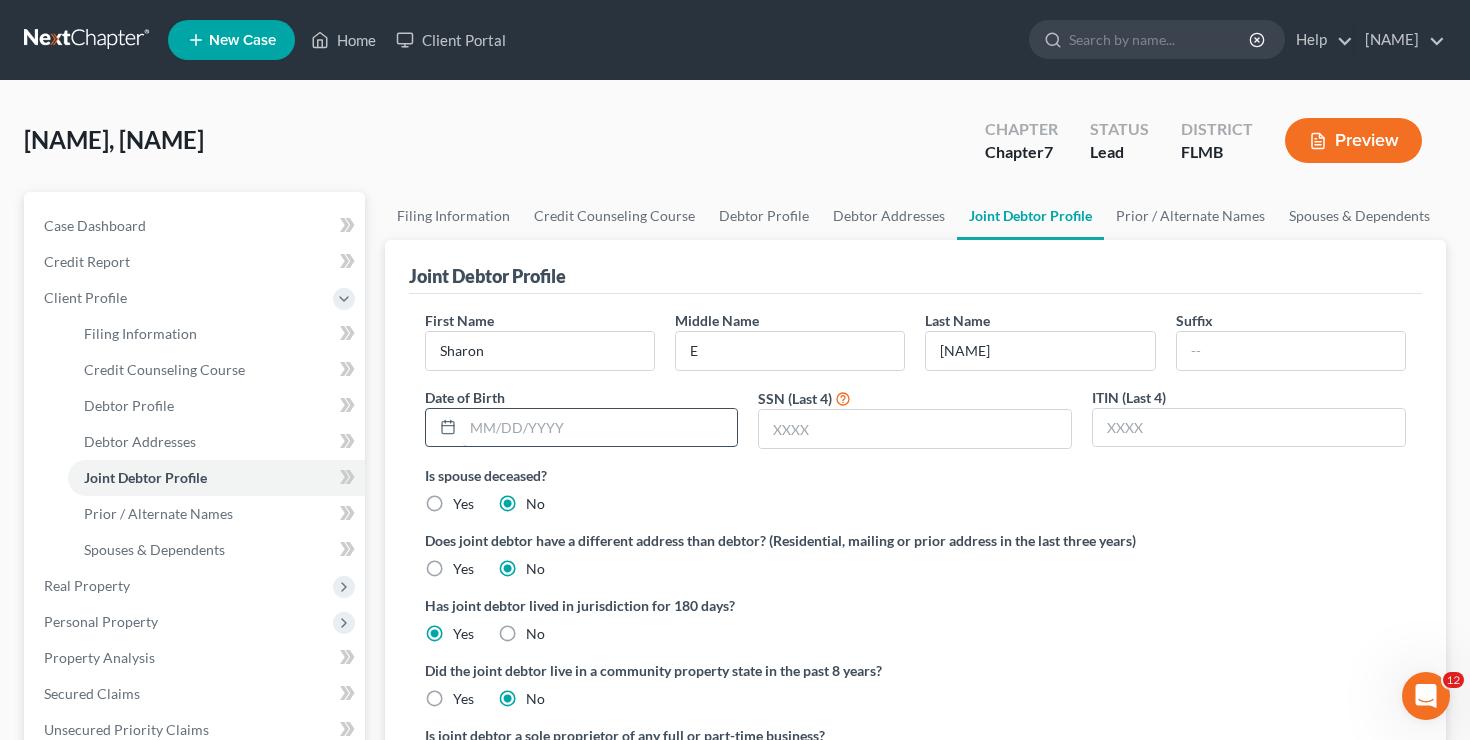 click at bounding box center [600, 428] 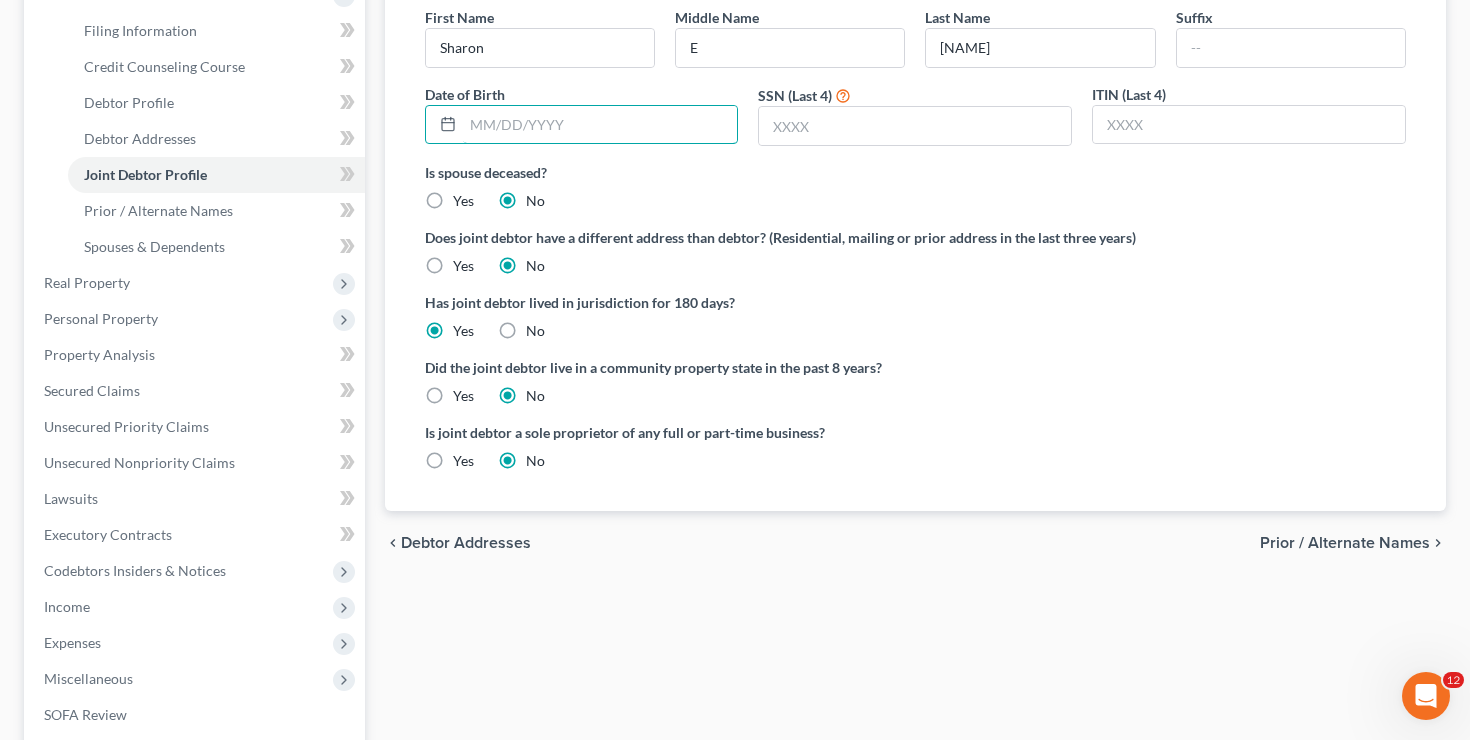 scroll, scrollTop: 304, scrollLeft: 0, axis: vertical 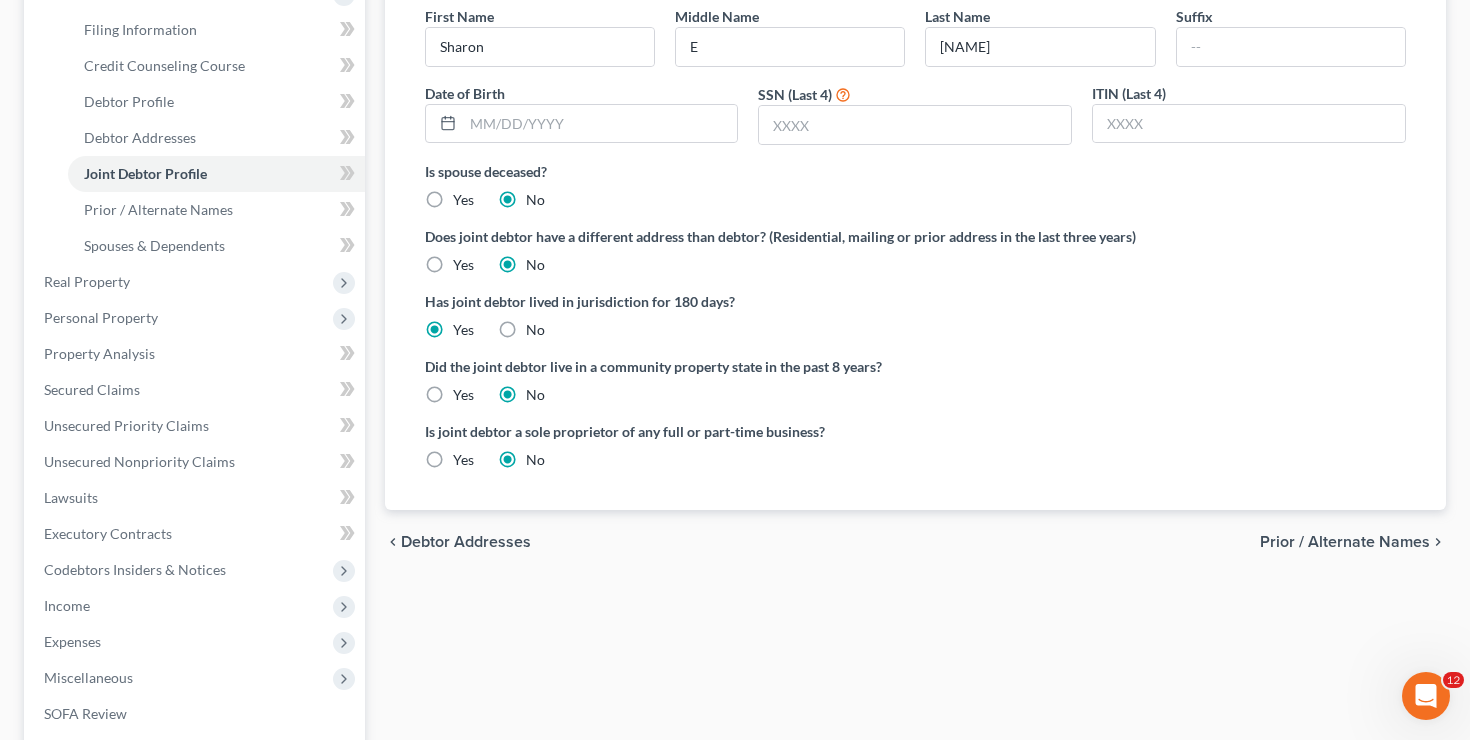 click on "Prior / Alternate Names" at bounding box center (1345, 542) 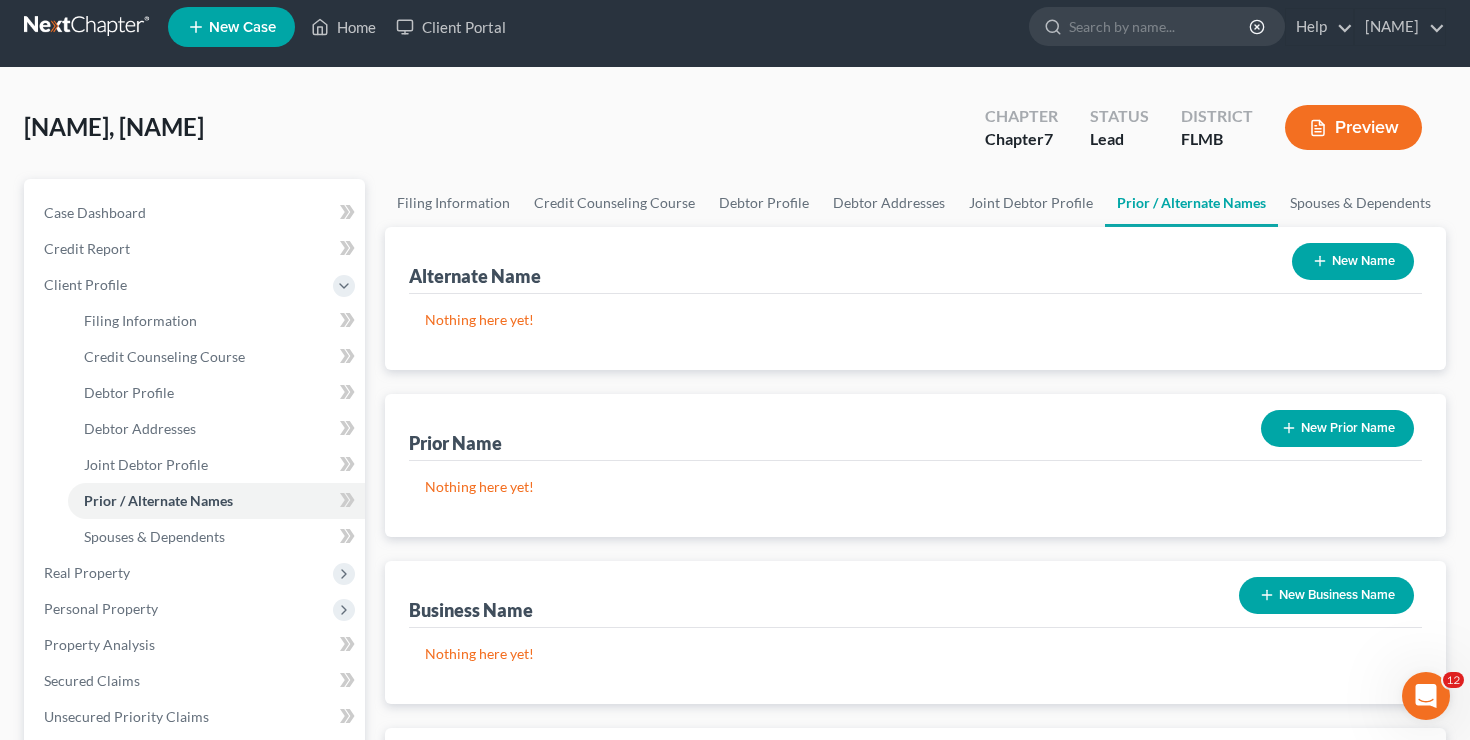 scroll, scrollTop: 0, scrollLeft: 0, axis: both 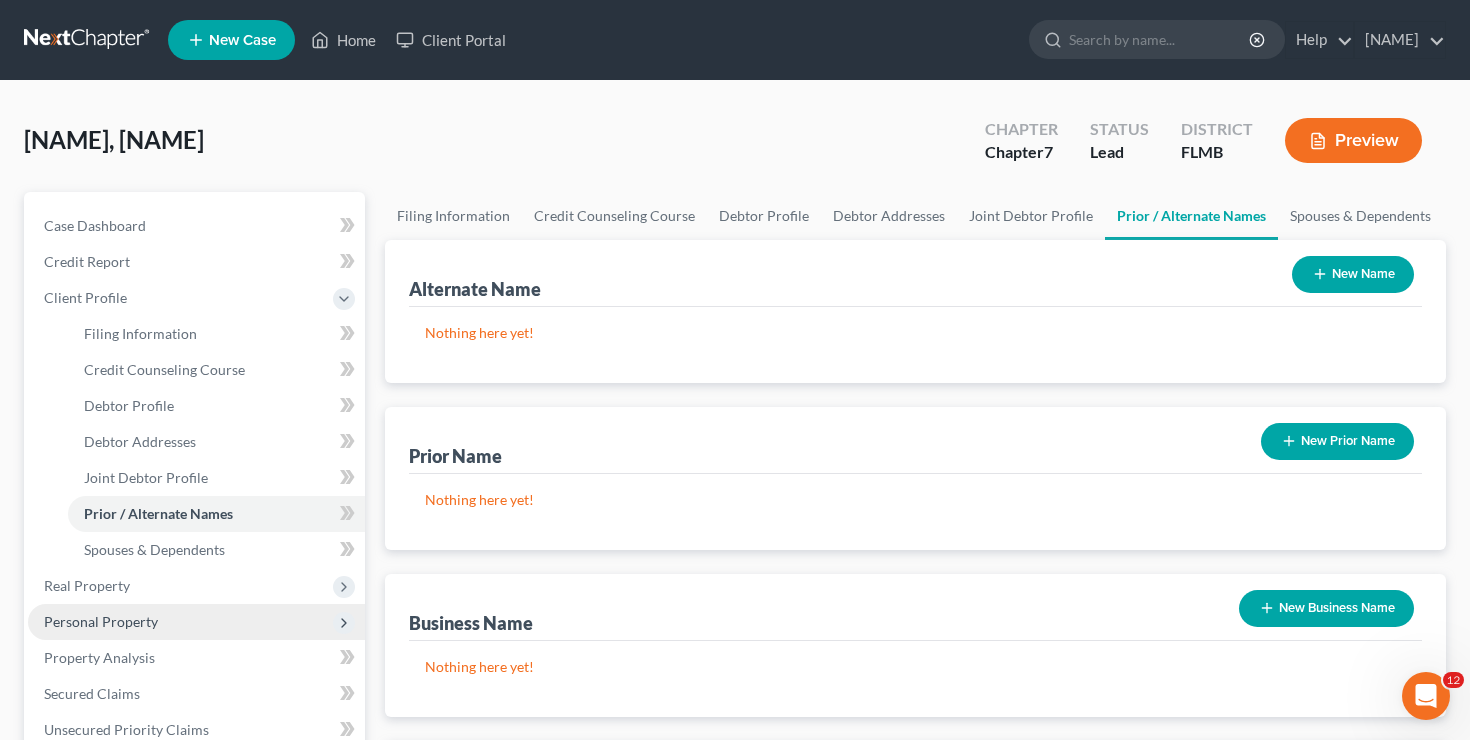 click on "Personal Property" at bounding box center (196, 622) 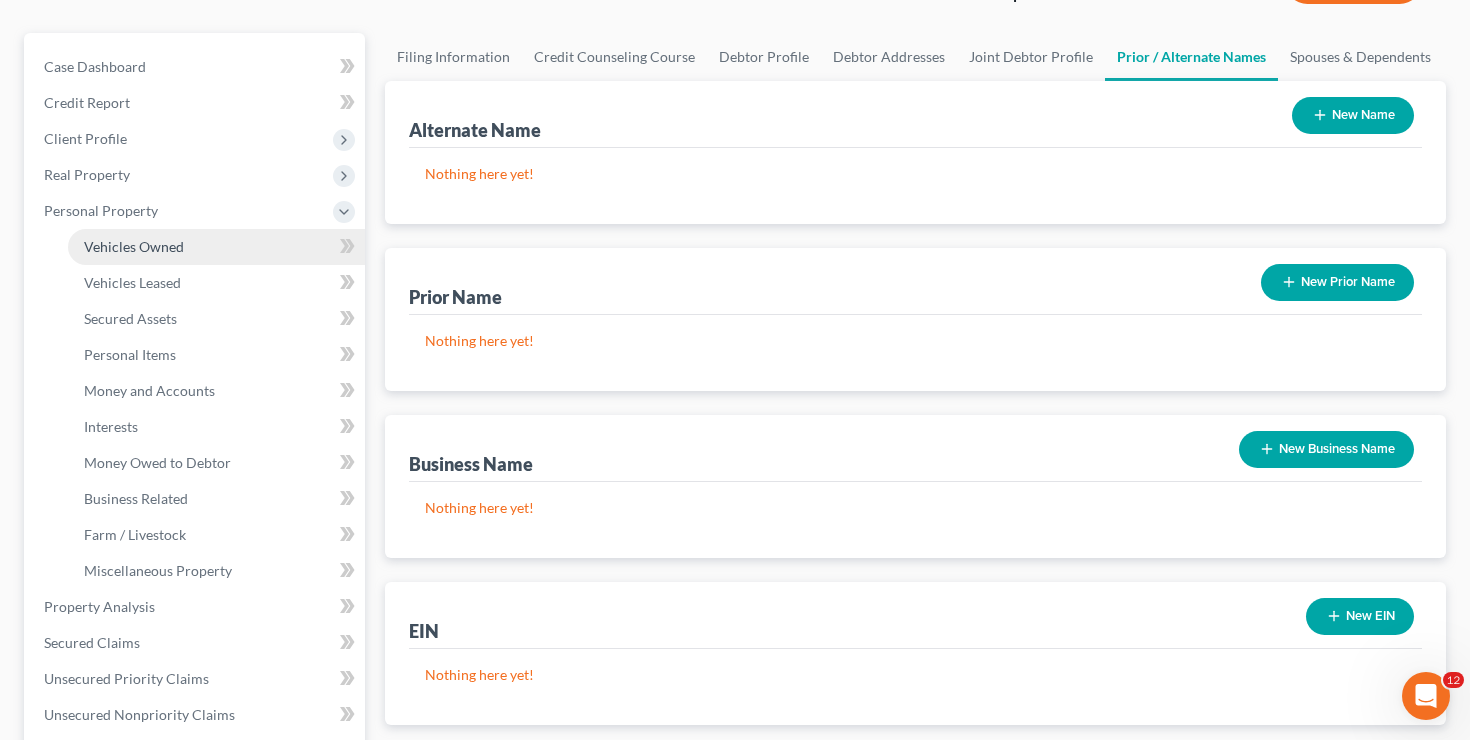 scroll, scrollTop: 221, scrollLeft: 0, axis: vertical 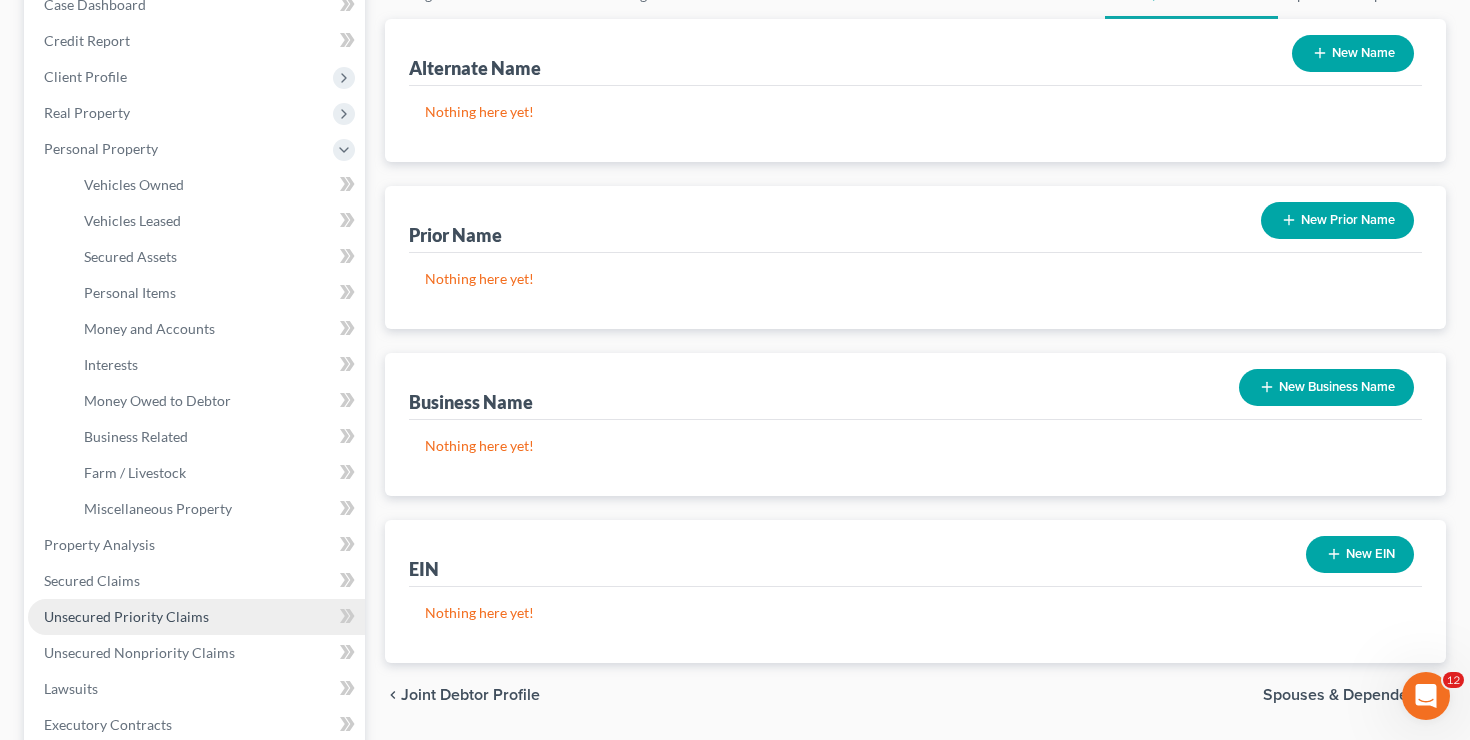 click on "Unsecured Priority Claims" at bounding box center (126, 616) 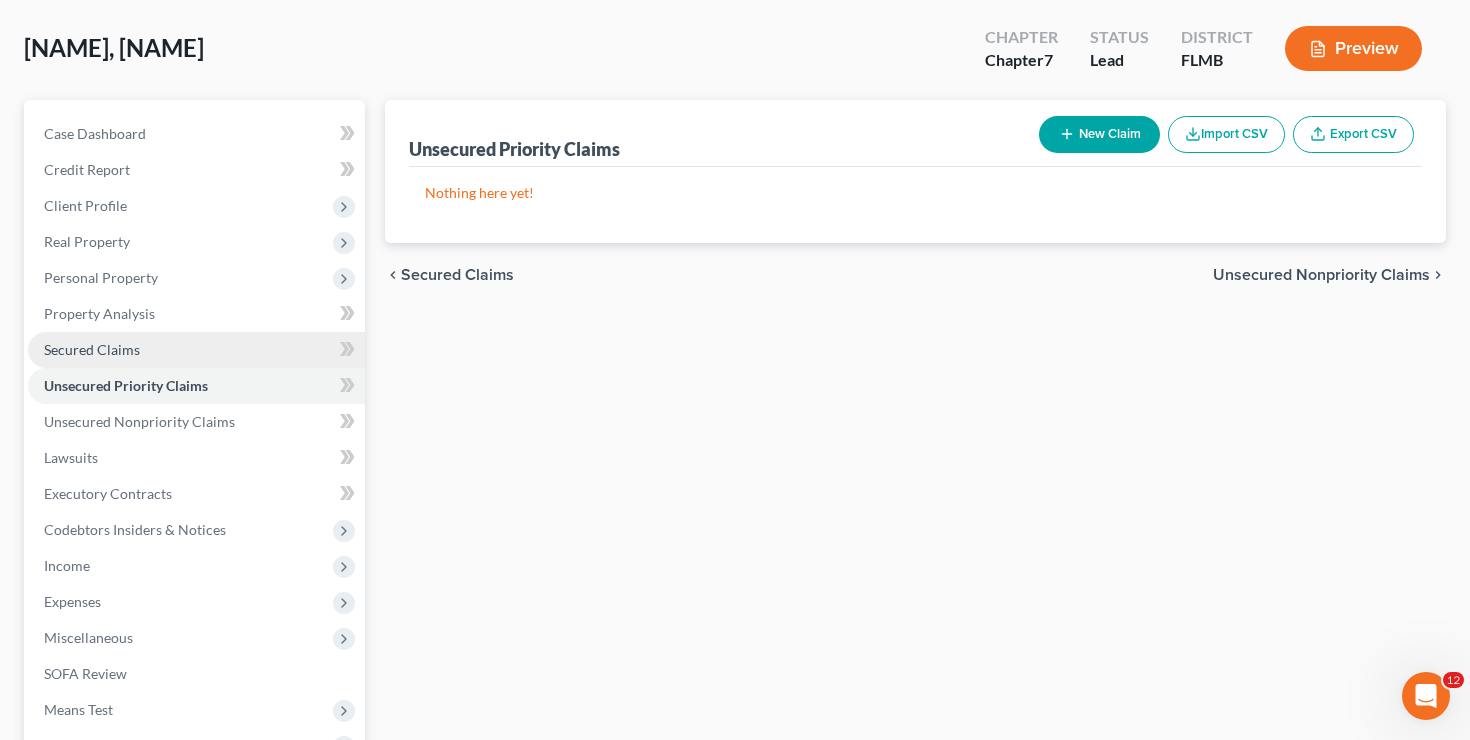 scroll, scrollTop: 103, scrollLeft: 0, axis: vertical 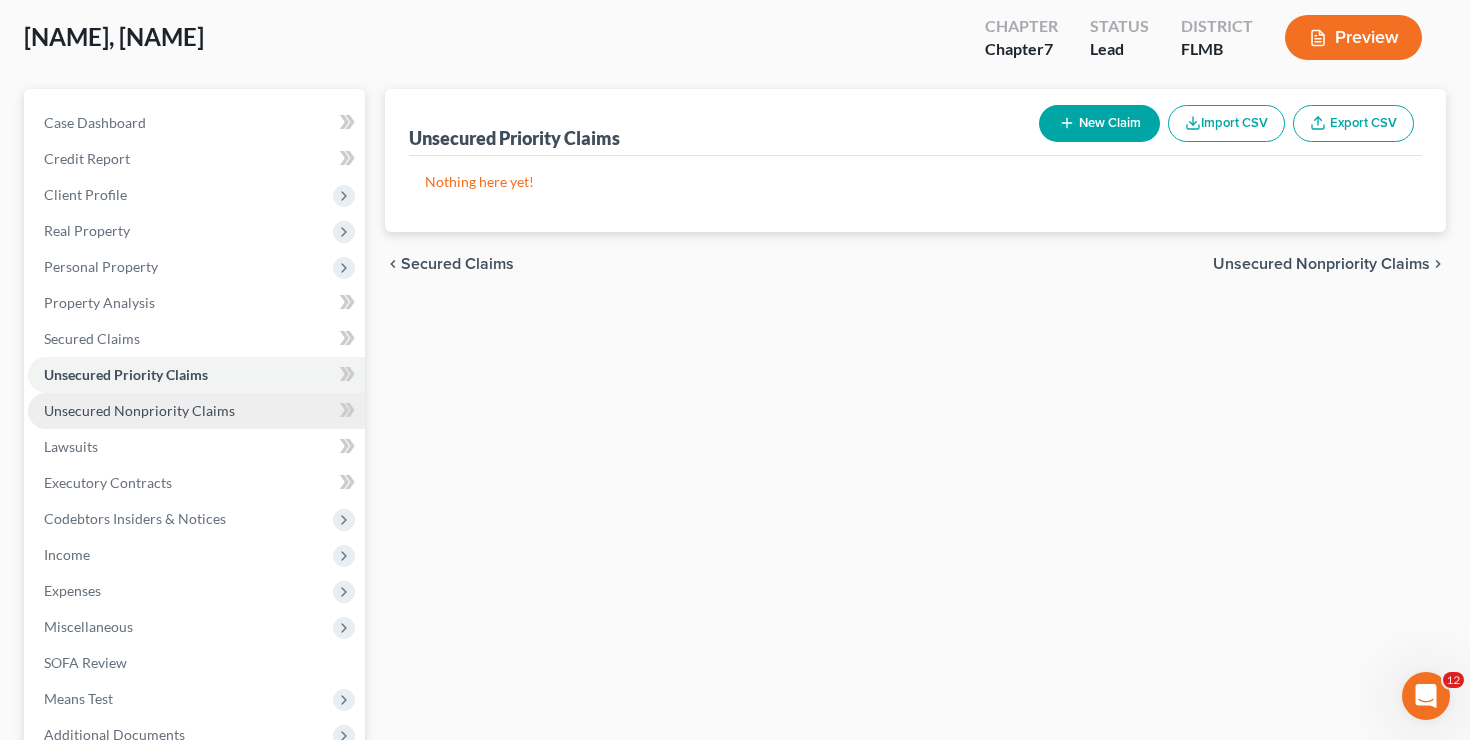 click on "Unsecured Nonpriority Claims" at bounding box center (139, 410) 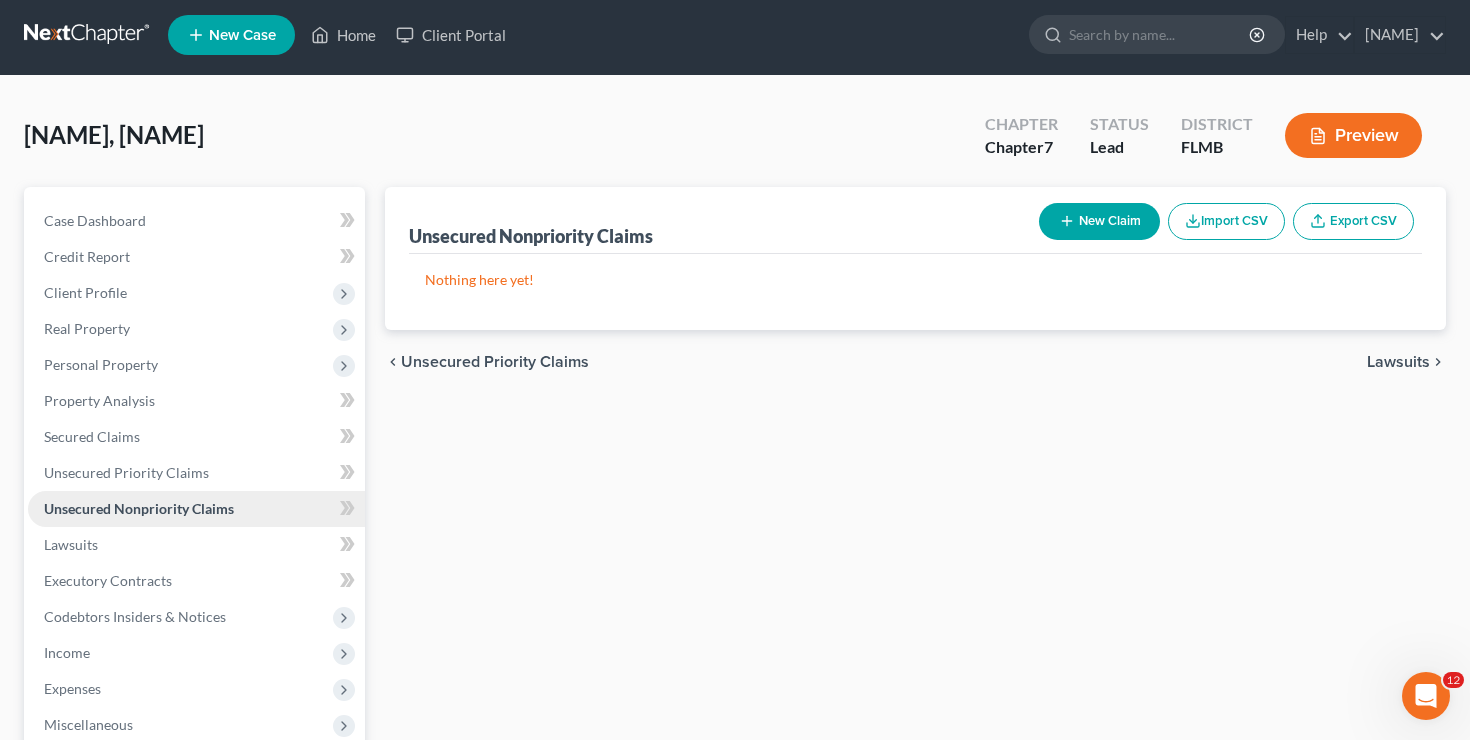 scroll, scrollTop: 0, scrollLeft: 0, axis: both 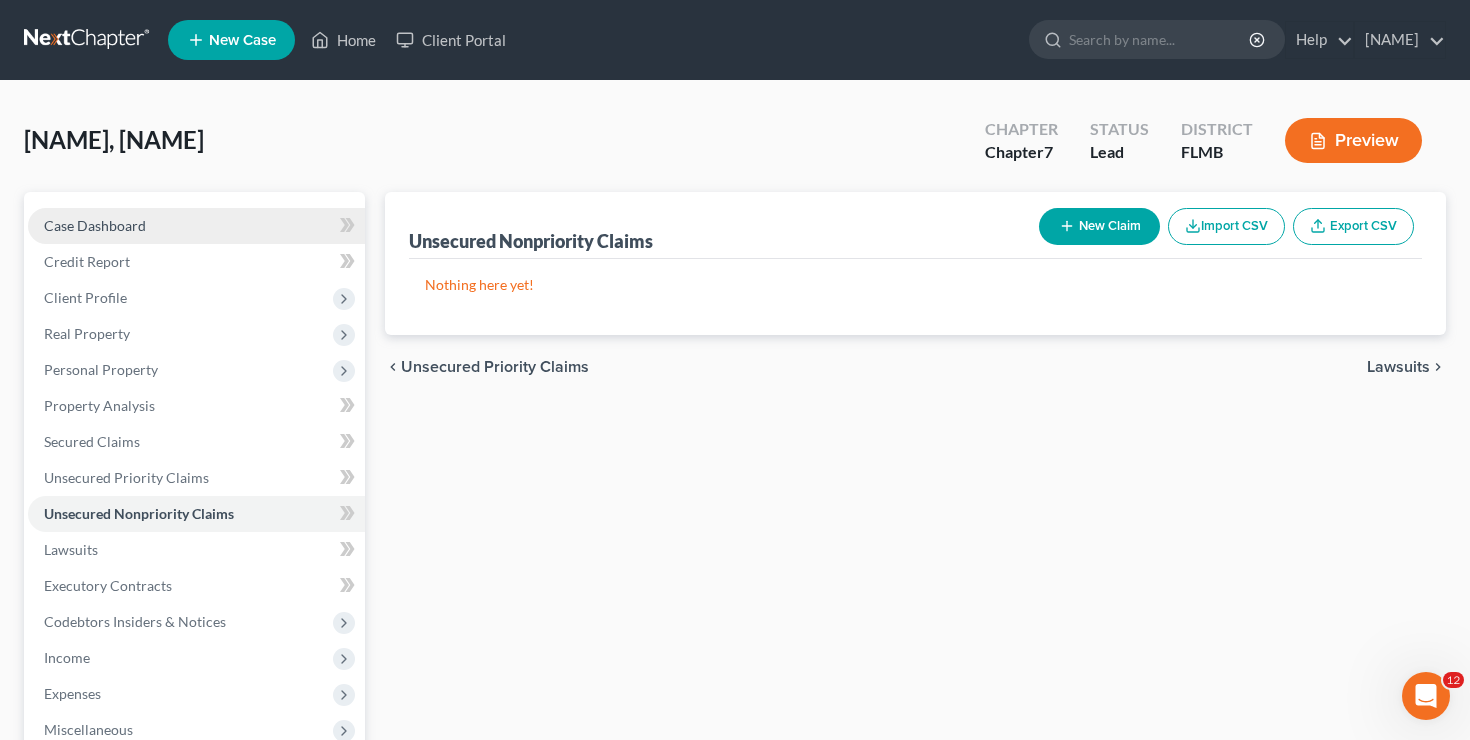 click on "Case Dashboard" at bounding box center [95, 225] 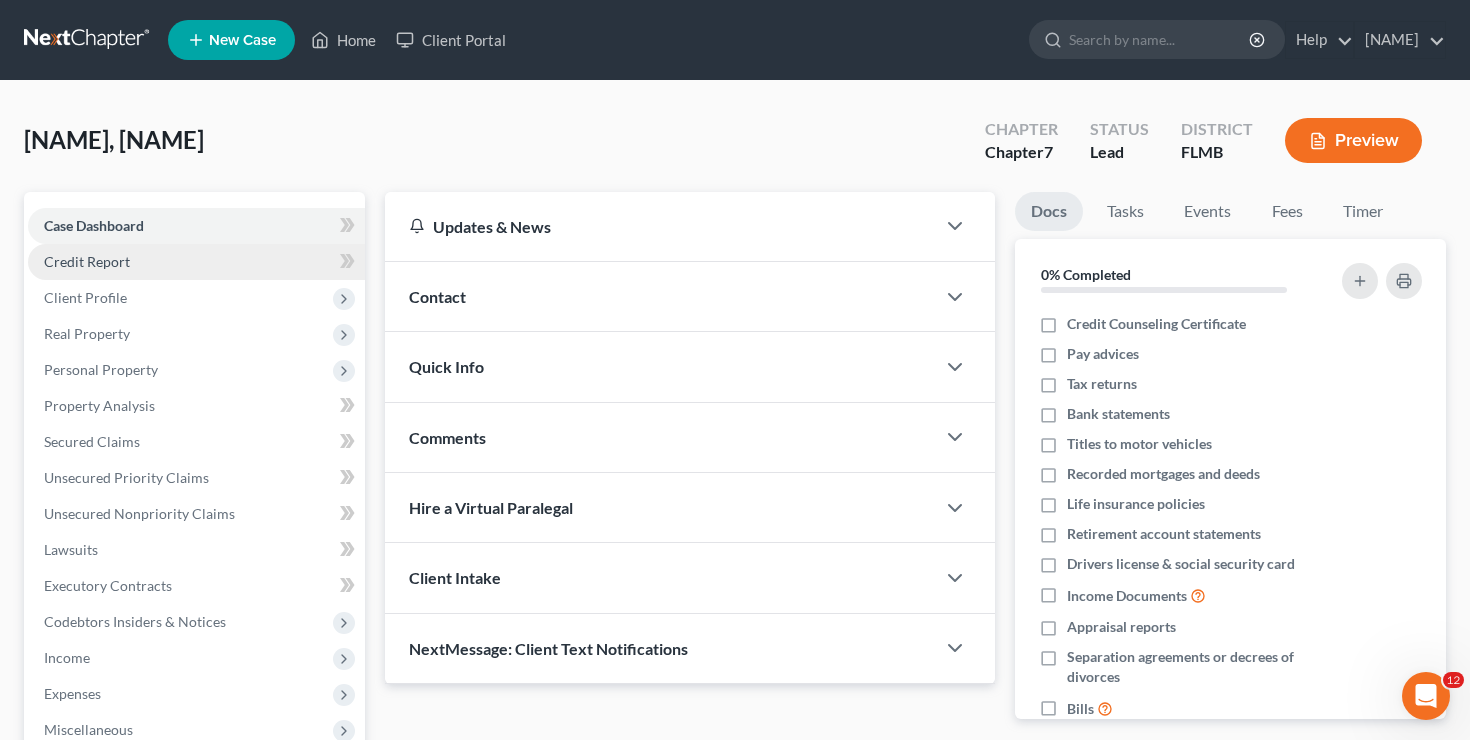click on "Credit Report" at bounding box center (196, 262) 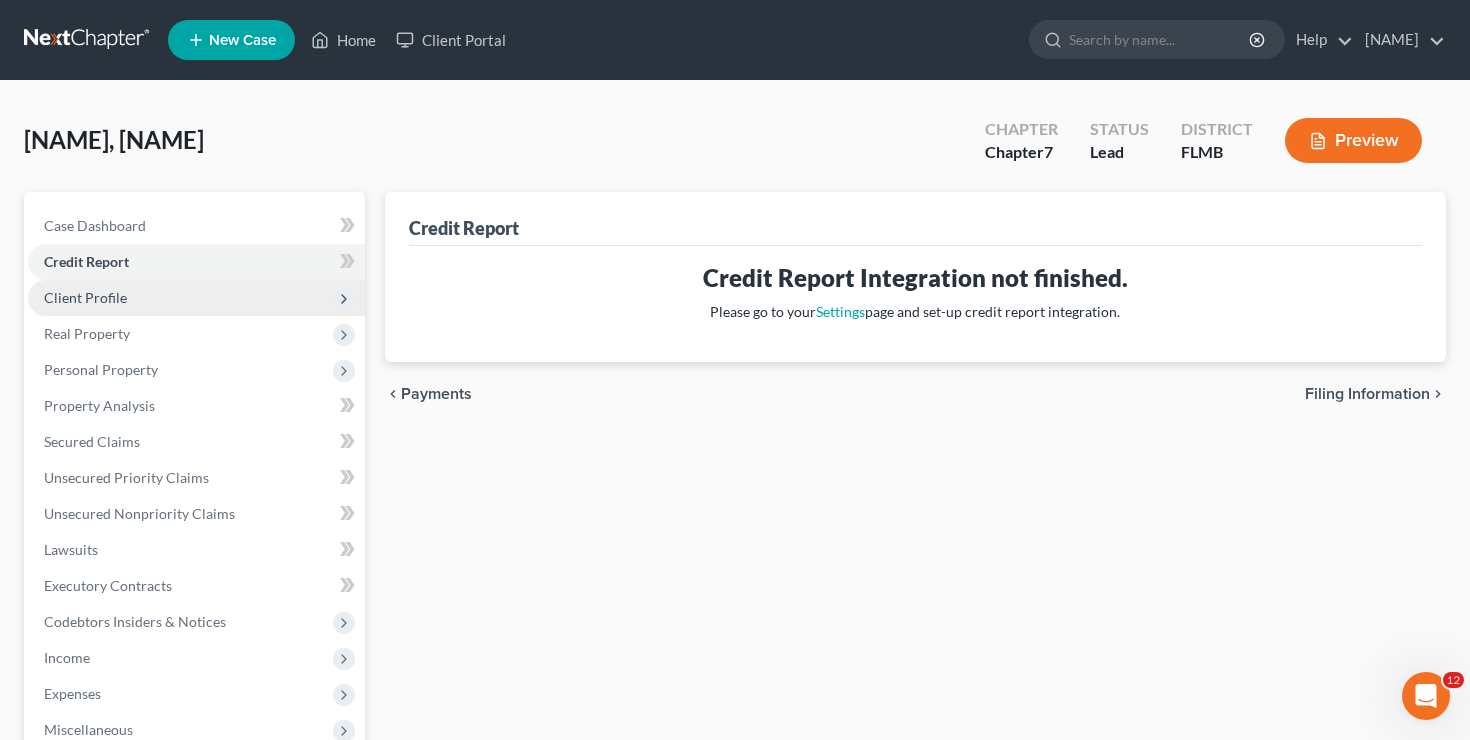 click on "Client Profile" at bounding box center [196, 298] 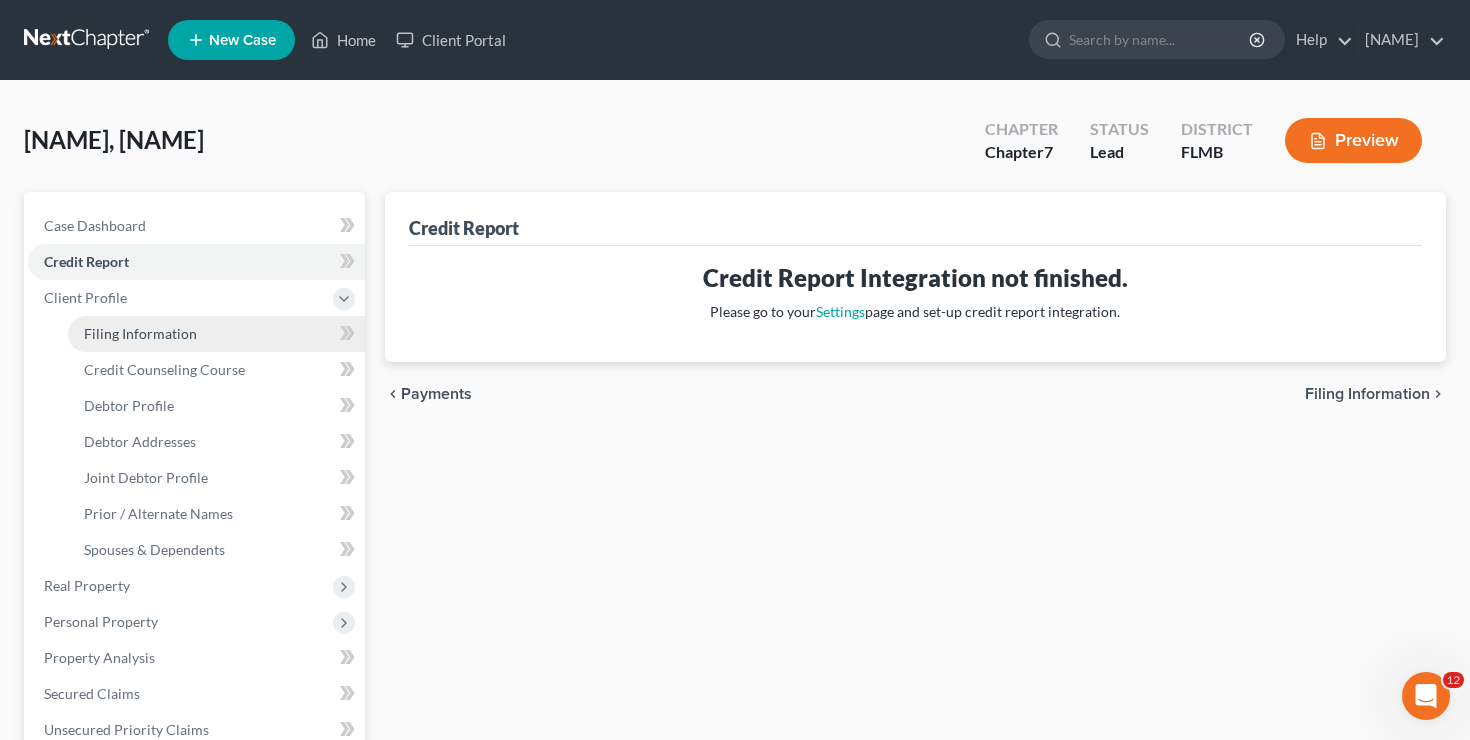 click on "Filing Information" at bounding box center [216, 334] 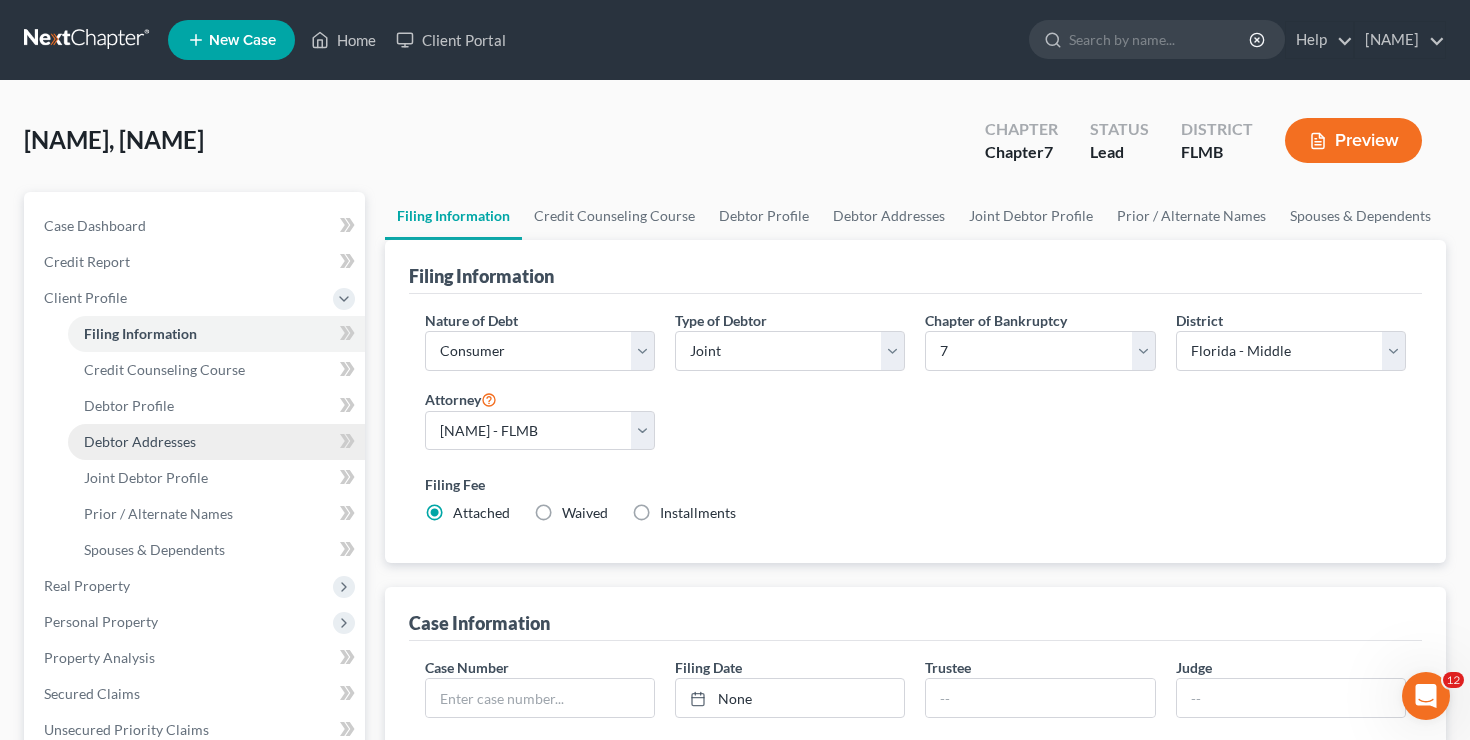 click on "Debtor Addresses" at bounding box center (216, 442) 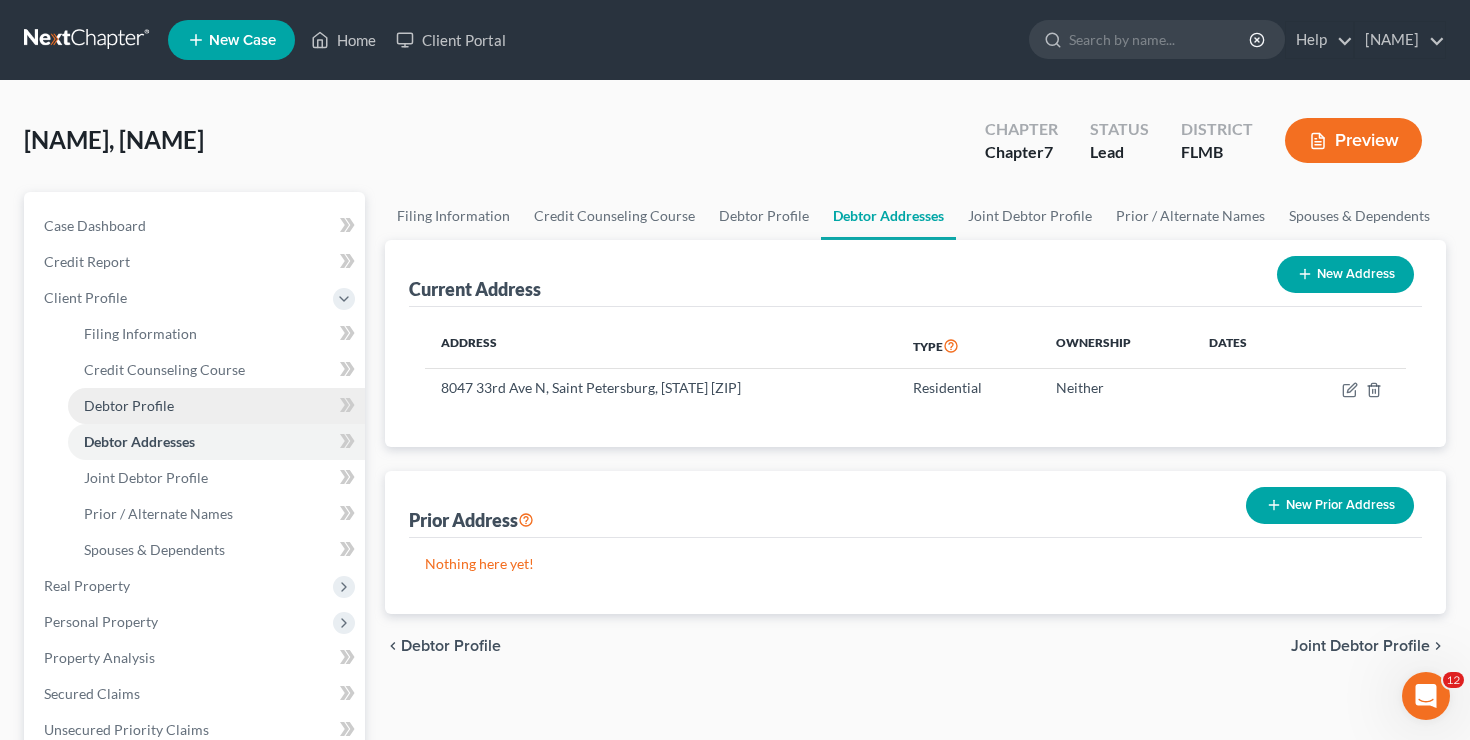 click on "Debtor Profile" at bounding box center [216, 406] 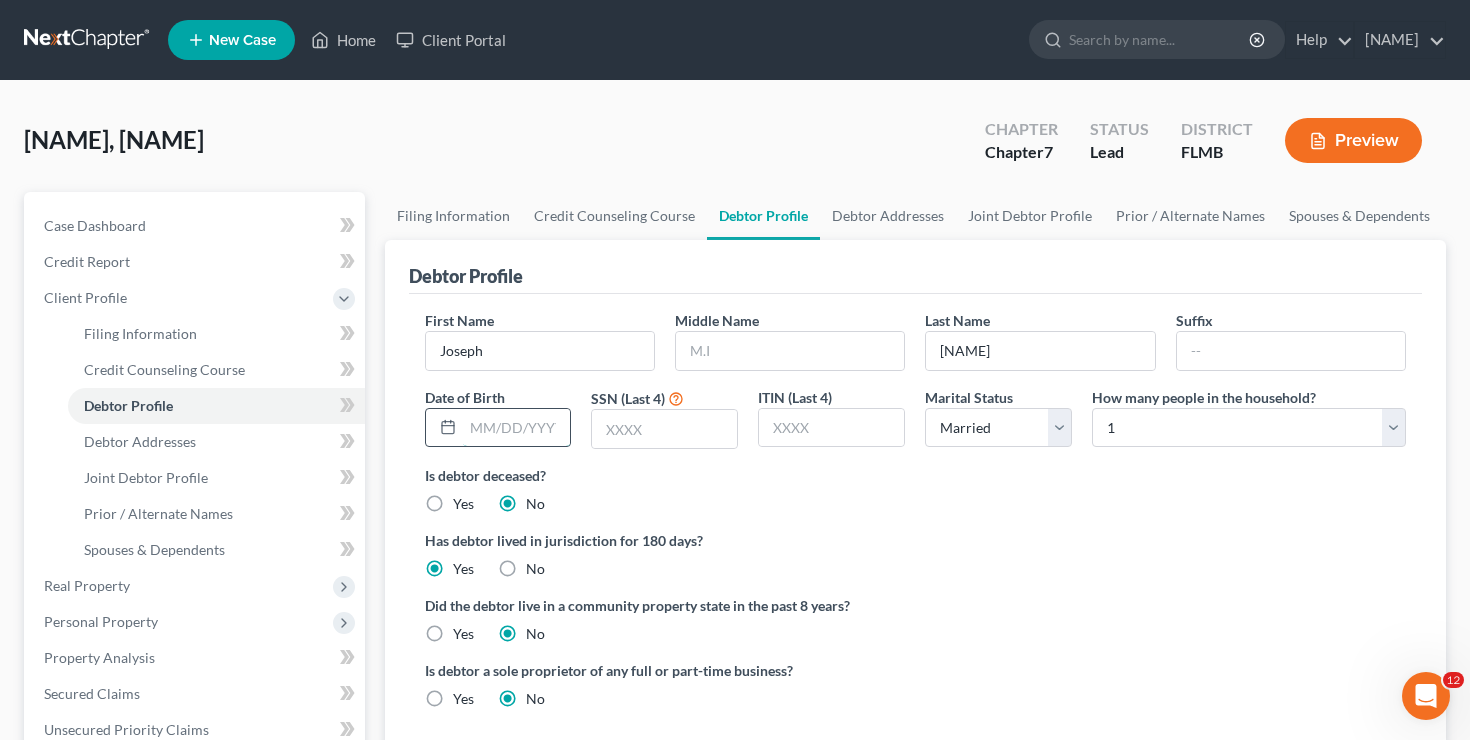 click at bounding box center (517, 428) 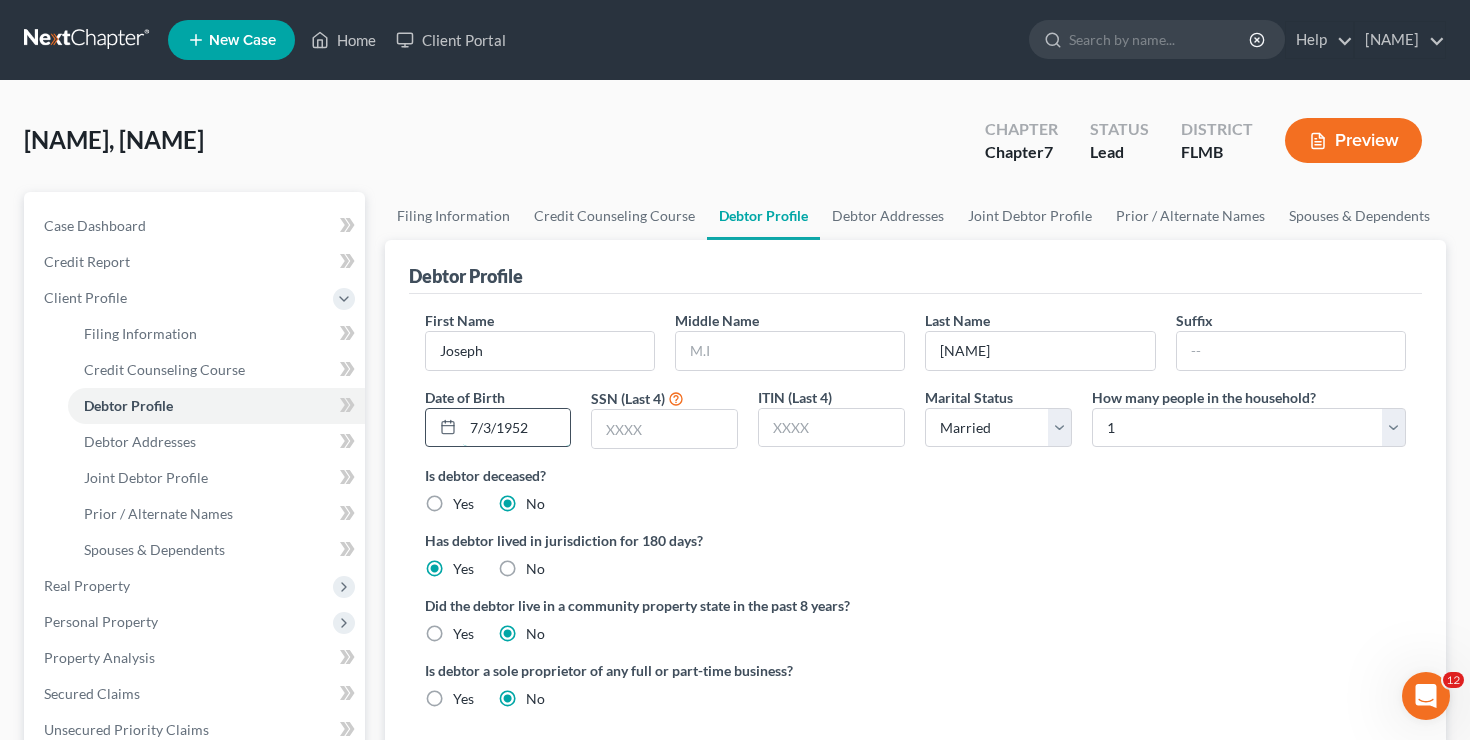 type on "7/3/1952" 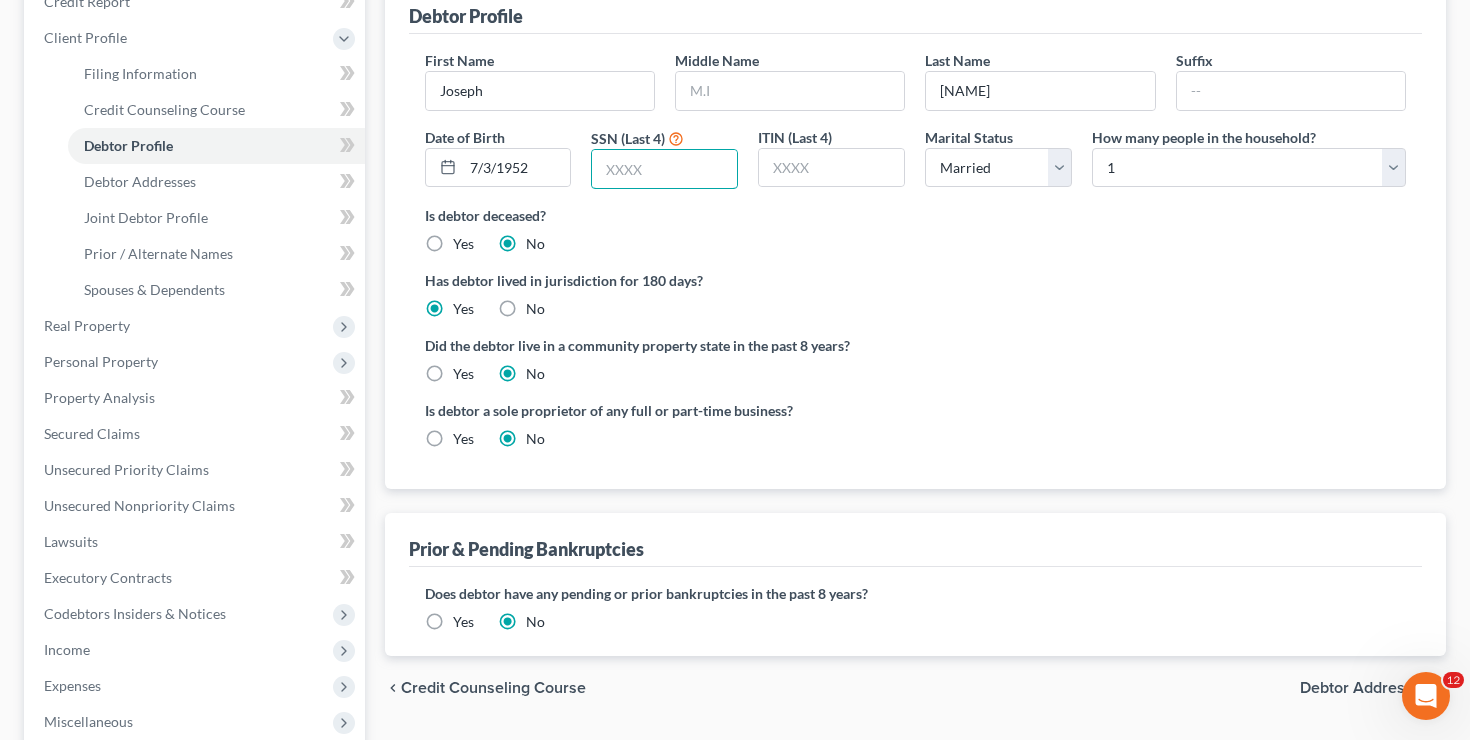 scroll, scrollTop: 259, scrollLeft: 0, axis: vertical 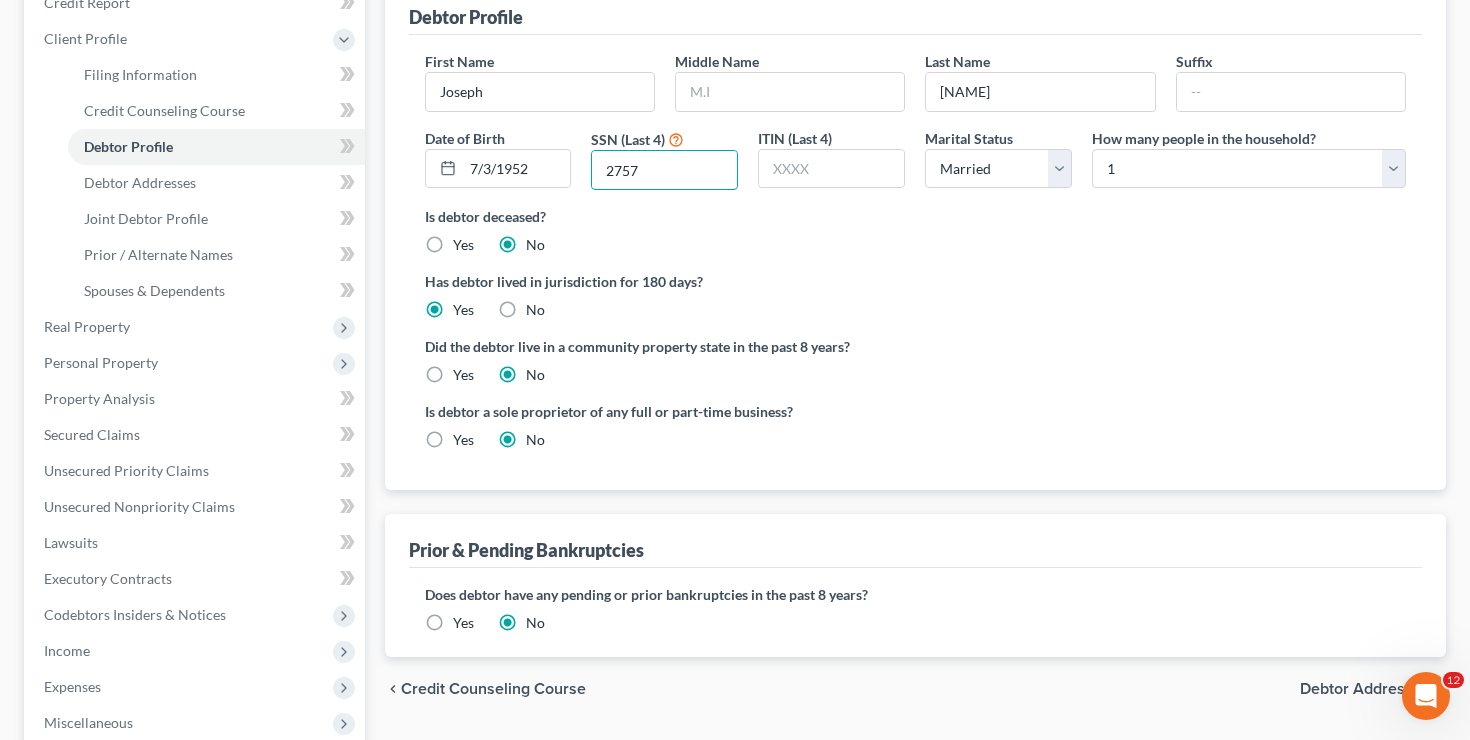 type on "[NUMBER]" 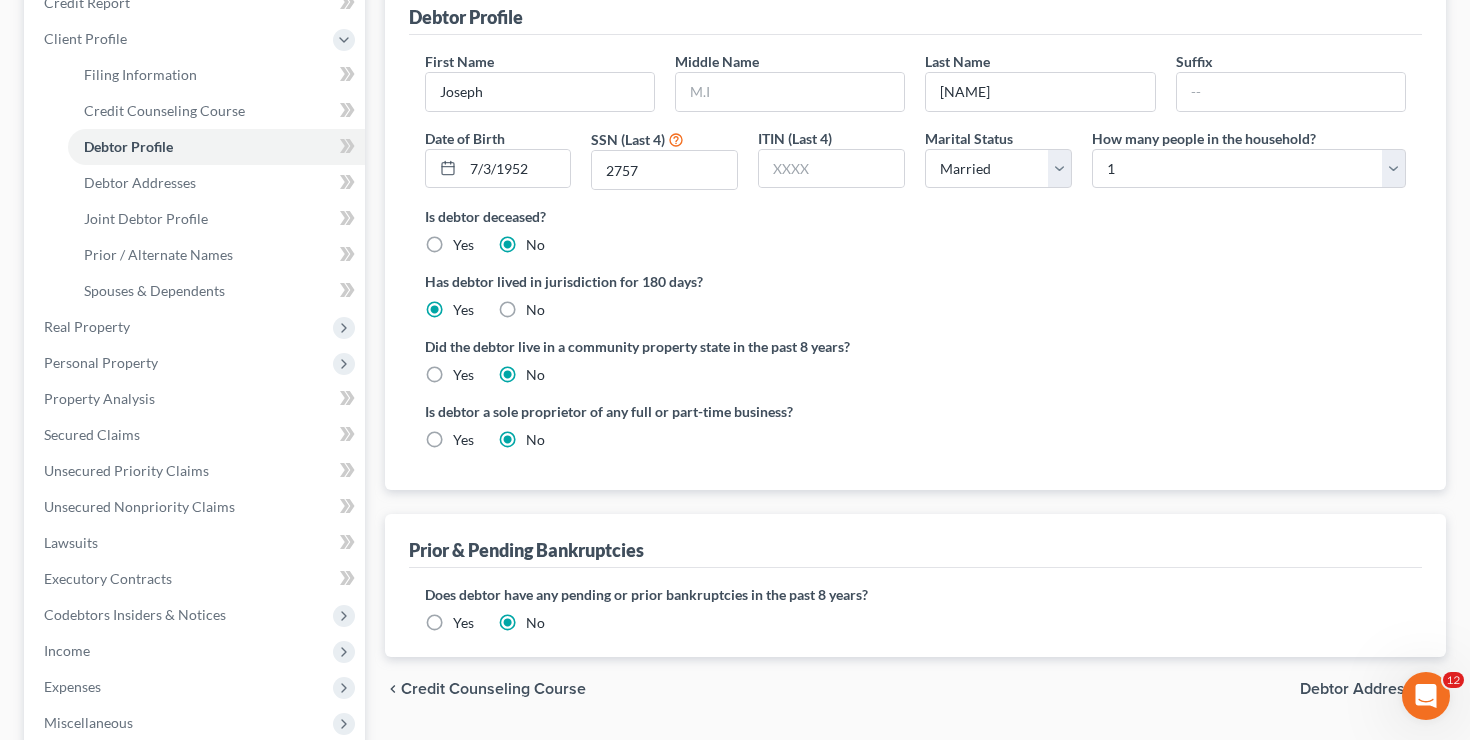 click on "Has debtor lived in jurisdiction for 180 days? Yes No Debtor must reside in jurisdiction for 180 prior to filing bankruptcy pursuant to U.S.C. 11 28 USC § 1408.   More Info" at bounding box center (916, 295) 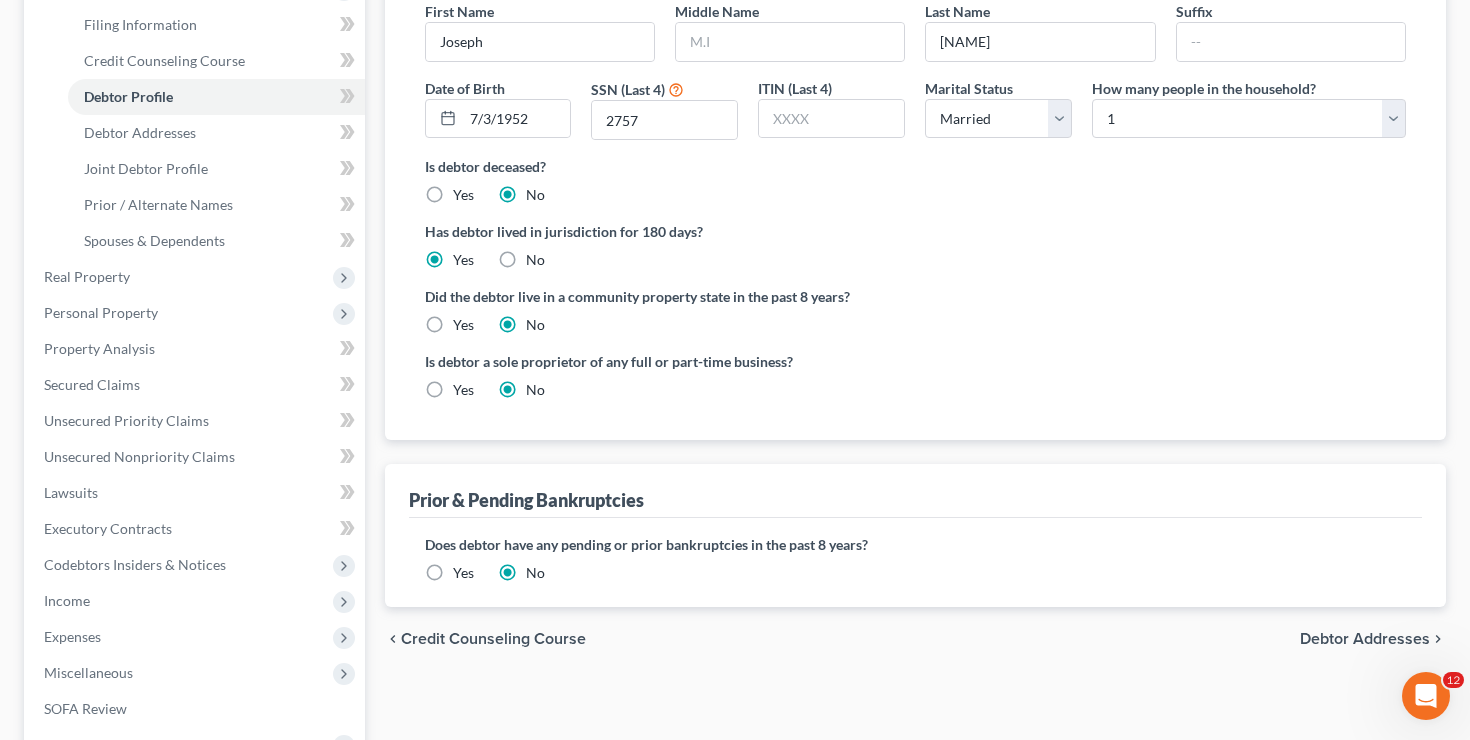 scroll, scrollTop: 290, scrollLeft: 0, axis: vertical 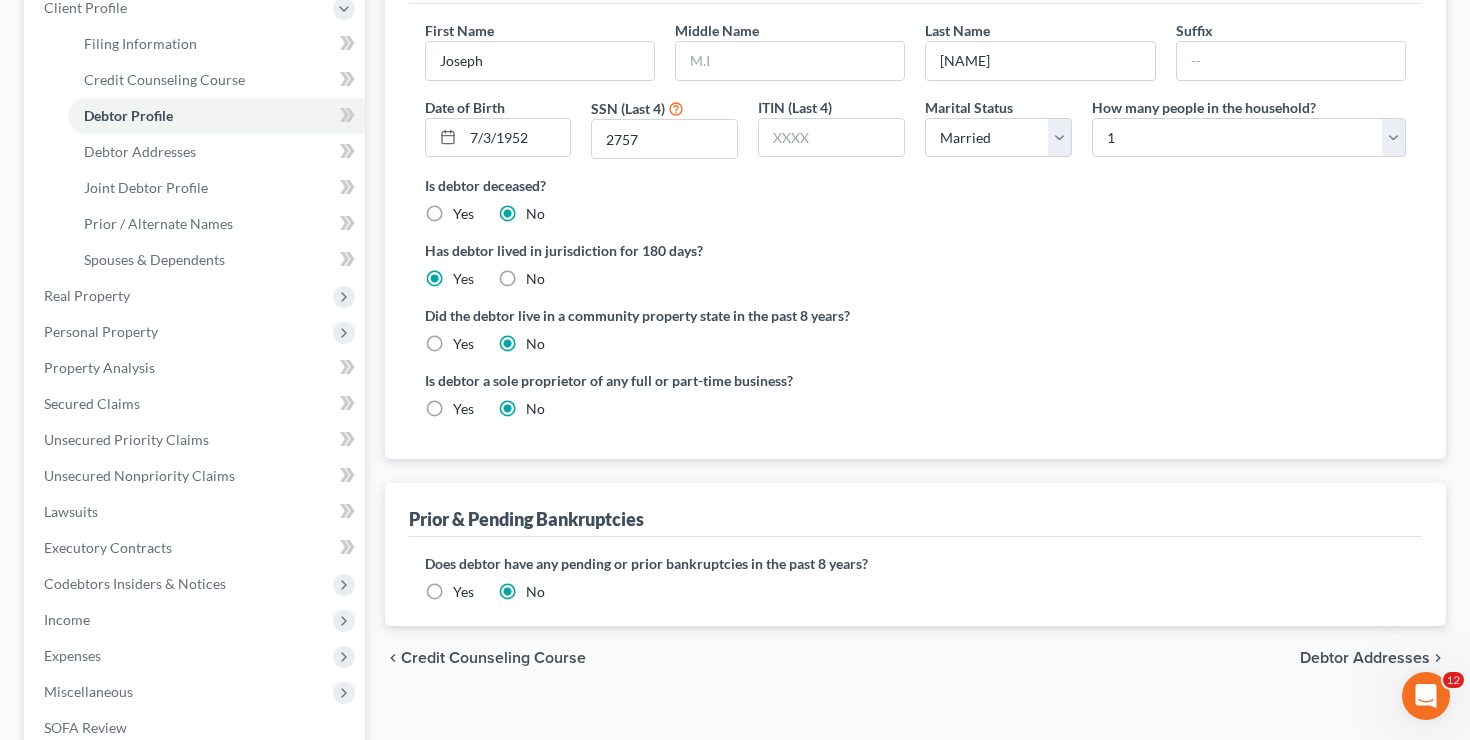 click on "How many people in the household?" at bounding box center (1204, 107) 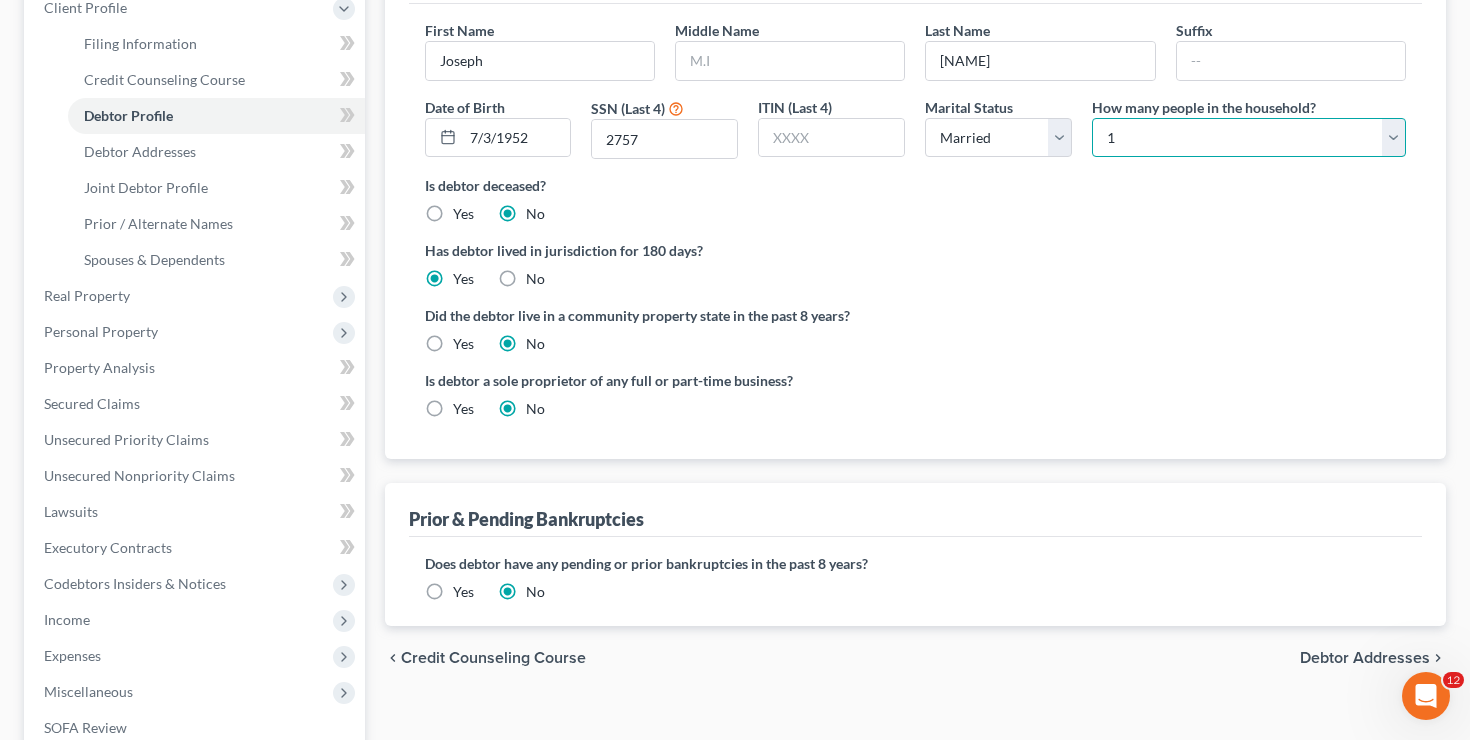 click on "Select 1 2 3 4 5 6 7 8 9 10 11 12 13 14 15 16 17 18 19 20" at bounding box center (1249, 138) 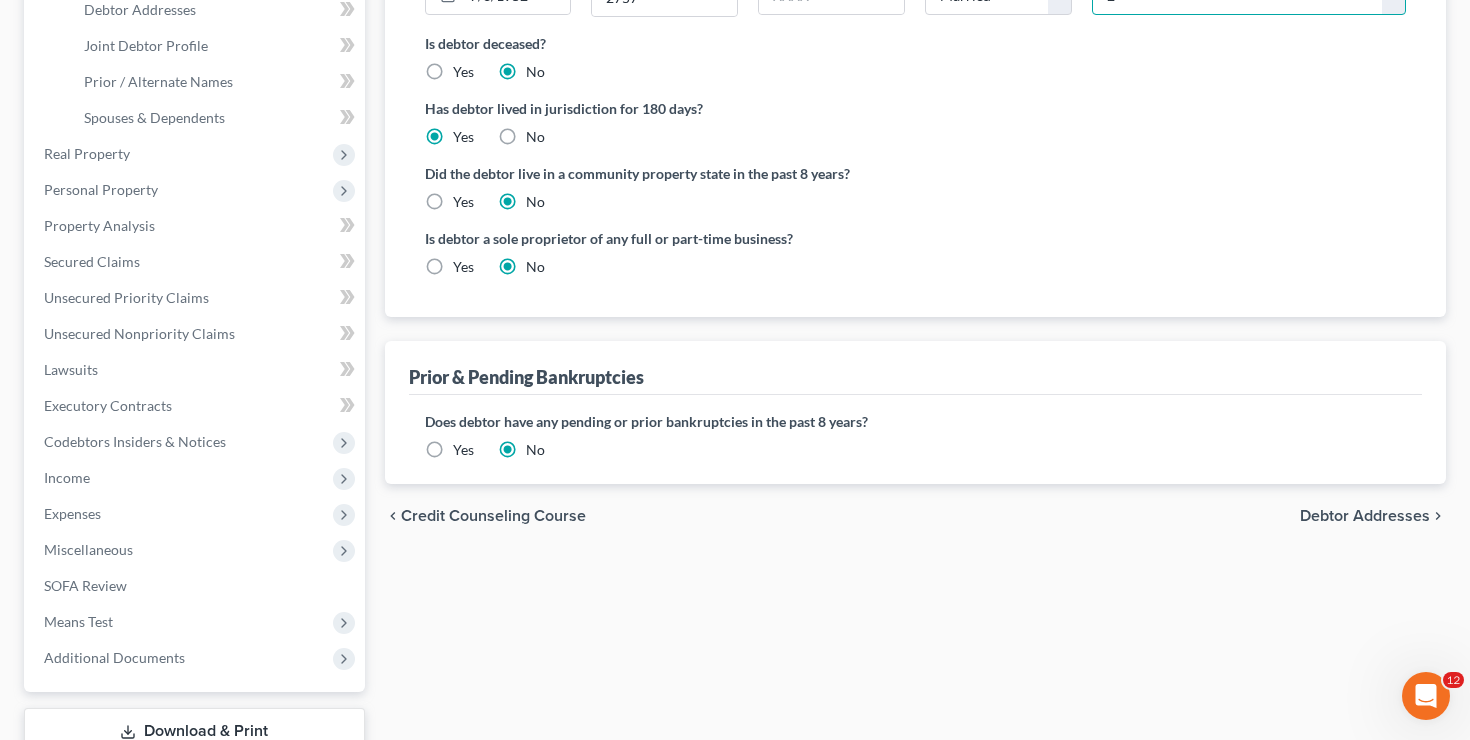 scroll, scrollTop: 474, scrollLeft: 0, axis: vertical 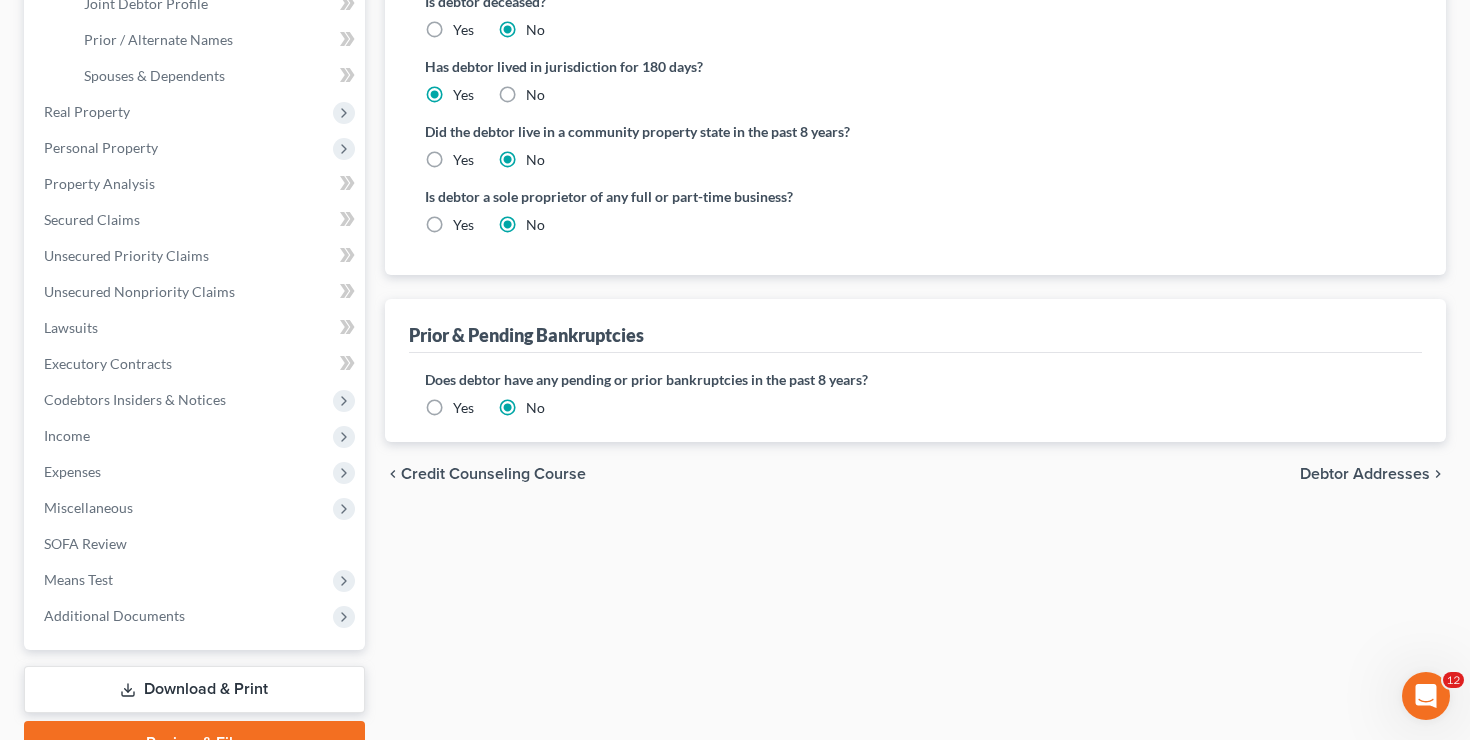 click on "Debtor Addresses" at bounding box center [1365, 474] 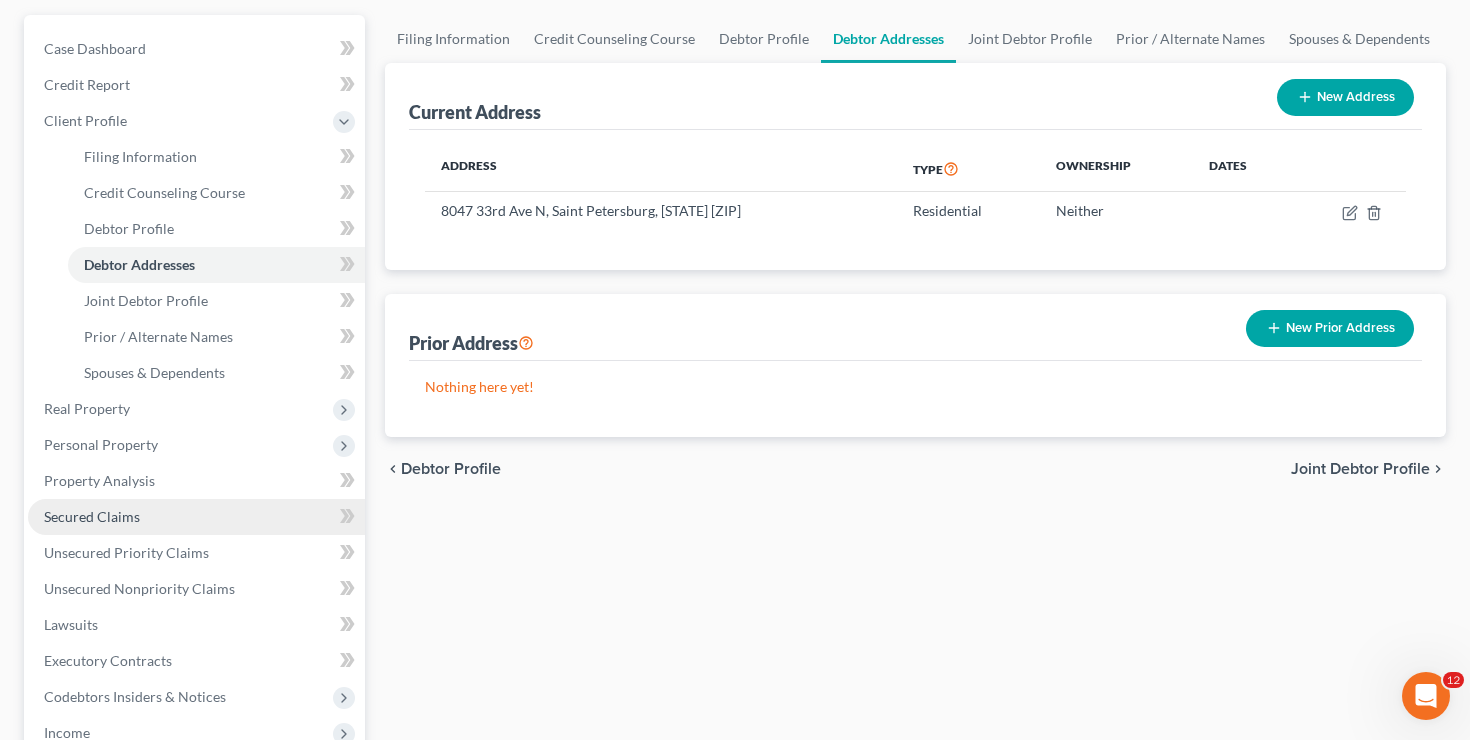 scroll, scrollTop: 185, scrollLeft: 0, axis: vertical 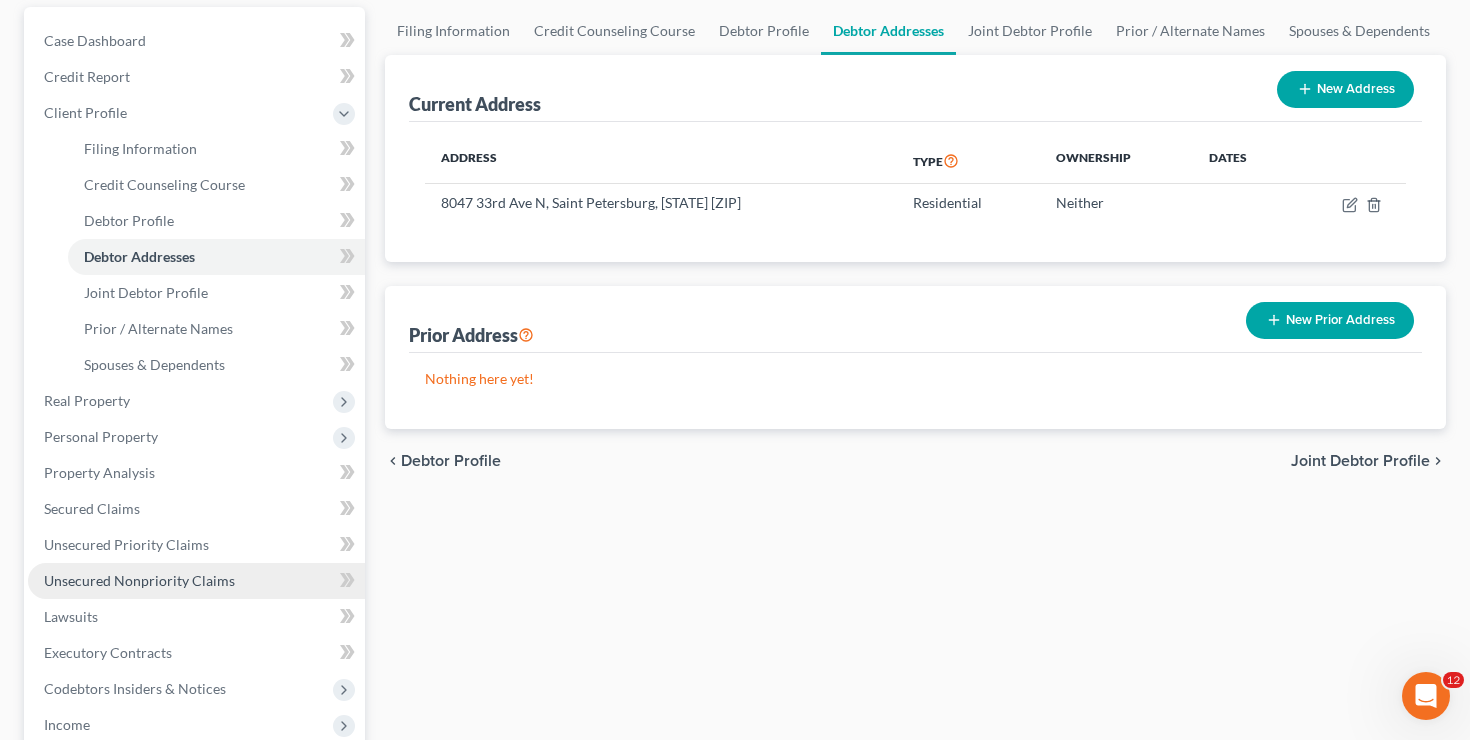 click on "Unsecured Nonpriority Claims" at bounding box center (139, 580) 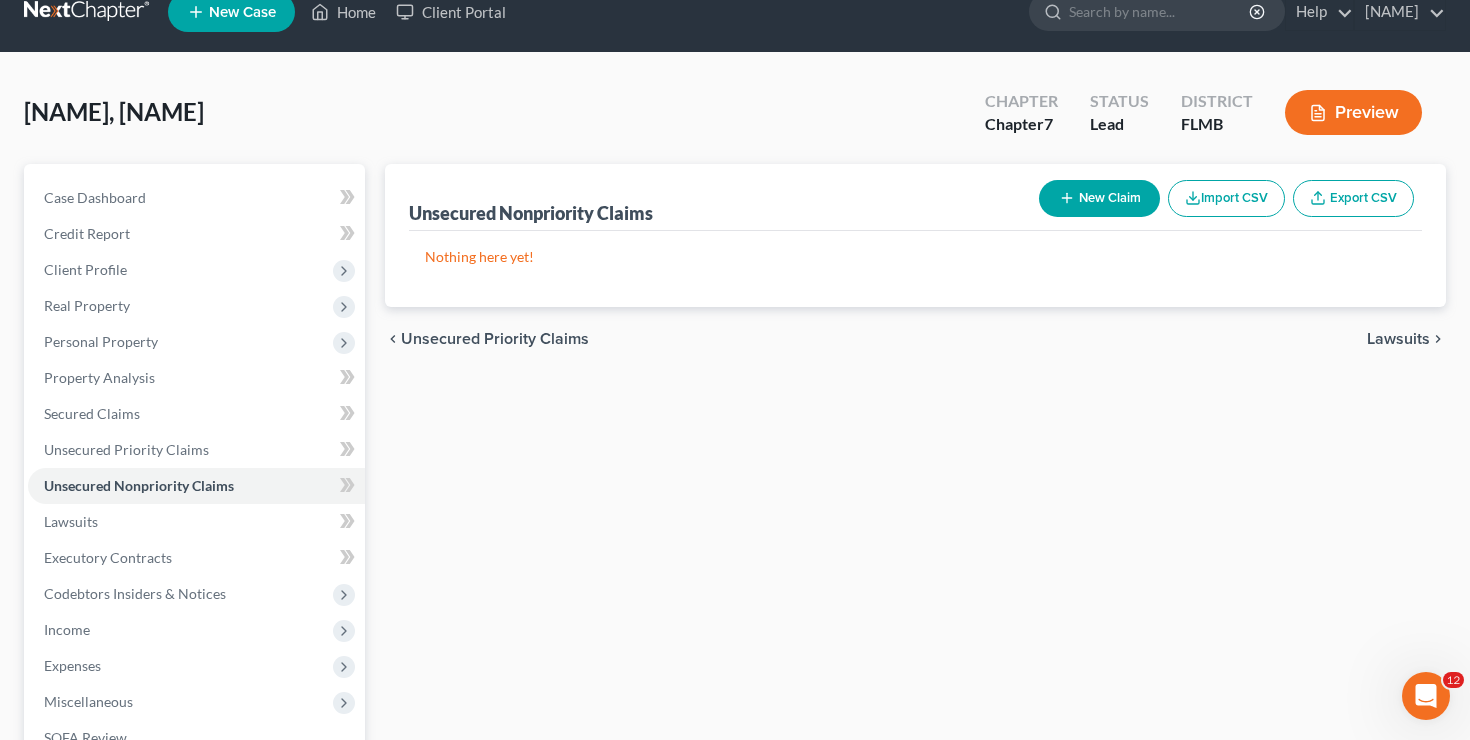 scroll, scrollTop: 0, scrollLeft: 0, axis: both 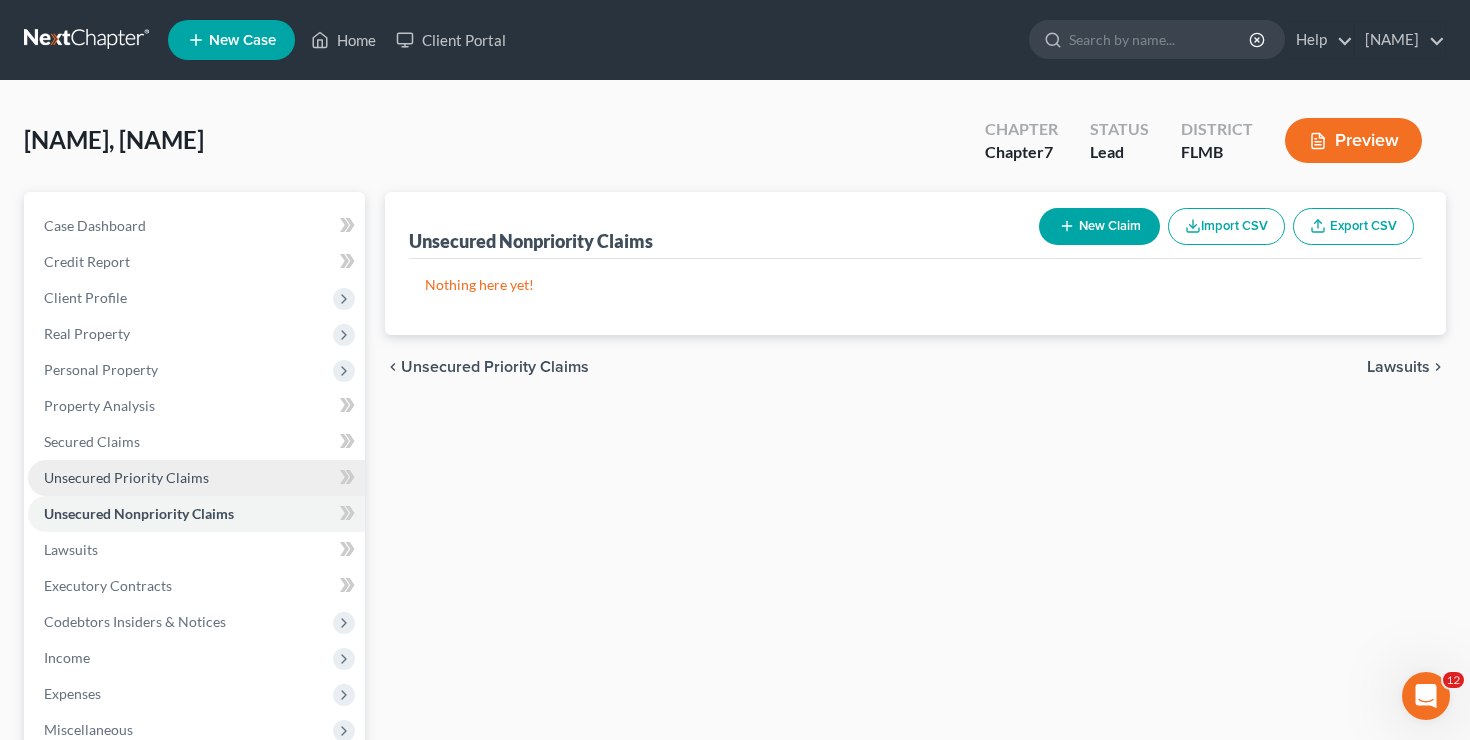 click on "Unsecured Priority Claims" at bounding box center [126, 477] 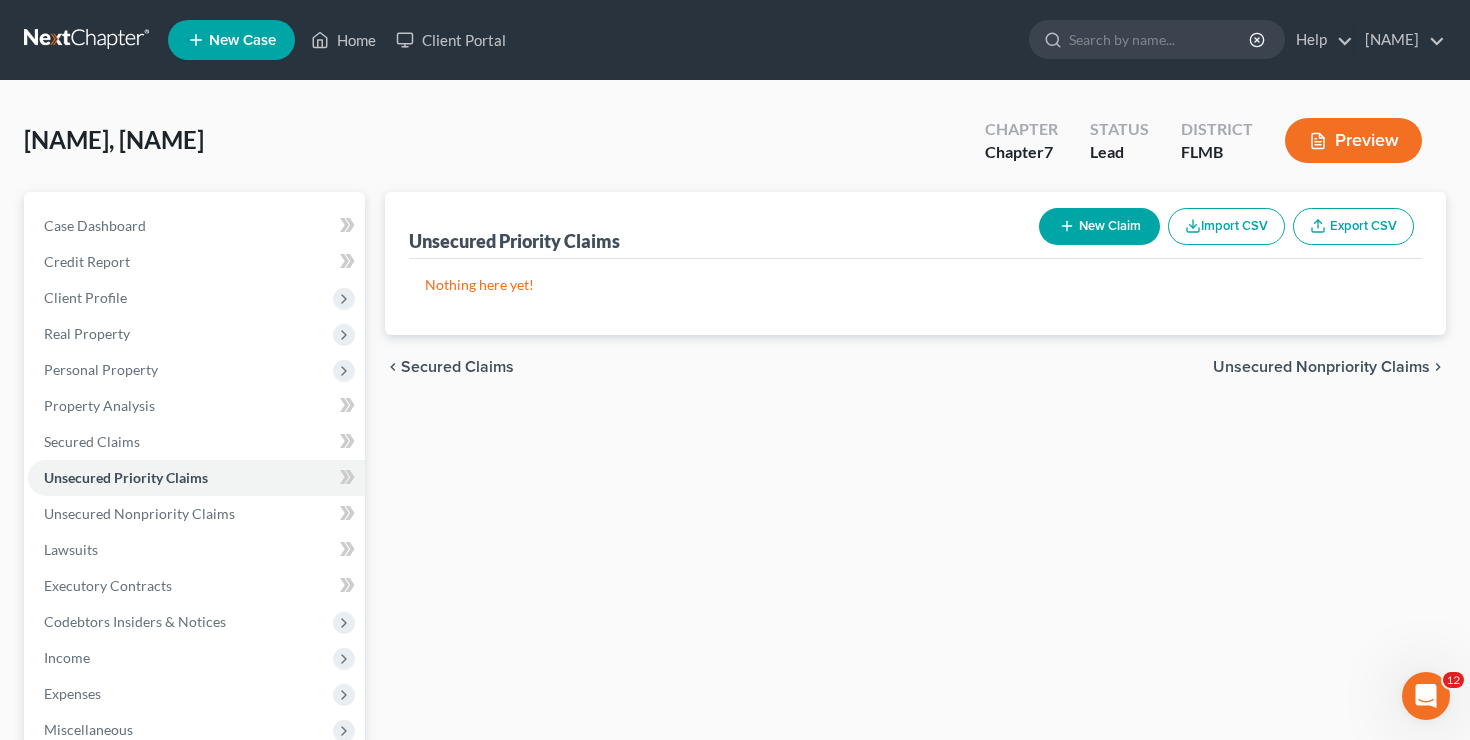 click on "New Claim" at bounding box center (1099, 226) 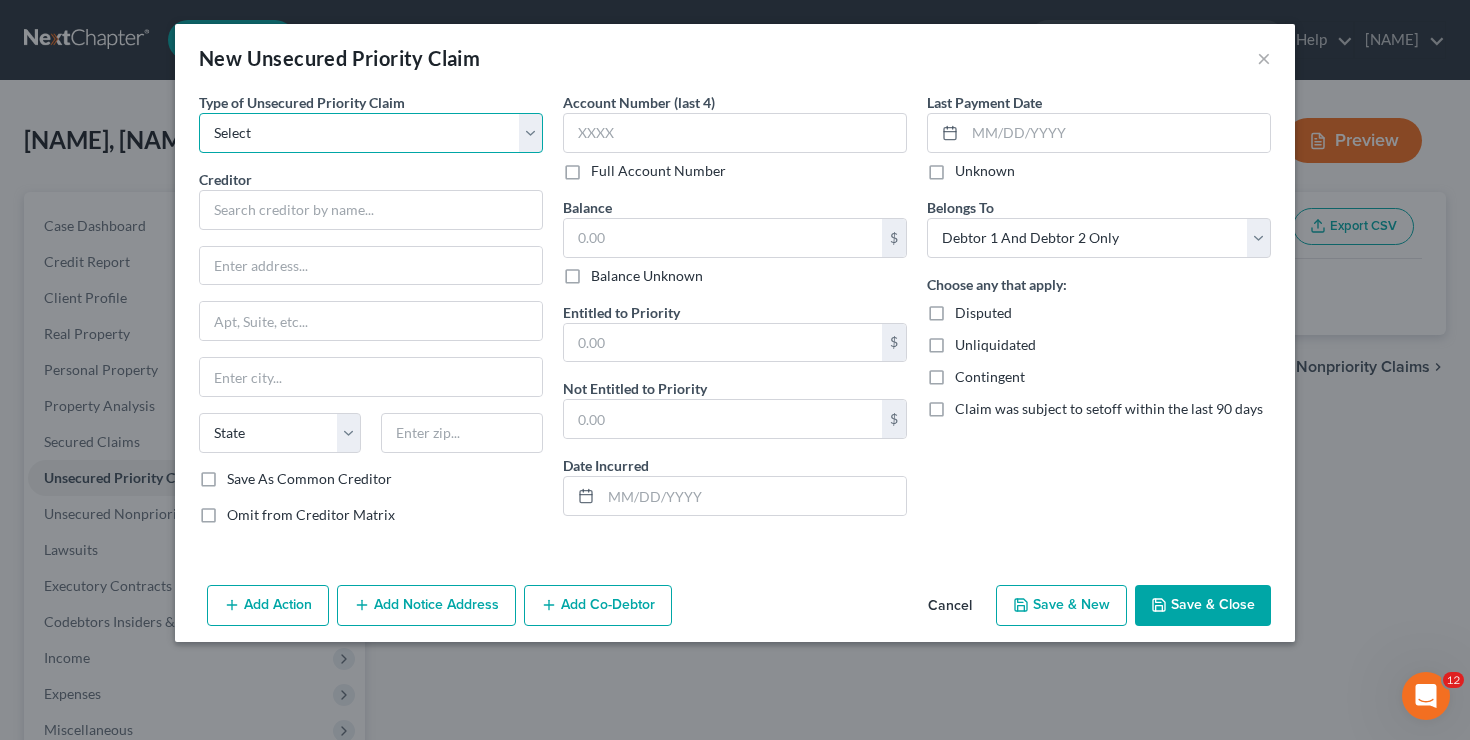 click on "Select Taxes & Other Government Units Domestic Support Obligations Extensions of credit in an involuntary case Wages, Salaries, Commissions Contributions to employee benefits Certain farmers and fisherman Deposits by individuals Commitments to maintain capitals Claims for death or injury while intoxicated Other" at bounding box center [371, 133] 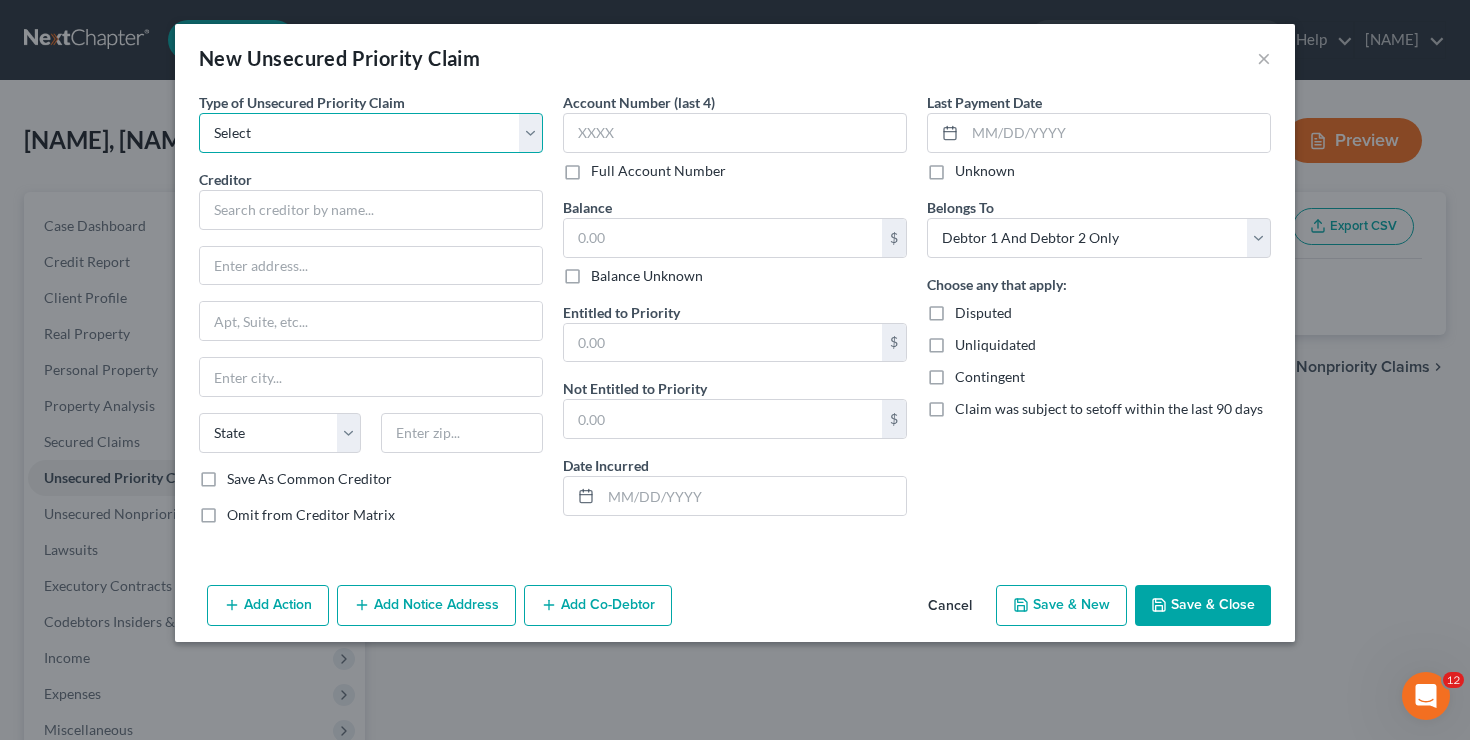 select on "0" 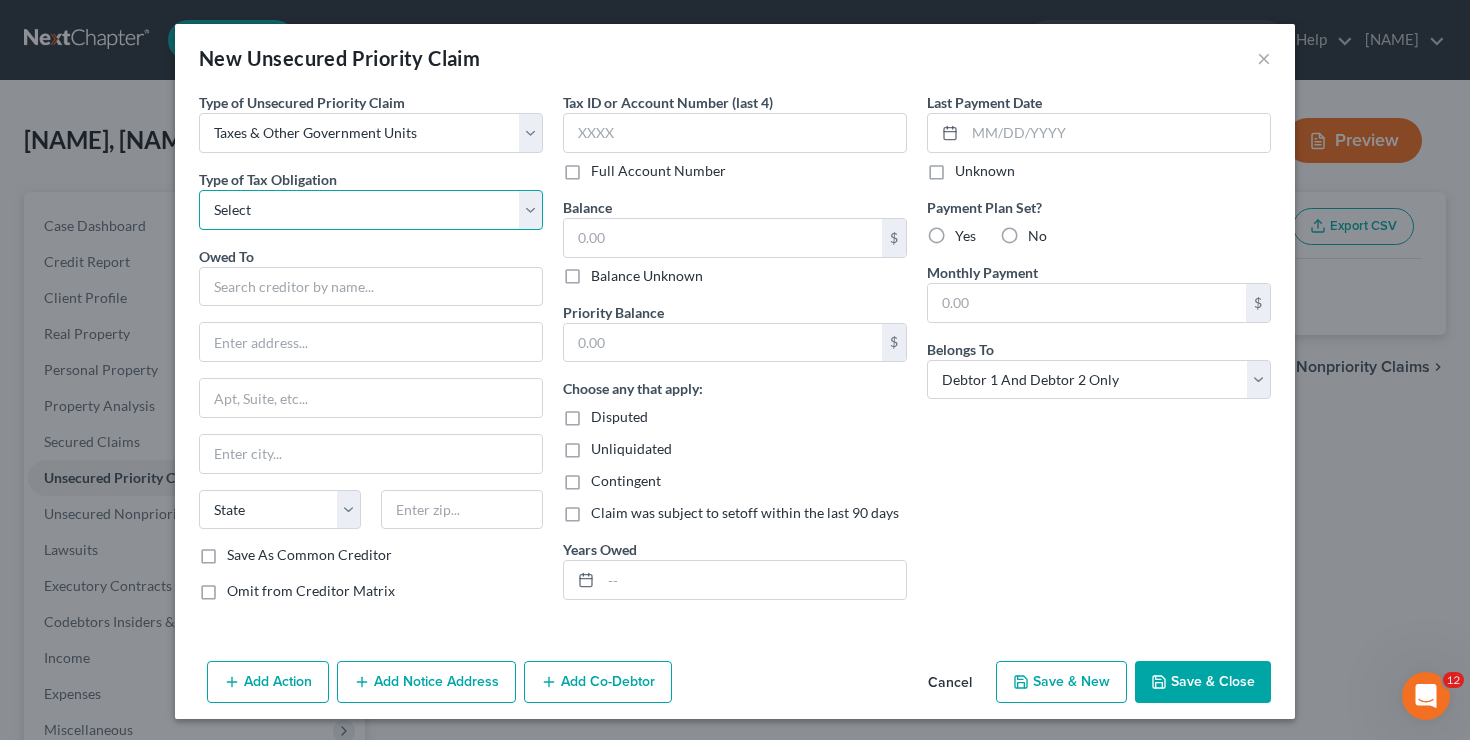 click on "Select Federal City State Franchise Tax Board Other" at bounding box center (371, 210) 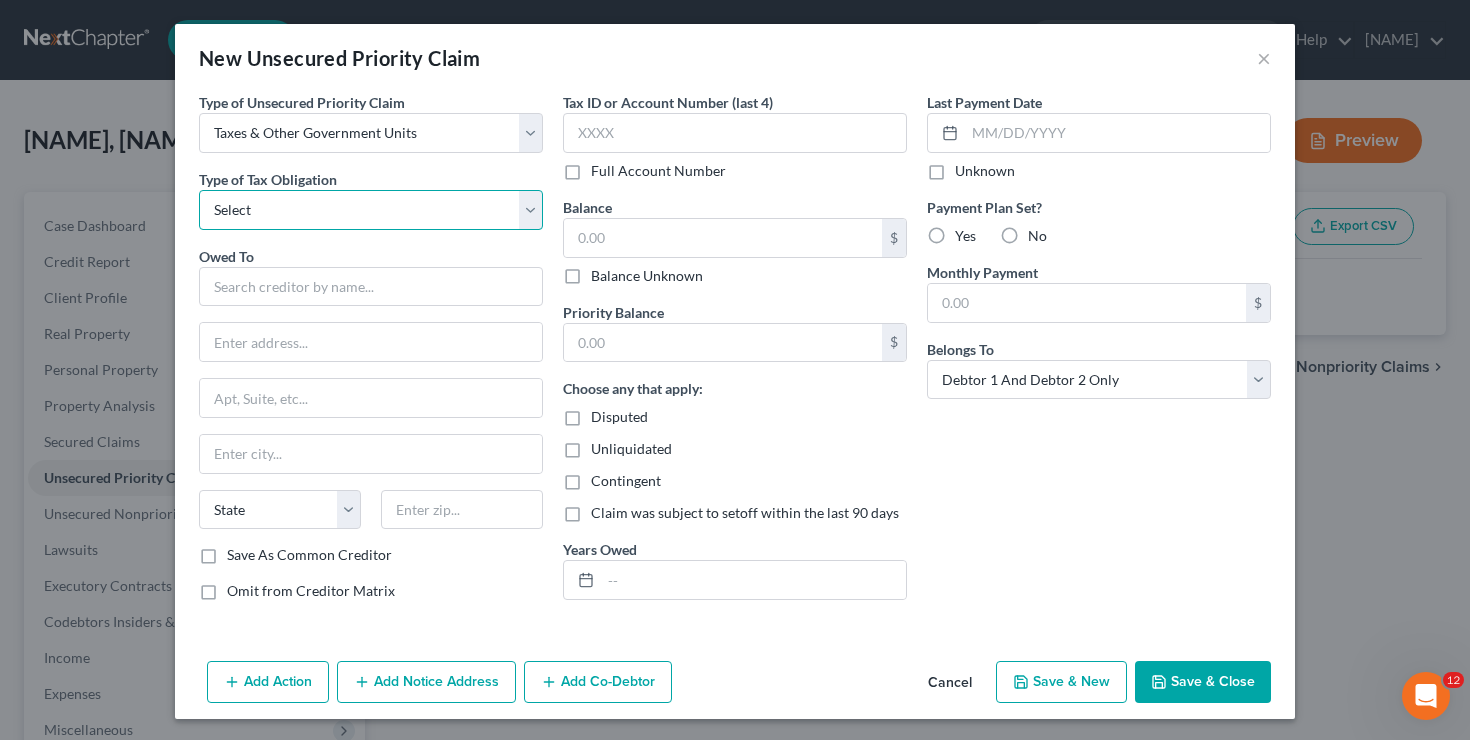 select on "0" 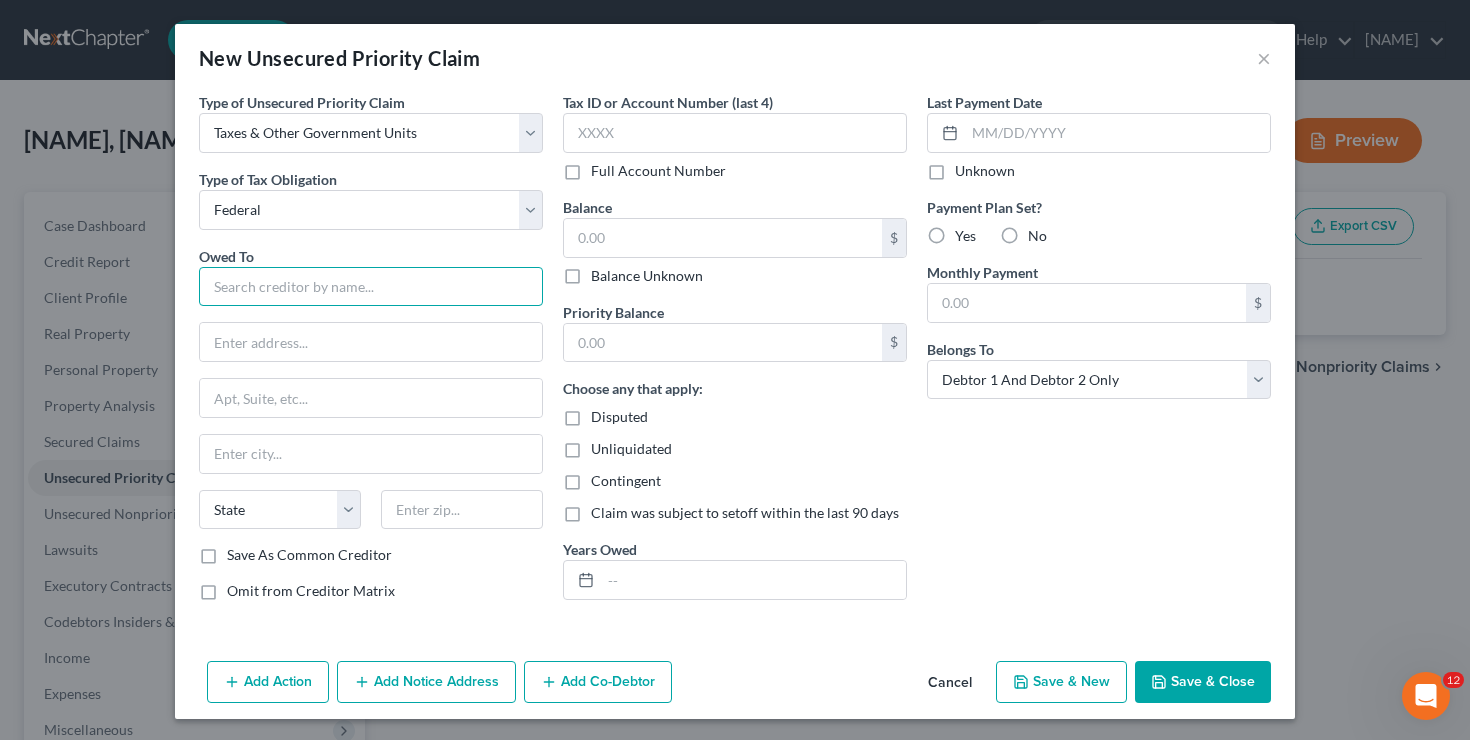 click at bounding box center [371, 287] 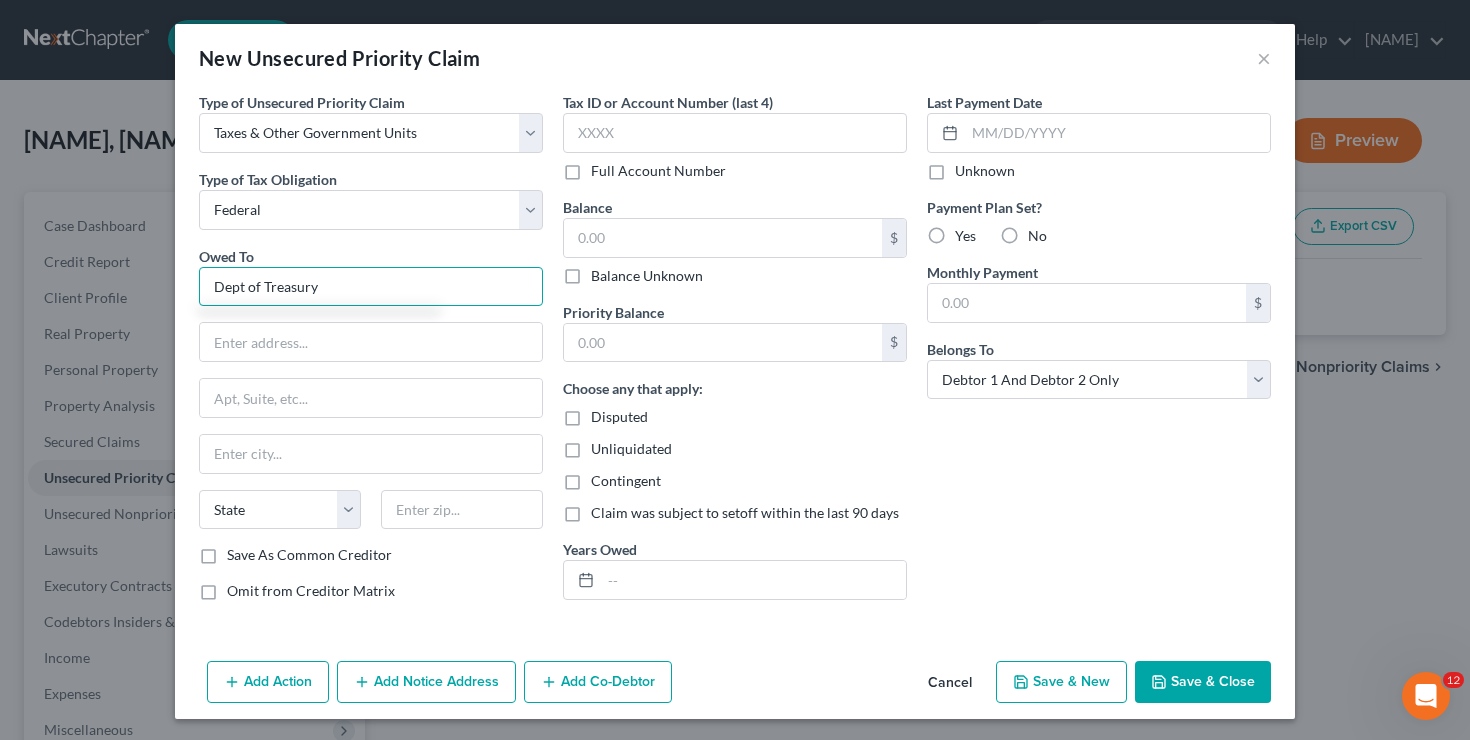 type on "Dept of Treasury" 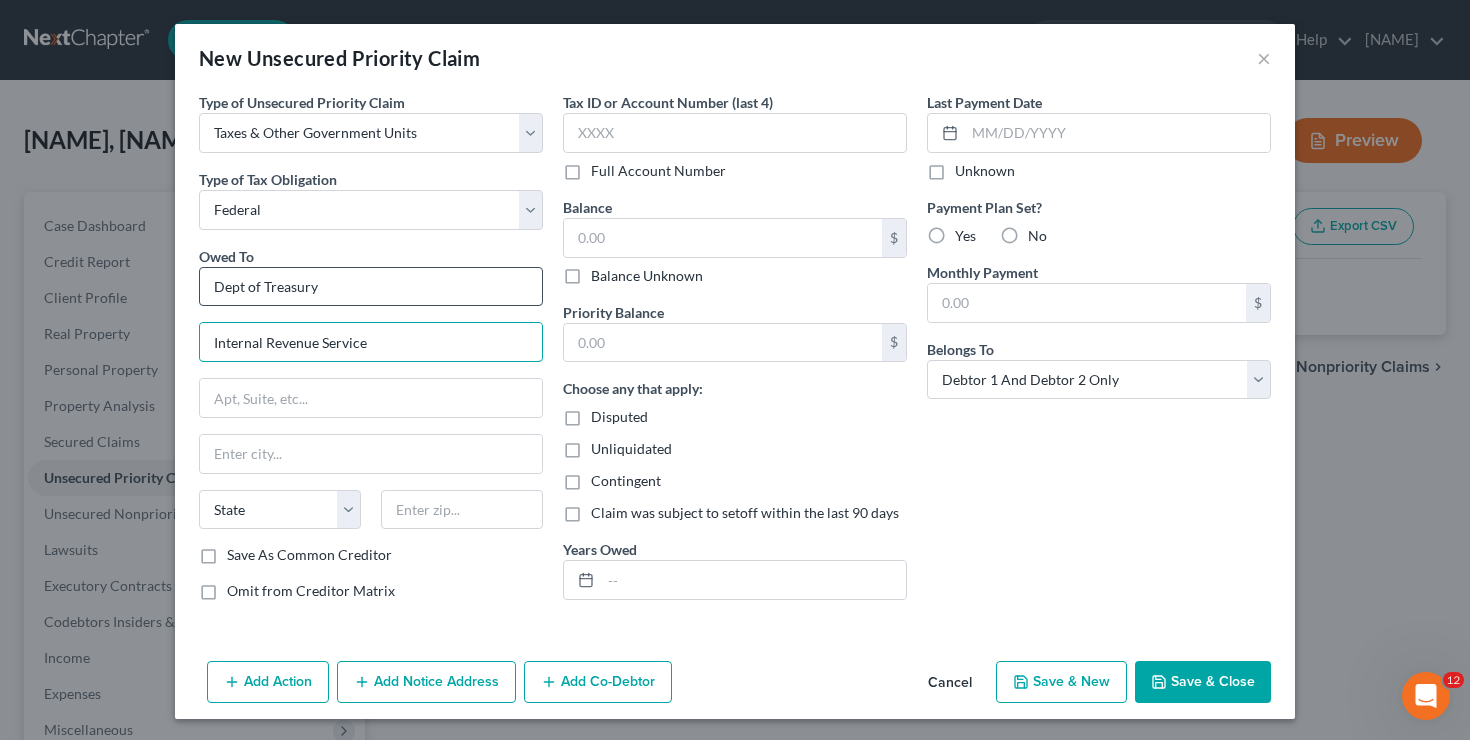 type on "Internal Revenue Service" 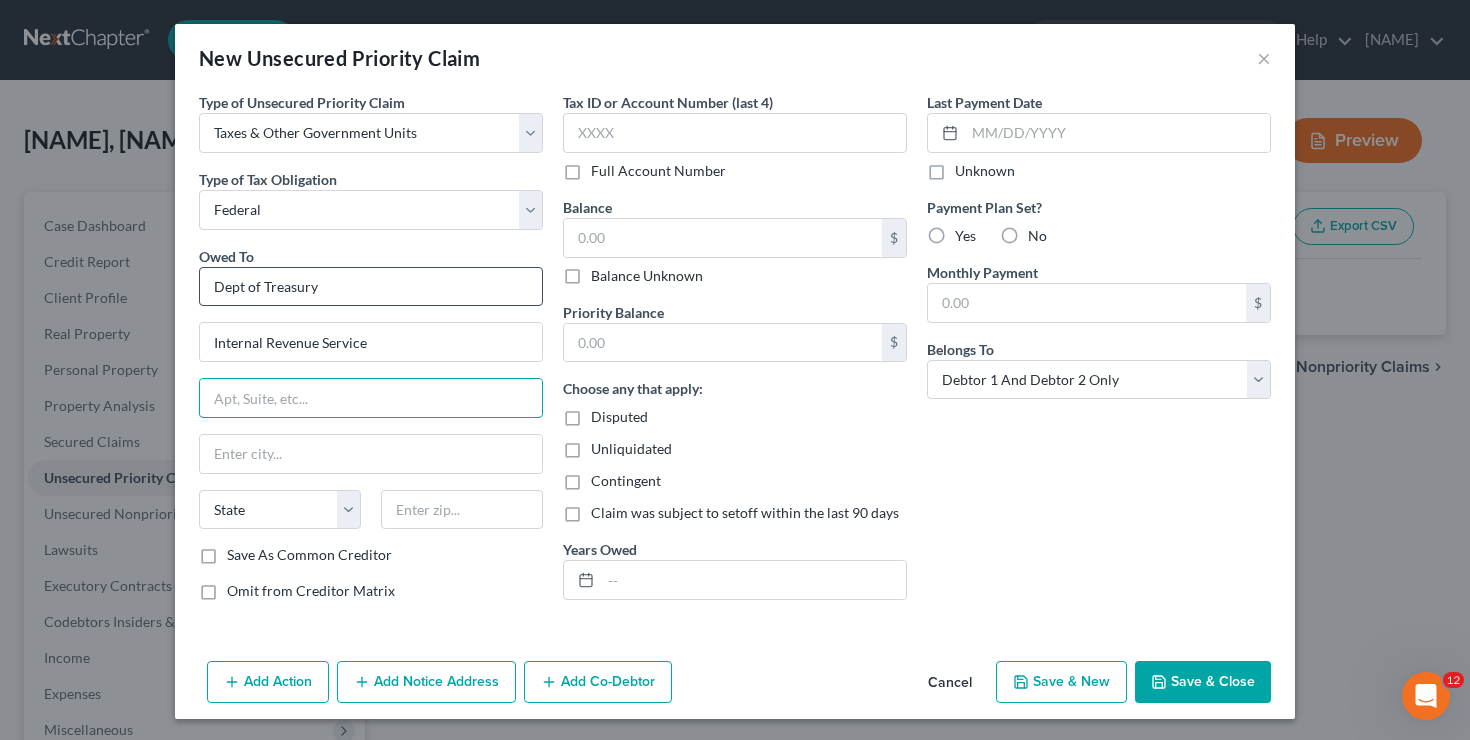 type on "P" 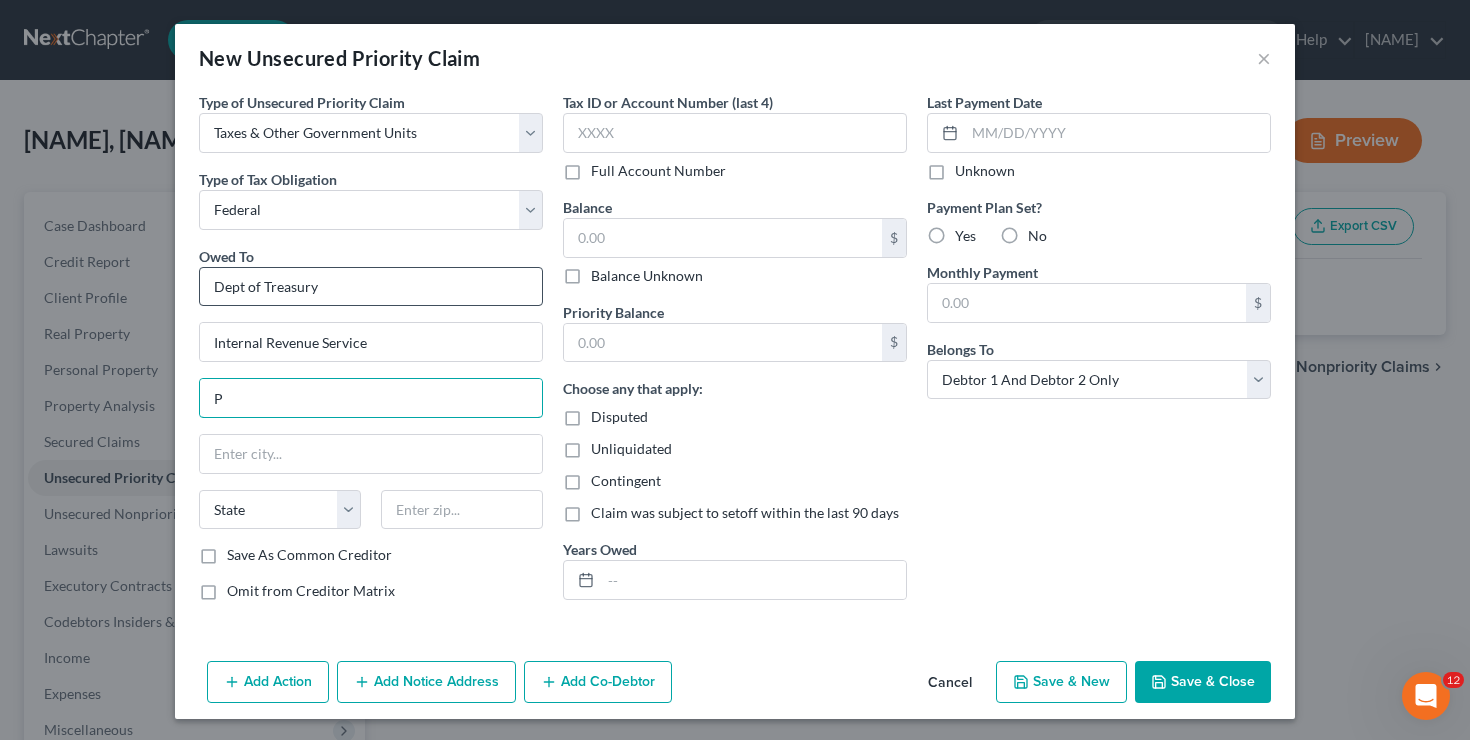 type 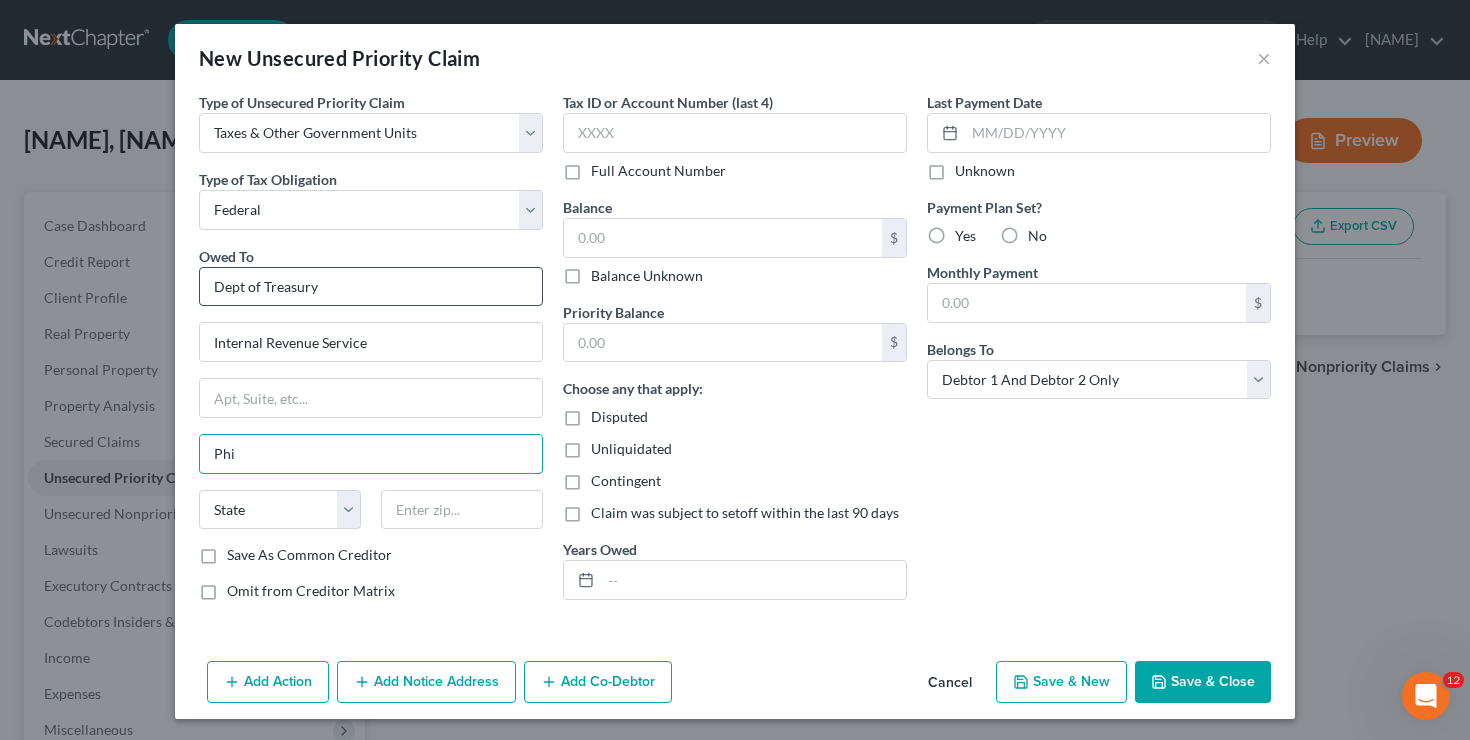 type on "Philadelphia" 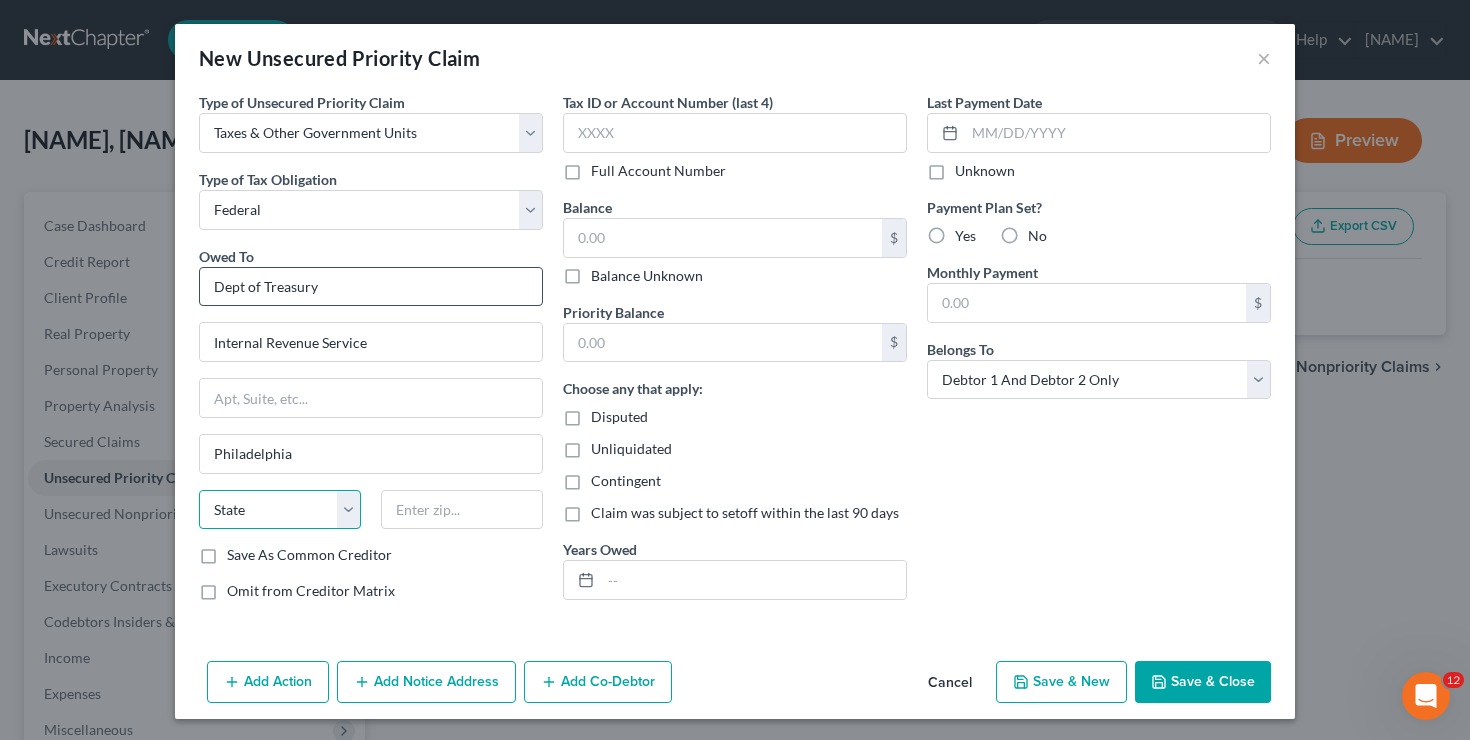 select on "39" 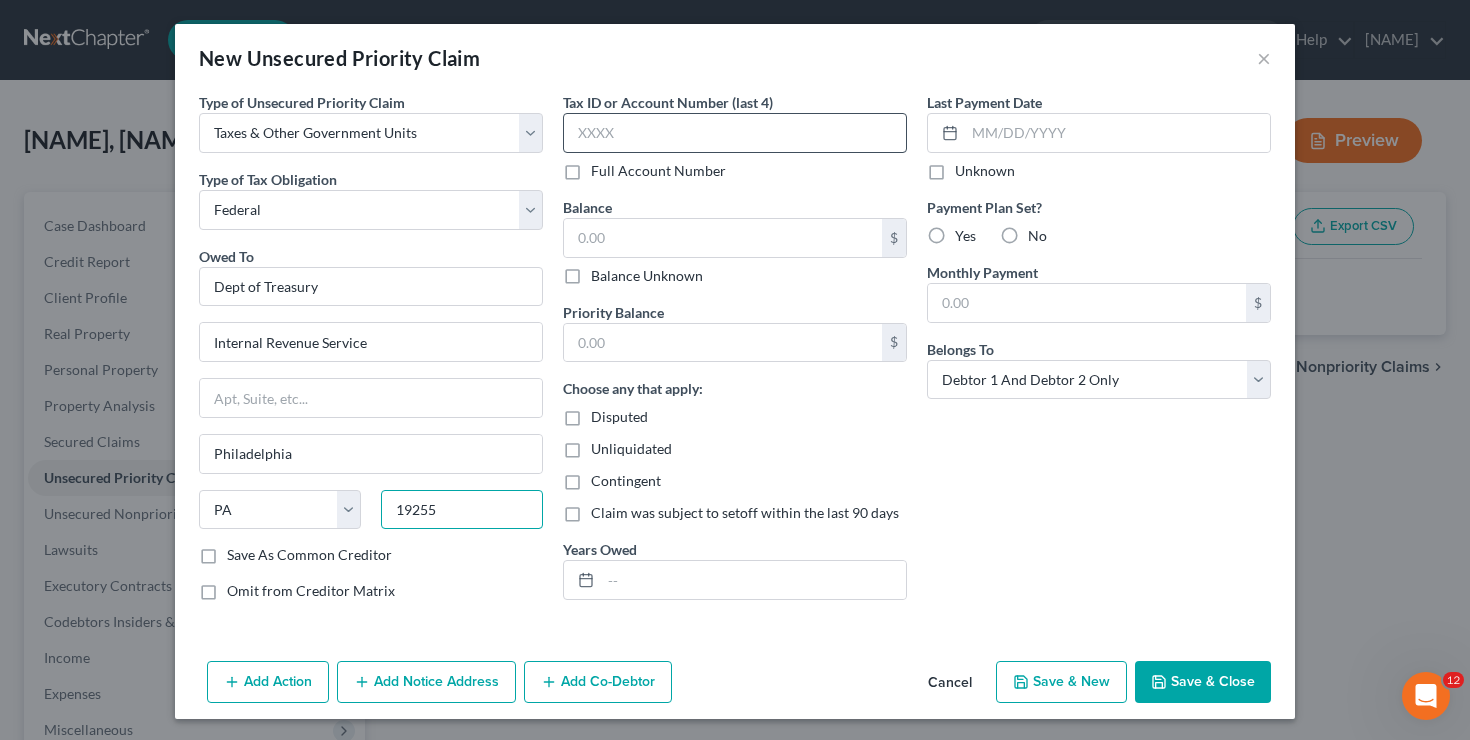 type on "19255" 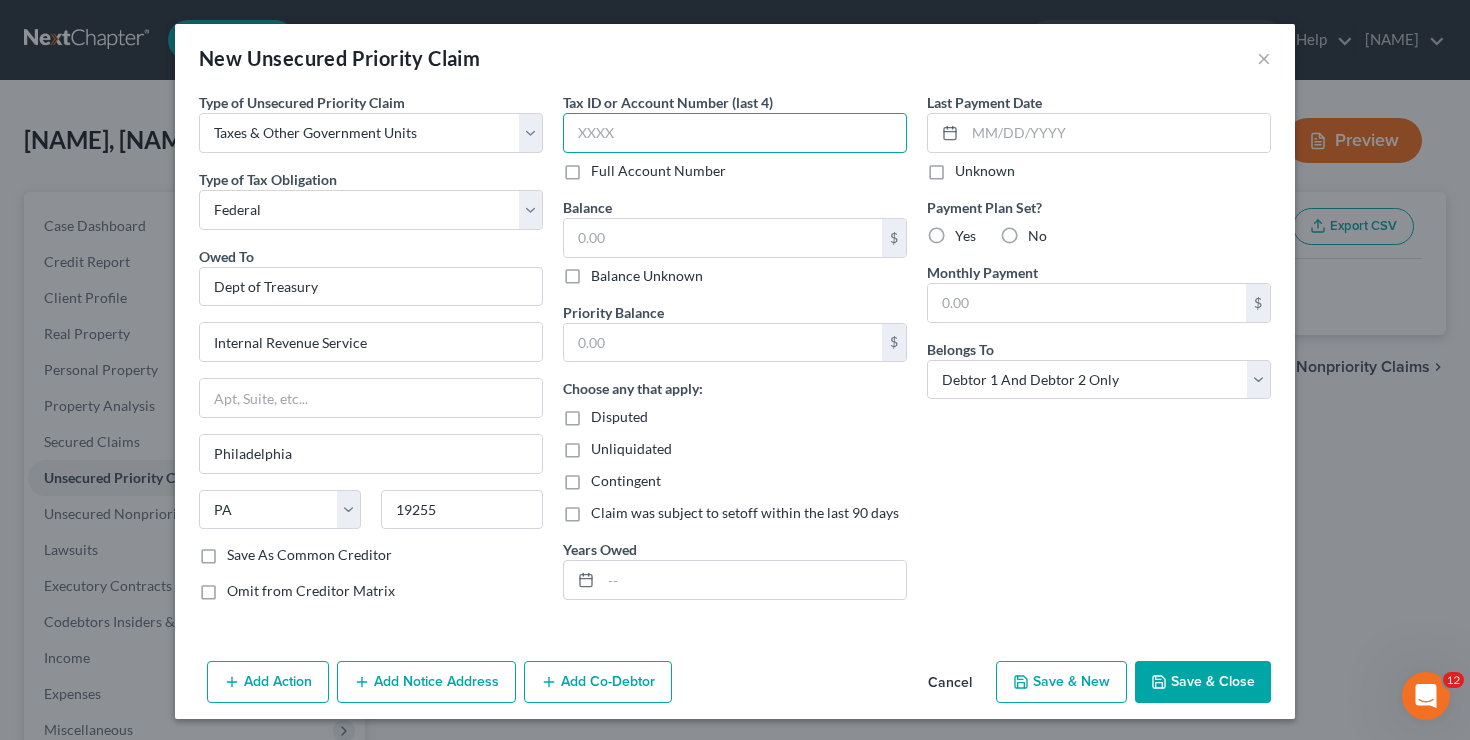 click at bounding box center [735, 133] 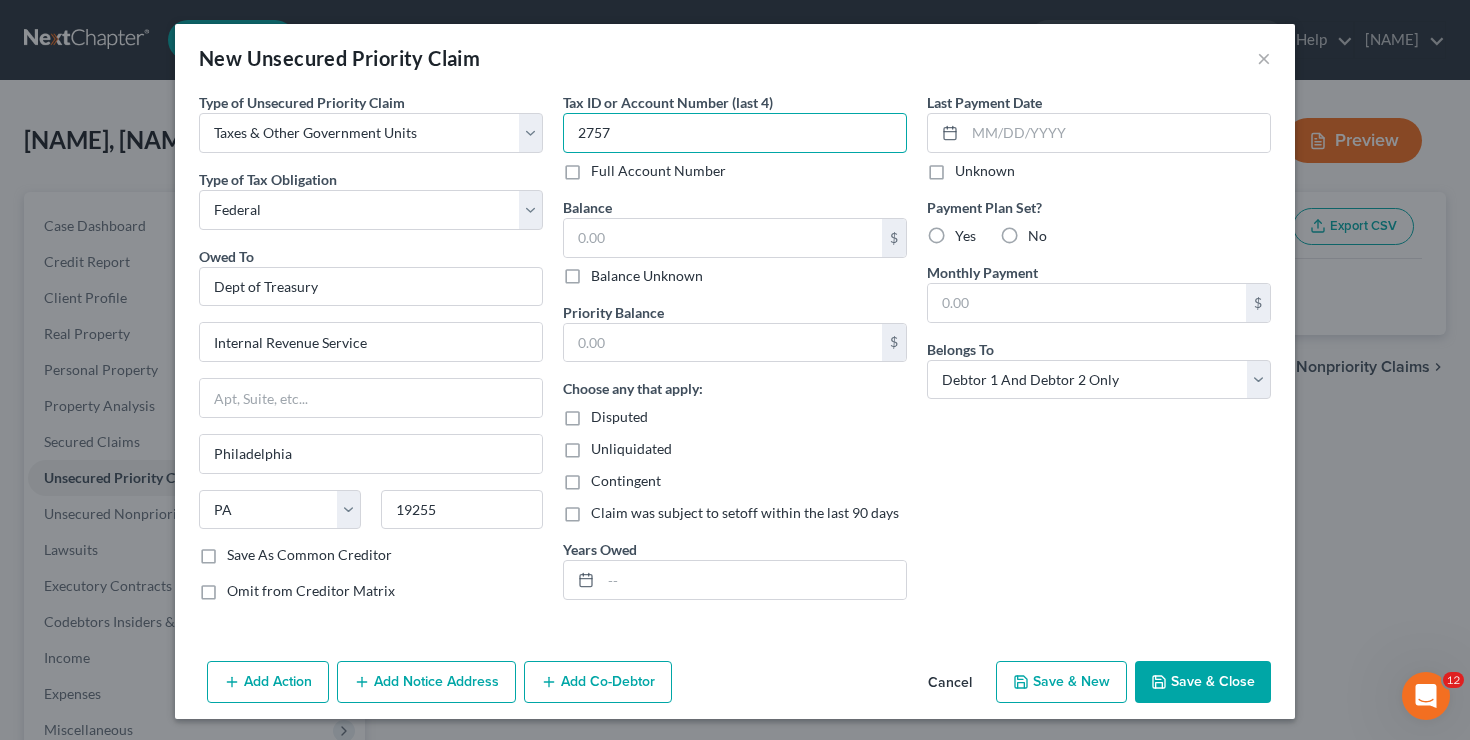 type on "[NUMBER]" 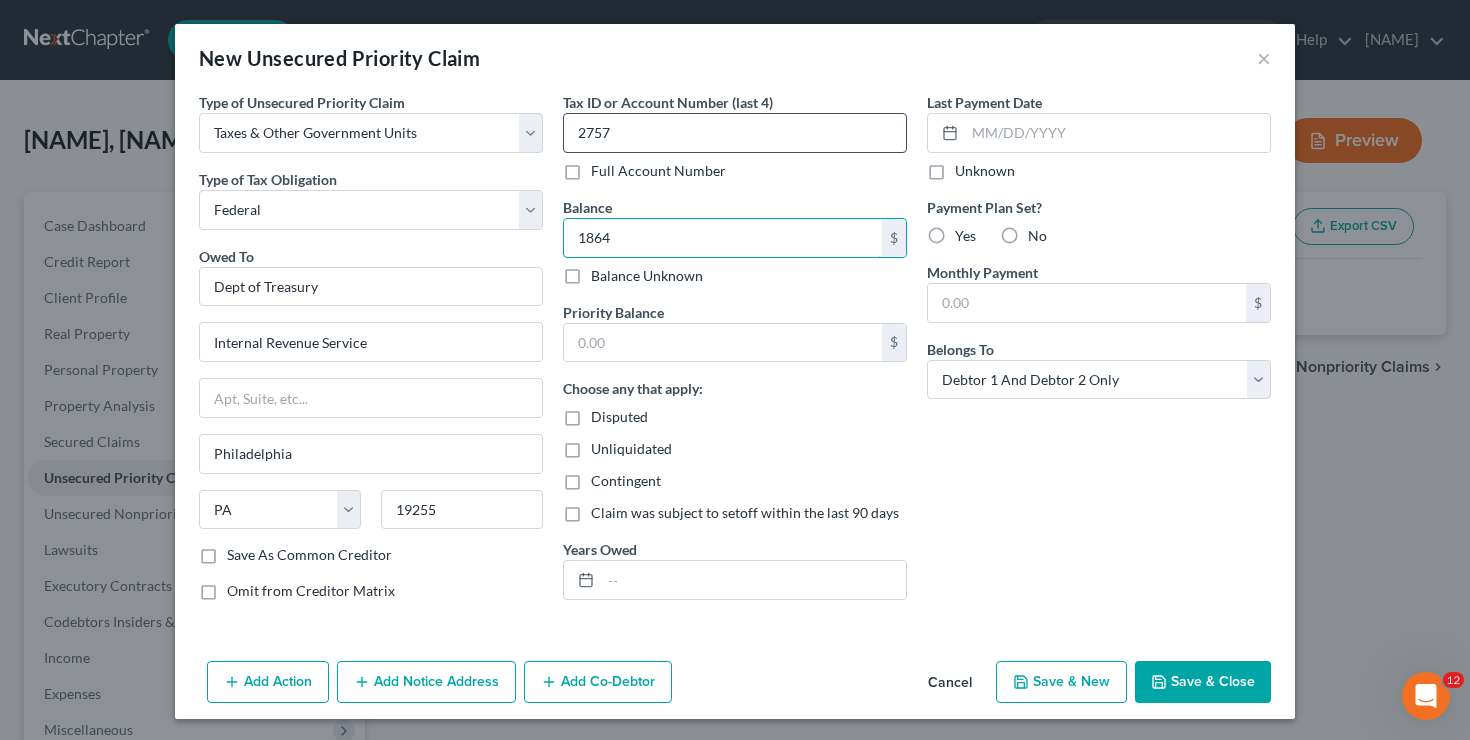 type on "1,864" 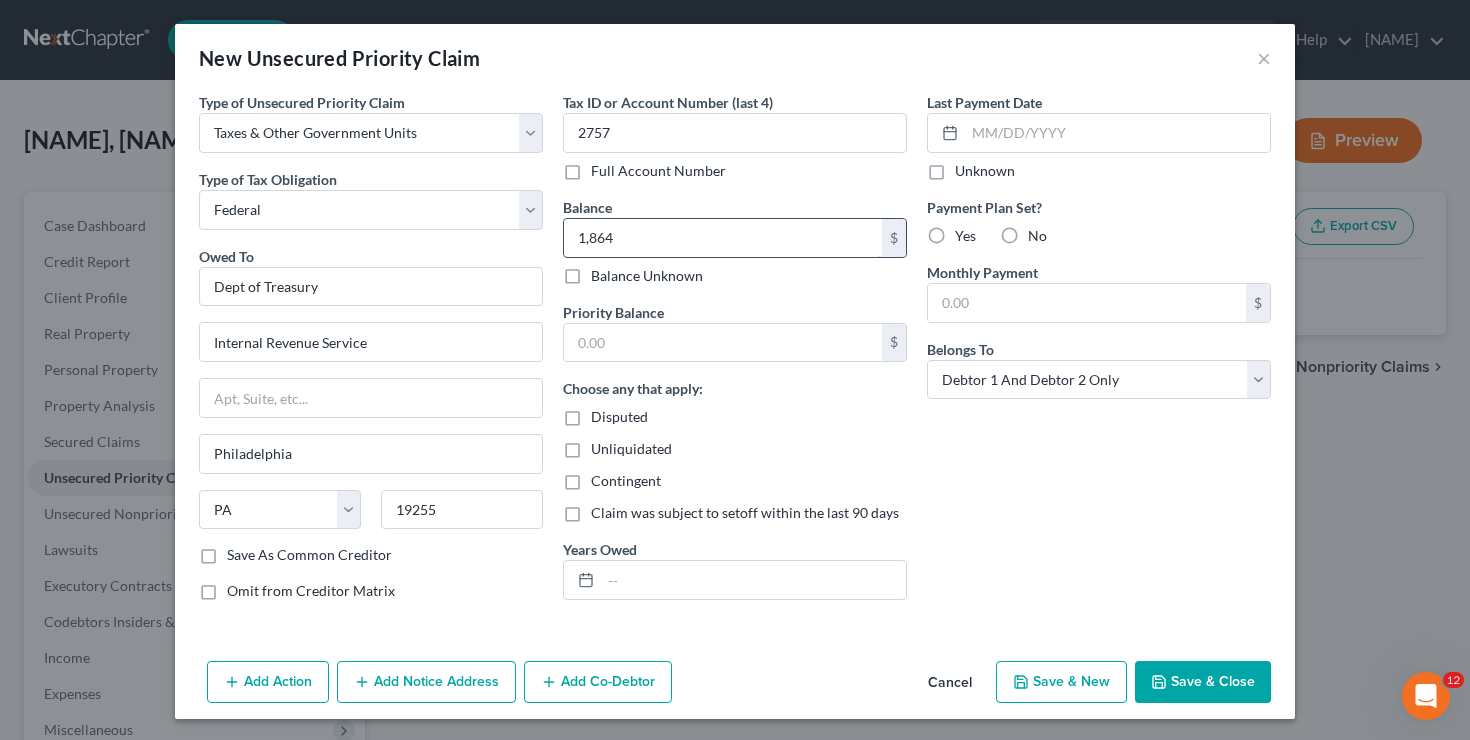 click on "1,864" at bounding box center [723, 238] 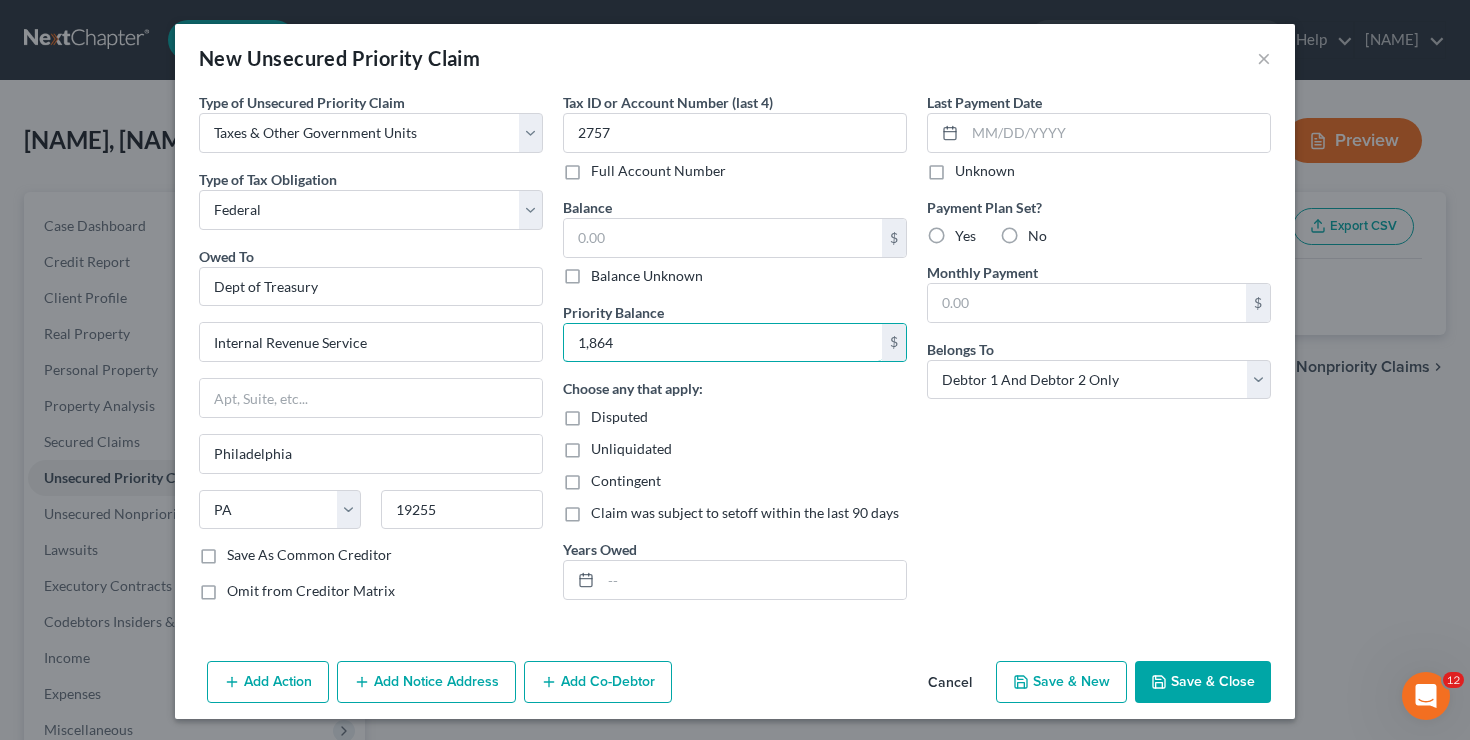 type on "1,864" 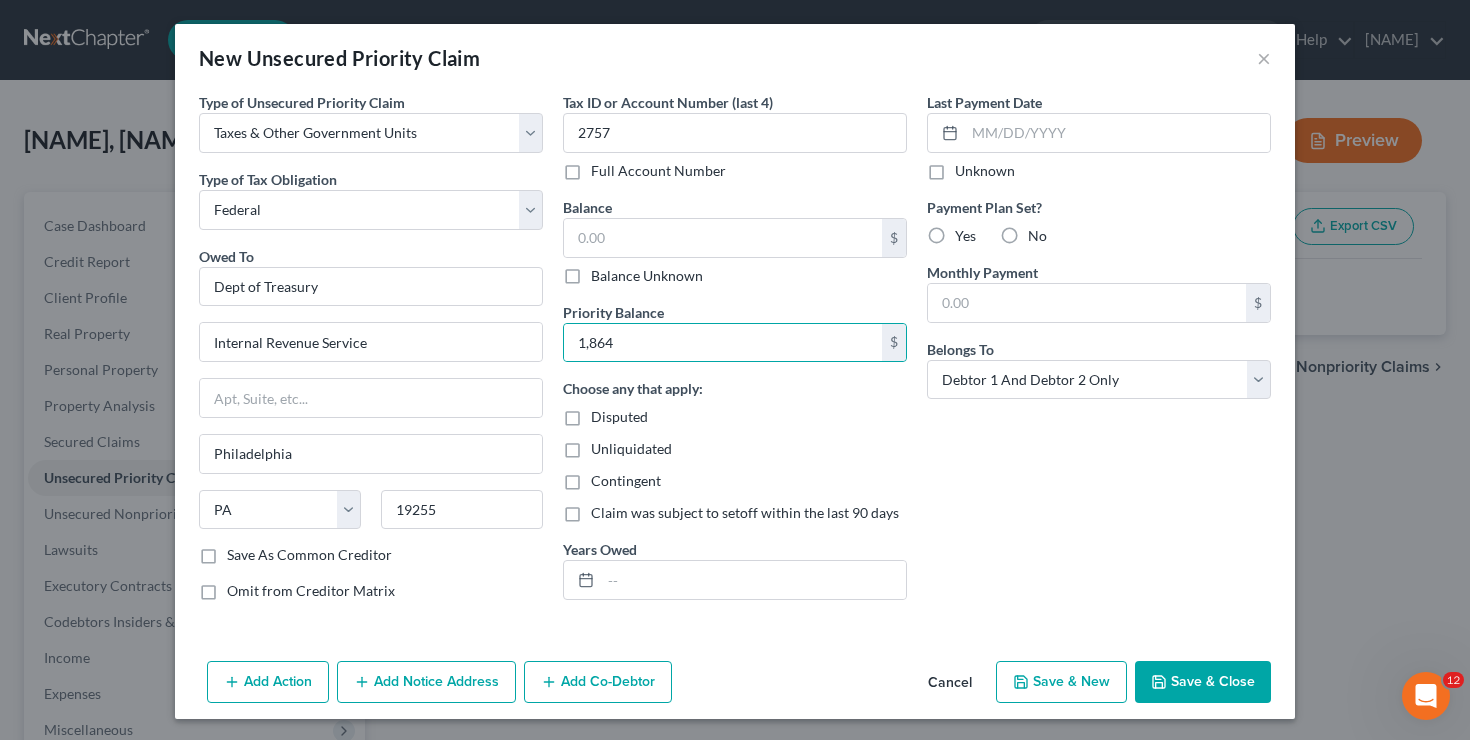 click on "Save & New" at bounding box center (1061, 682) 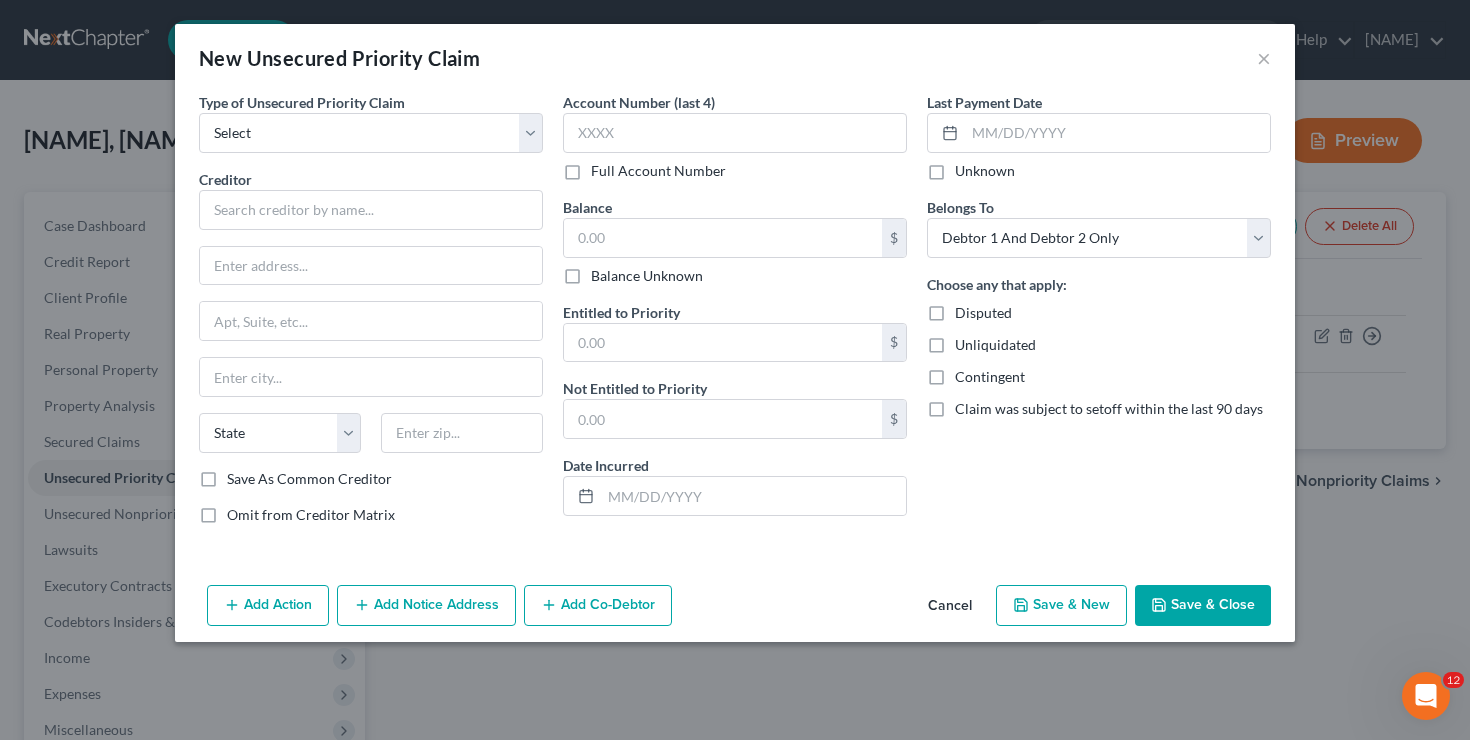 click on "Cancel" at bounding box center (950, 607) 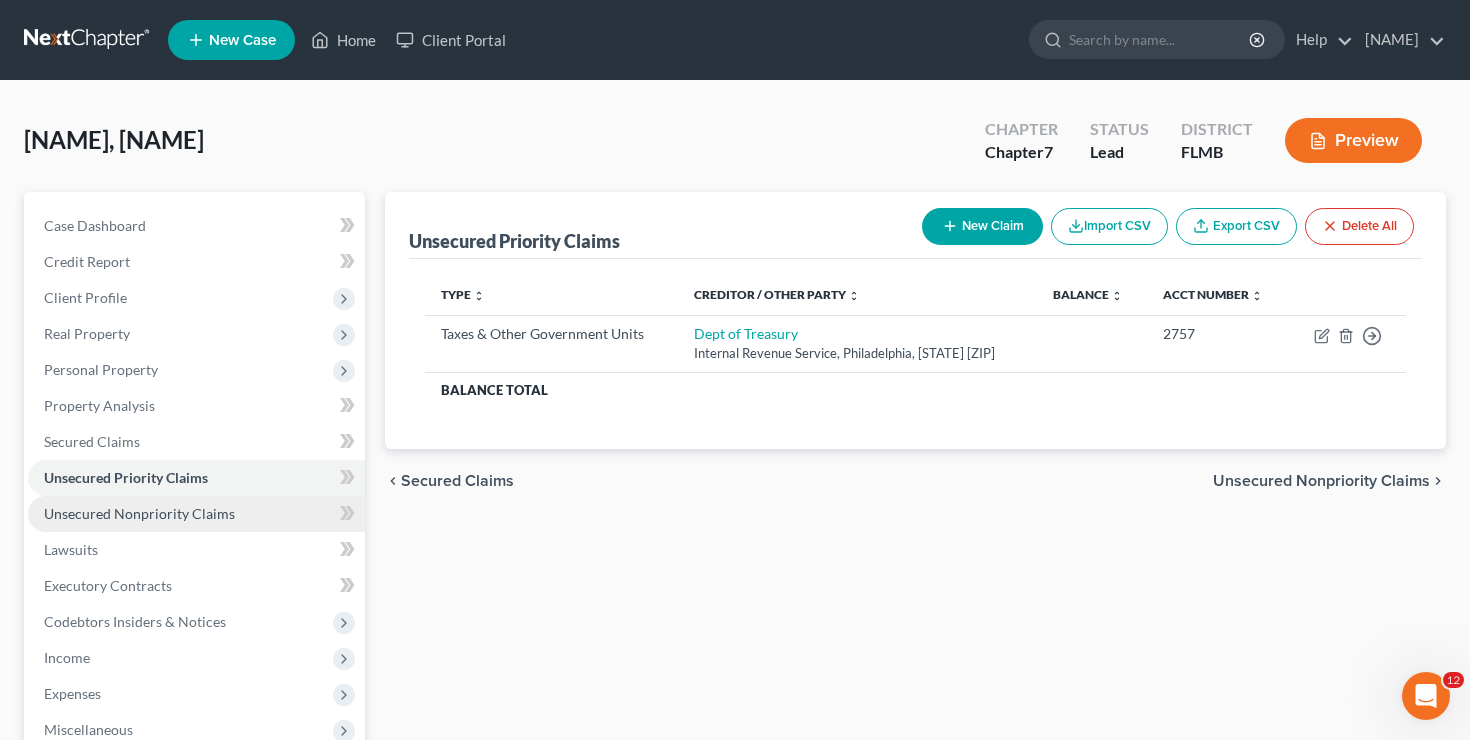 click on "Unsecured Nonpriority Claims" at bounding box center [196, 514] 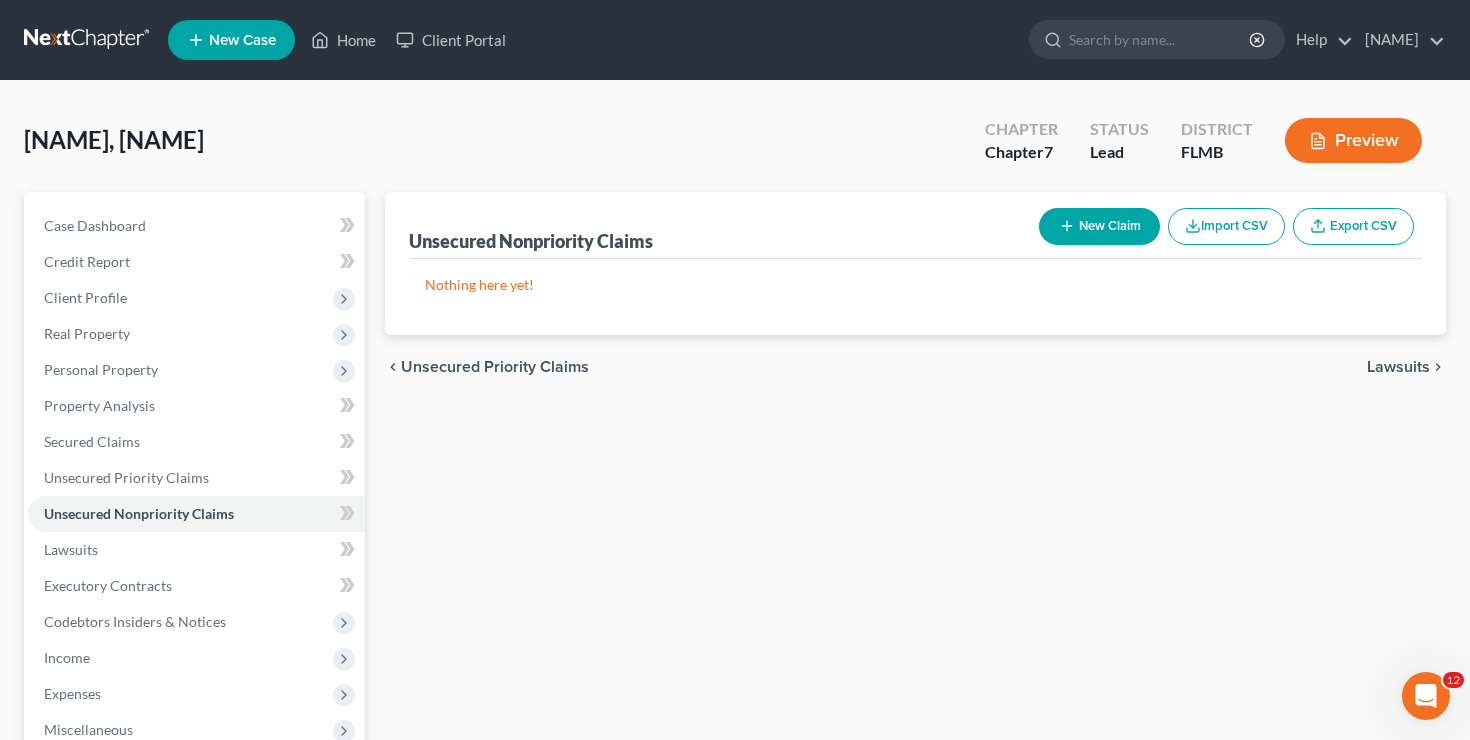 click on "New Claim" at bounding box center [1099, 226] 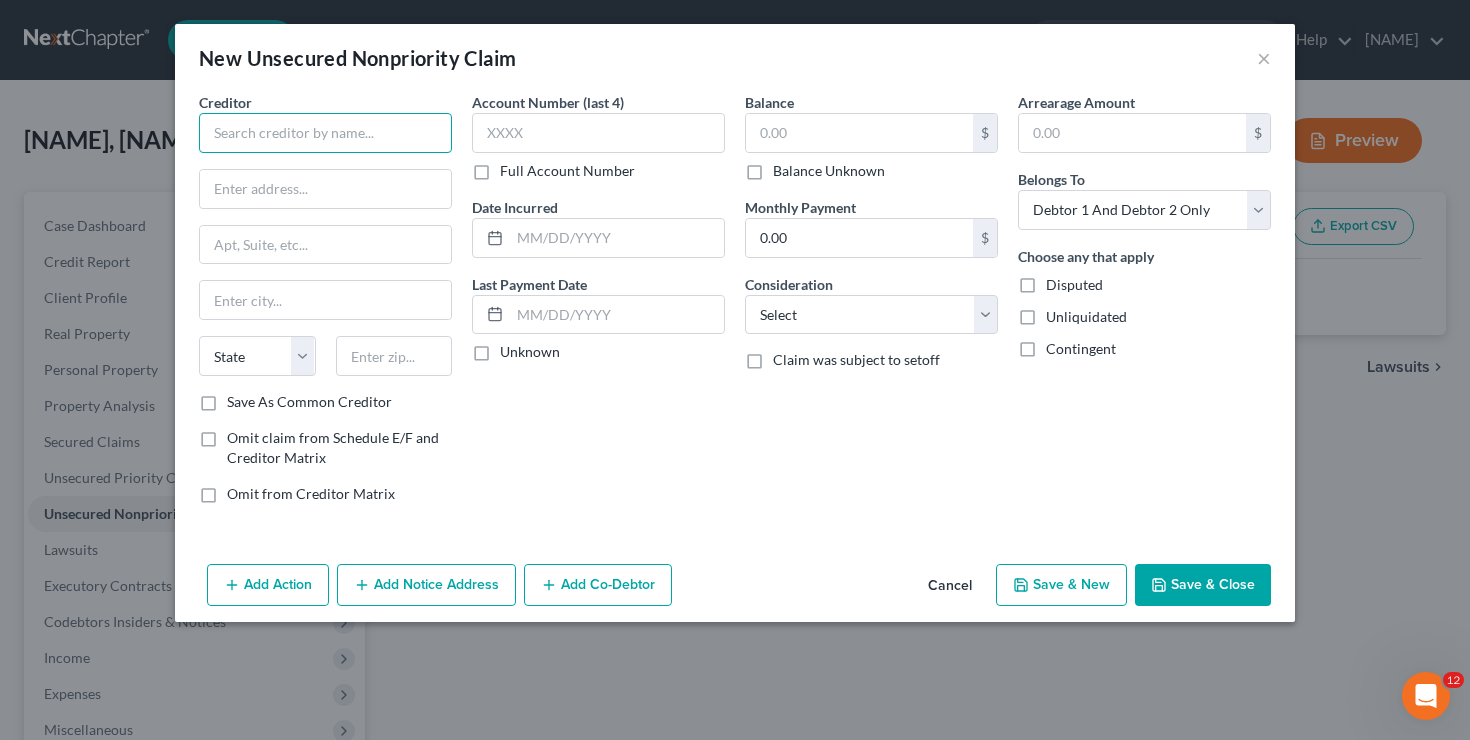 click at bounding box center [325, 133] 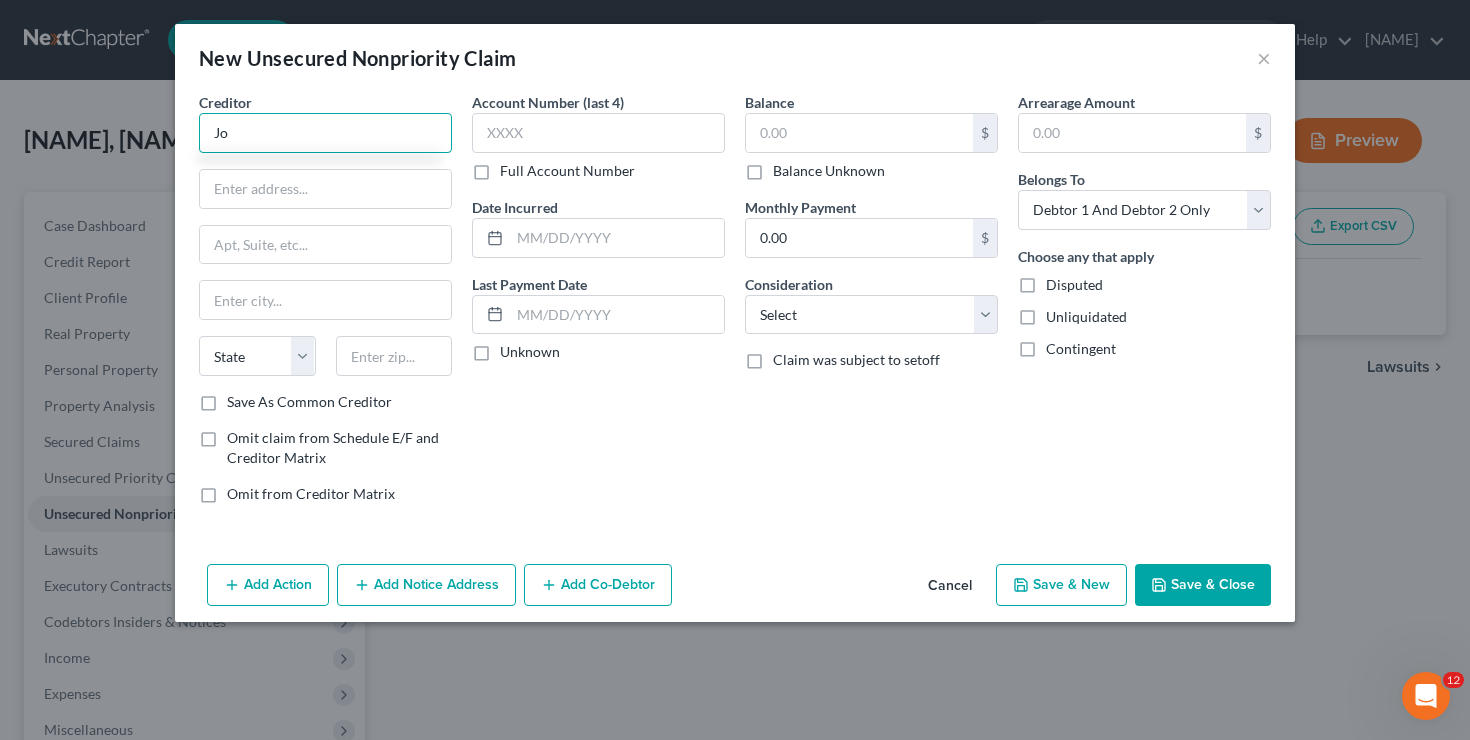 type on "J" 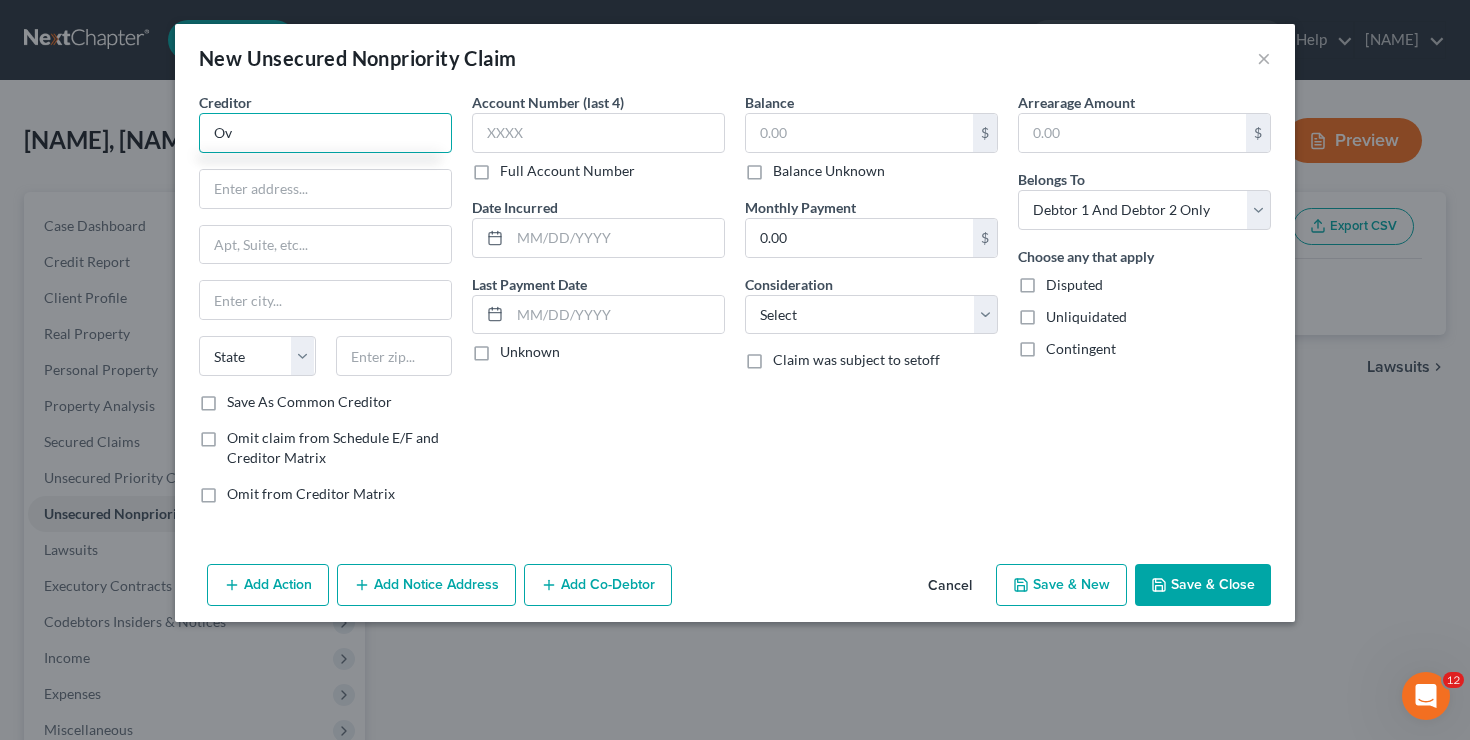 type on "O" 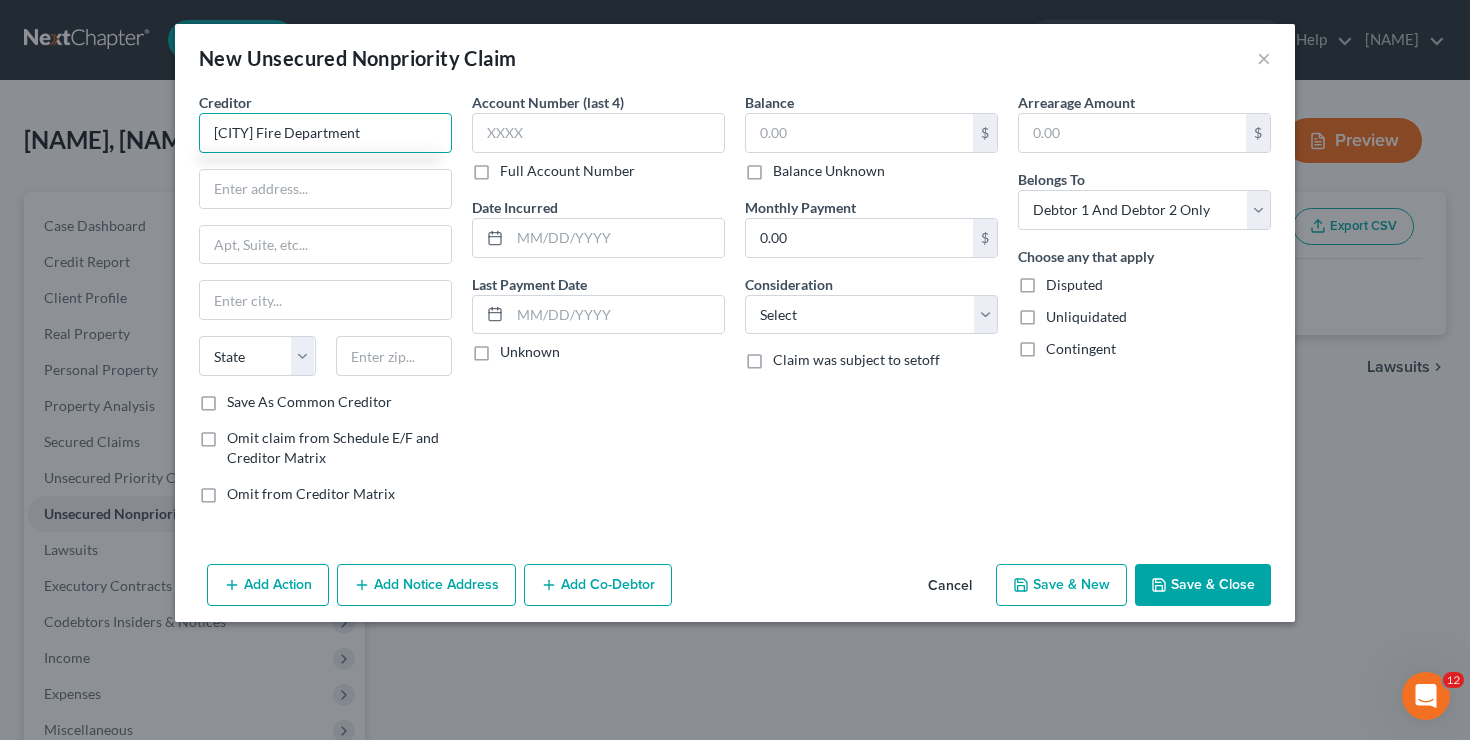 type on "[ORGANIZATION NAME]" 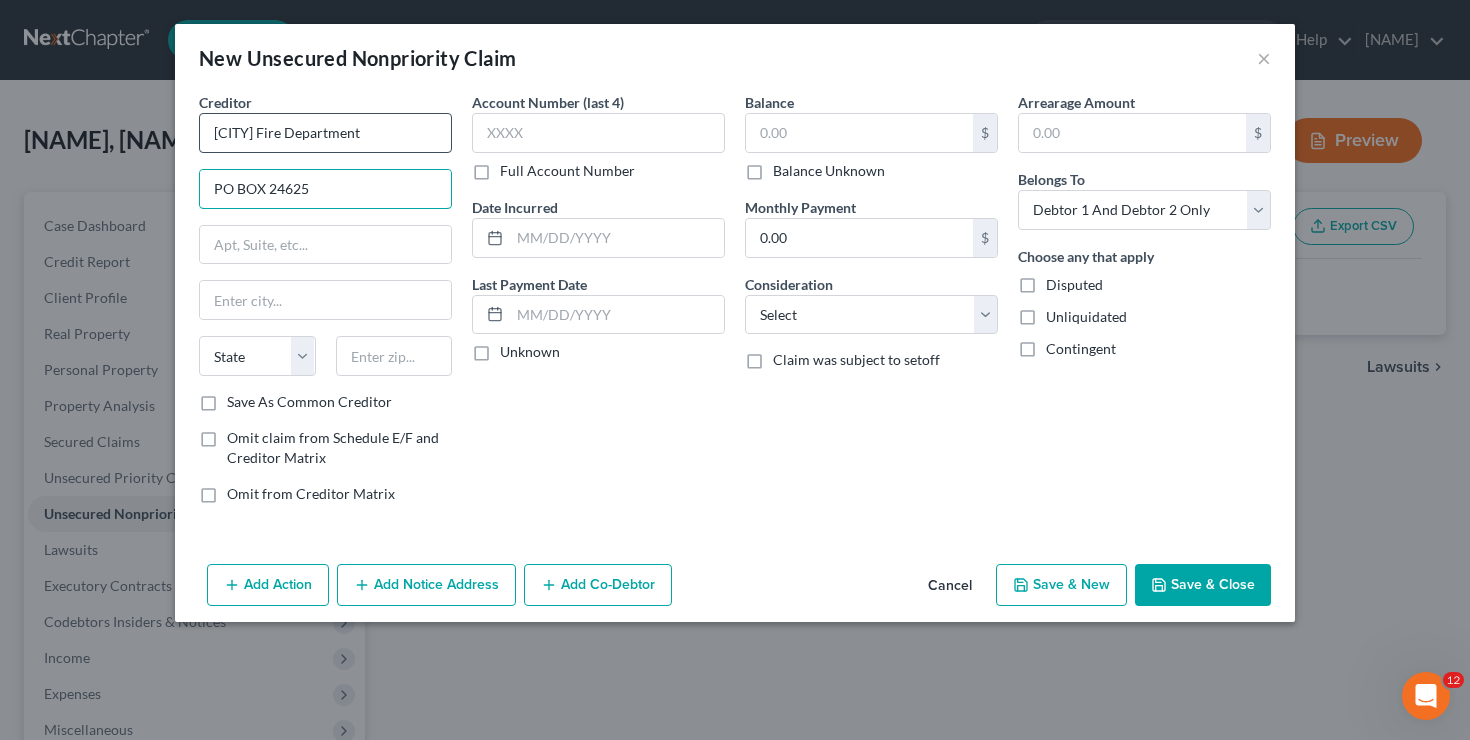 type on "PO BOX 24625" 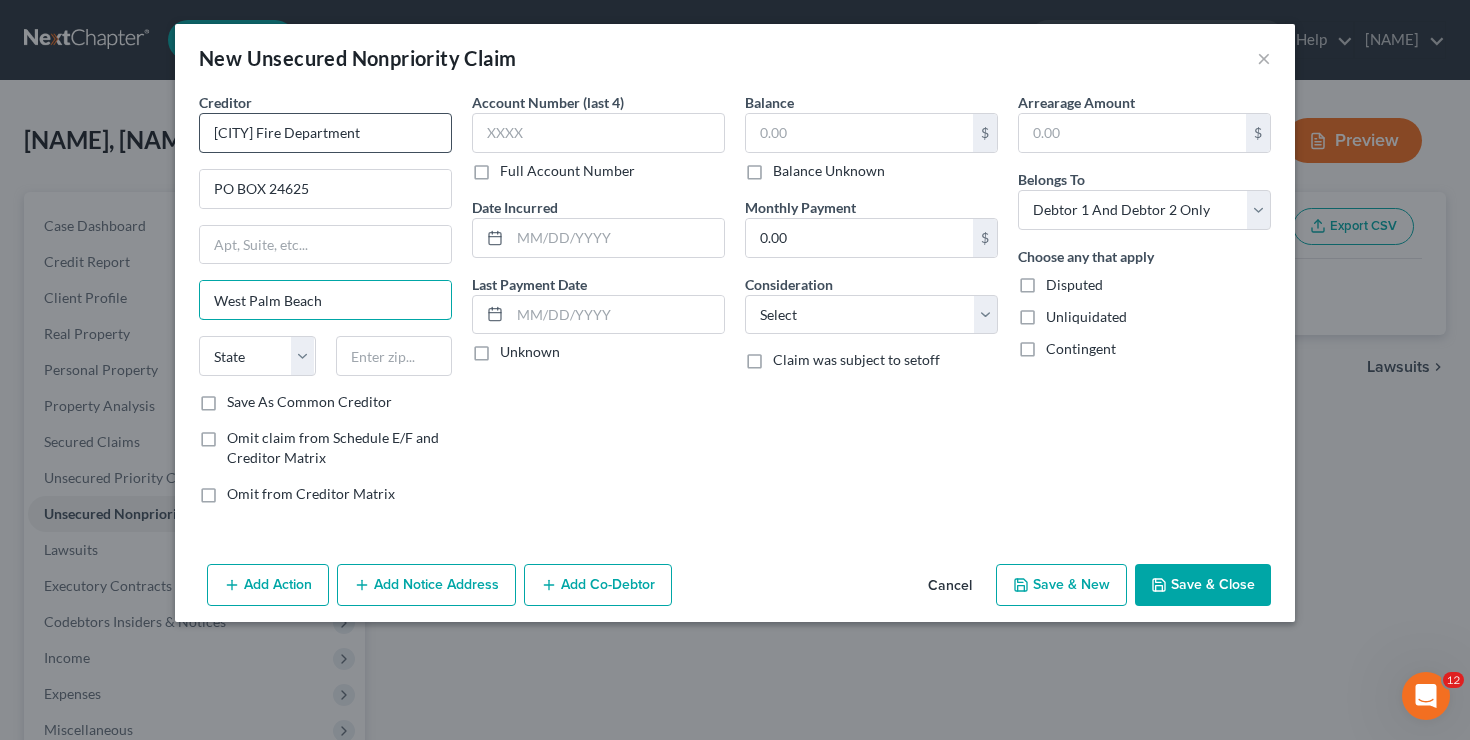 type on "West Palm Beach" 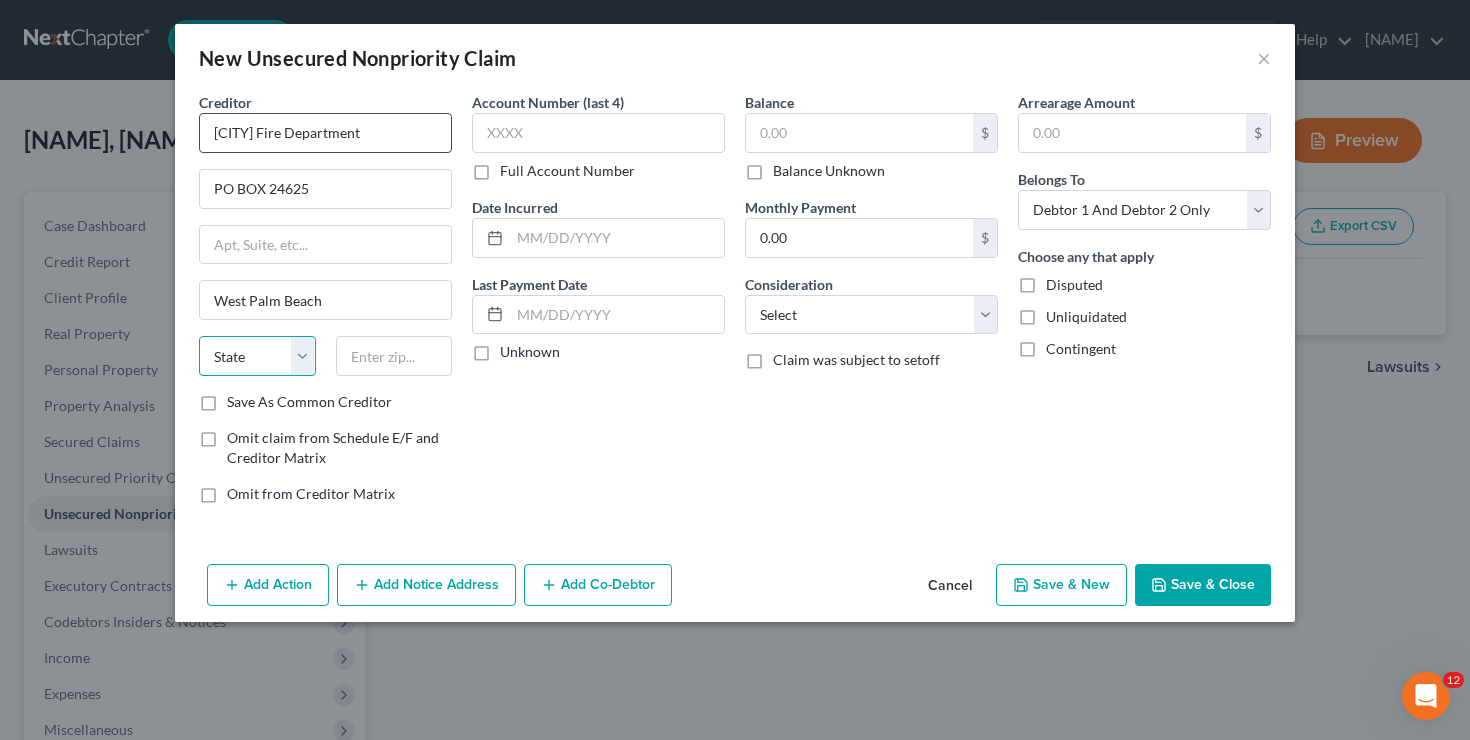 select on "9" 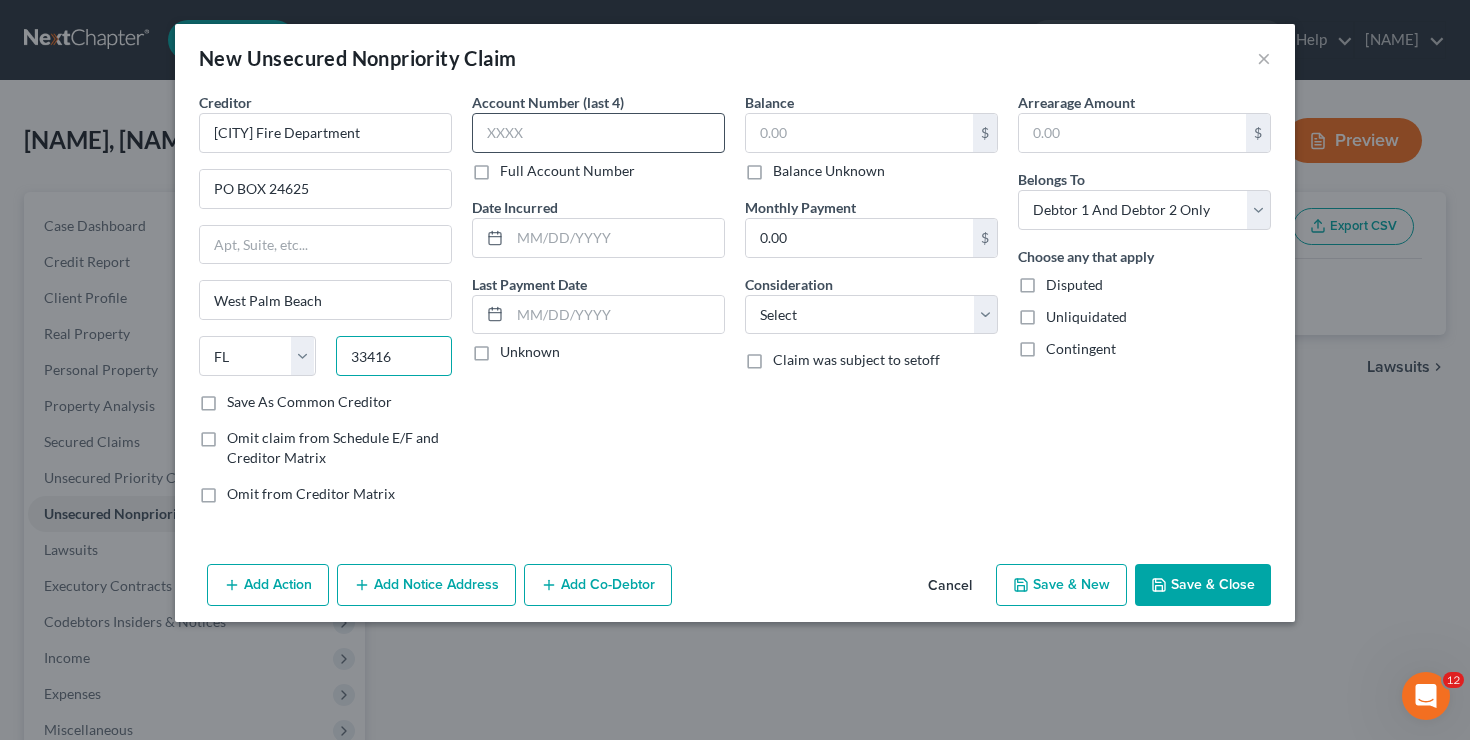 type on "33416" 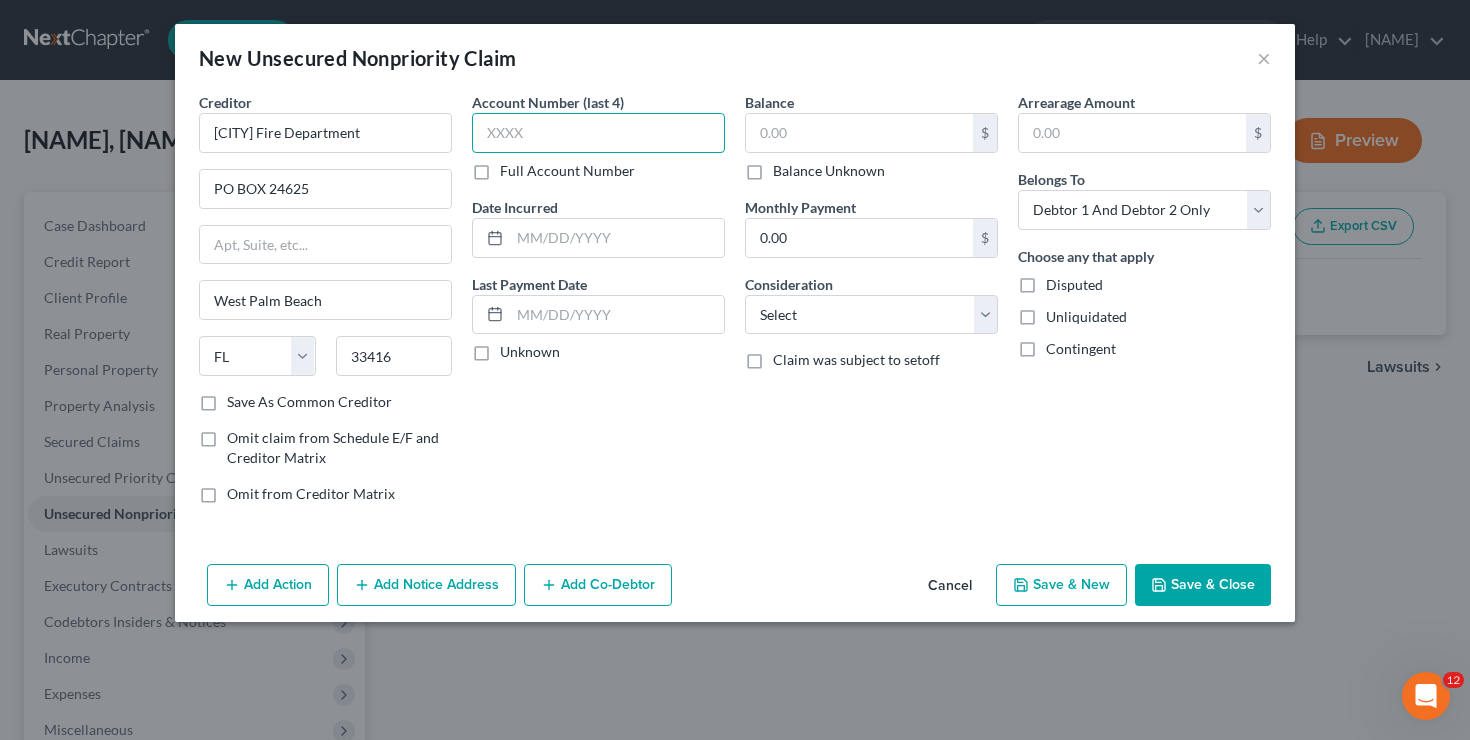 click at bounding box center [598, 133] 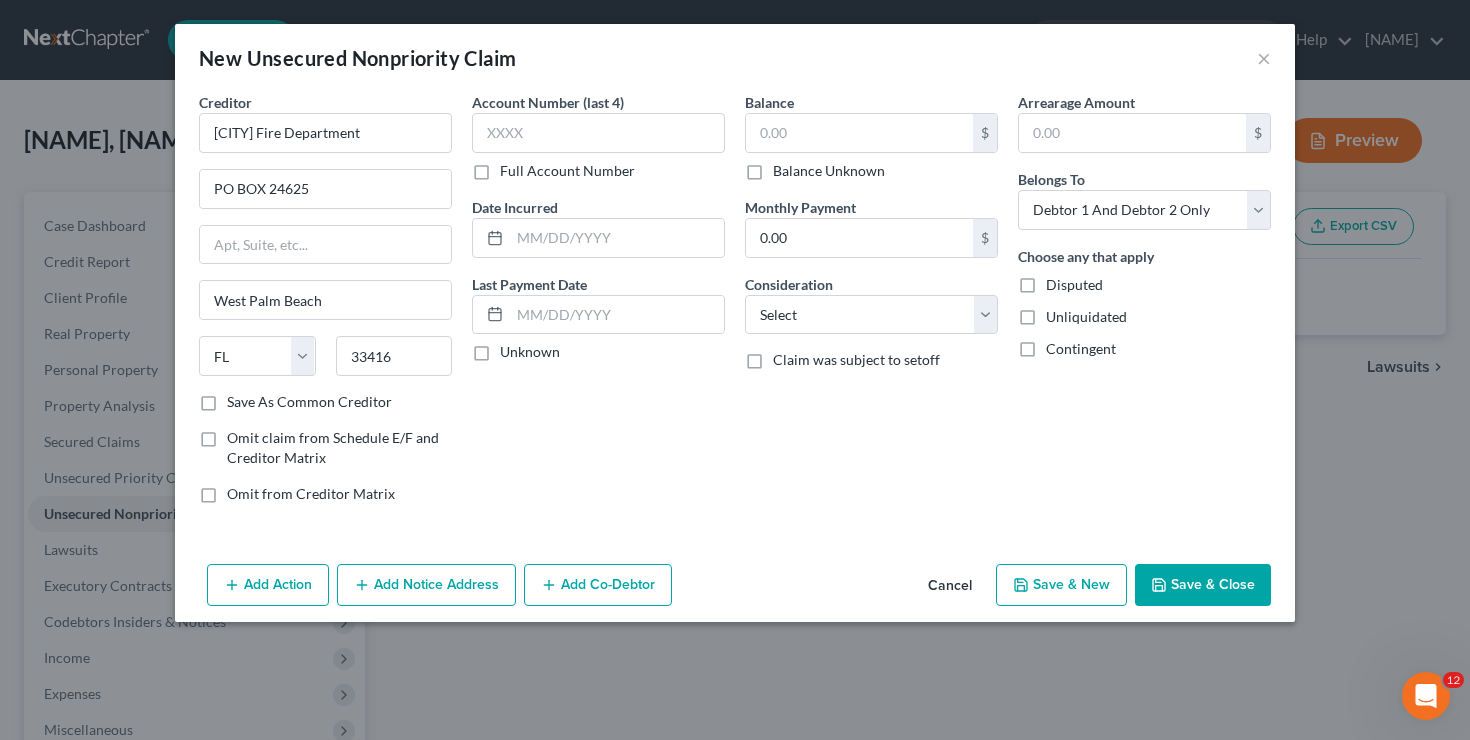 click on "Full Account Number" at bounding box center (567, 171) 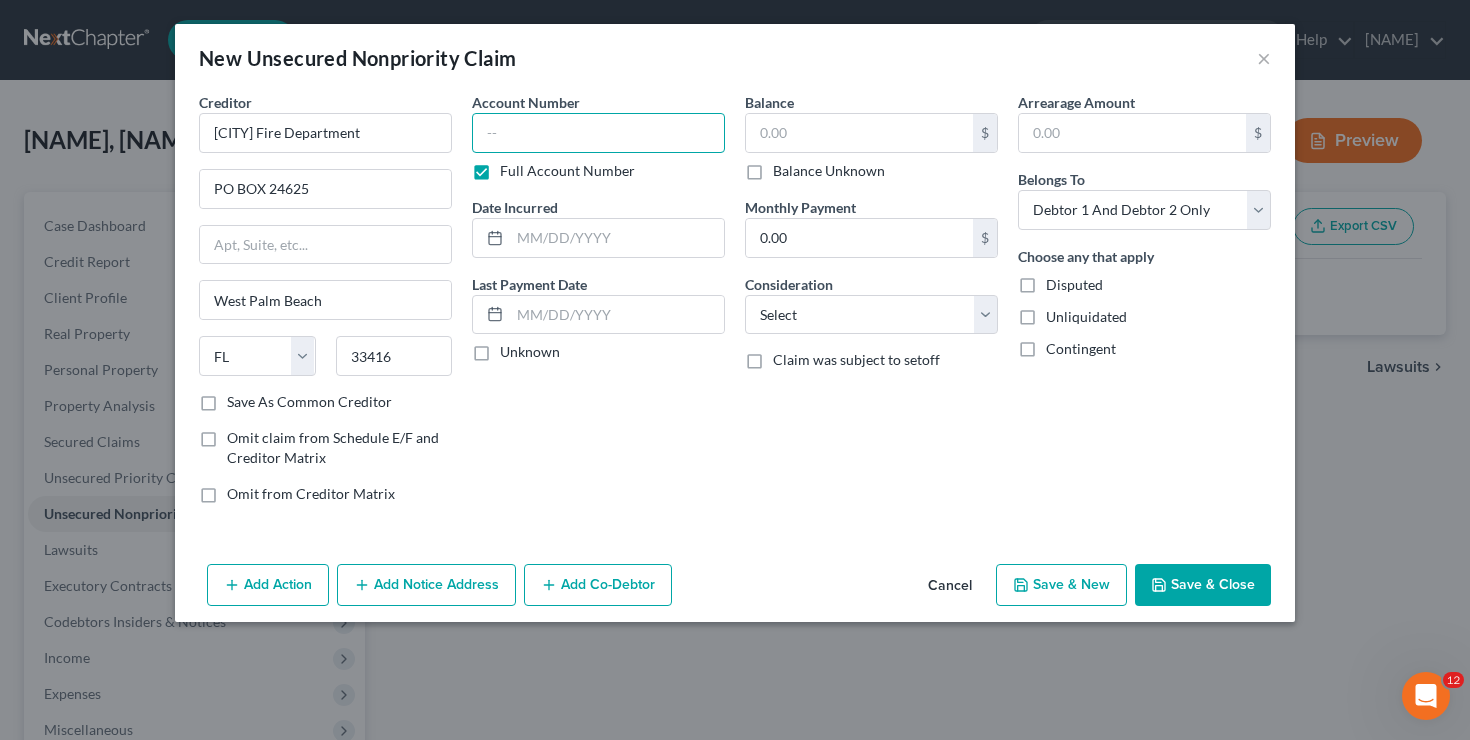 click at bounding box center (598, 133) 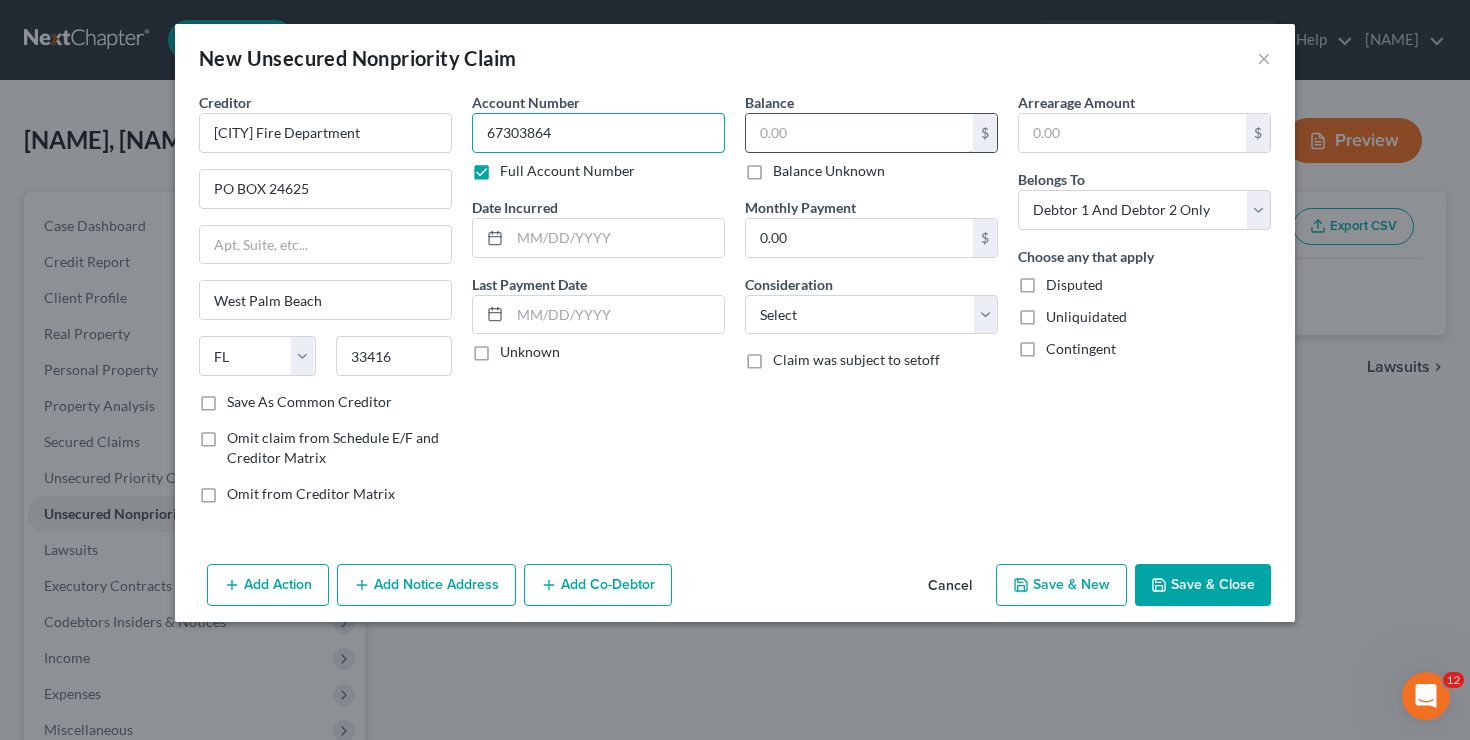 type on "[ACCOUNT NUMBER]" 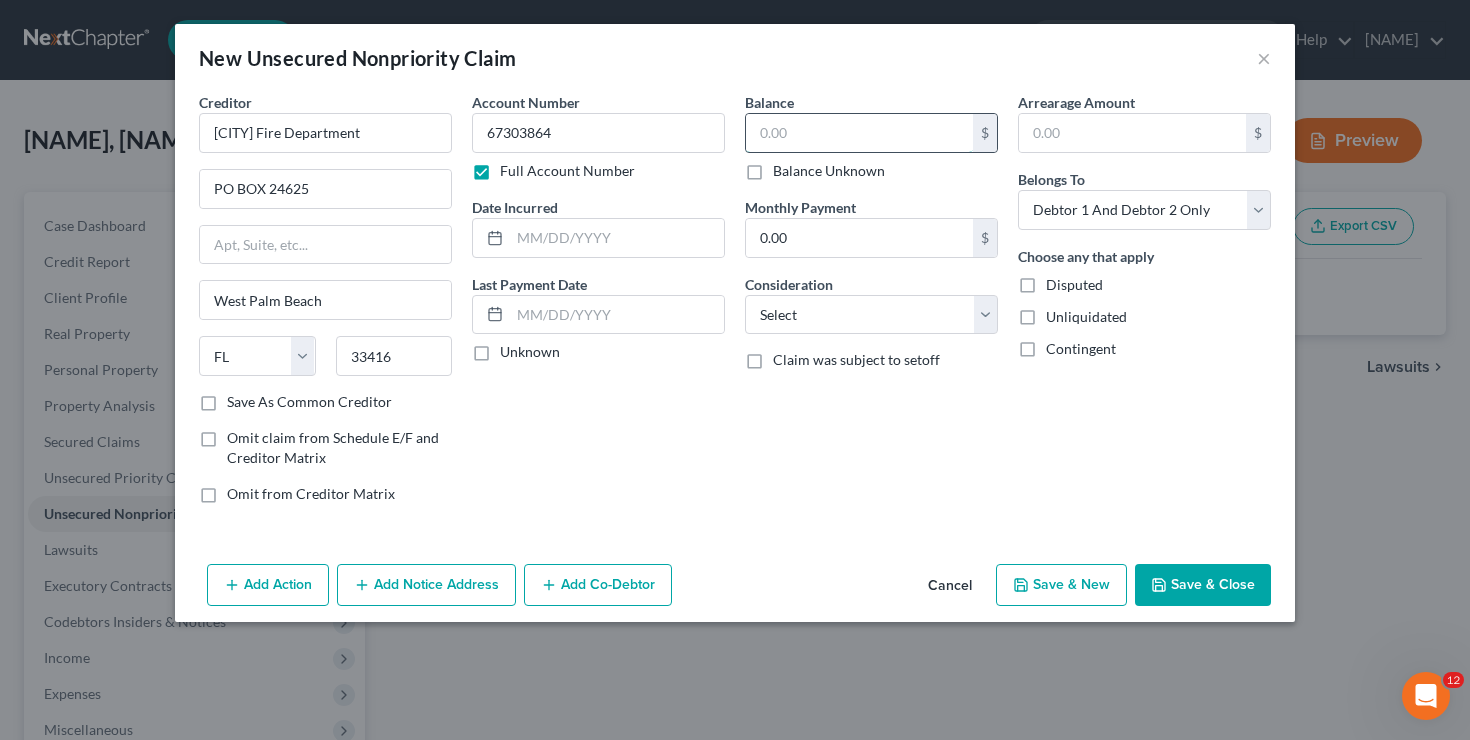 click at bounding box center (859, 133) 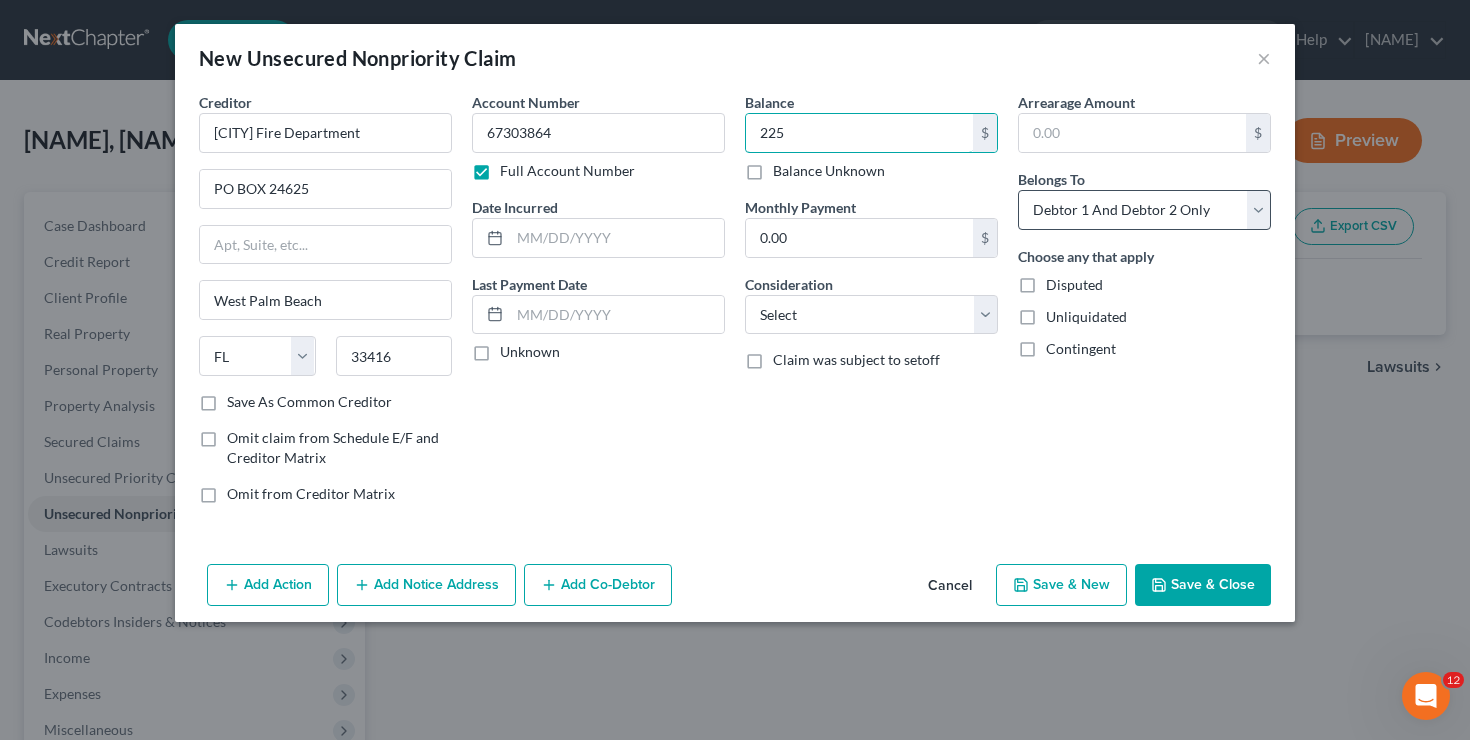 type on "225" 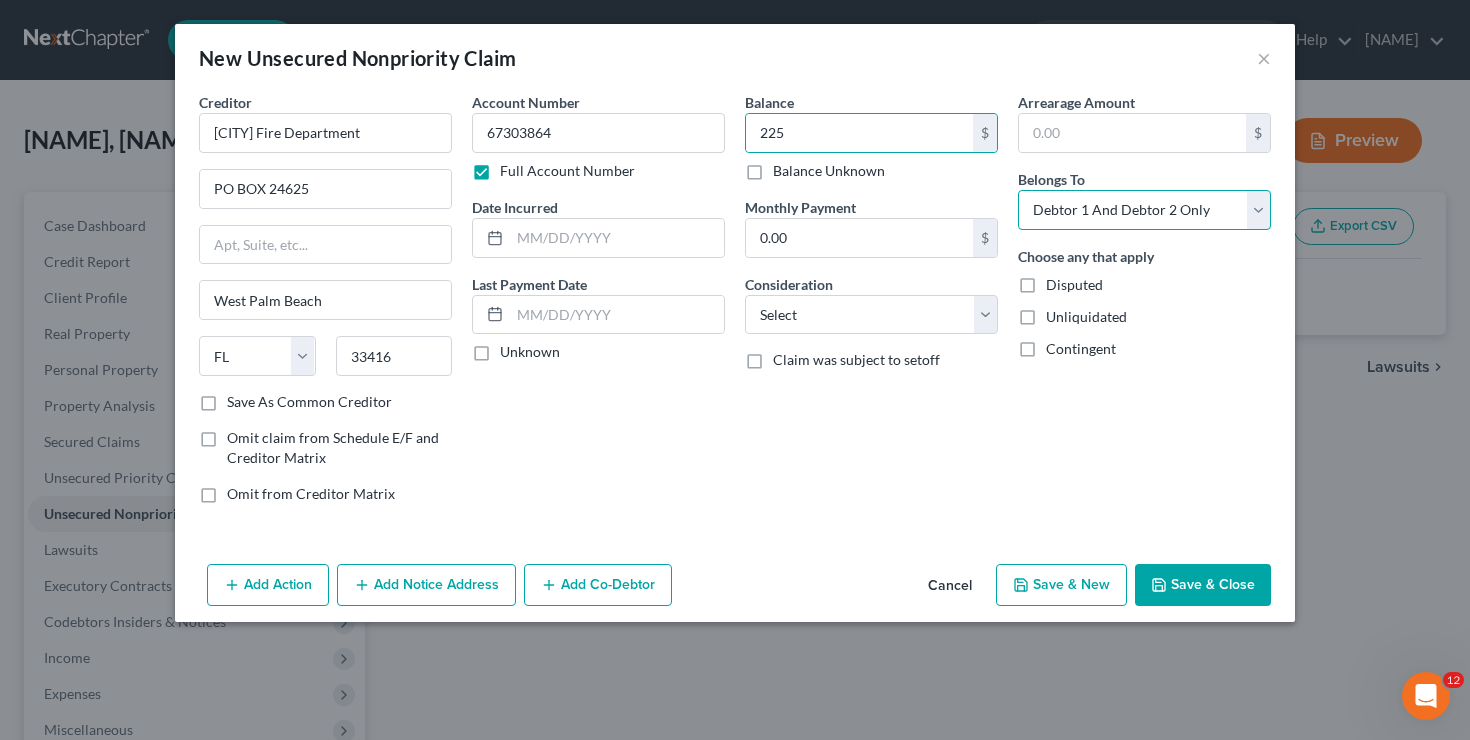 click on "Select Debtor 1 Only Debtor 2 Only Debtor 1 And Debtor 2 Only At Least One Of The Debtors And Another Community Property" at bounding box center (1144, 210) 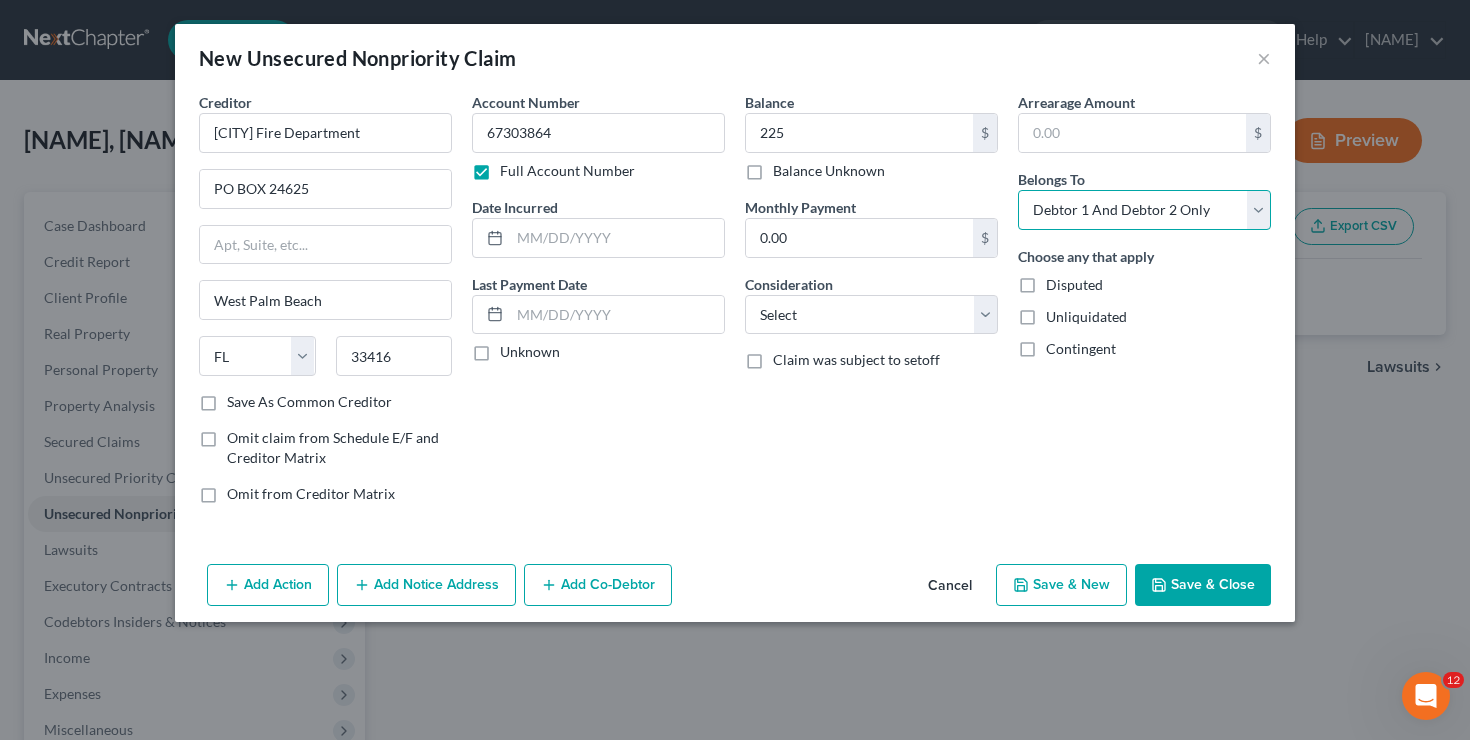 select on "0" 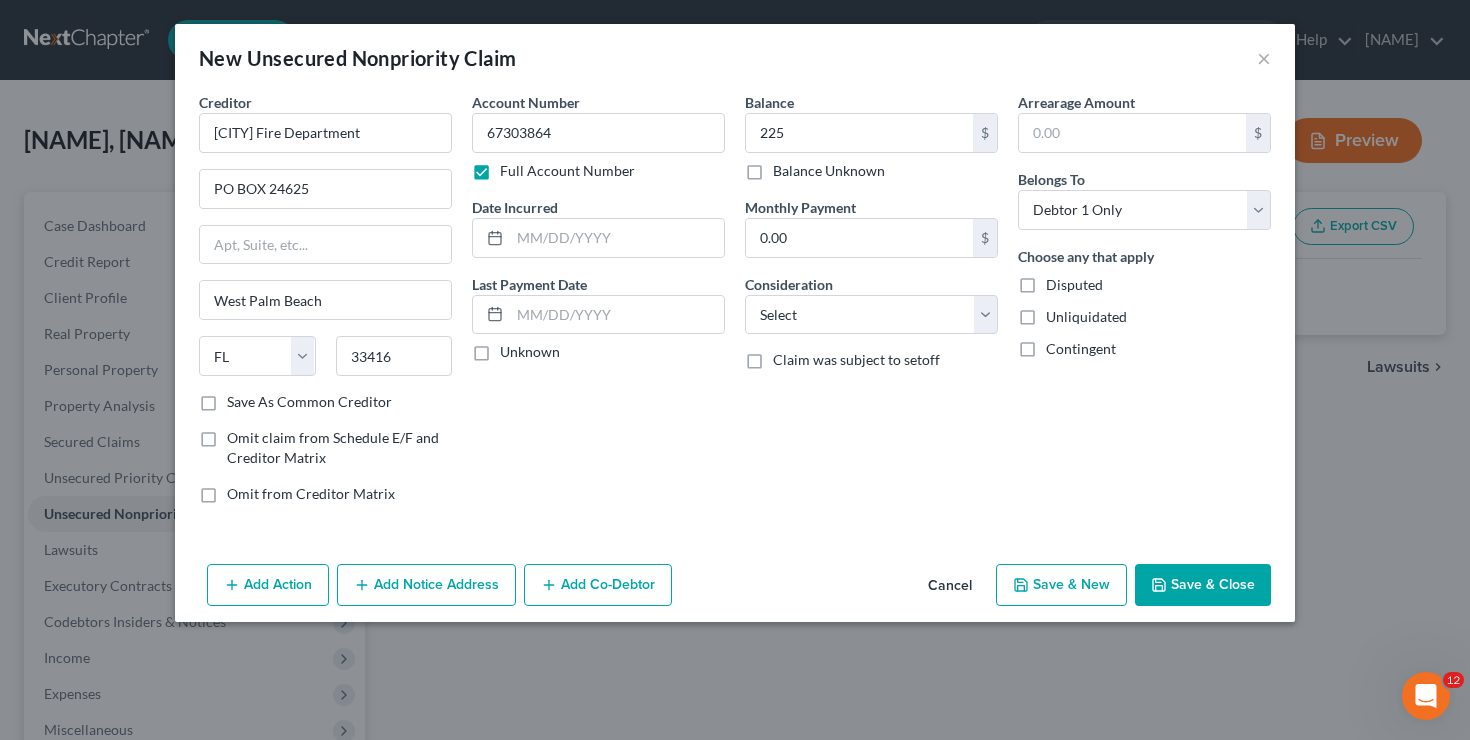 click on "Save & New" at bounding box center (1061, 585) 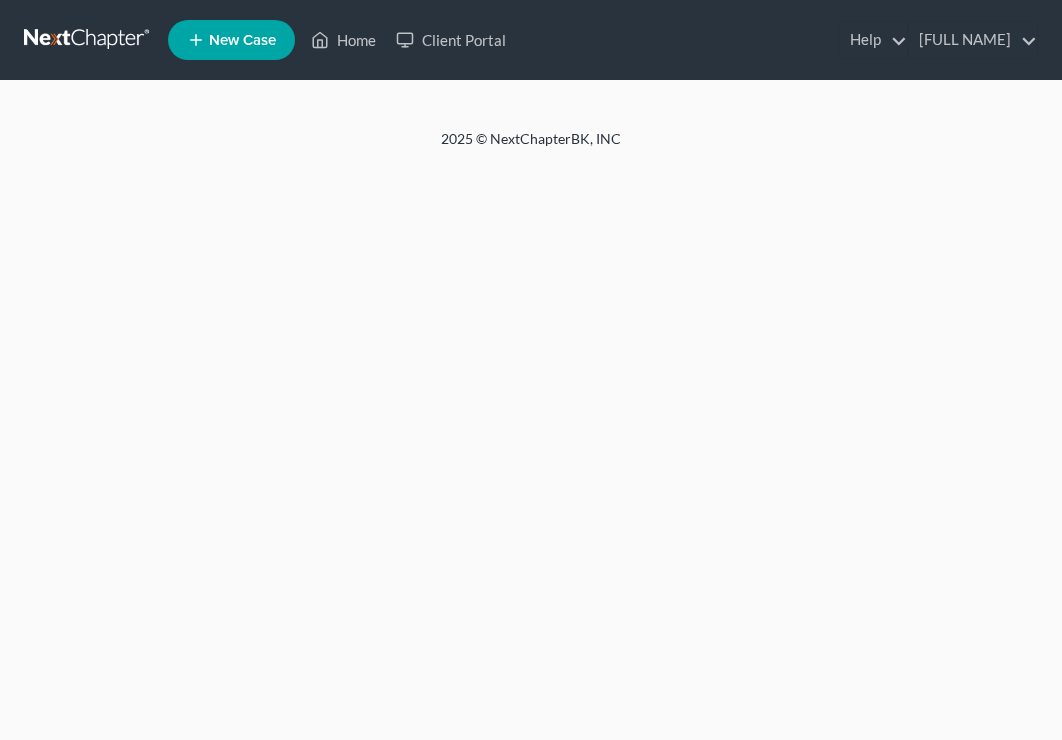 scroll, scrollTop: 0, scrollLeft: 0, axis: both 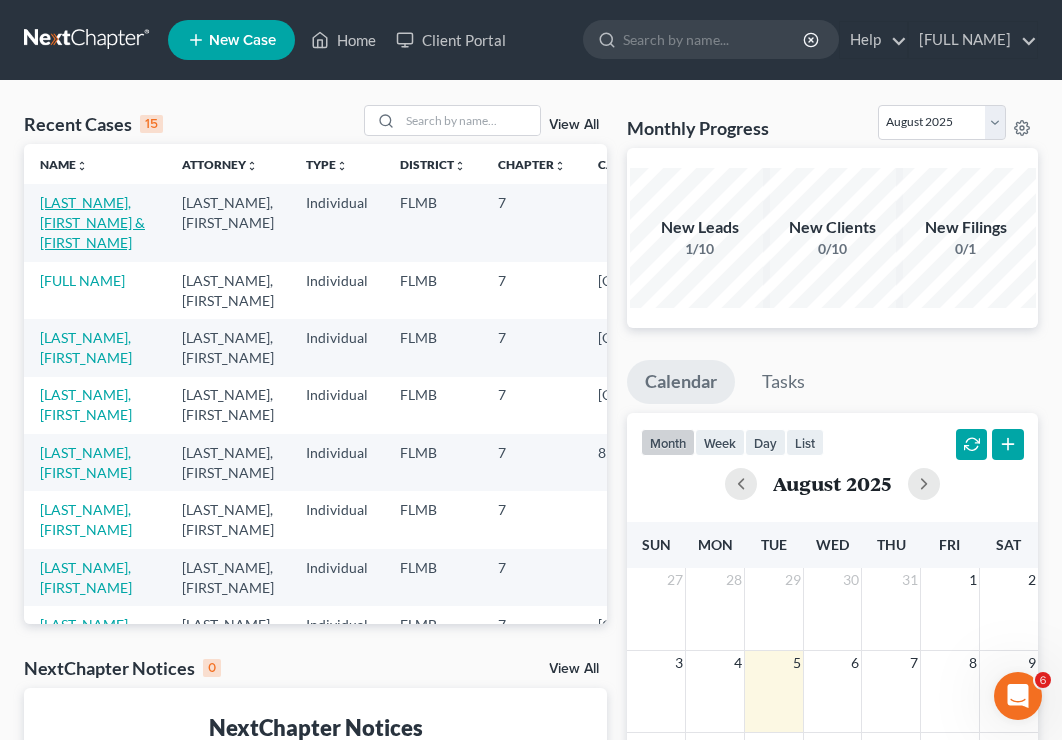 click on "[LAST_NAME], [FIRST_NAME] & [FIRST_NAME]" at bounding box center [92, 222] 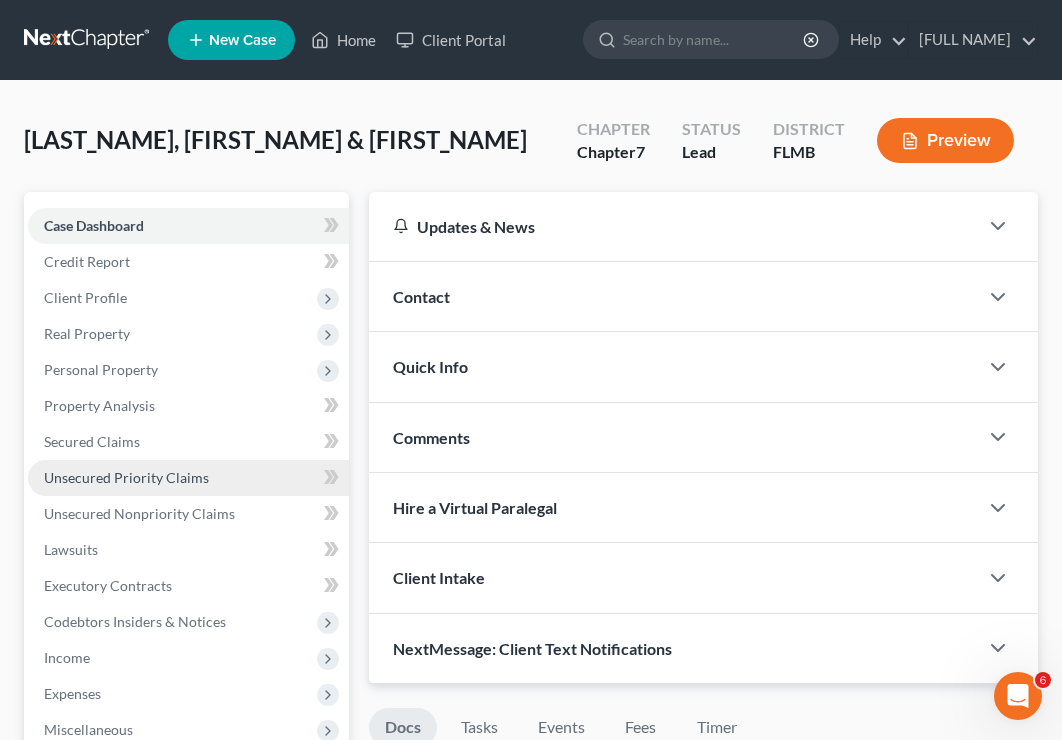 click on "Unsecured Priority Claims" at bounding box center [126, 477] 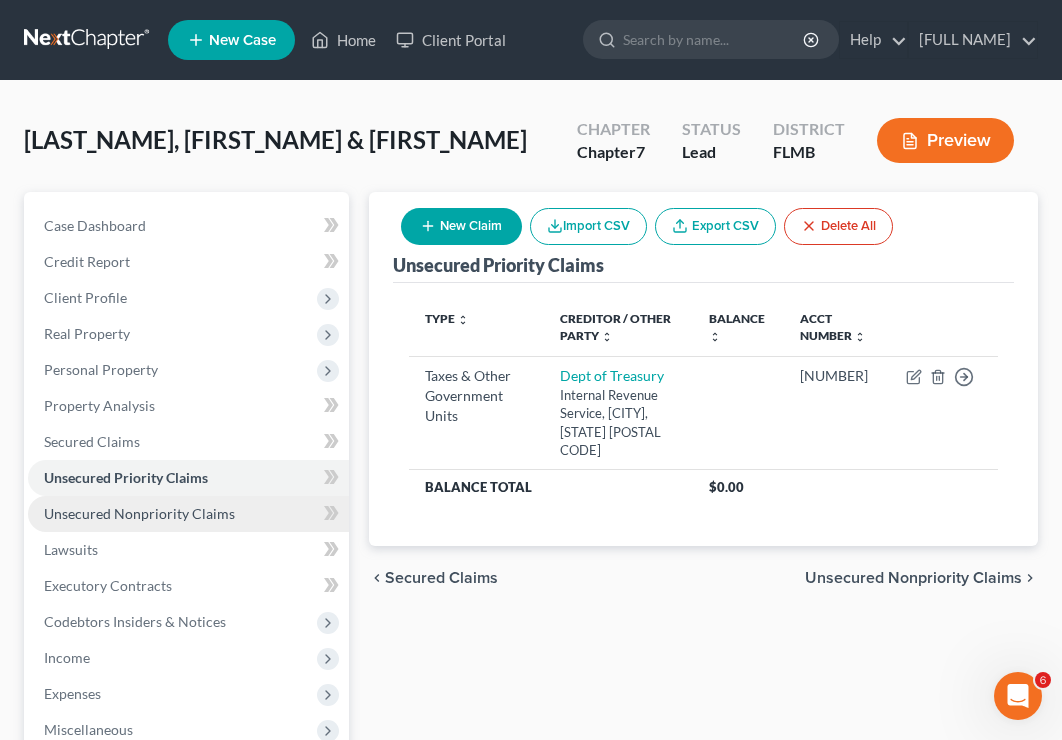 click on "Unsecured Nonpriority Claims" at bounding box center (139, 513) 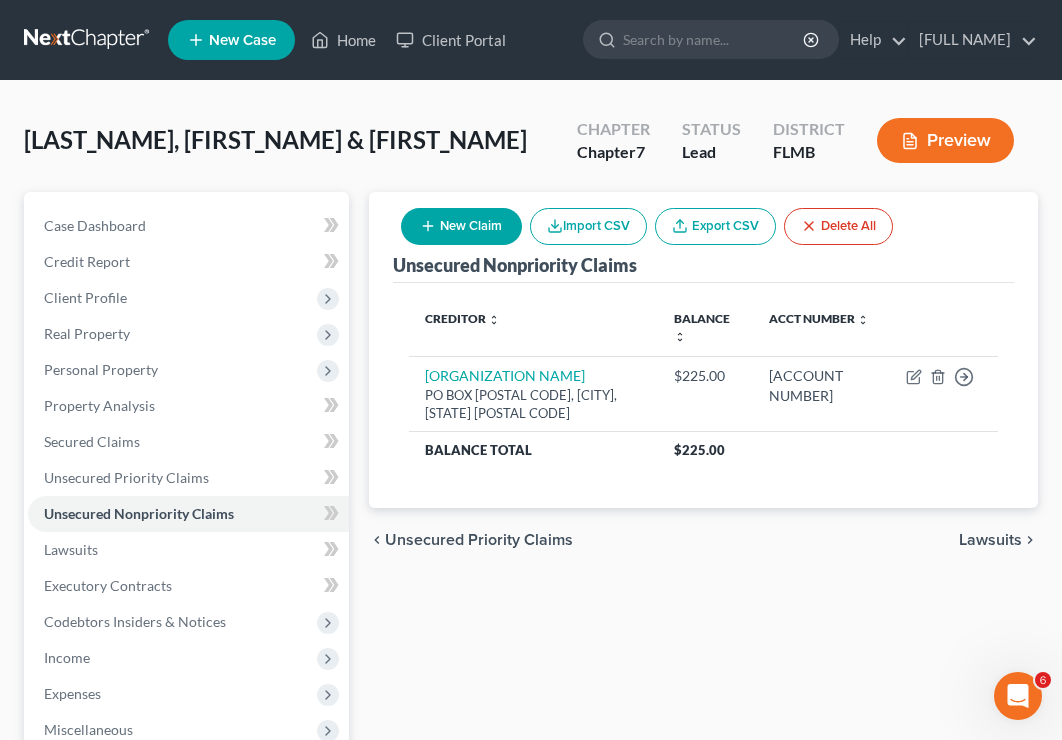click on "New Claim" at bounding box center [461, 226] 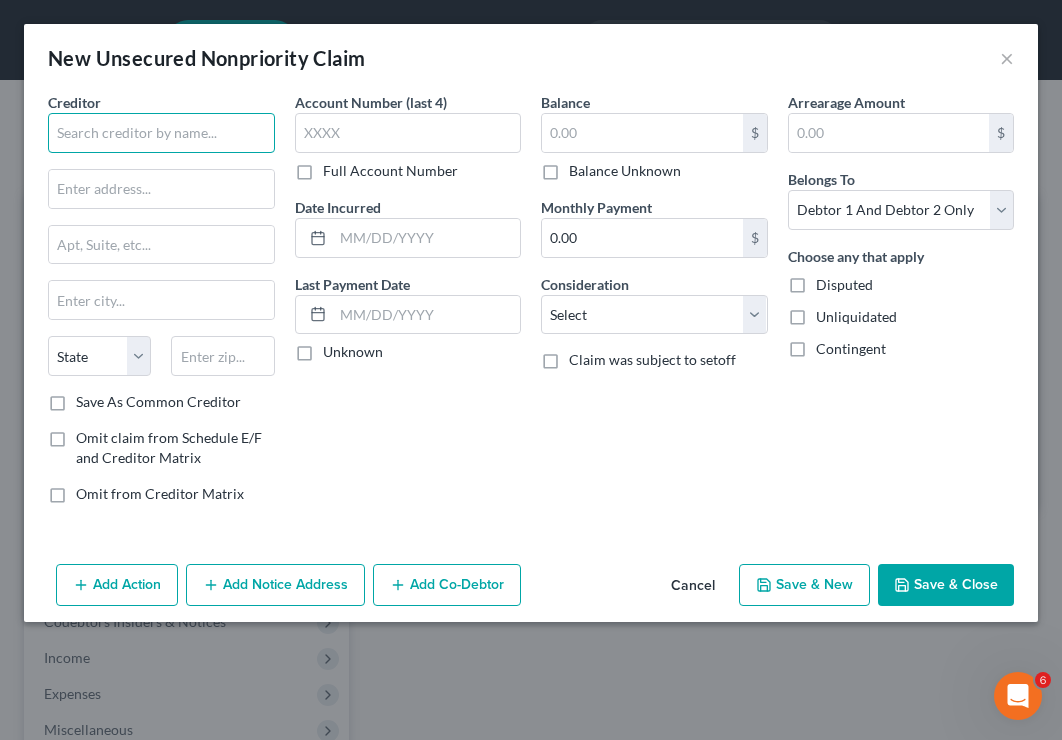 click at bounding box center [161, 133] 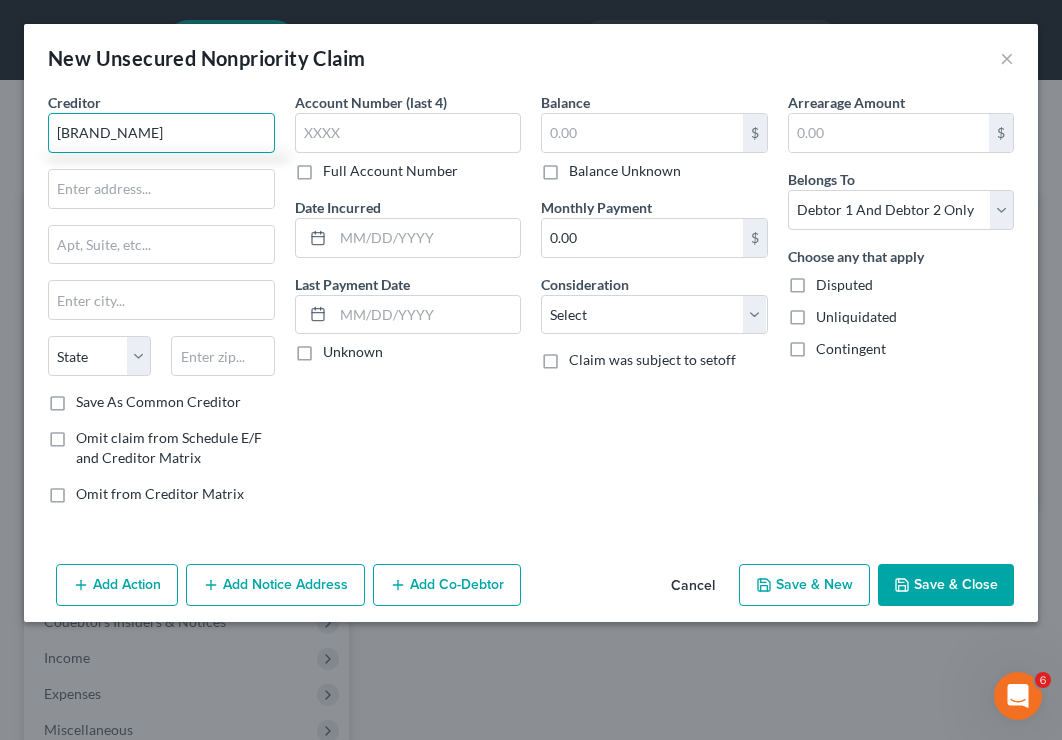 type on "[BRAND_NAME]" 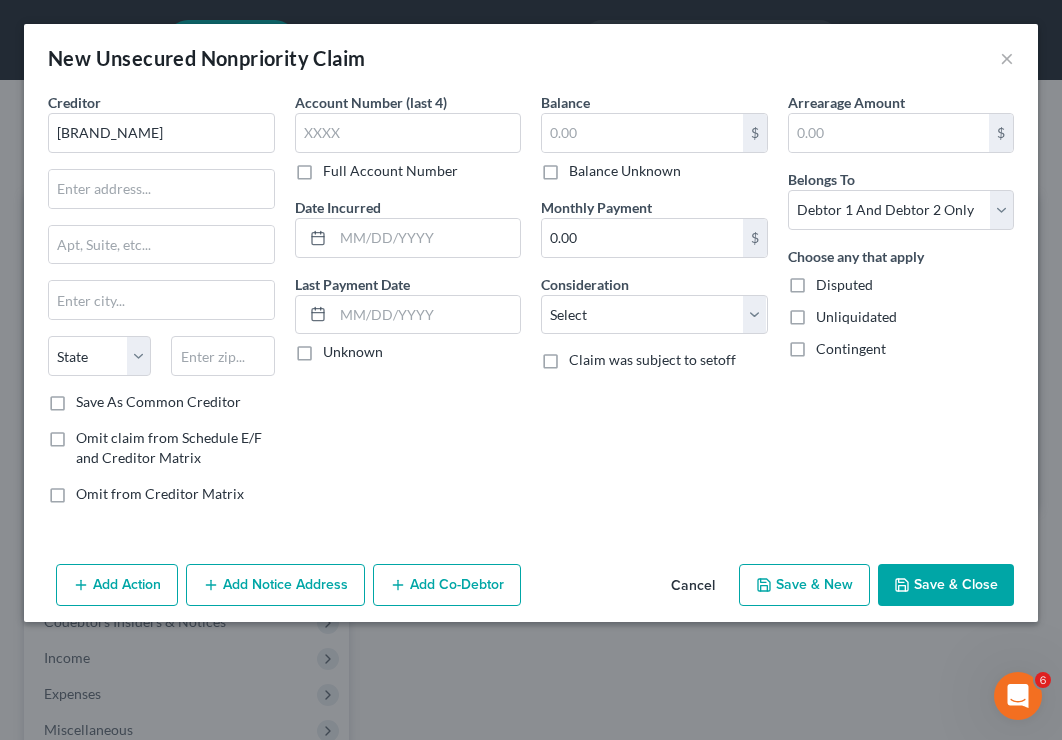 click on "Full Account Number" at bounding box center (390, 171) 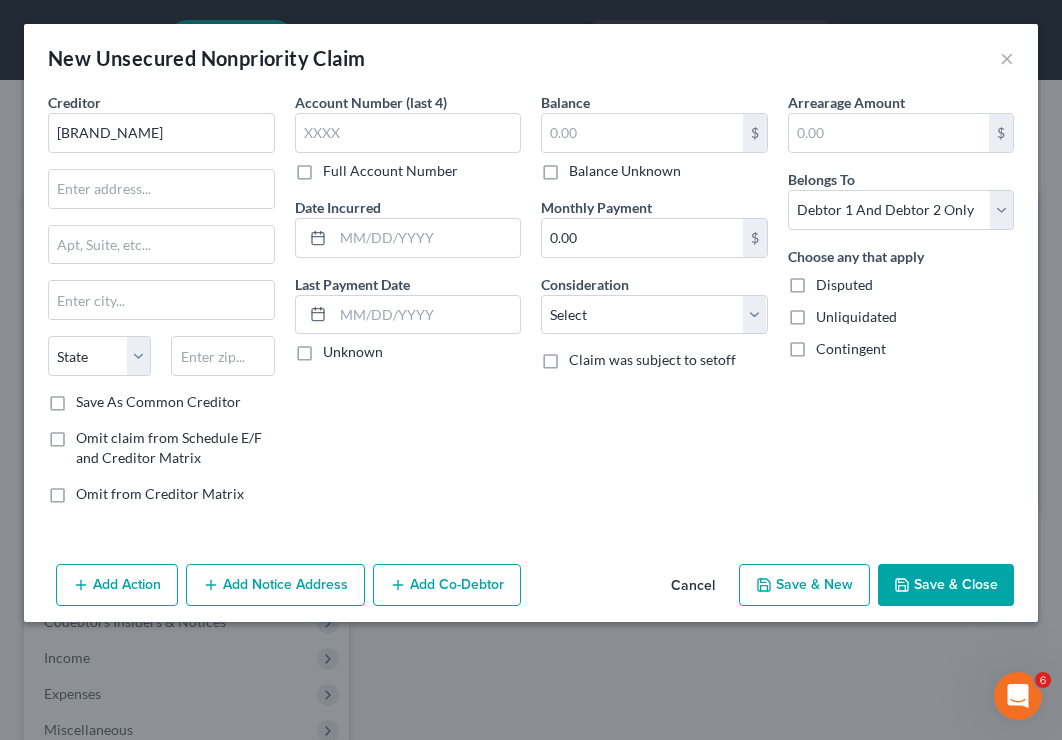 click on "Full Account Number" at bounding box center [337, 167] 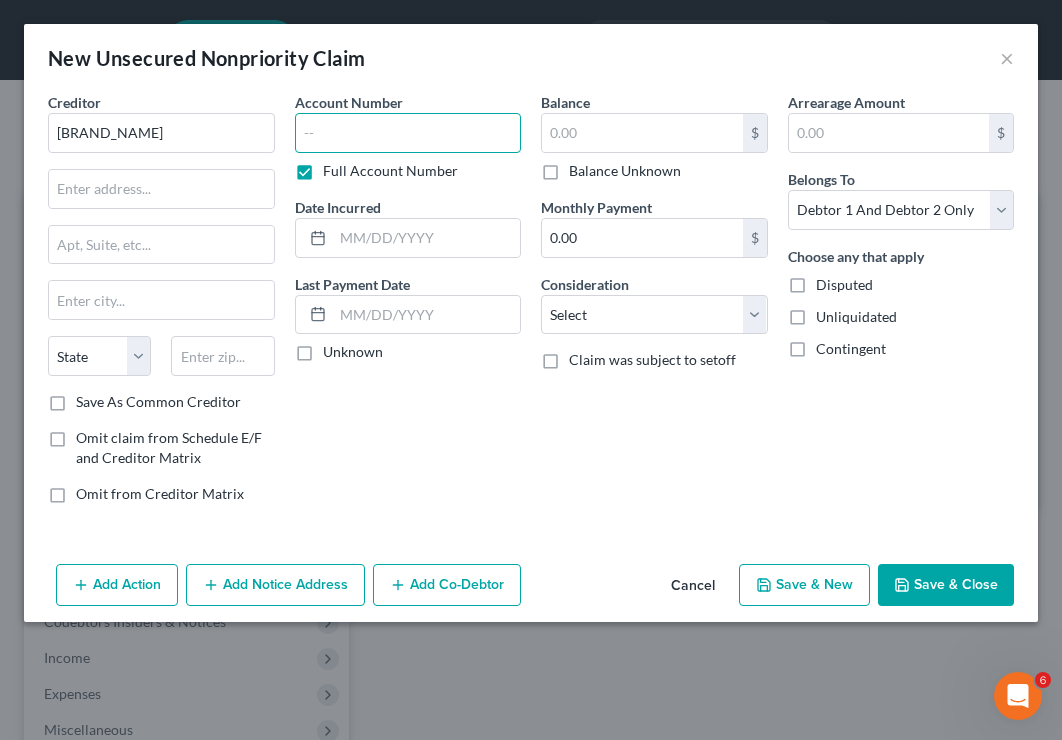 click at bounding box center [408, 133] 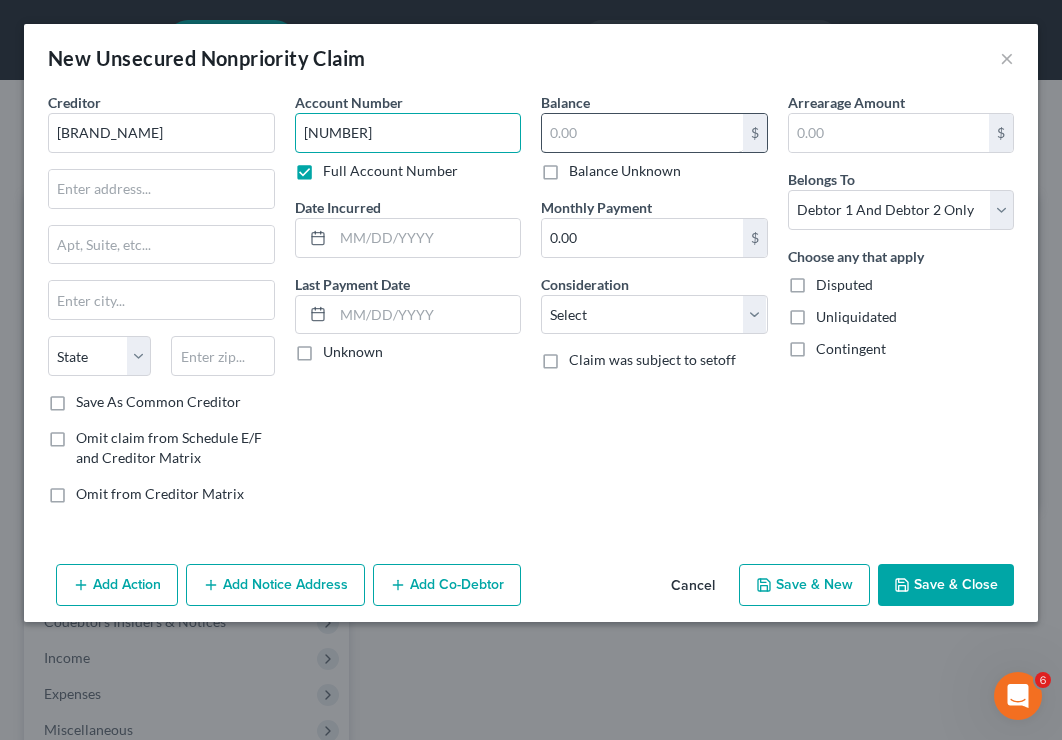 type on "[NUMBER]" 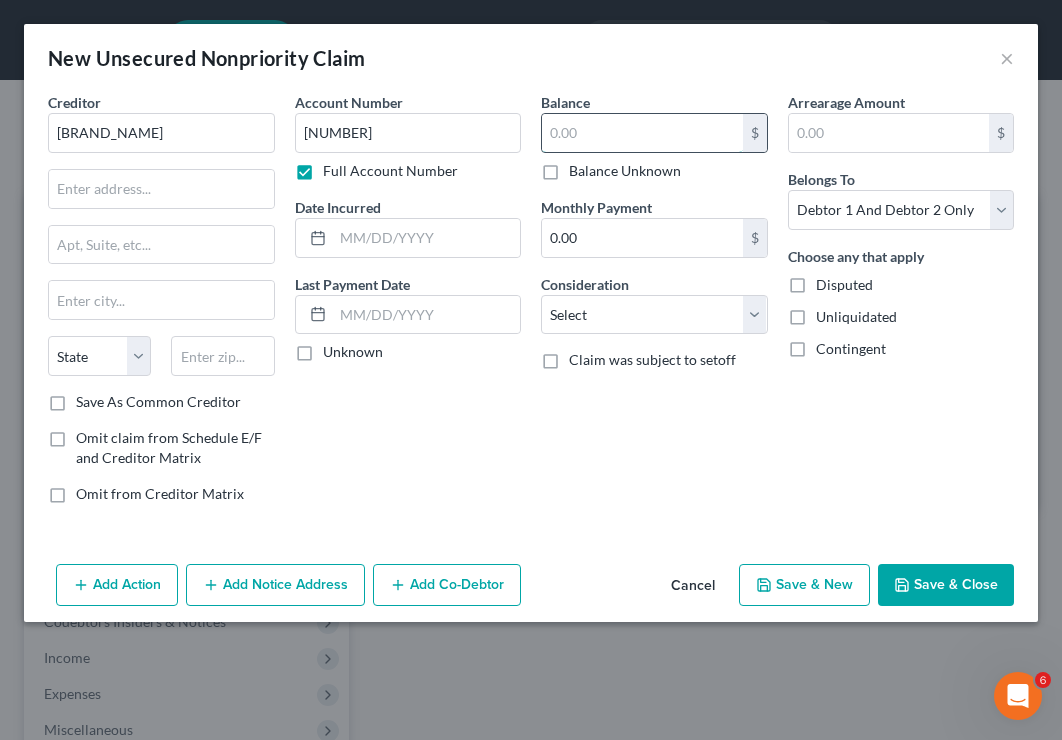 click at bounding box center [642, 133] 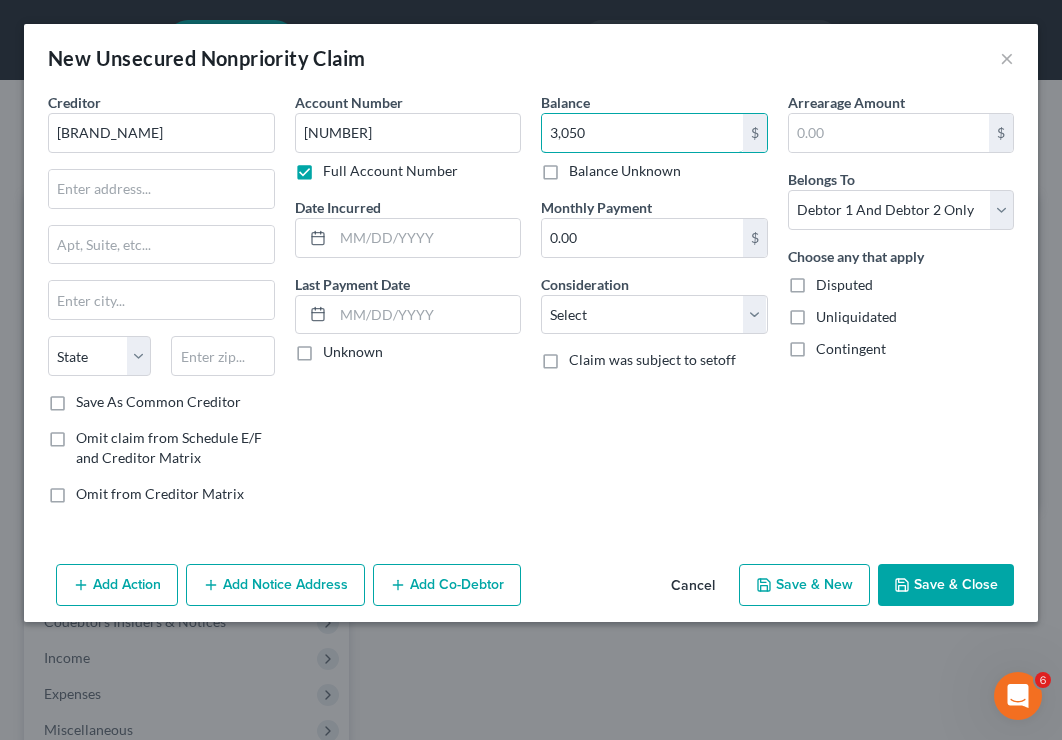 type on "3,050" 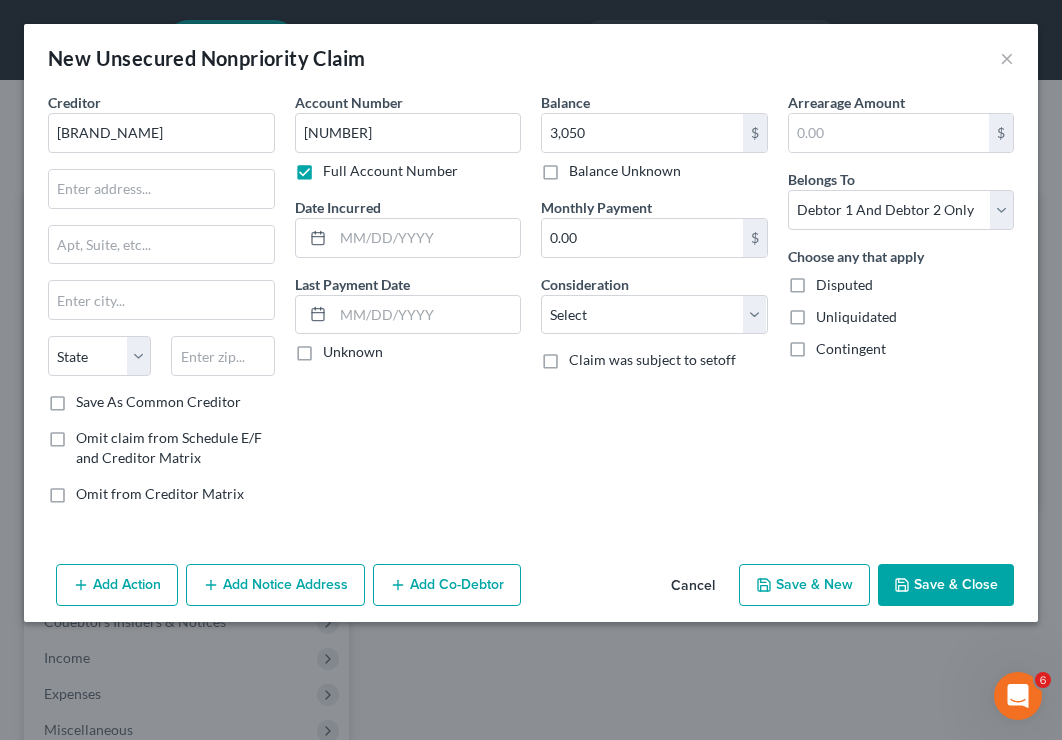 click on "Creditor *    Apple Card                      State AL AK AR AZ CA CO CT DE DC FL GA GU HI ID IL IN IA KS KY LA ME MD MA MI MN MS MO MT NC ND NE NV NH NJ NM NY OH OK OR PA PR RI SC SD TN TX UT VI VA VT WA WV WI WY" at bounding box center (161, 242) 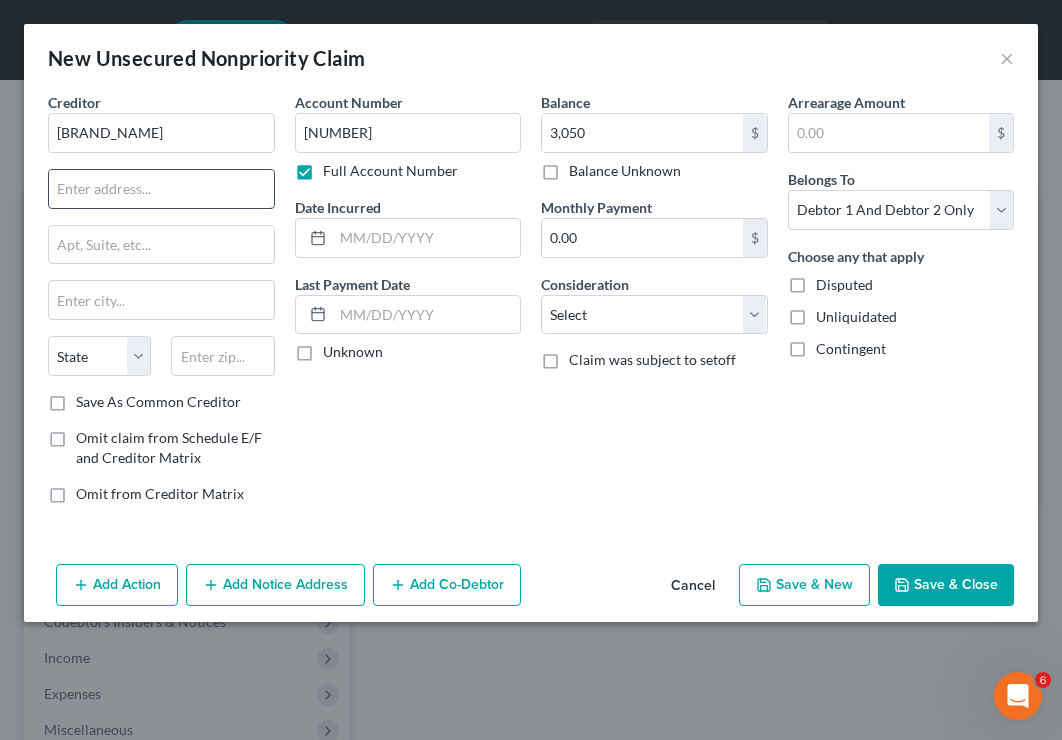 click at bounding box center (161, 189) 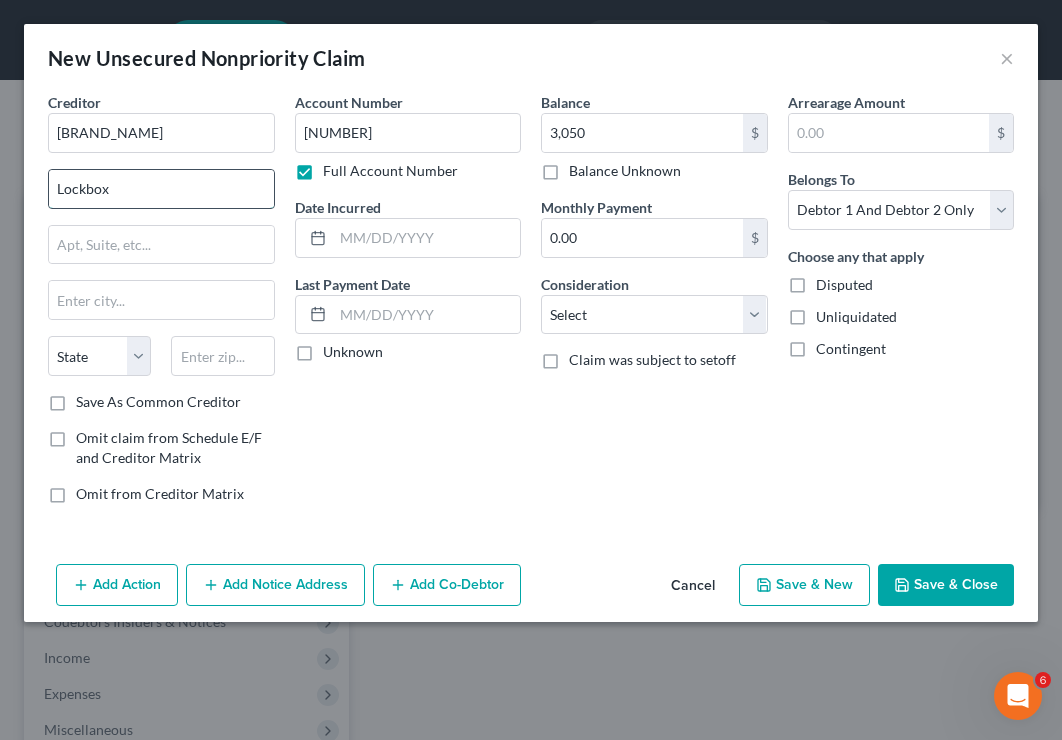 type on "[LOCKBOX] [NUMBER]" 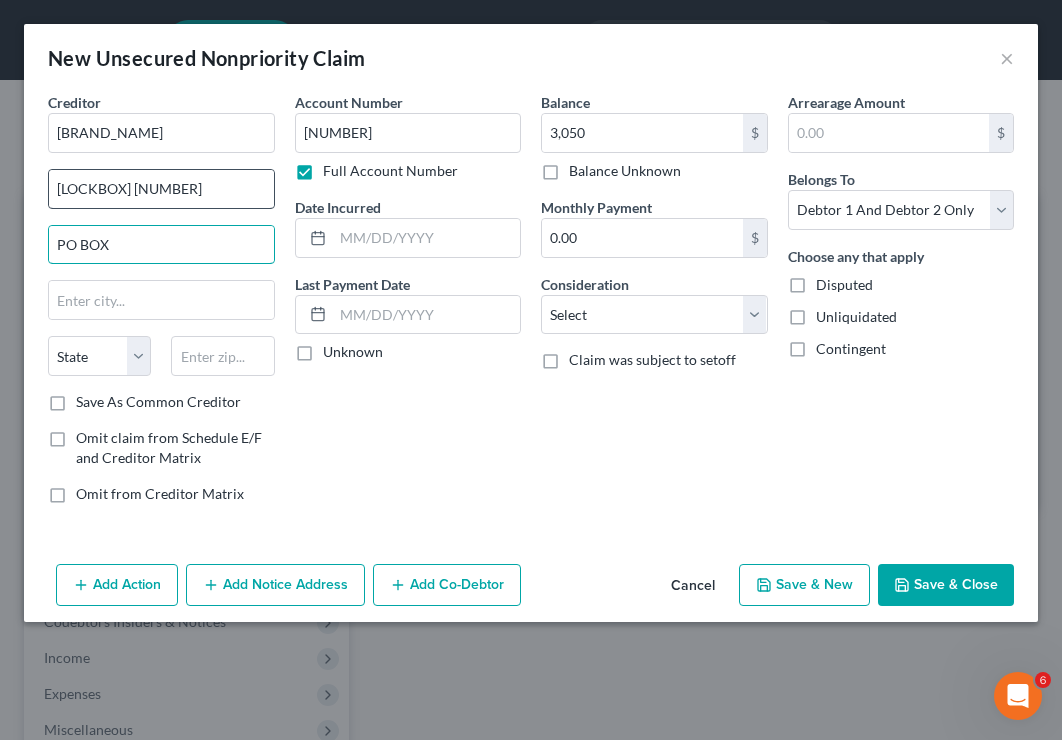 type on "[PO_BOX] [NUMBER]" 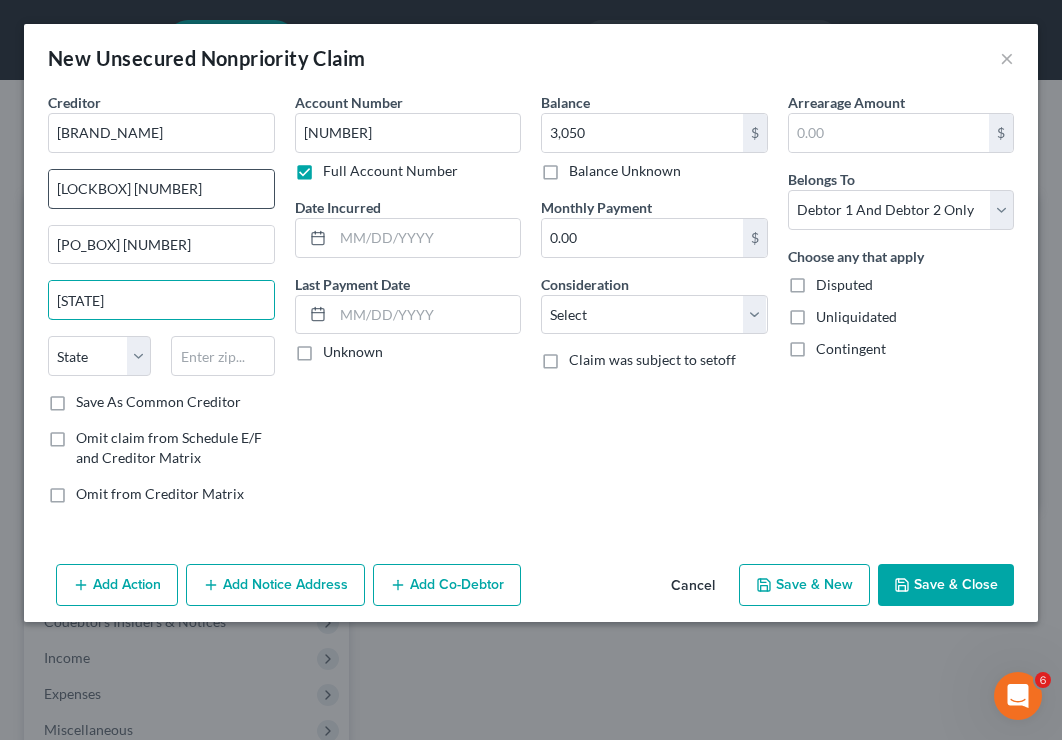 type on "Philadelphia" 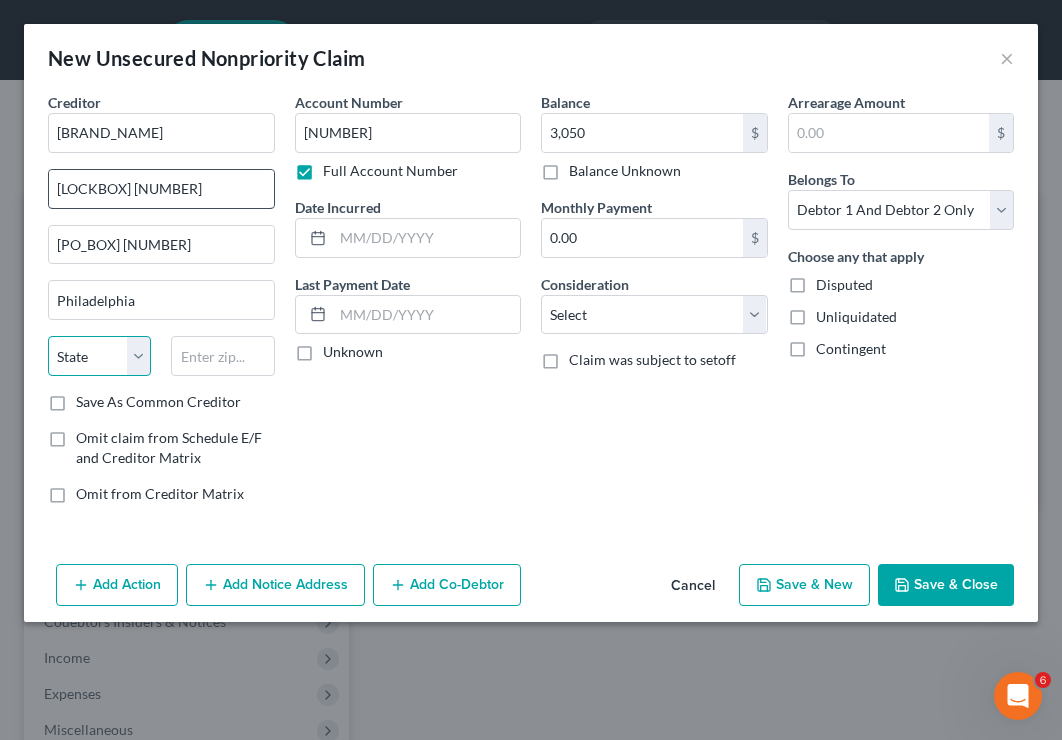 select on "39" 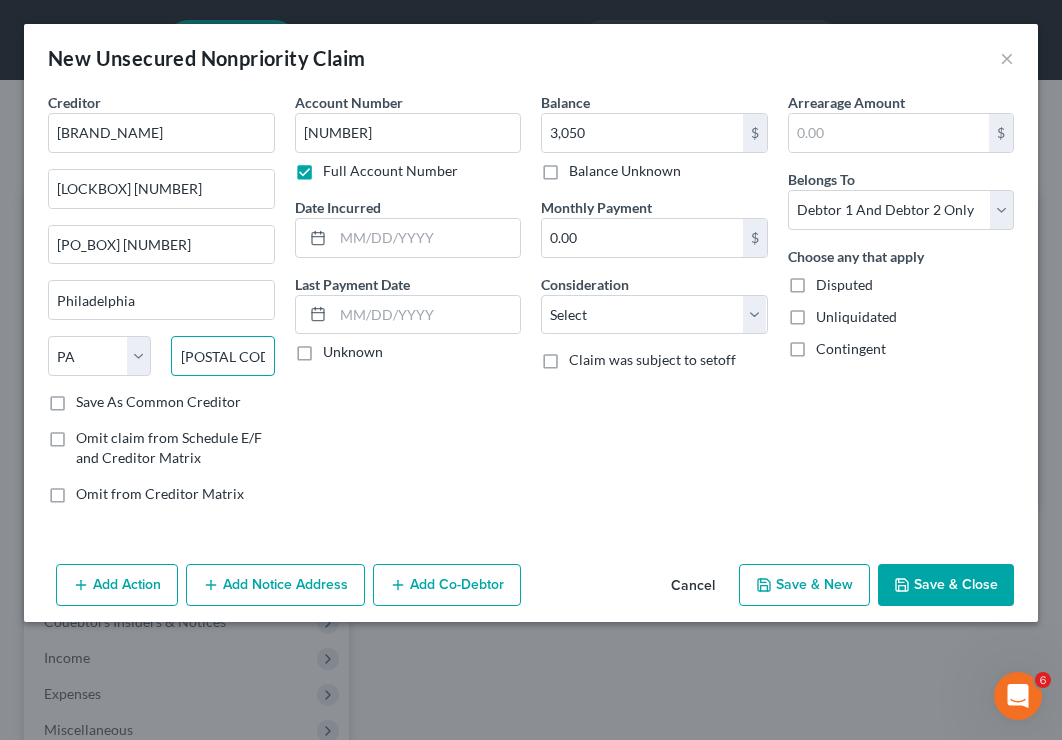 type on "[POSTAL CODE]" 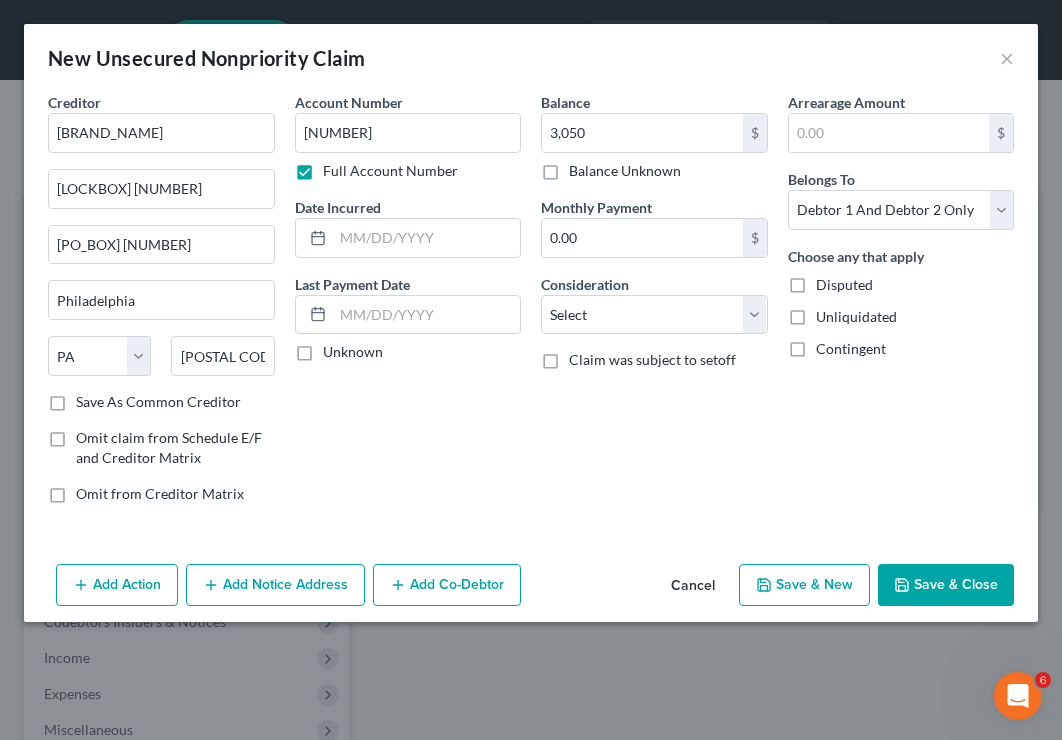 click on "Save & New" at bounding box center (804, 585) 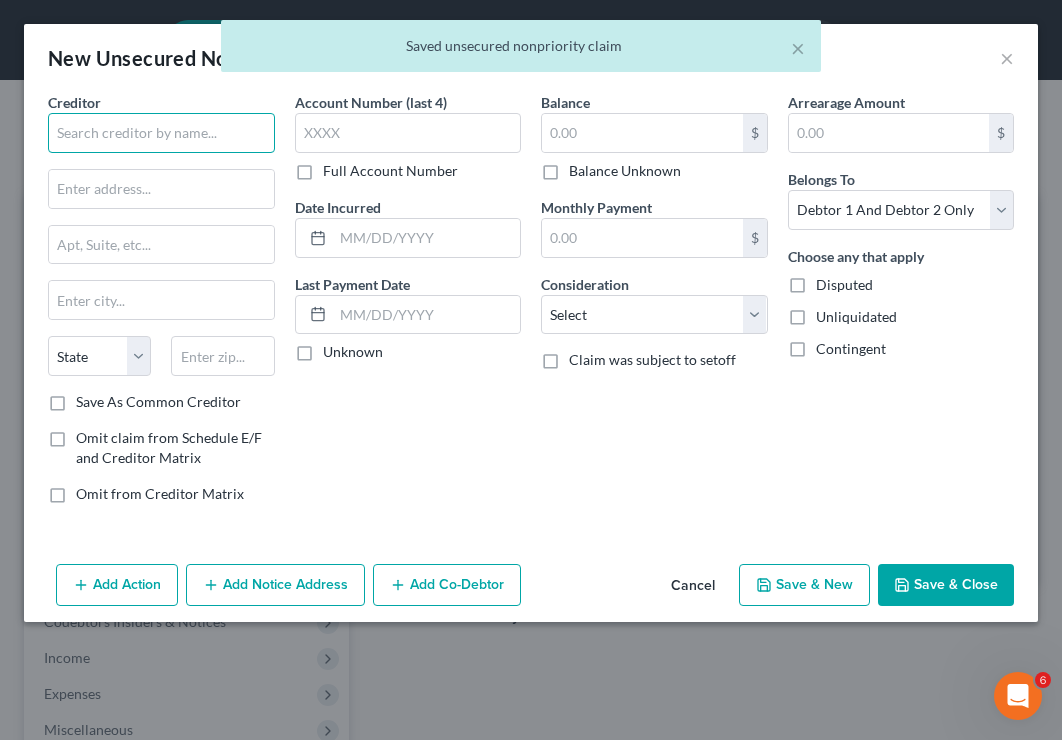click at bounding box center (161, 133) 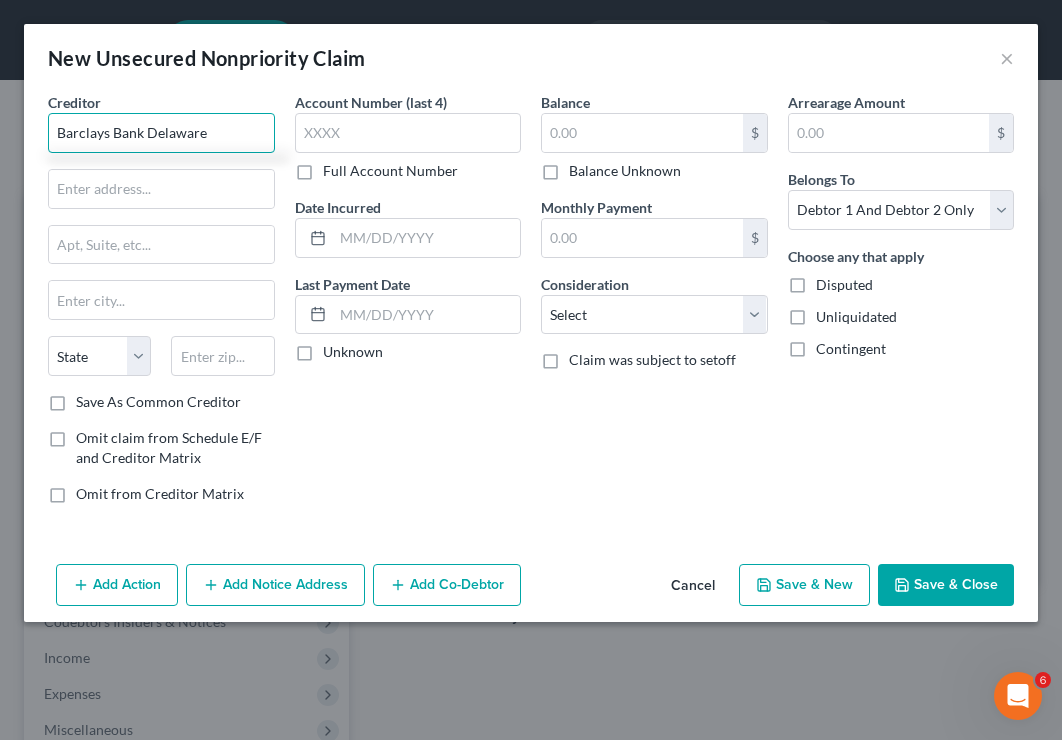 type on "Barclays Bank Delaware" 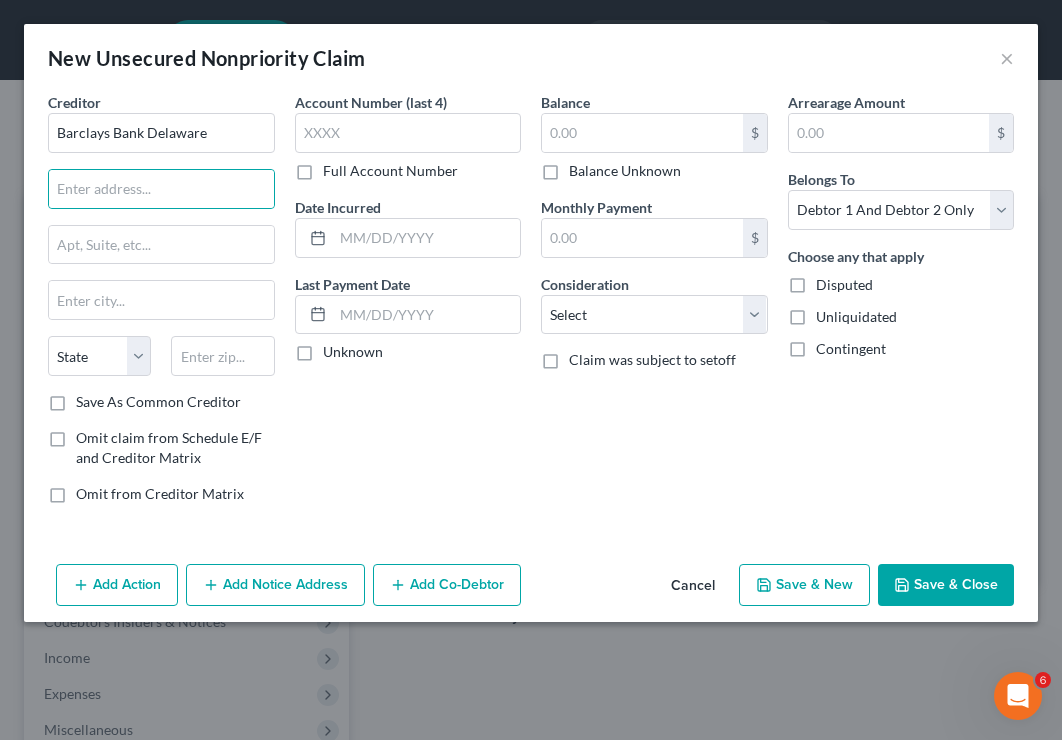 click on "Full Account Number" at bounding box center [390, 171] 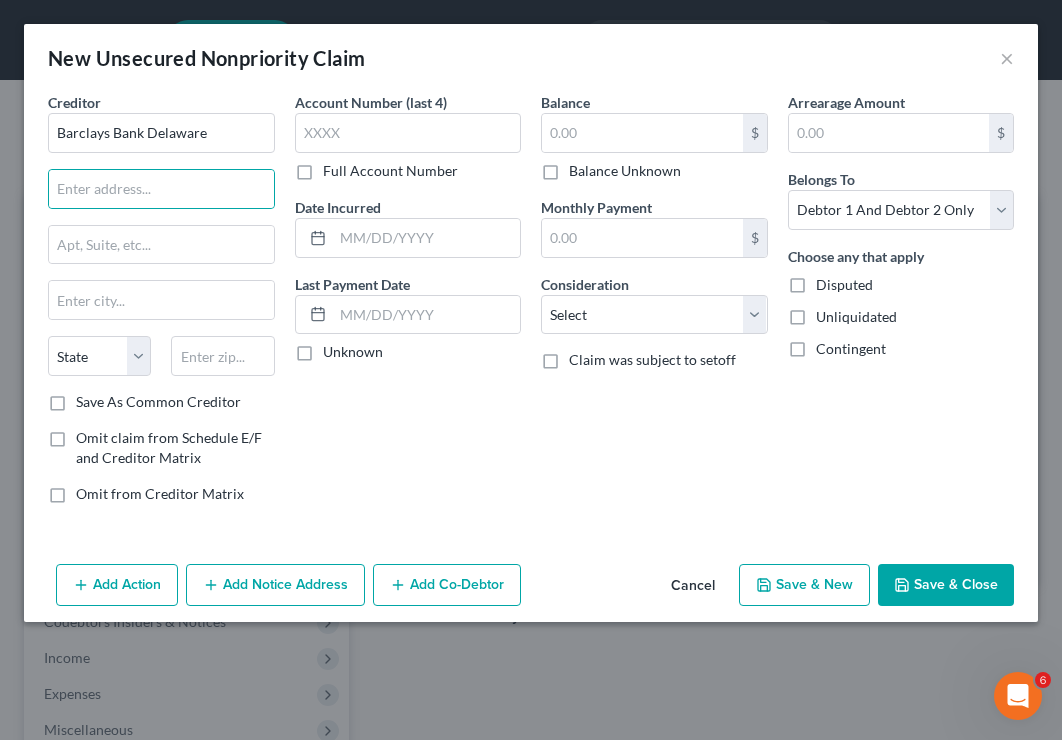 click on "Full Account Number" at bounding box center (337, 167) 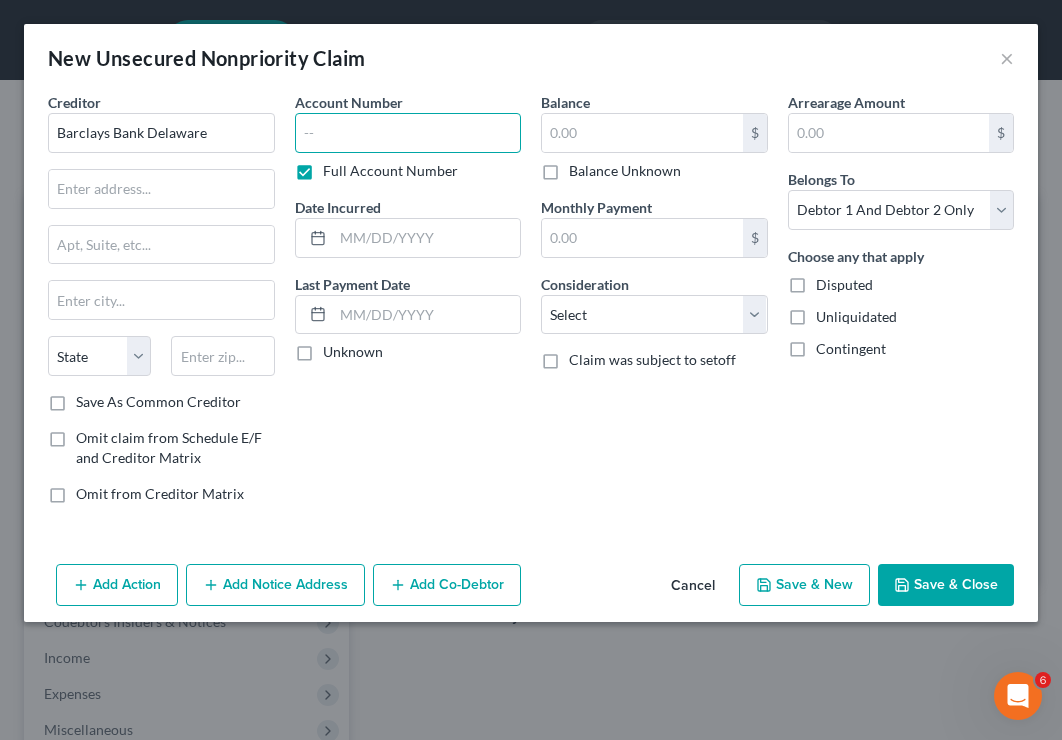 click at bounding box center (408, 133) 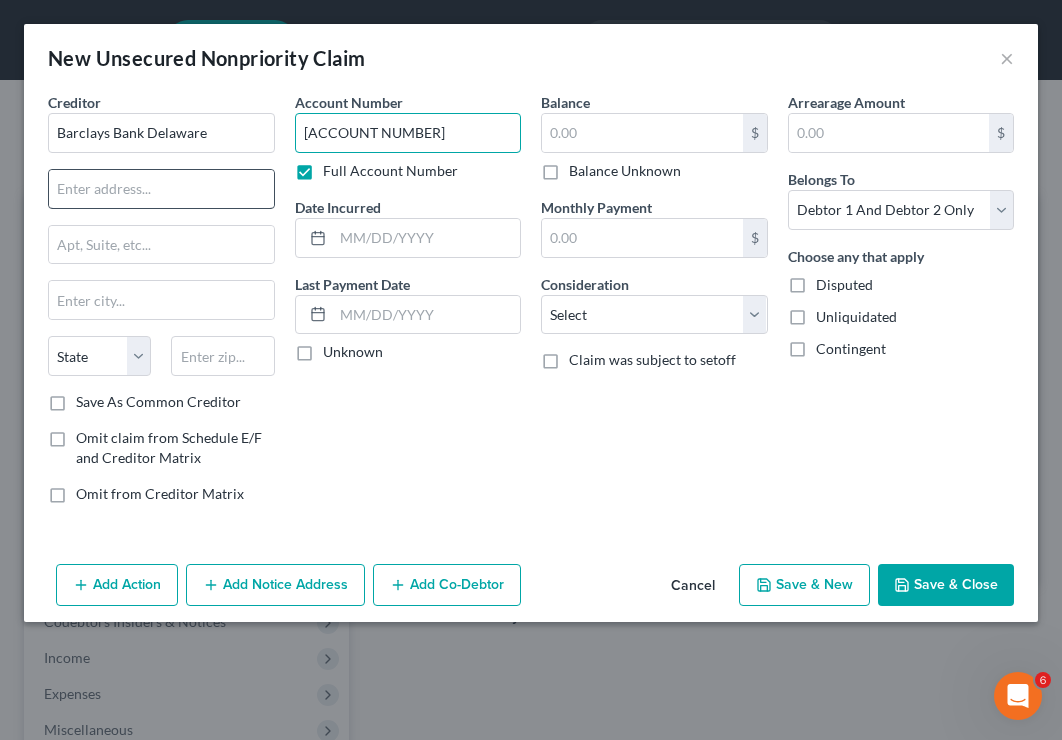 type on "[ACCOUNT NUMBER]" 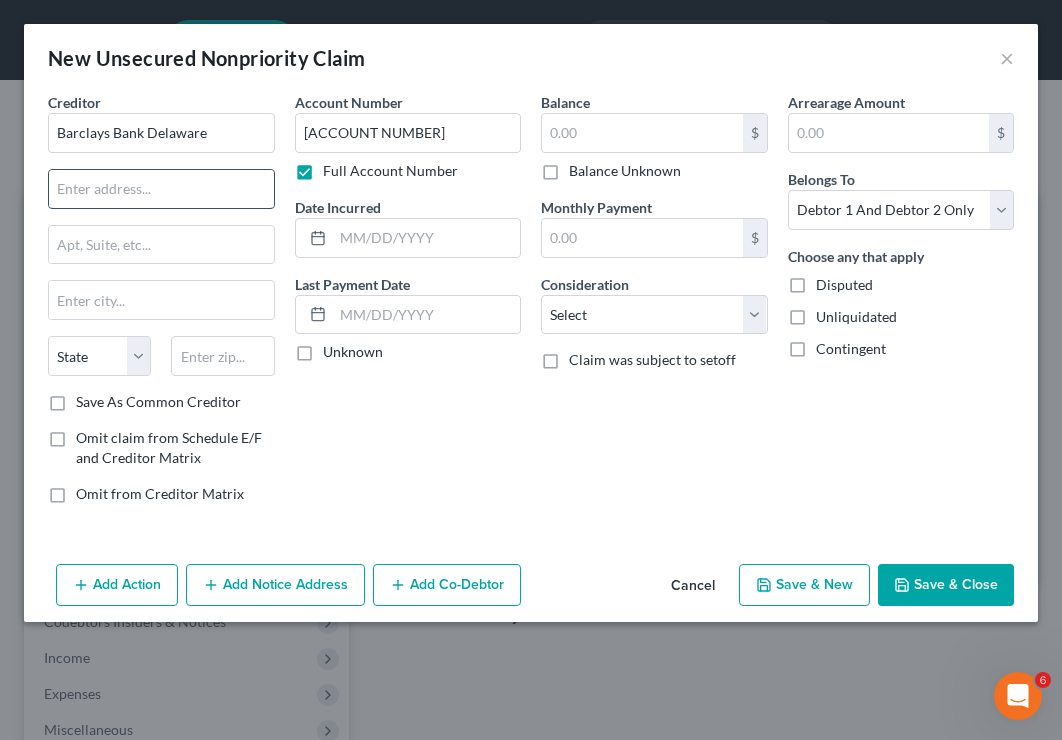click at bounding box center [161, 189] 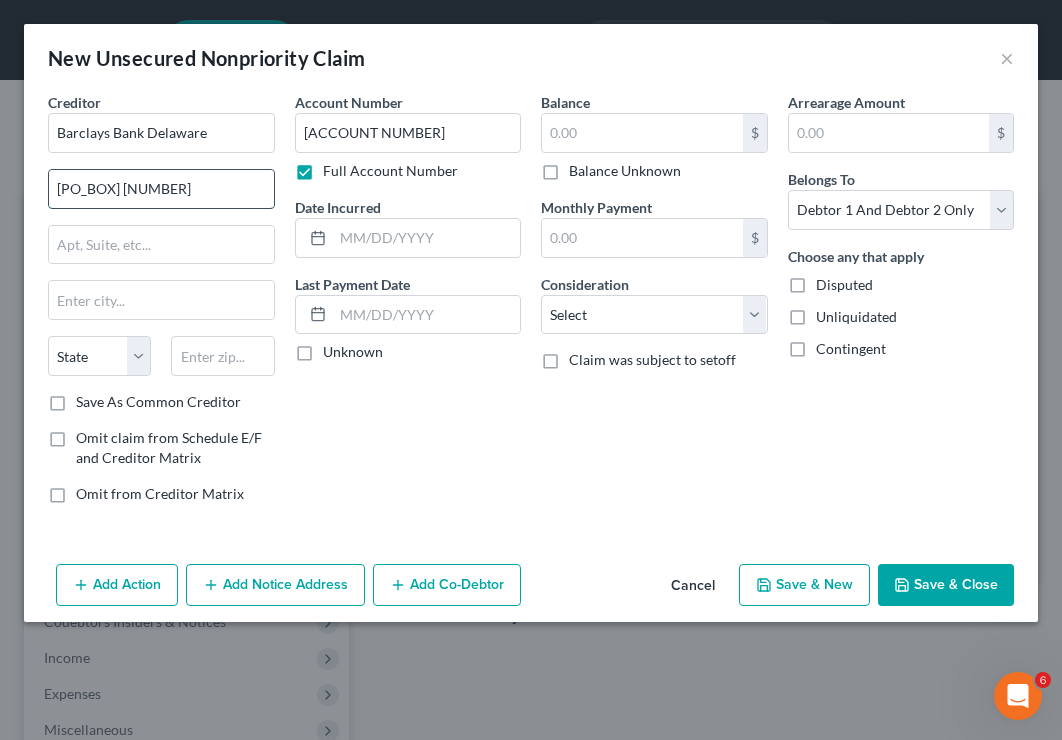type on "[PO_BOX] [NUMBER]" 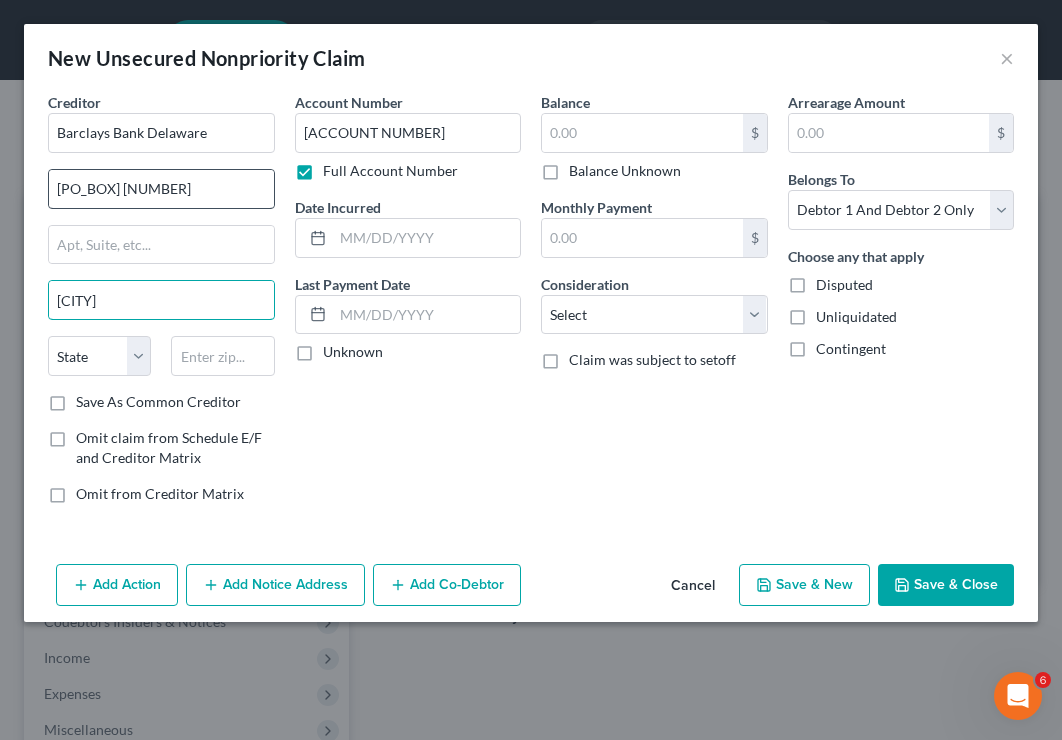 type on "[CITY]" 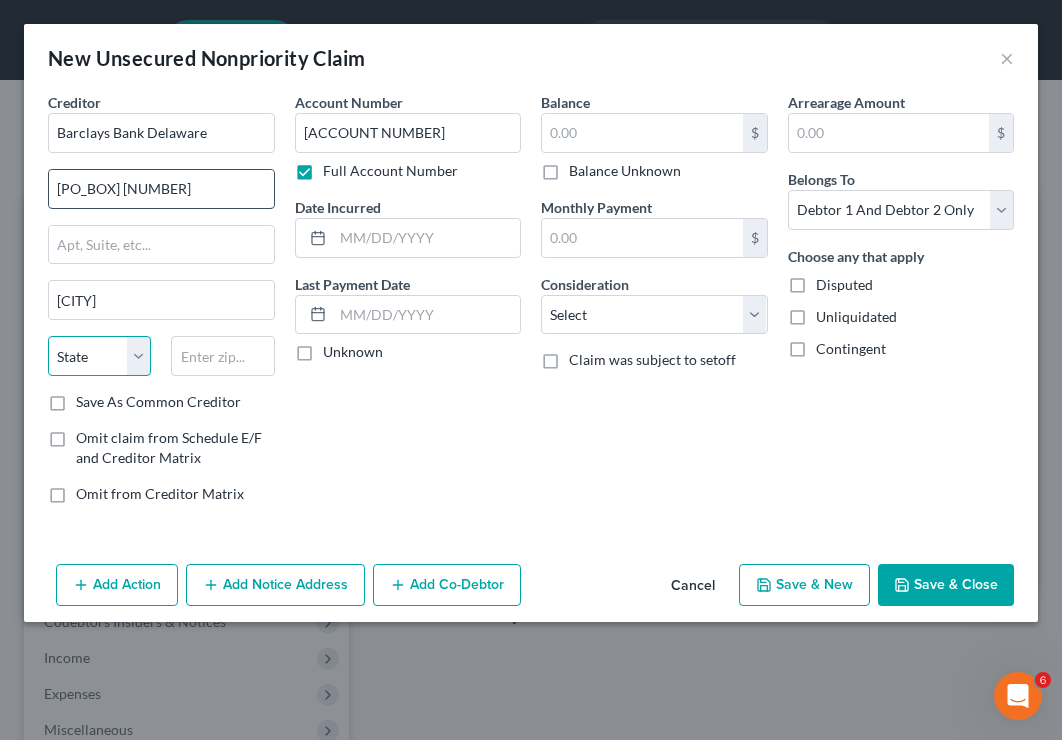 select on "7" 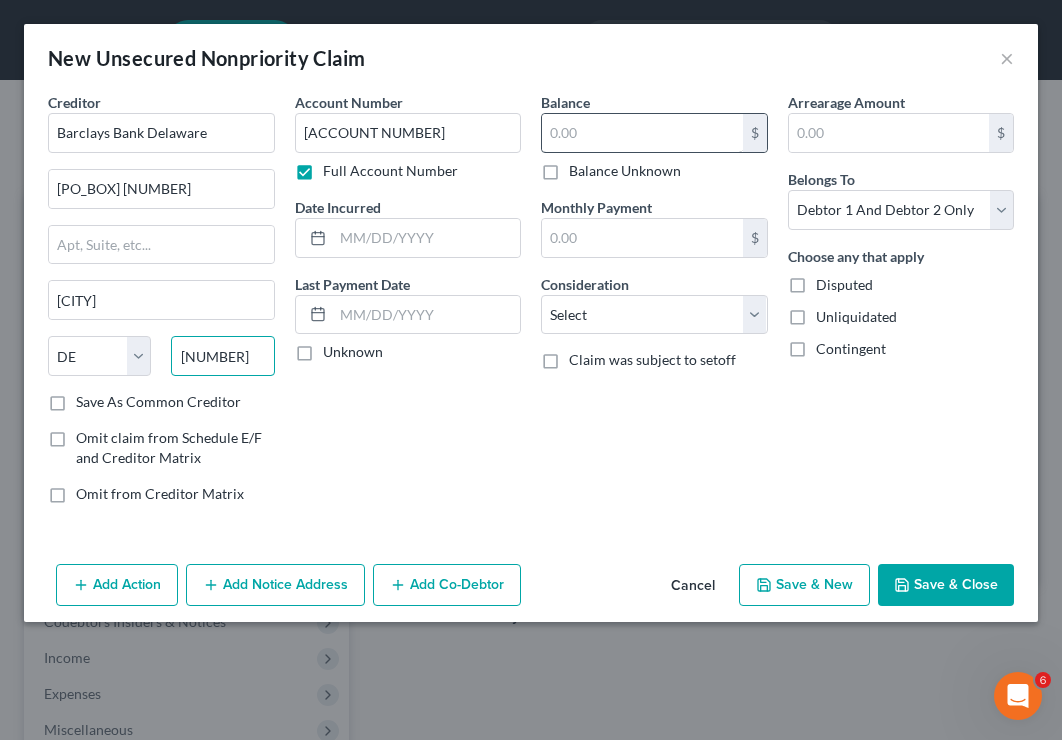 type on "[NUMBER]" 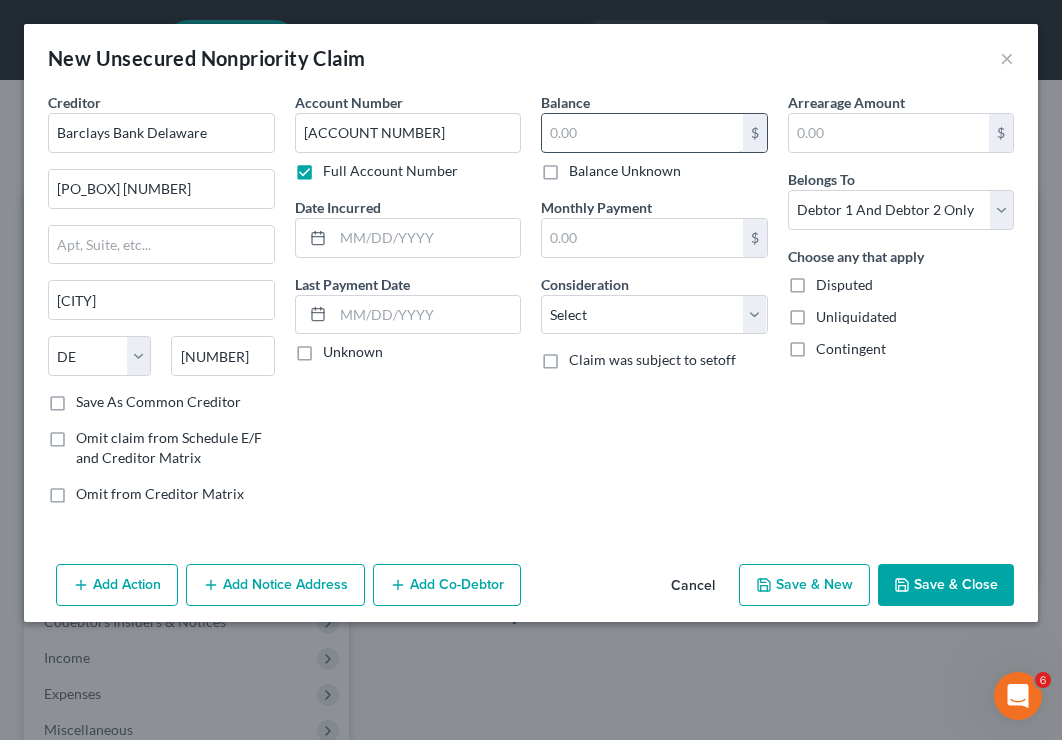 click at bounding box center (642, 133) 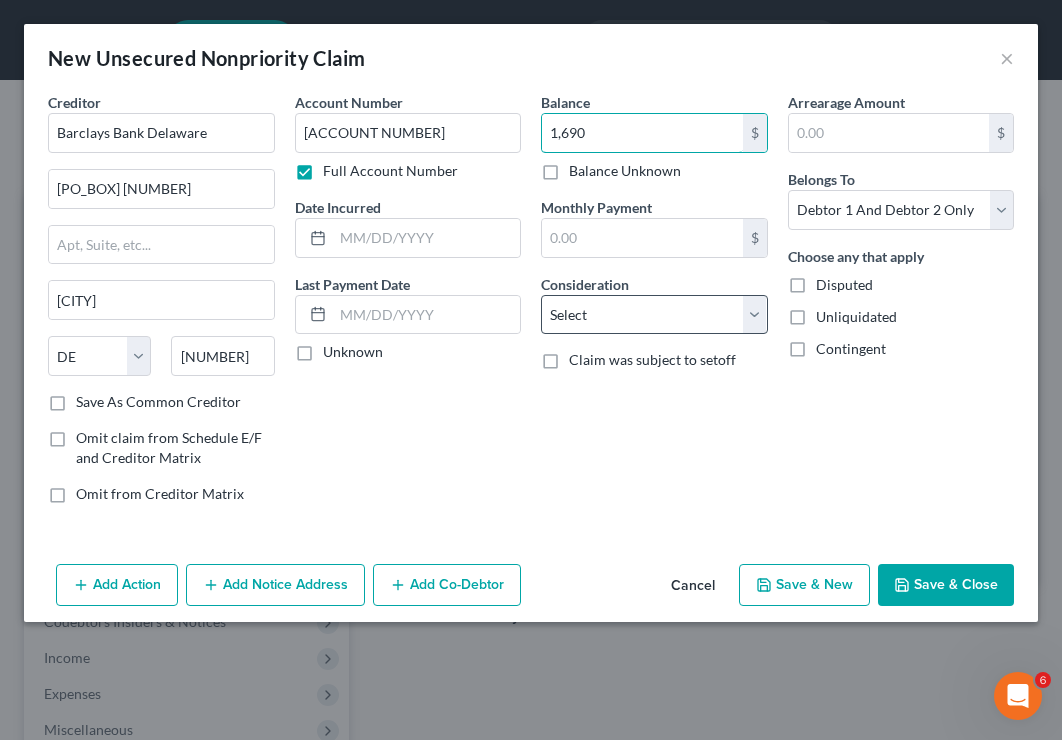type on "1,690" 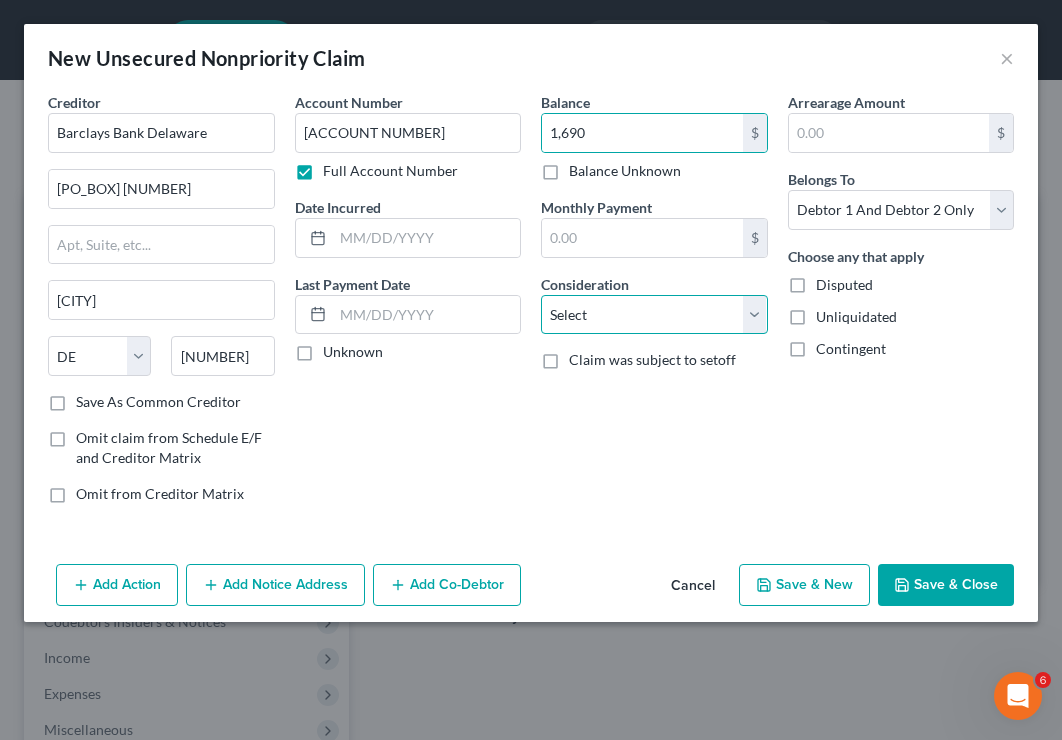 click on "Select Cable / Satellite Services Collection Agency Credit Card Debt Debt Counseling / Attorneys Deficiency Balance Domestic Support Obligations Home / Car Repairs Income Taxes Judgment Liens Medical Services Monies Loaned / Advanced Mortgage Obligation From Divorce Or Separation Obligation To Pensions Other Overdrawn Bank Account Promised To Help Pay Creditors Student Loans Suppliers And Vendors Telephone / Internet Services Utility Services" at bounding box center (654, 315) 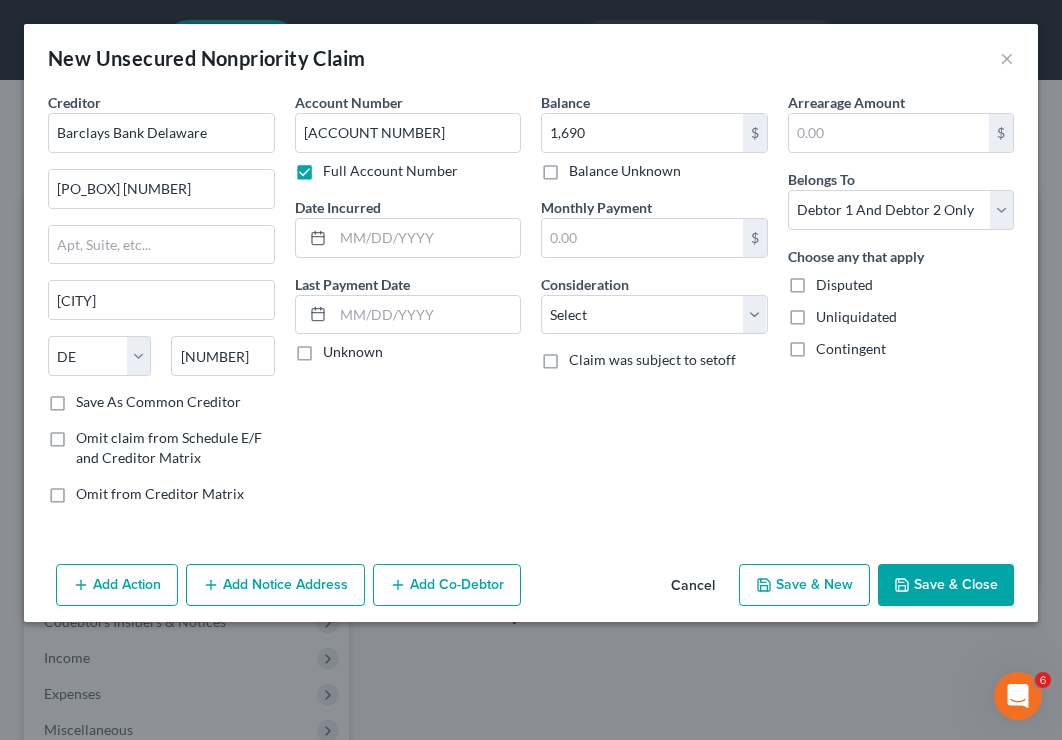click on "Save & New" at bounding box center [804, 585] 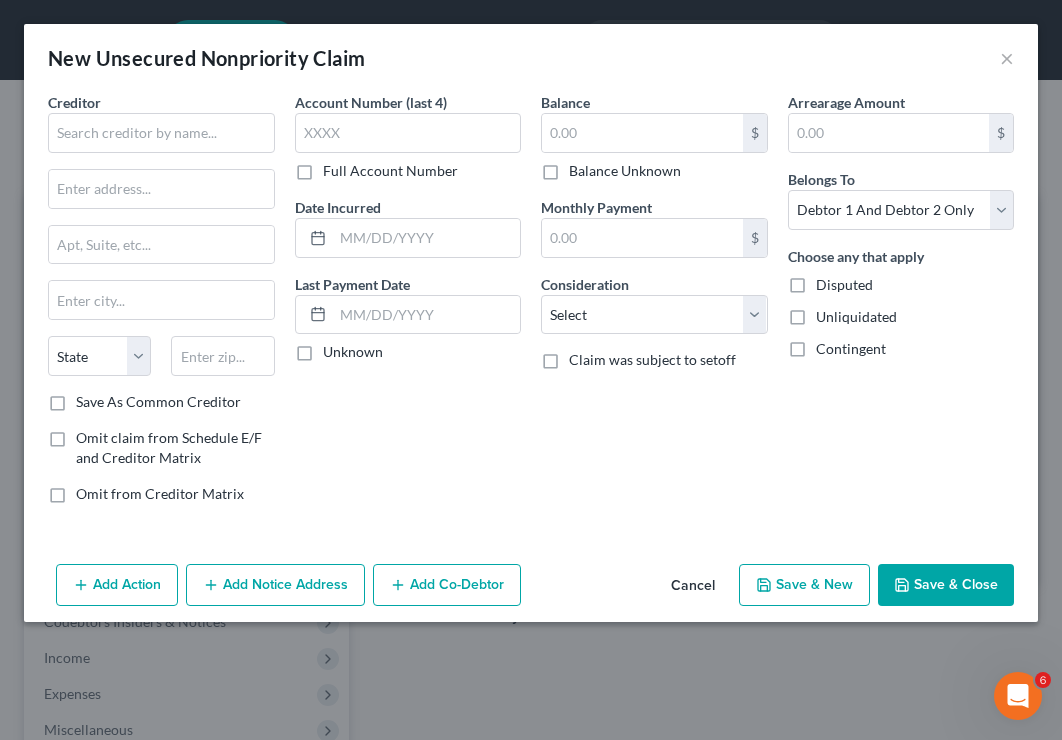 type on "[AMOUNT]" 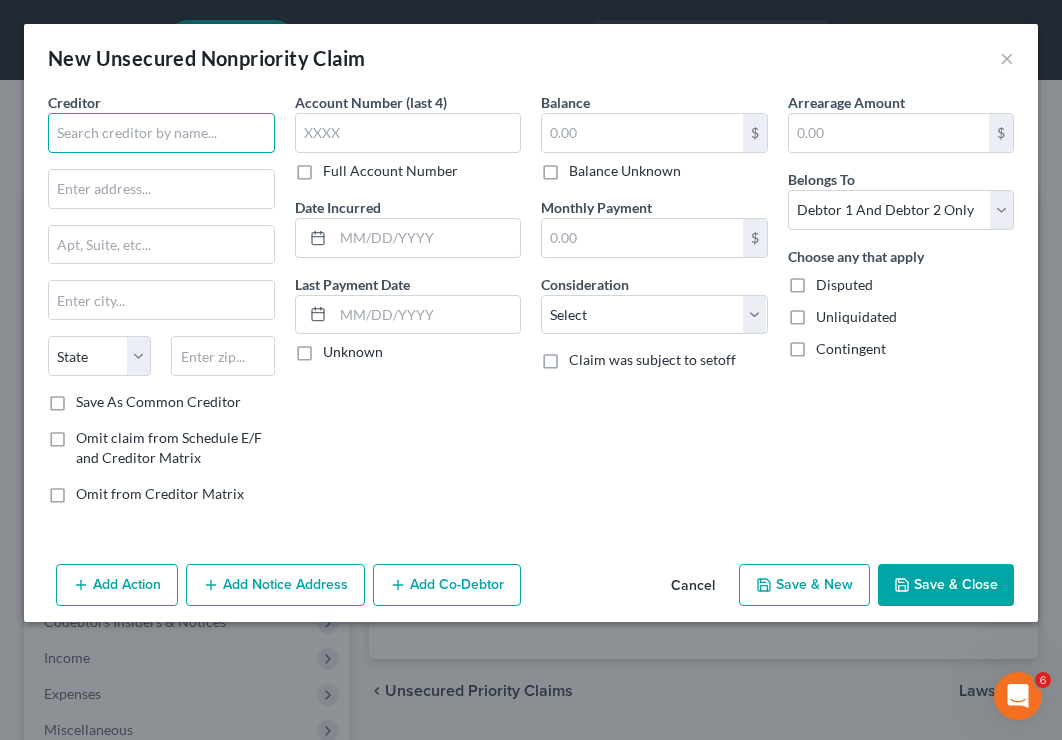 click at bounding box center [161, 133] 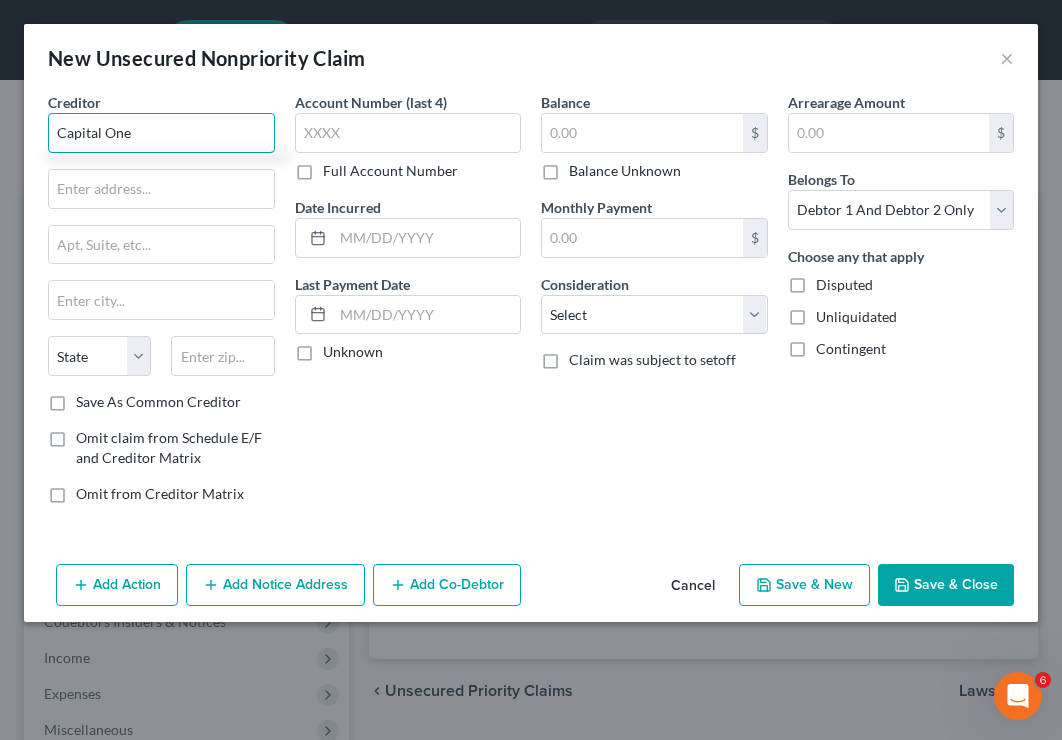 type on "Capital One" 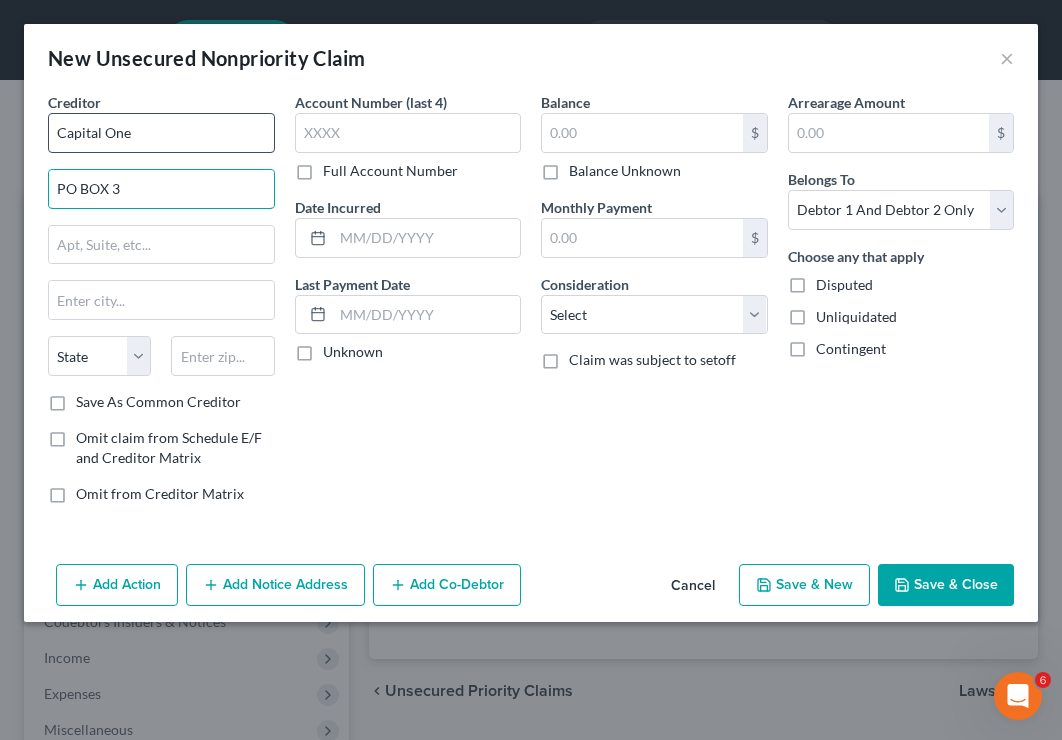 type on "PO BOX [POSTAL CODE]" 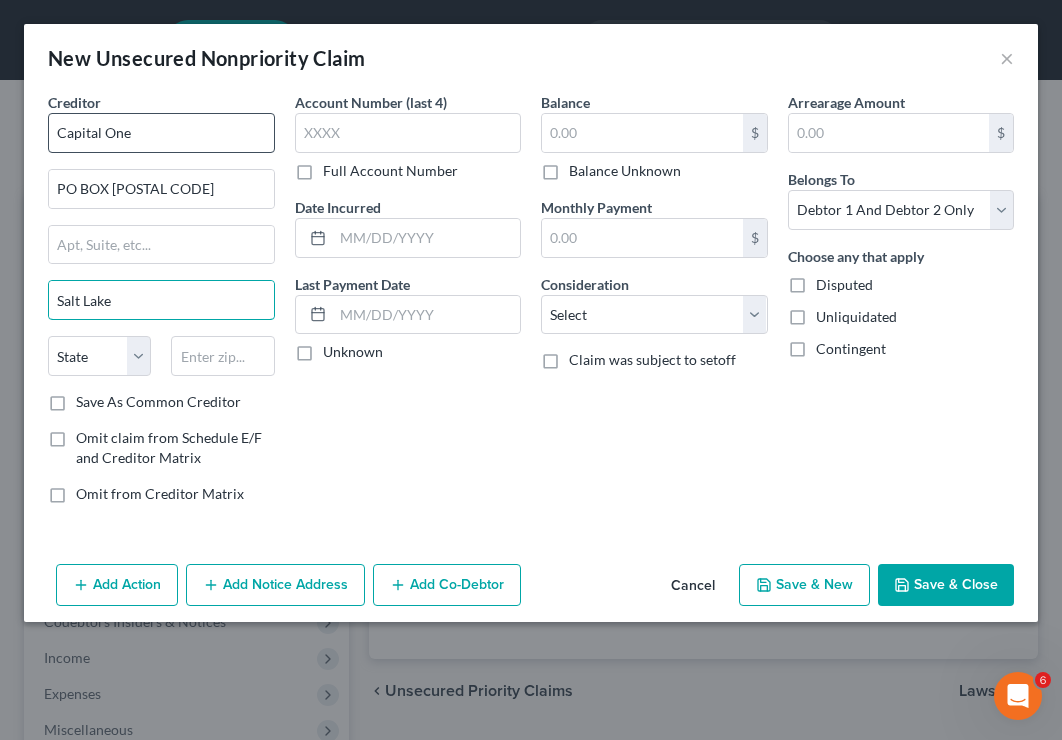 type on "Salt Lake City" 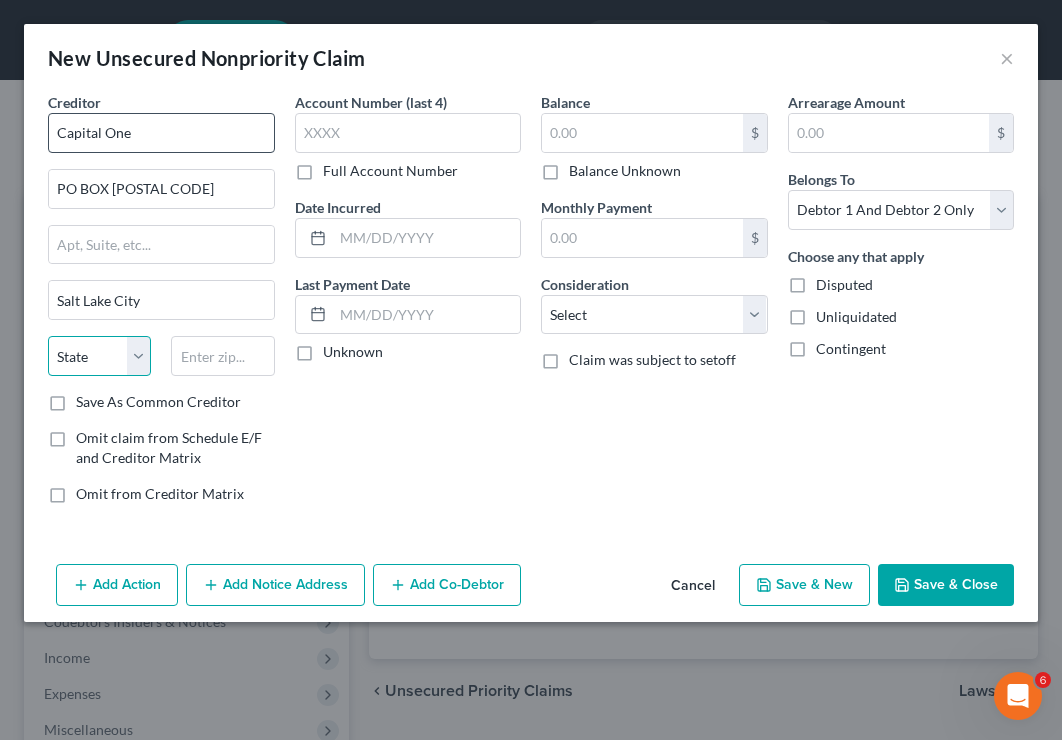 select on "46" 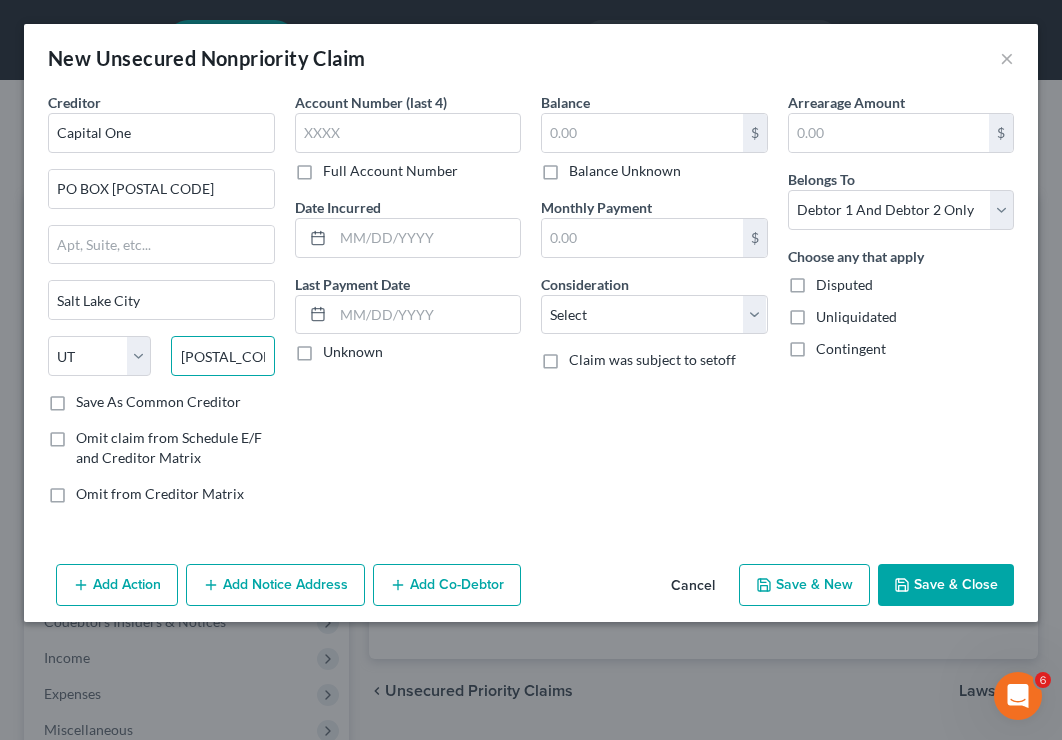 type on "[POSTAL_CODE]" 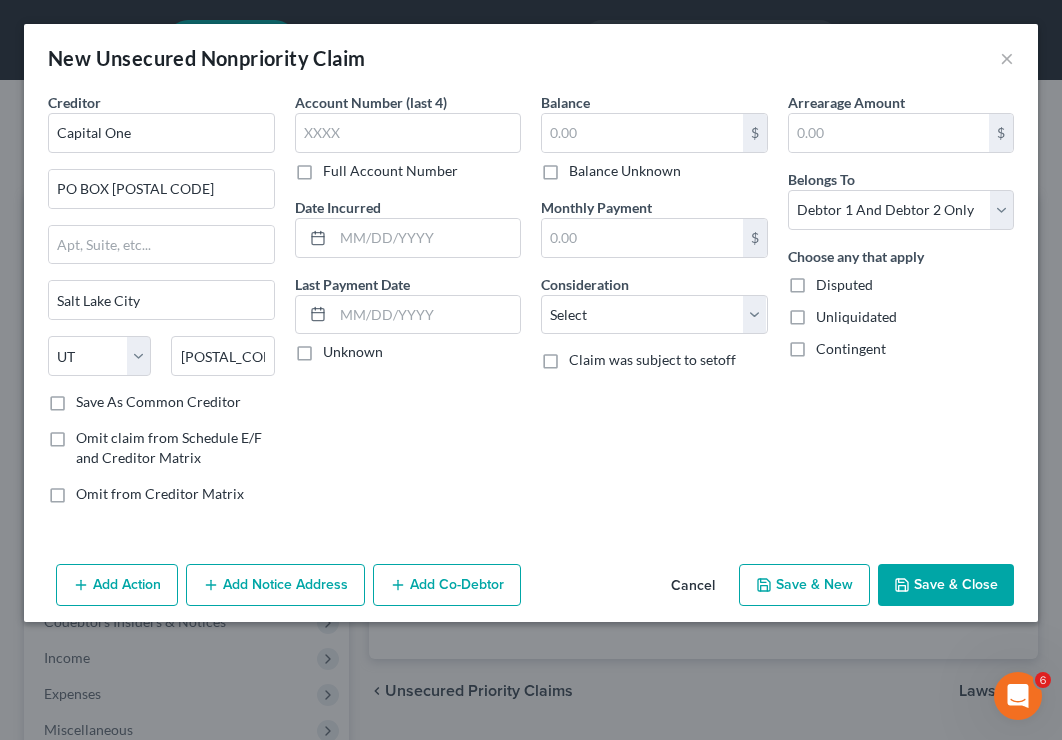 click on "Full Account Number" at bounding box center (390, 171) 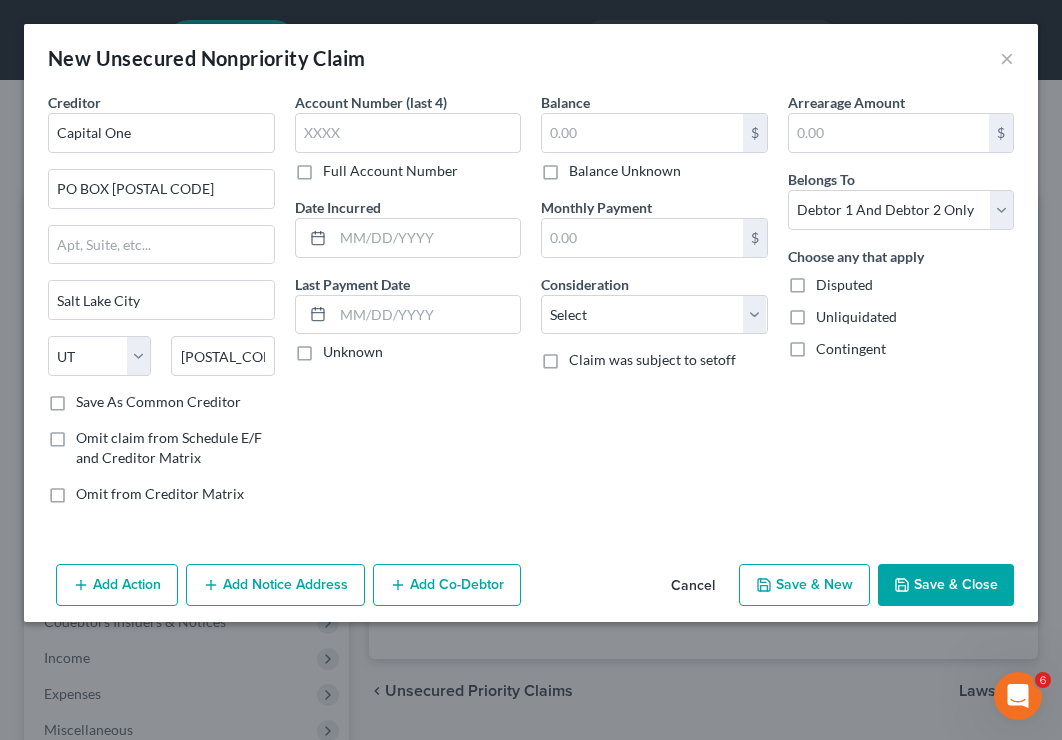 click on "Full Account Number" at bounding box center (337, 167) 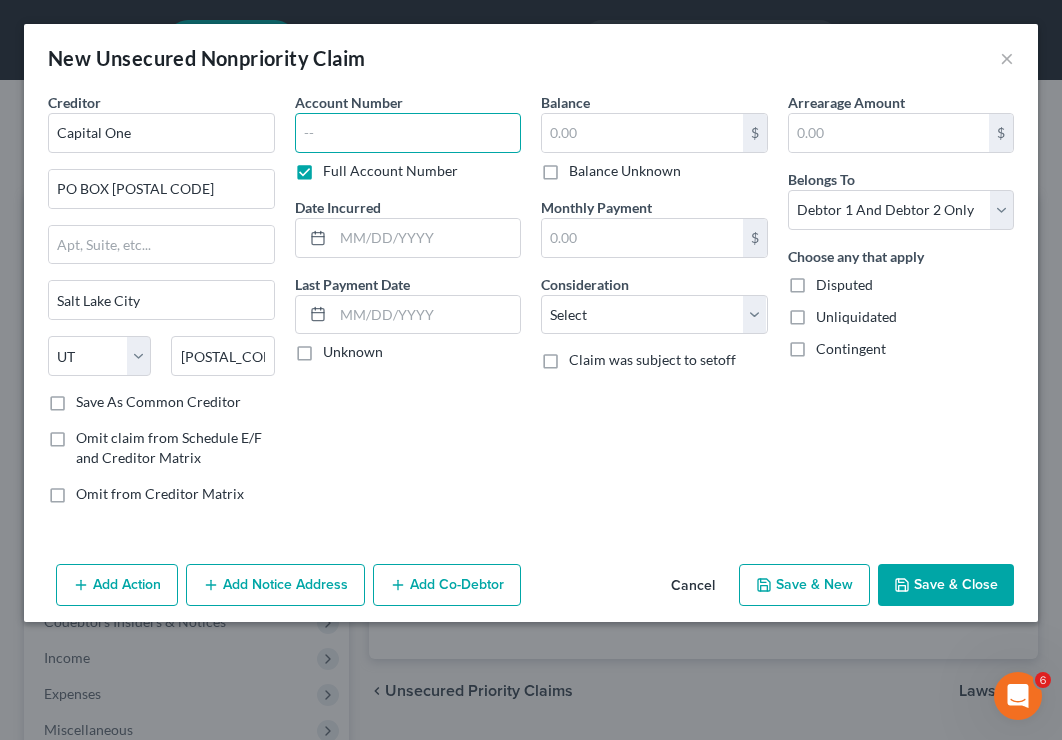 click at bounding box center [408, 133] 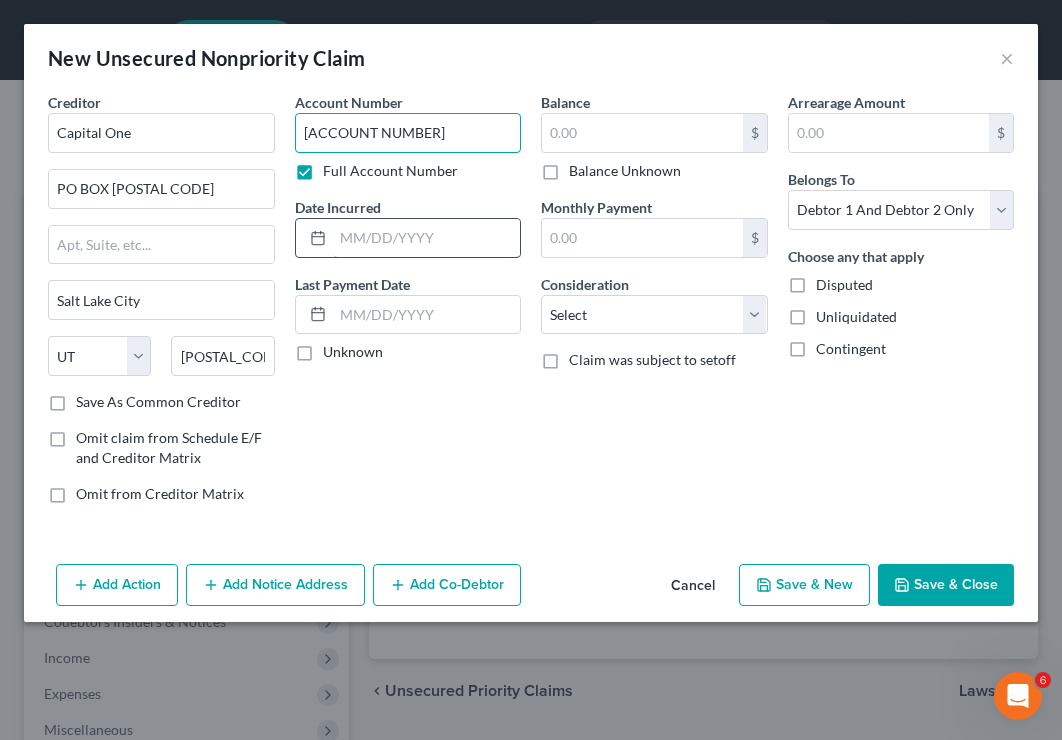 type on "[ACCOUNT NUMBER]" 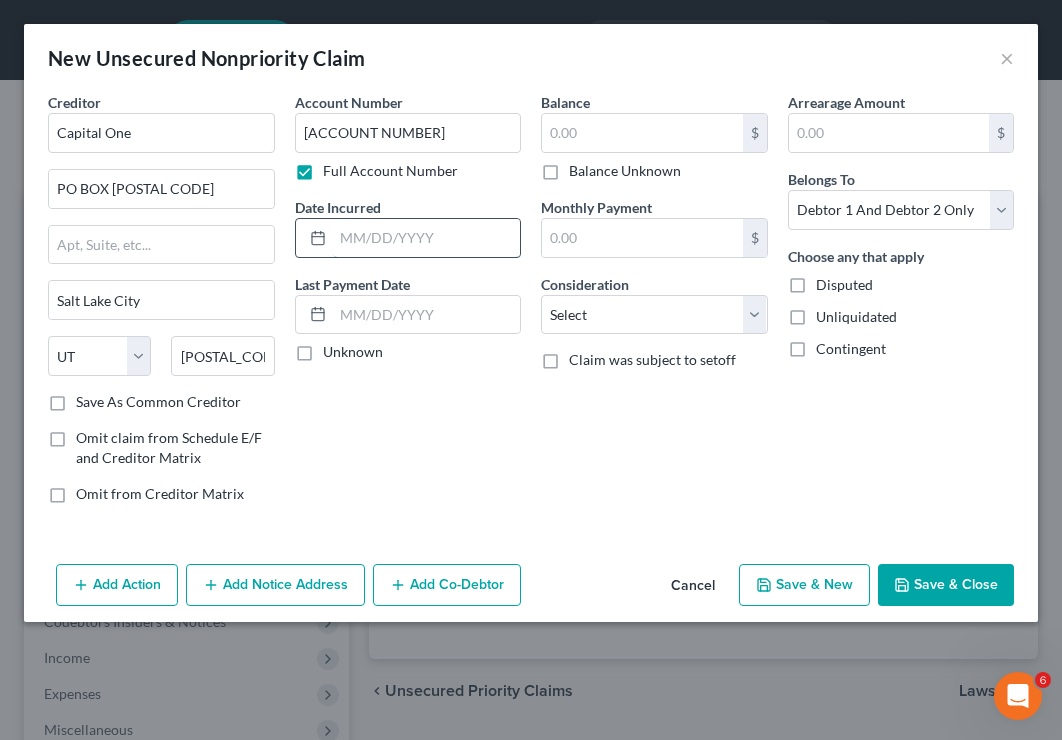 click at bounding box center (427, 238) 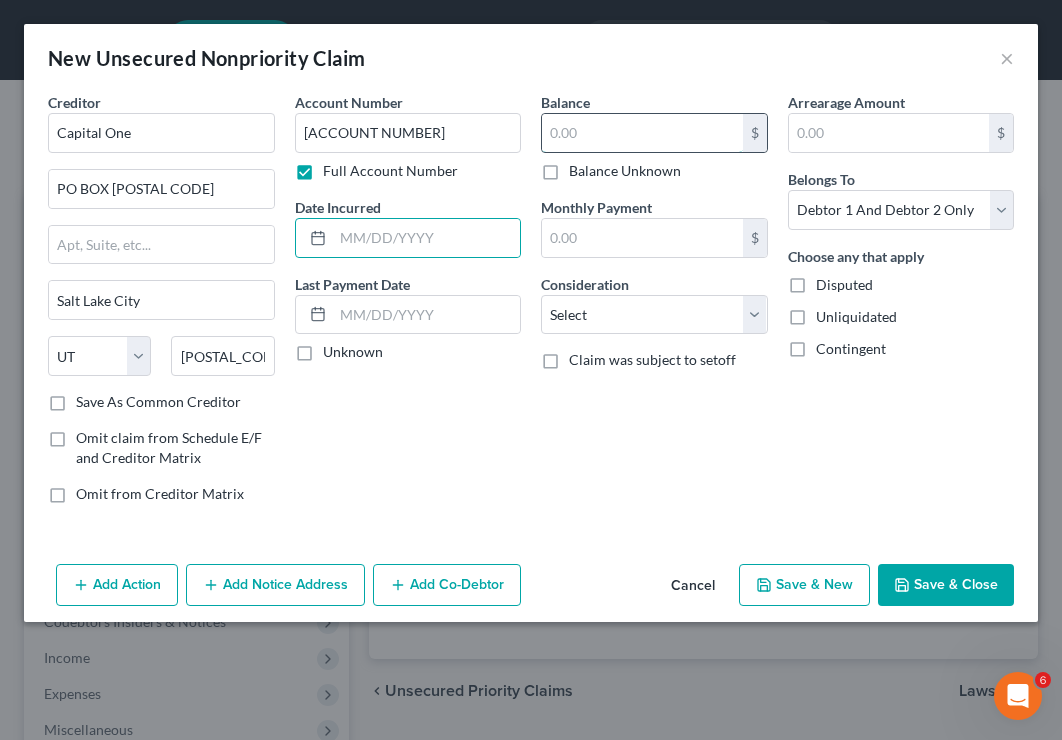 click at bounding box center (642, 133) 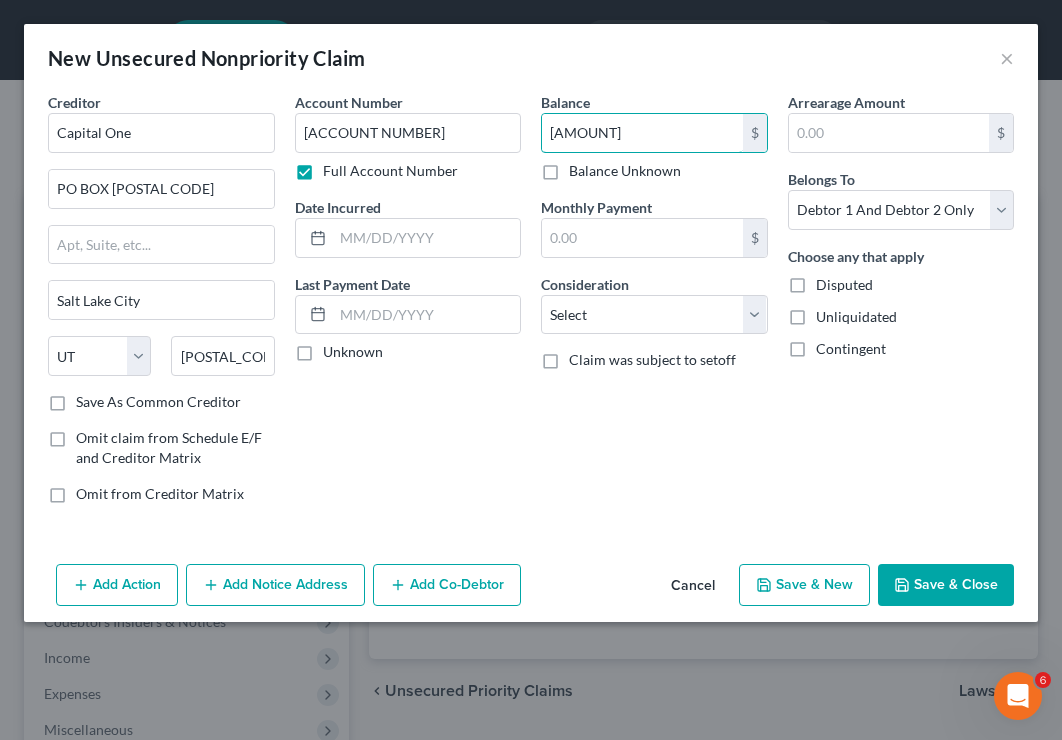 type on "[AMOUNT]" 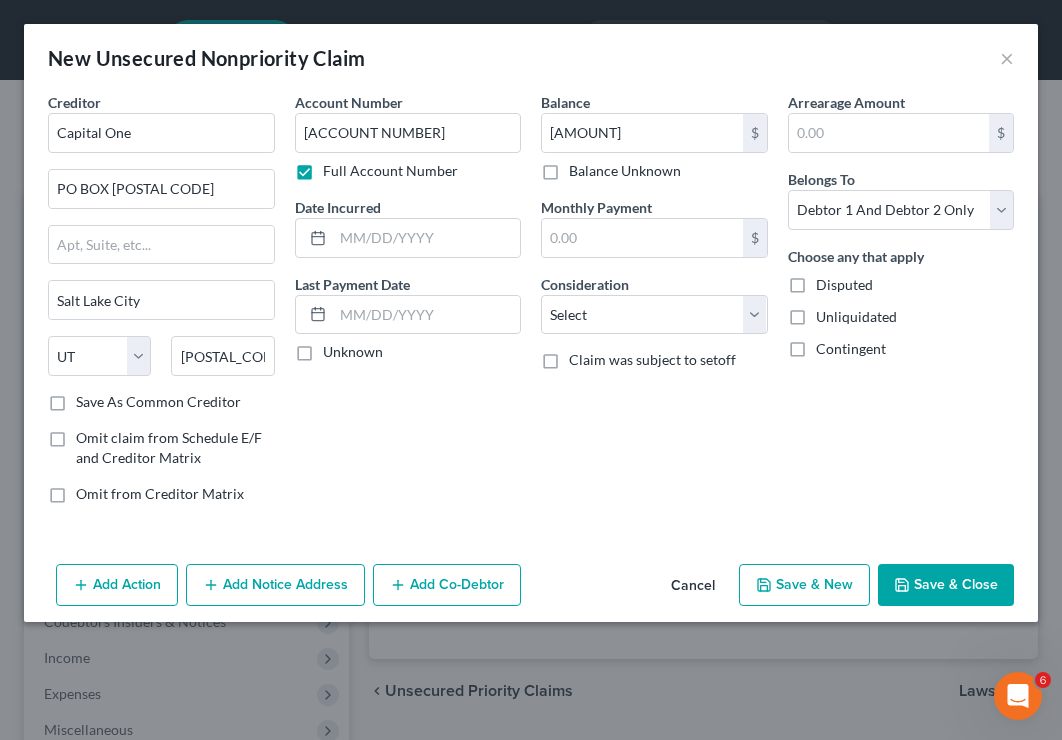 click on "Save & New" at bounding box center [804, 585] 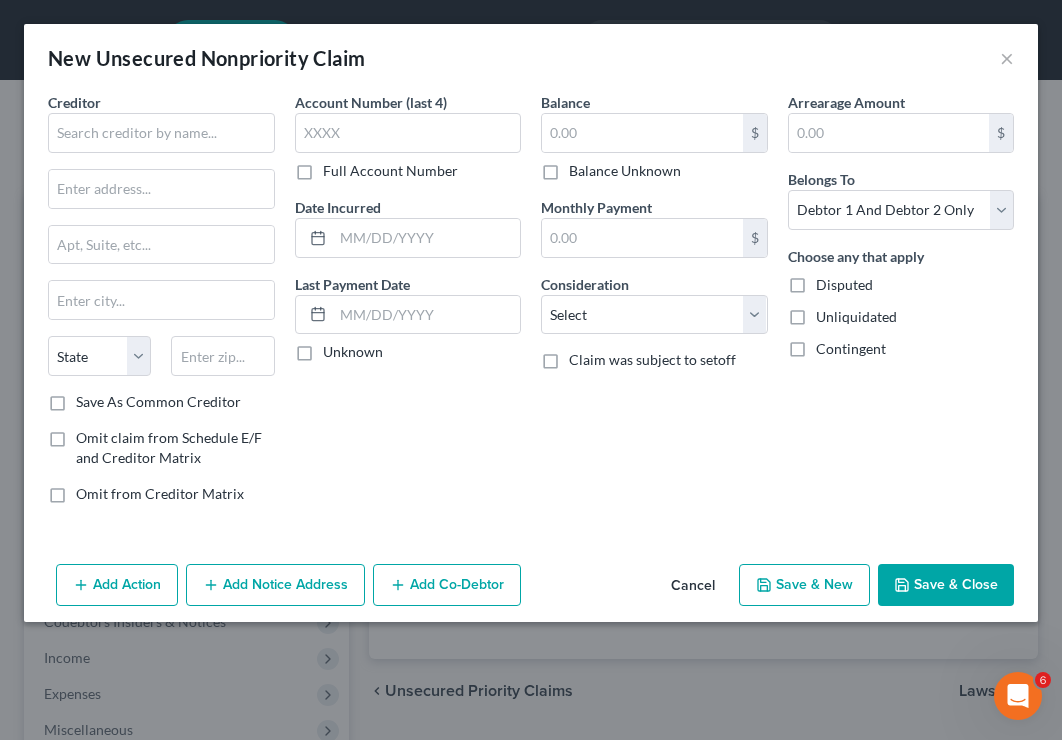 type on "[PRICE]" 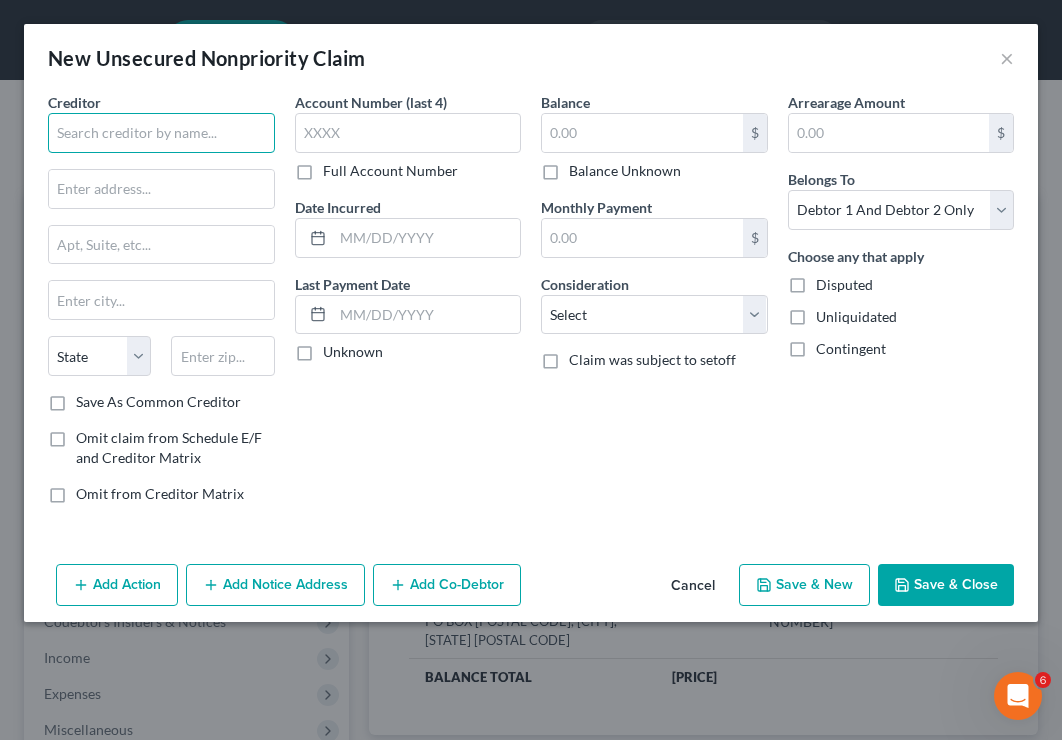 click at bounding box center (161, 133) 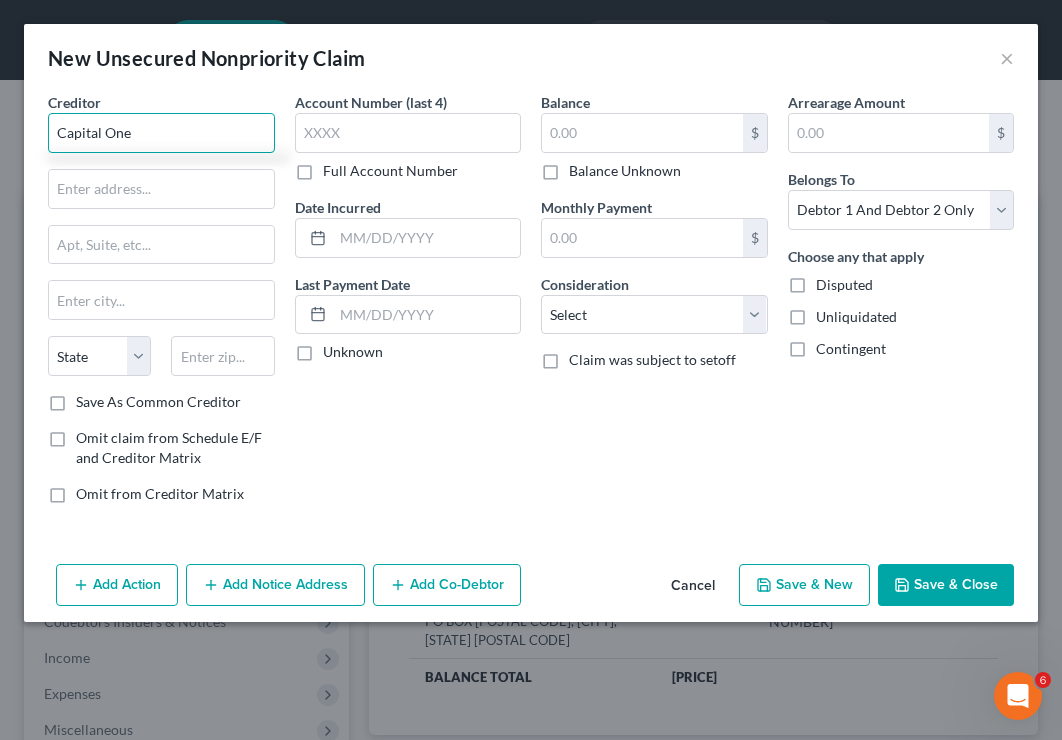 type on "Capital One" 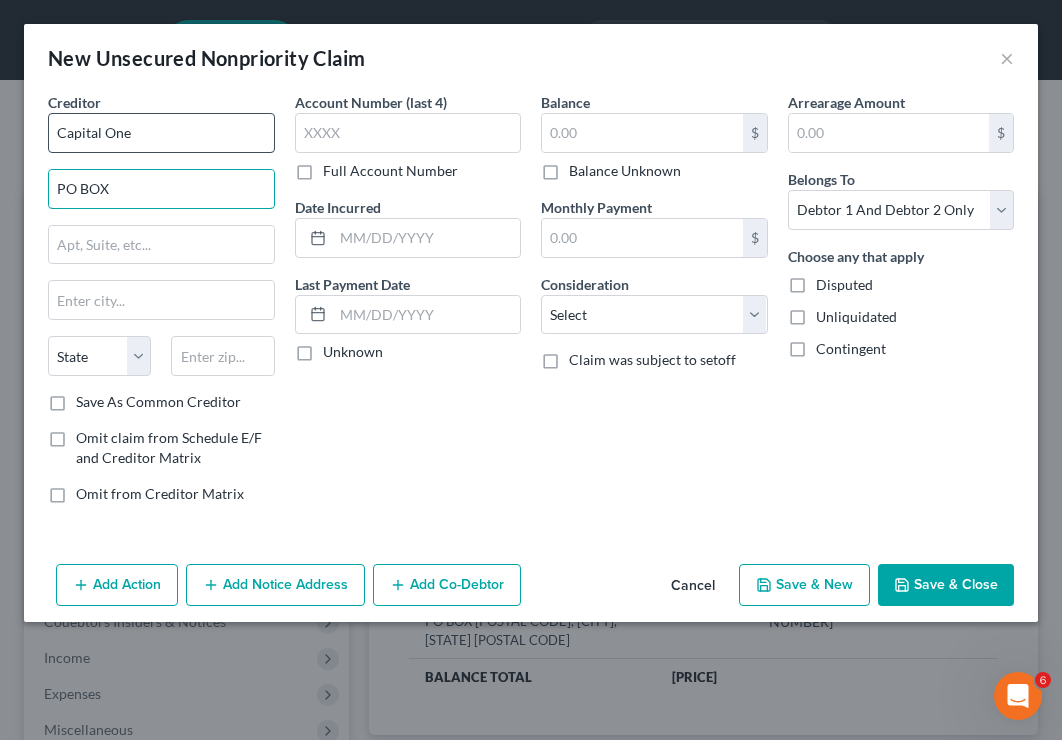 type on "PO BOX [POSTAL CODE]" 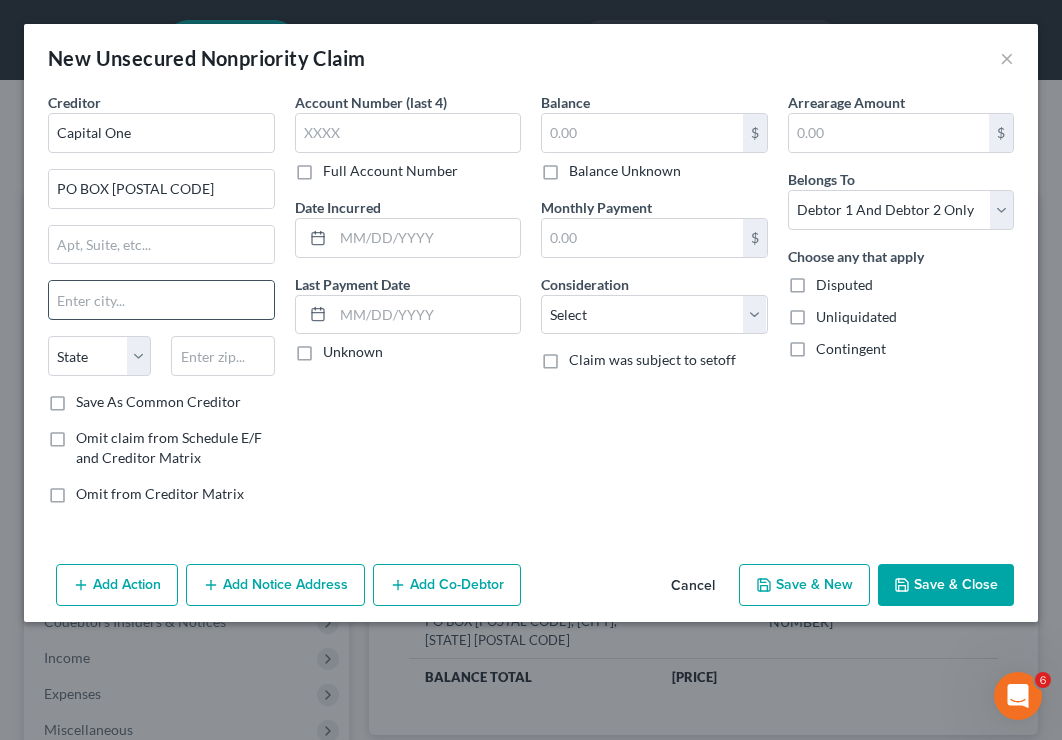 click at bounding box center (161, 300) 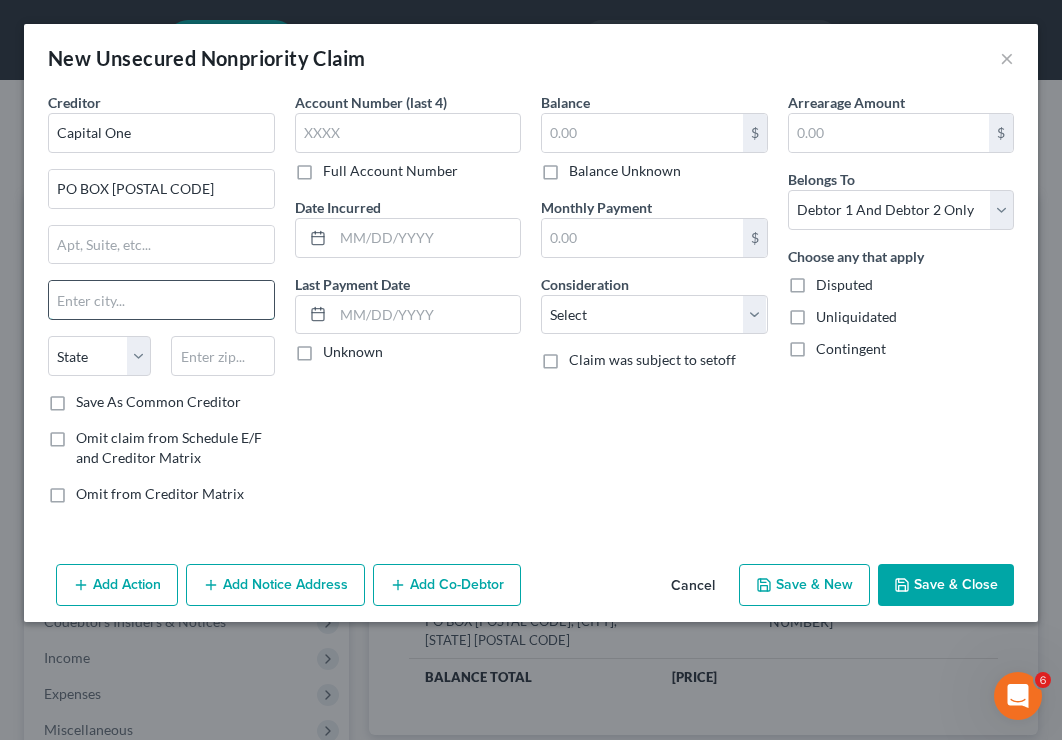 type on "U" 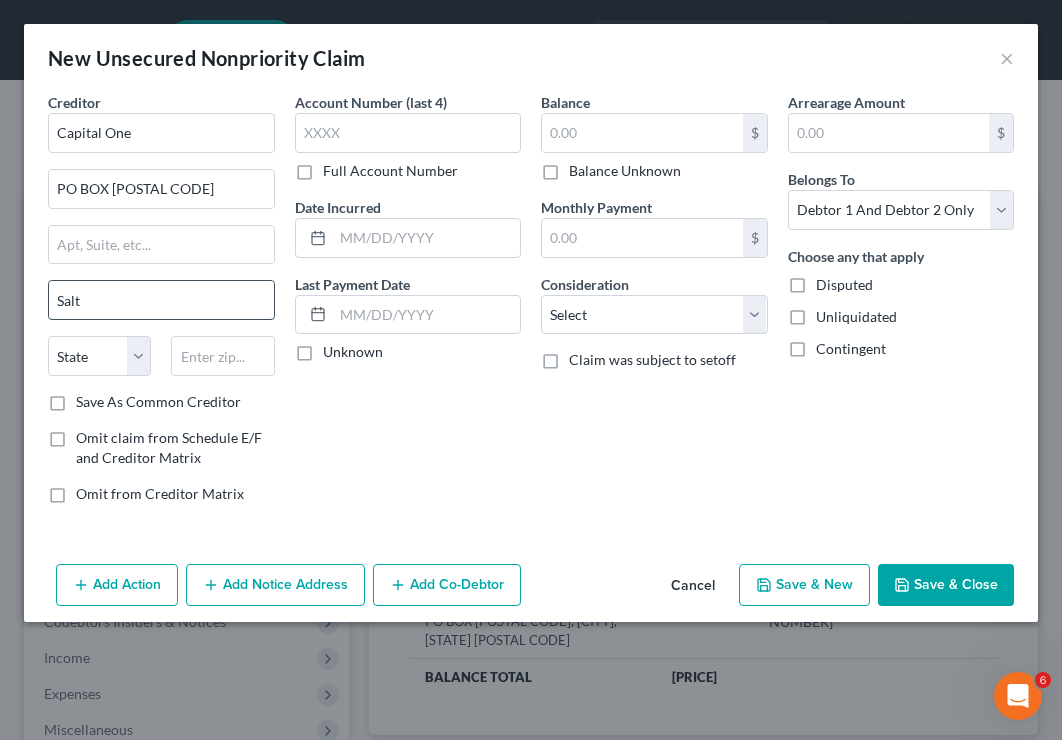 type on "Salt Lake City" 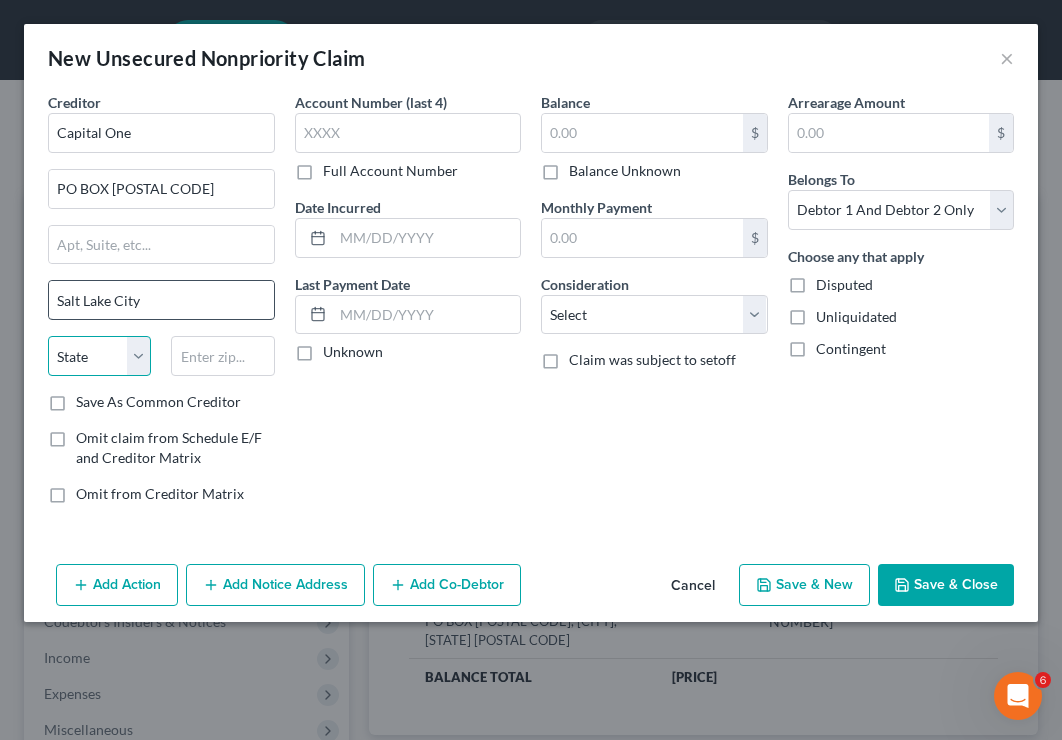 select on "46" 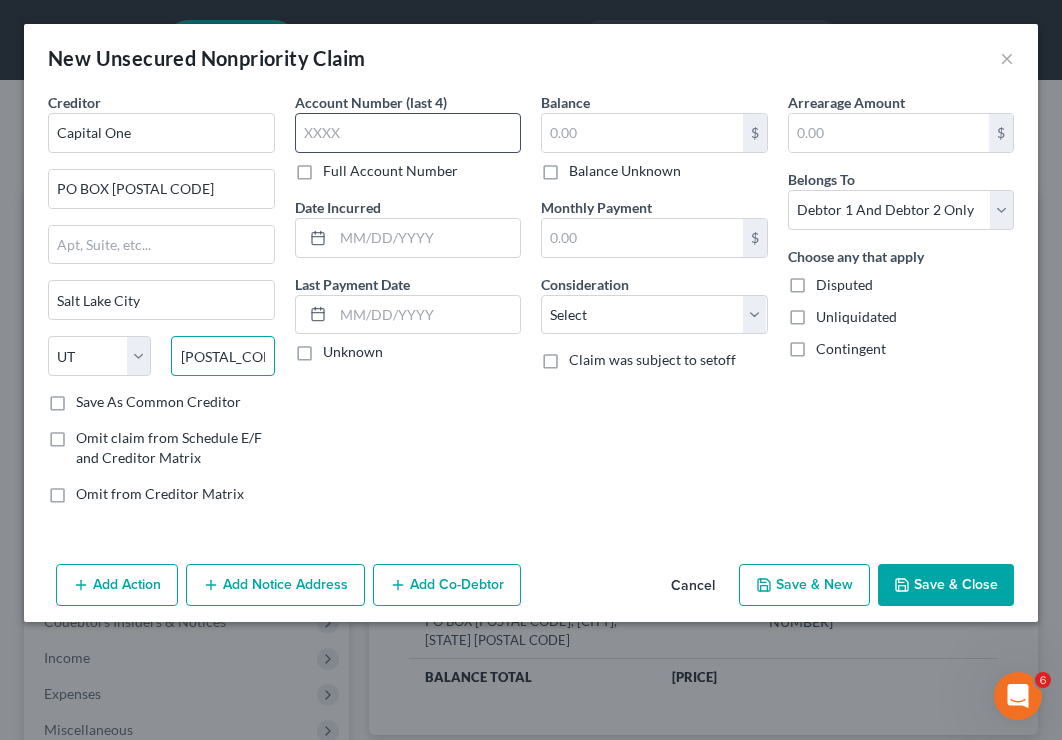 type on "[POSTAL_CODE]" 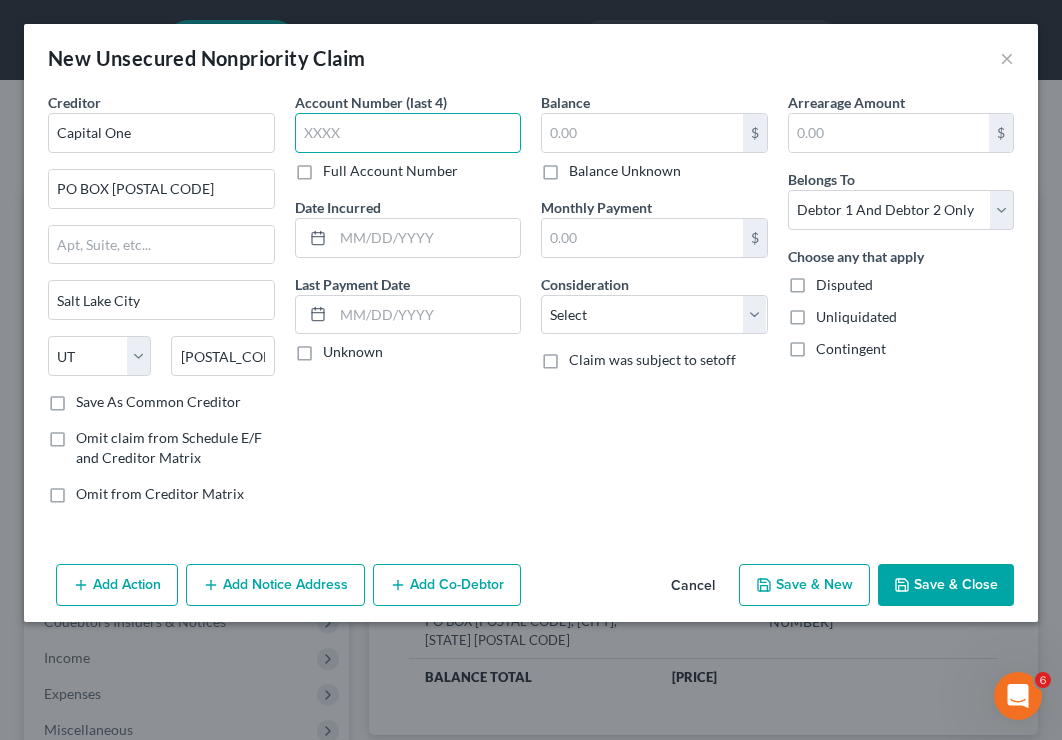 click at bounding box center (408, 133) 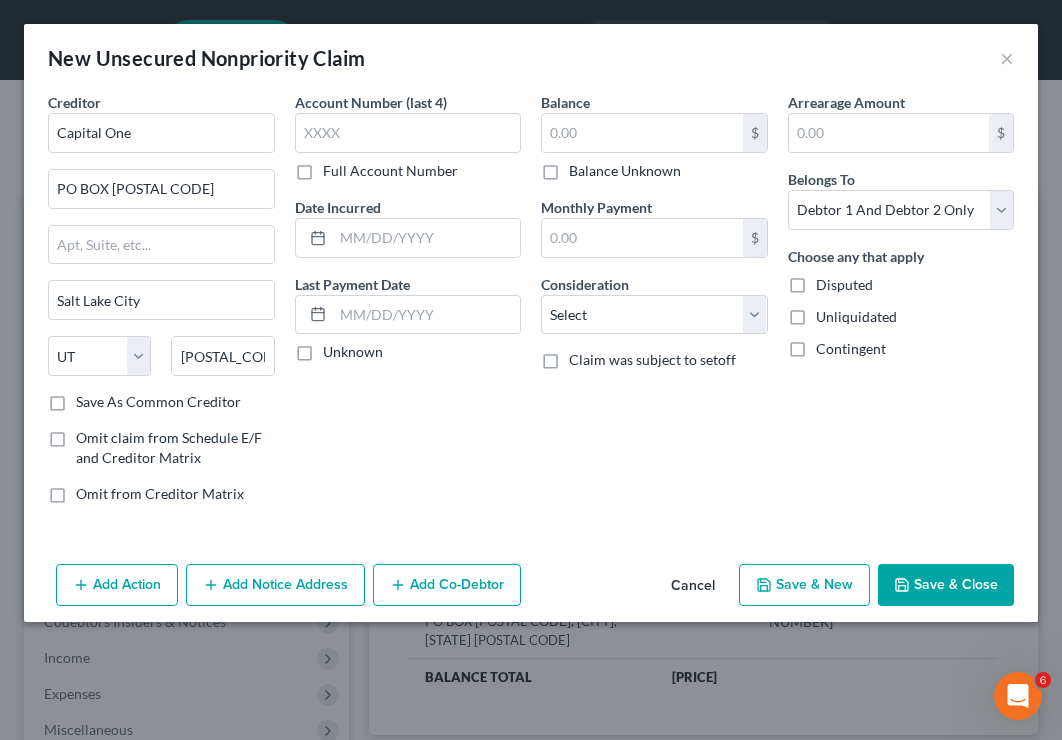 click on "Full Account Number" at bounding box center [390, 171] 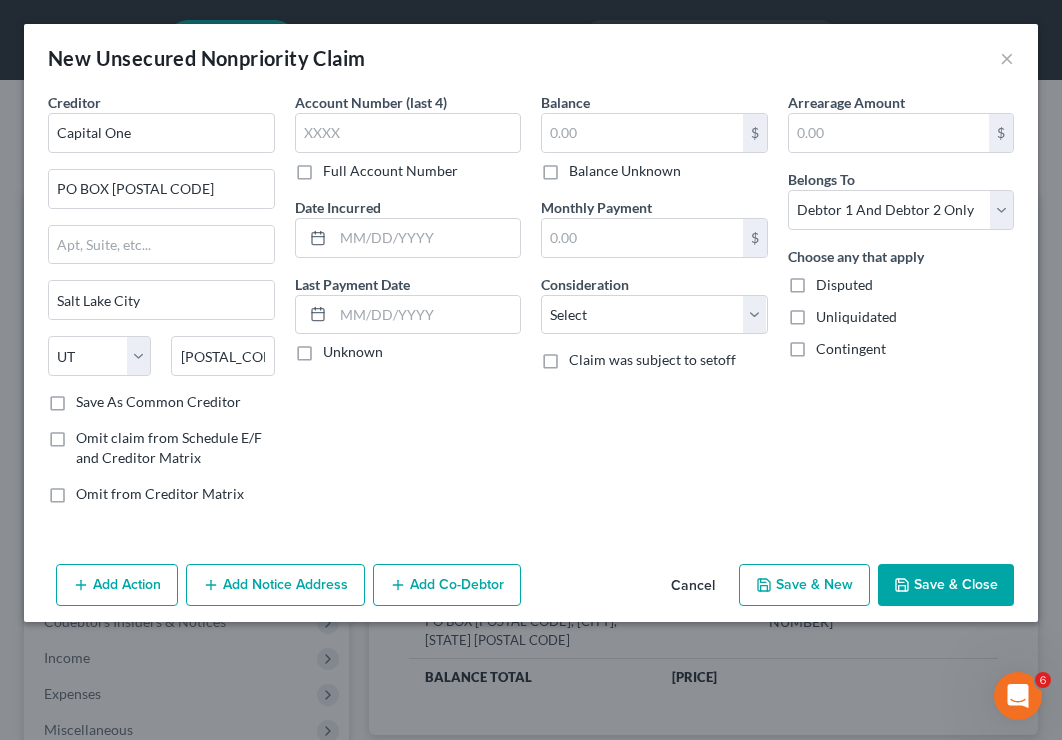 click on "Full Account Number" at bounding box center [337, 167] 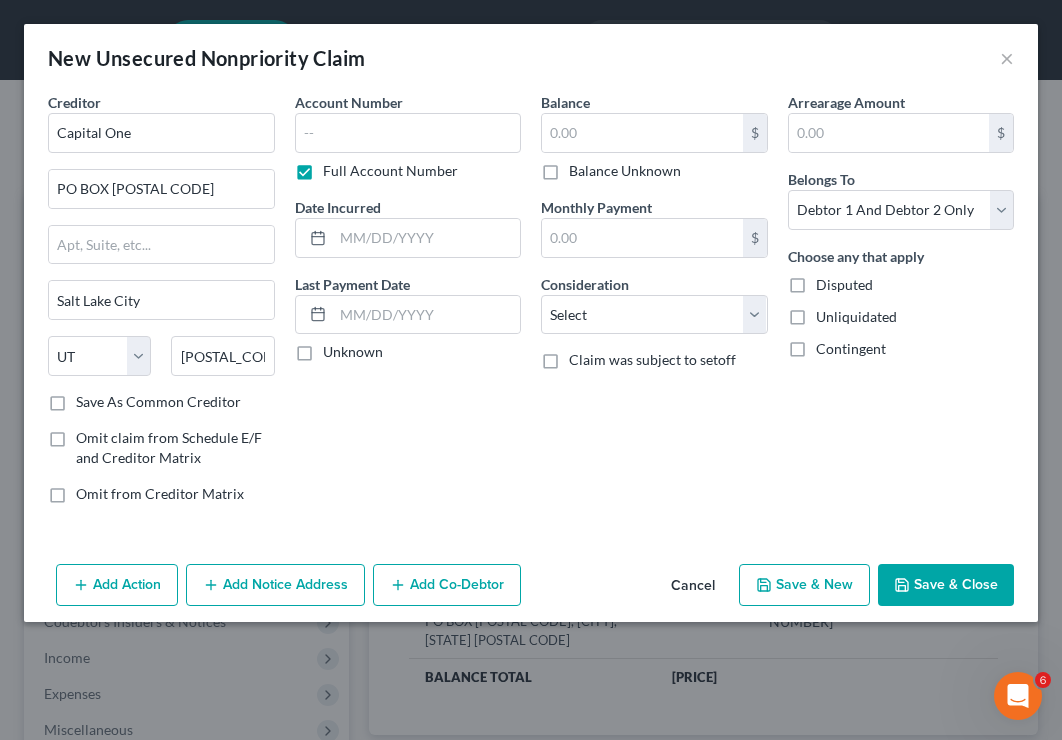 click on "Account Number
Full Account Number" at bounding box center [408, 136] 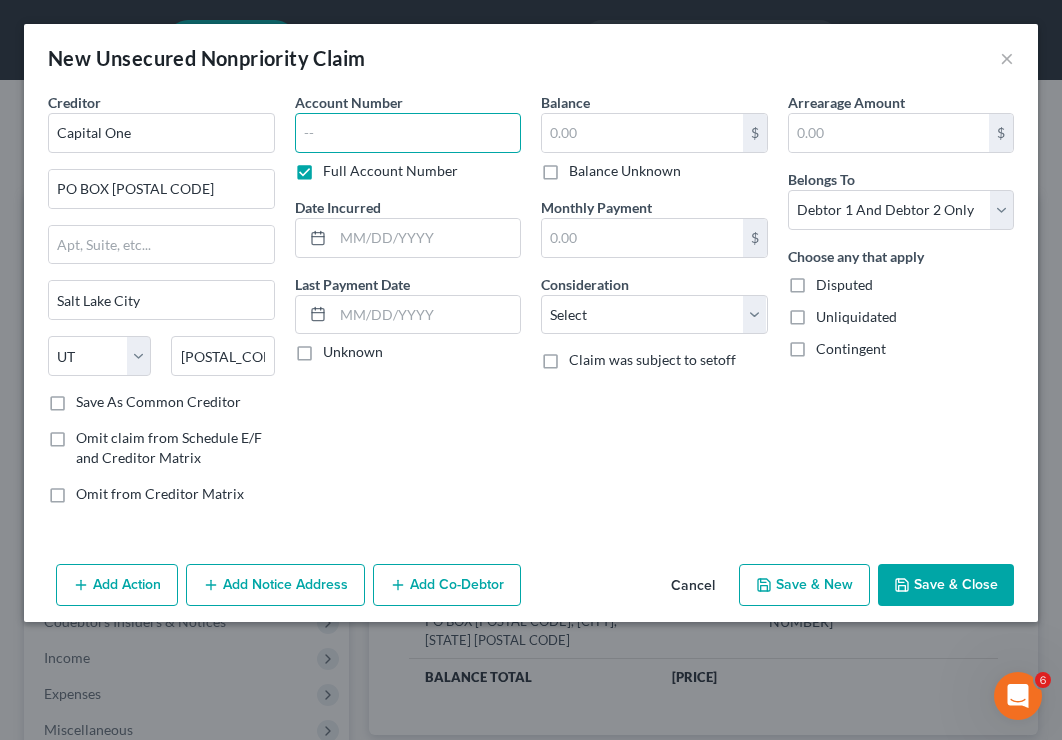 click at bounding box center [408, 133] 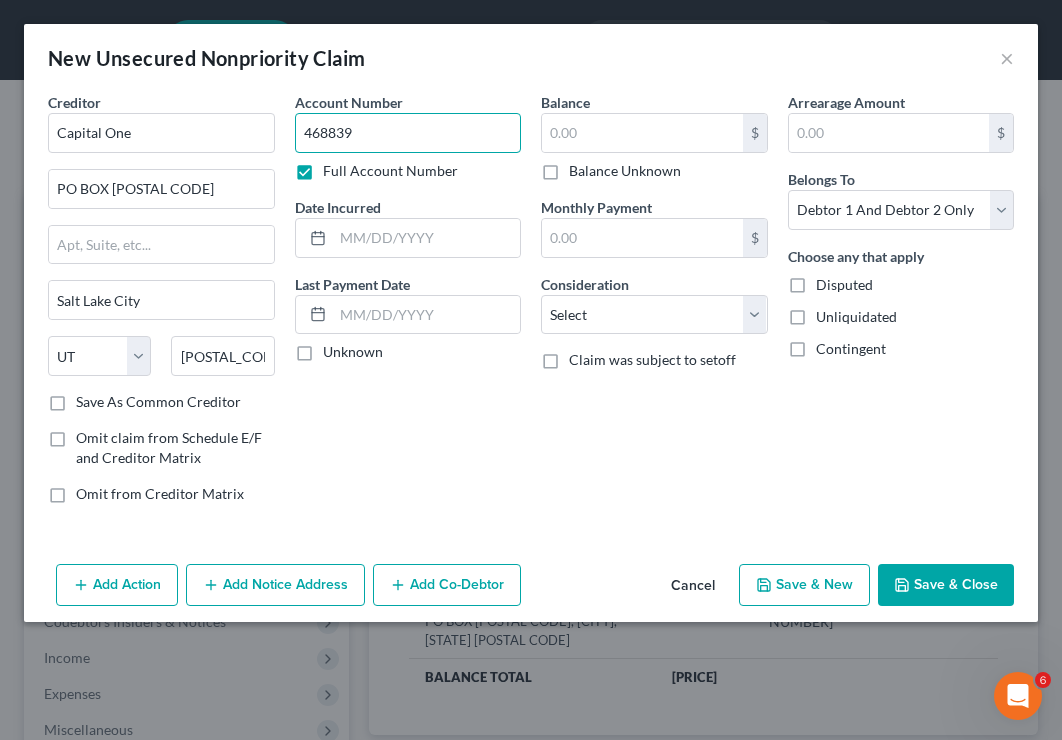type on "468839" 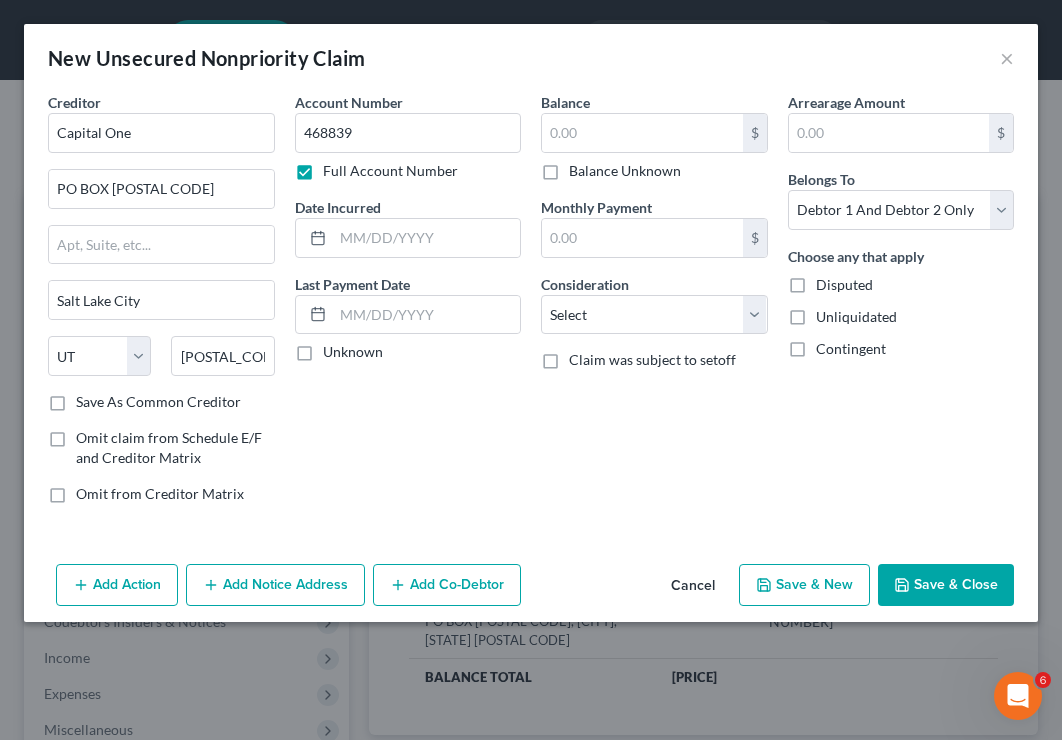 click on "Balance
$
Balance Unknown
Balance Undetermined
$
Balance Unknown" at bounding box center [654, 136] 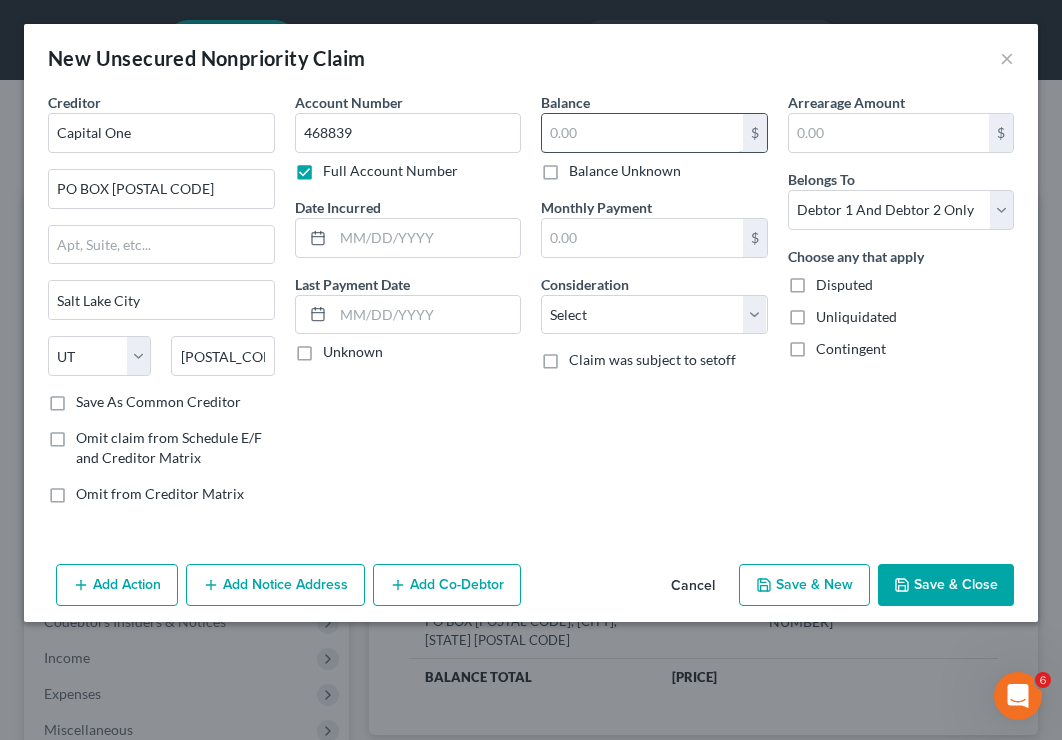 click at bounding box center [642, 133] 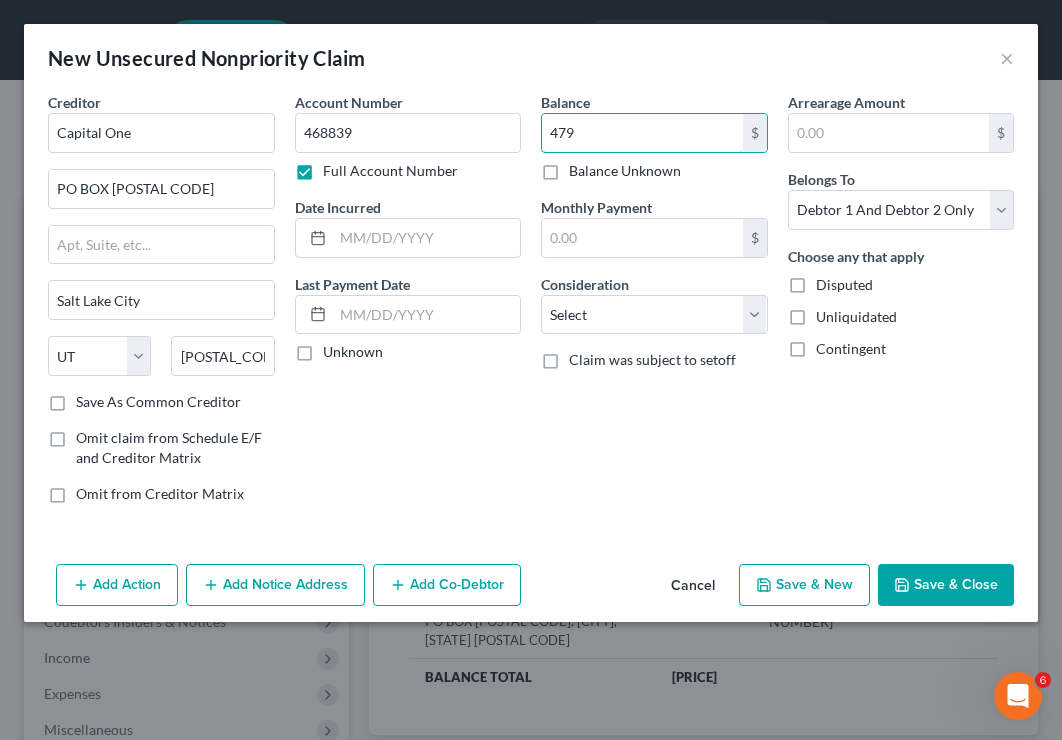 type on "479" 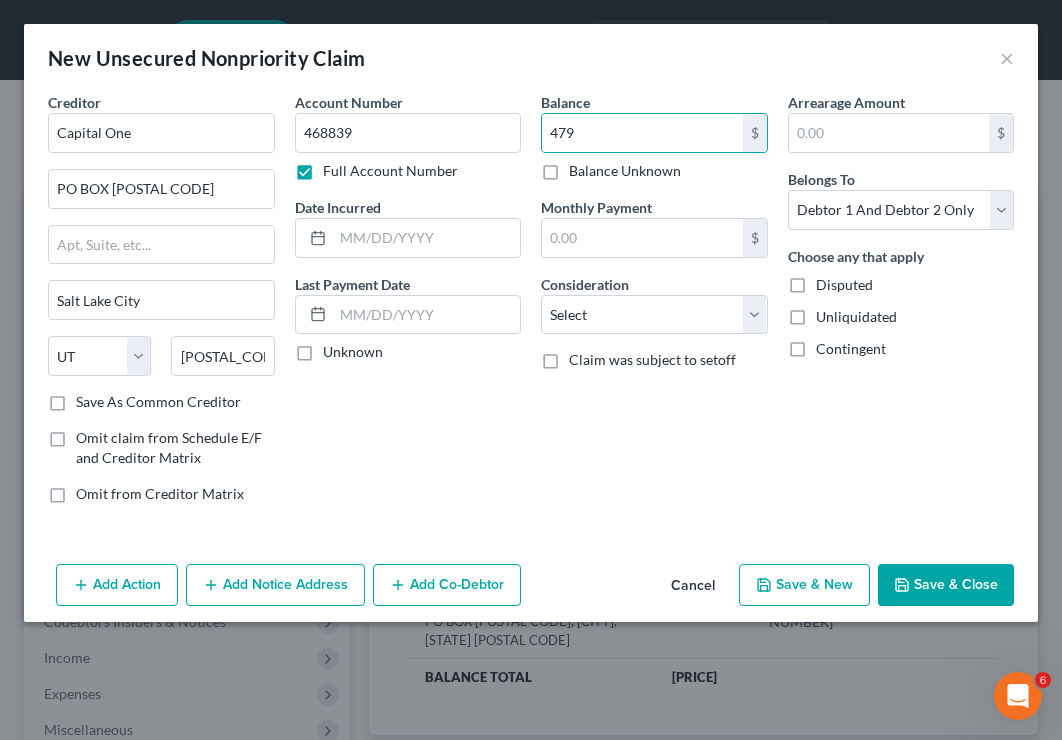 click on "Save & New" at bounding box center (804, 585) 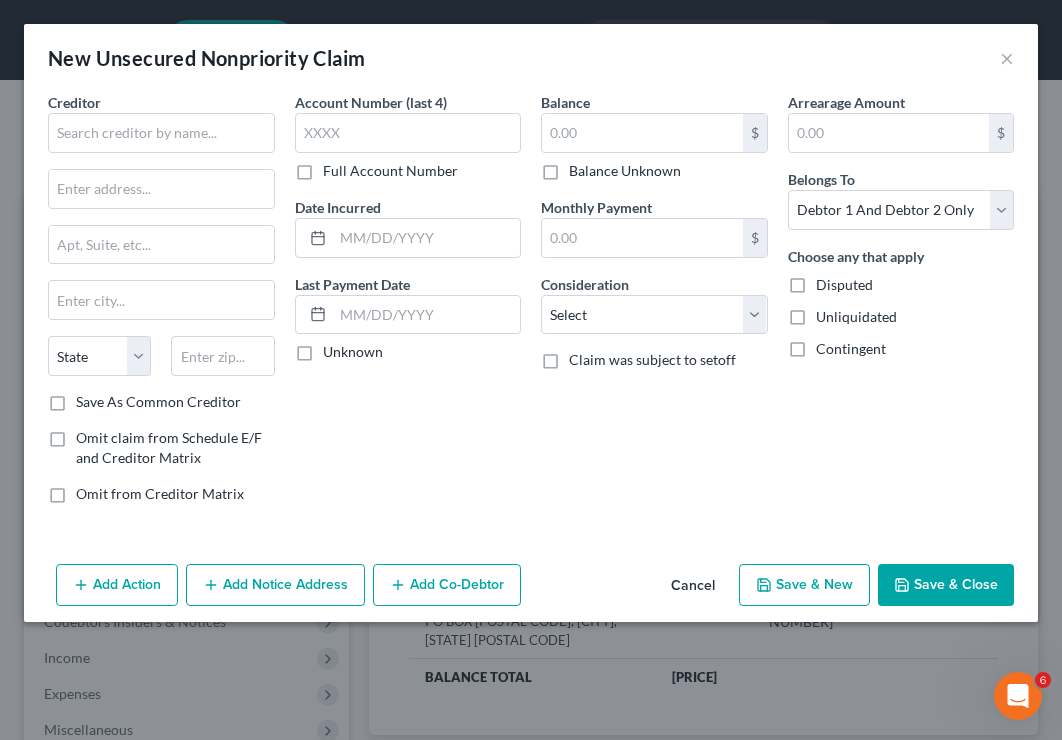type on "479.00" 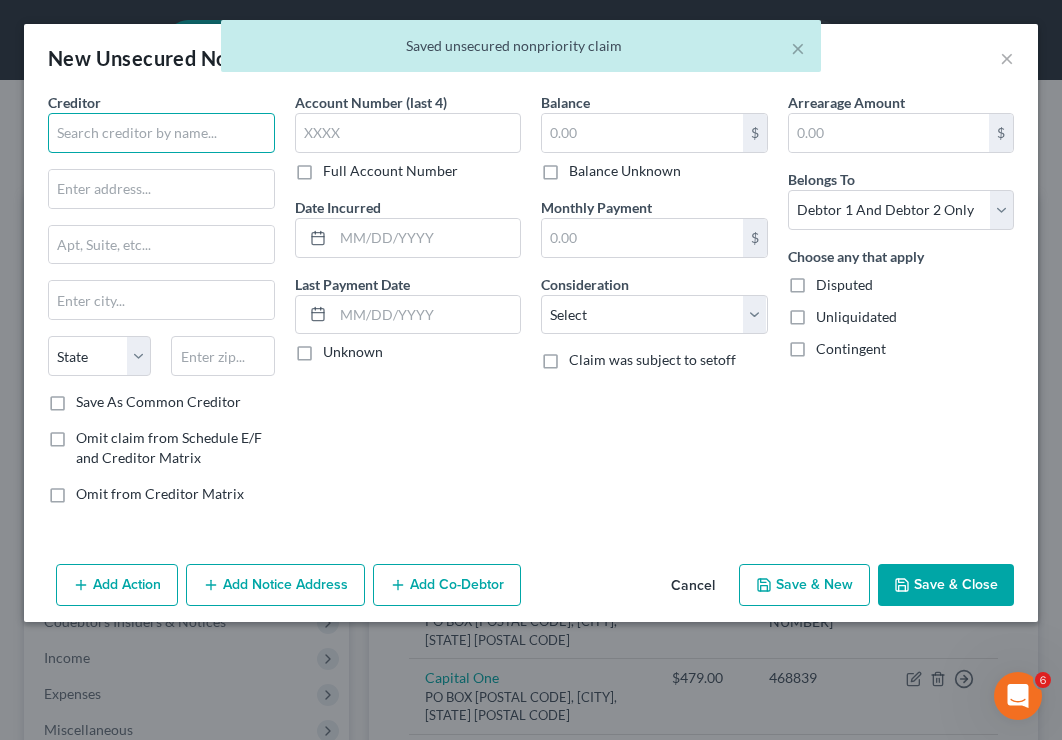 click at bounding box center [161, 133] 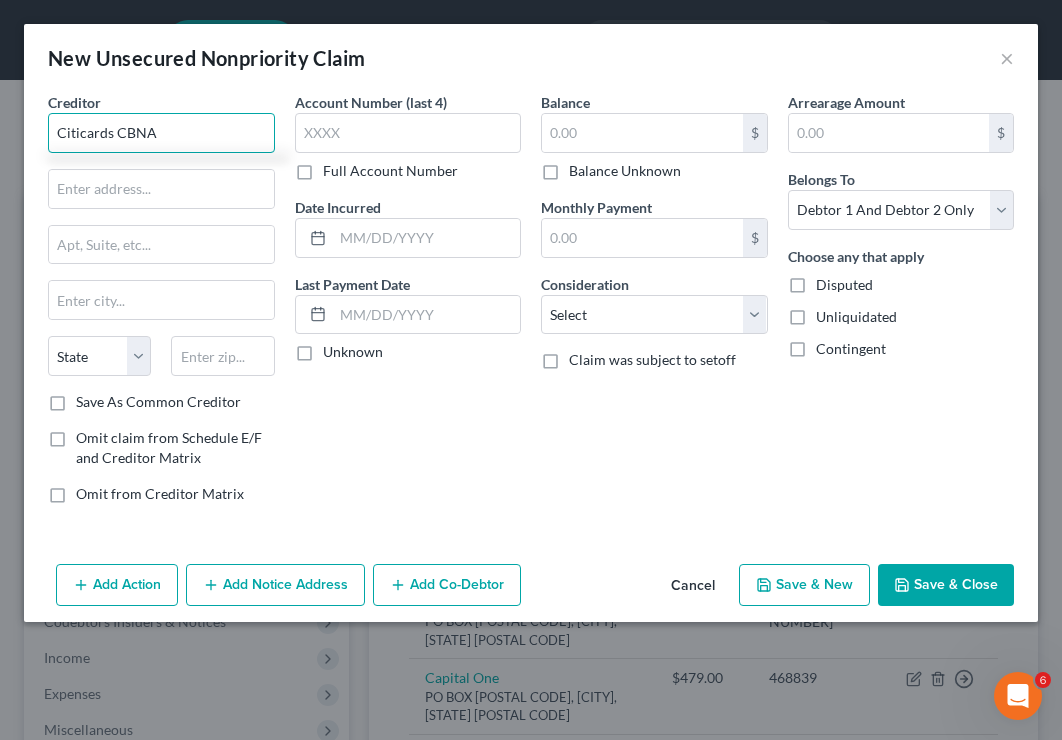 type on "Citicards CBNA" 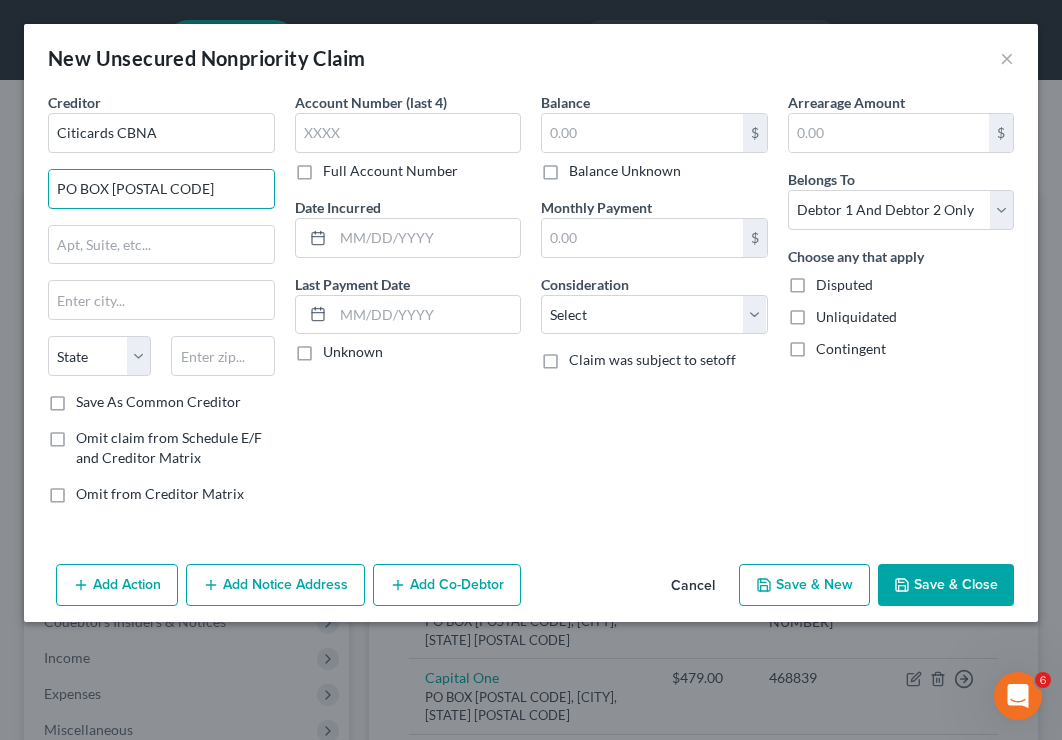 type on "PO BOX [POSTAL CODE]" 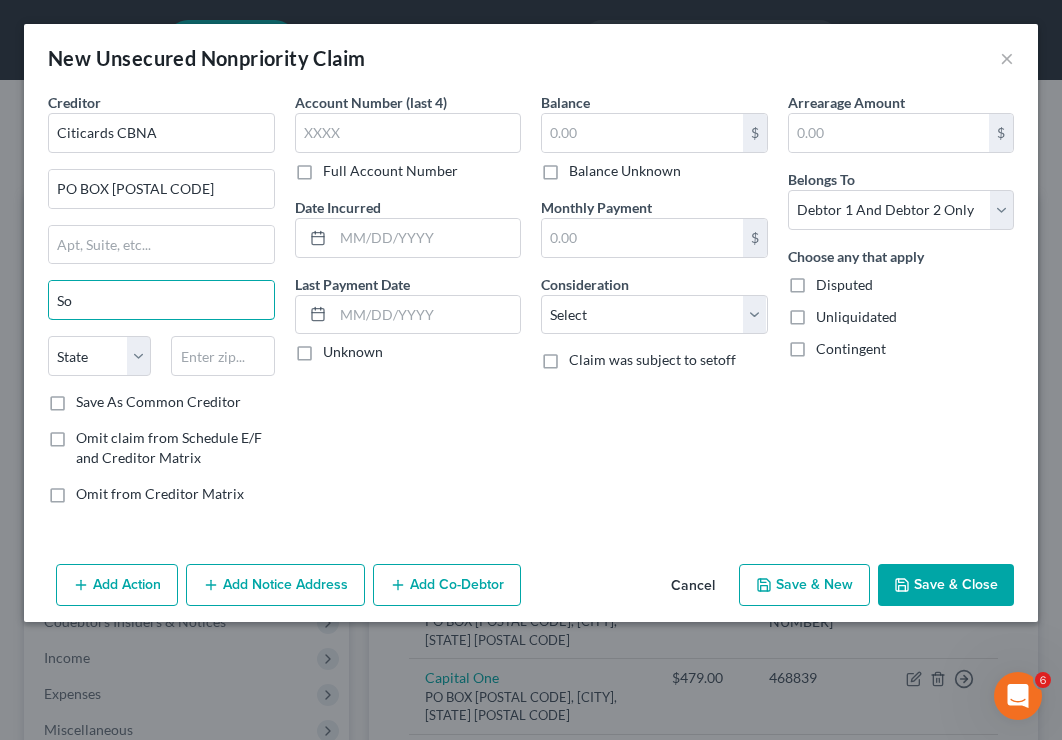 type on "S" 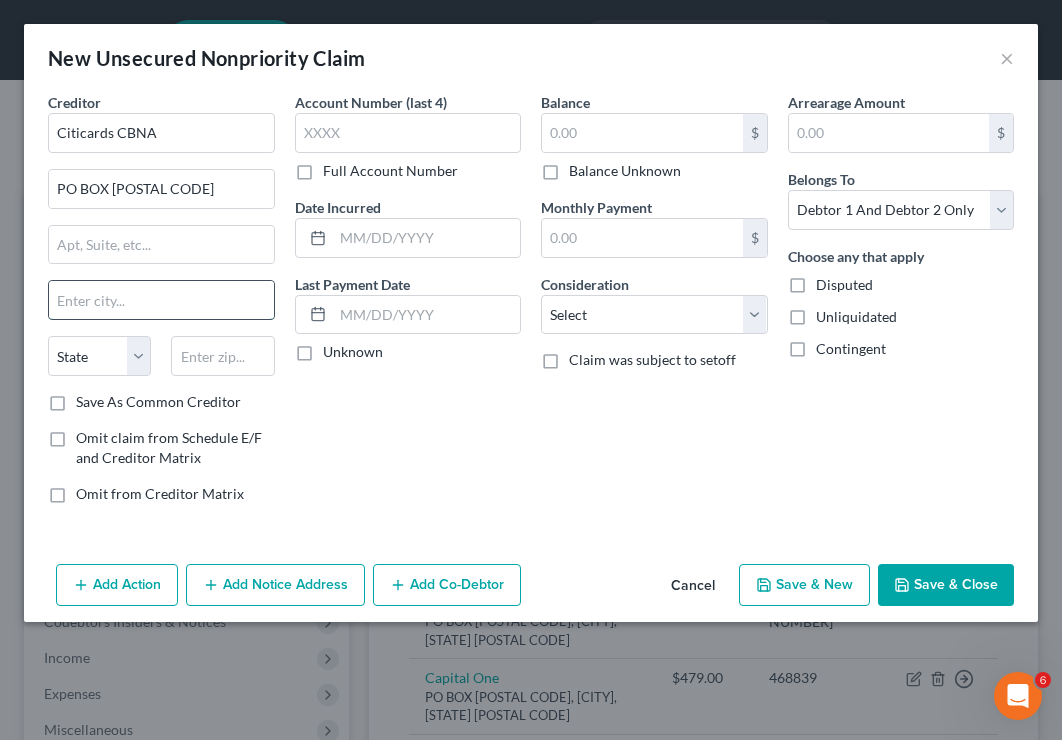click at bounding box center (161, 300) 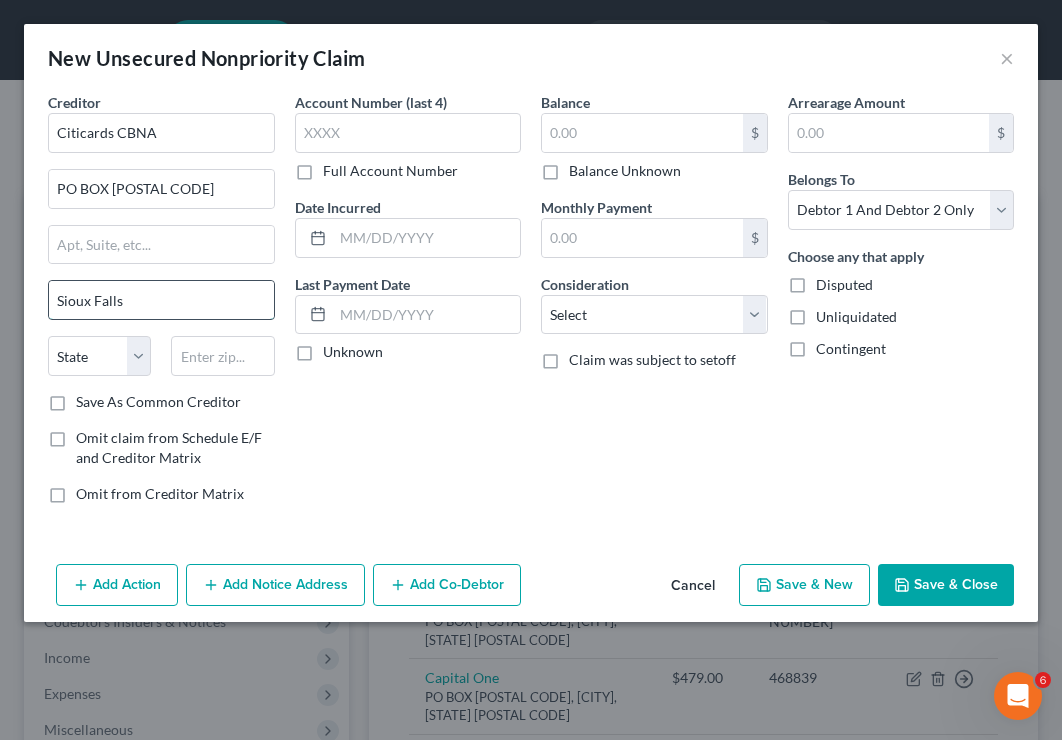 type on "Sioux Falls" 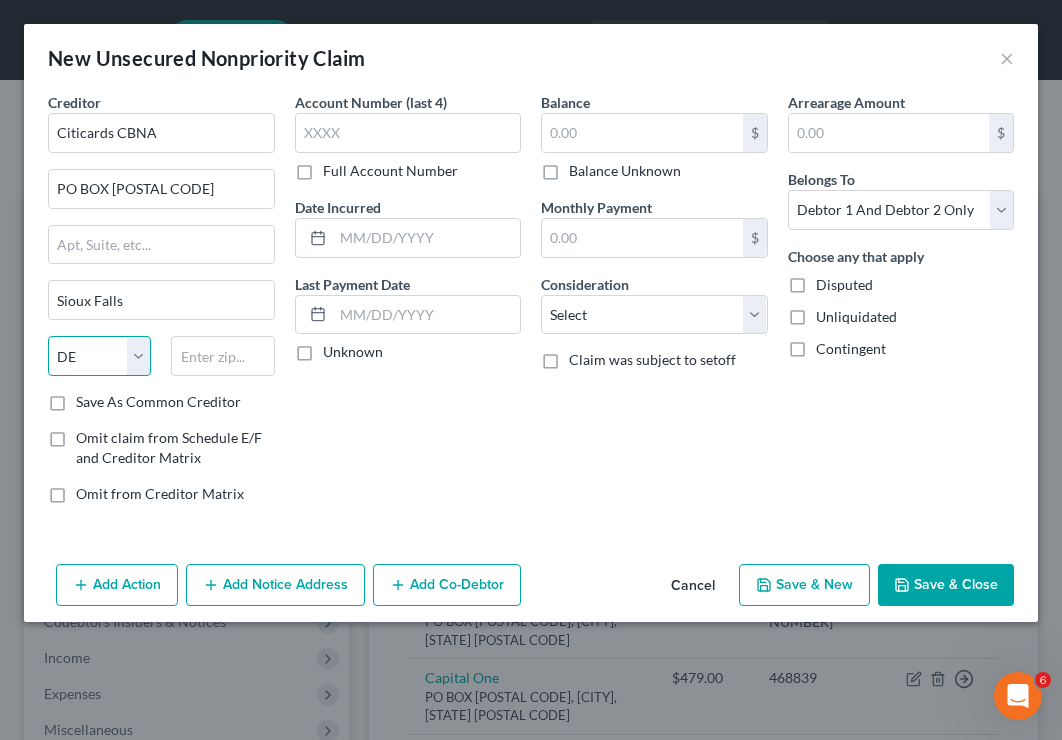 click on "State AL AK AR AZ CA CO CT DE DC FL GA GU HI ID IL IN IA KS KY LA ME MD MA MI MN MS MO MT NC ND NE NV NH NJ NM NY OH OK OR PA PR RI SC SD TN TX UT VI VA VT WA WV WI WY" at bounding box center (99, 356) 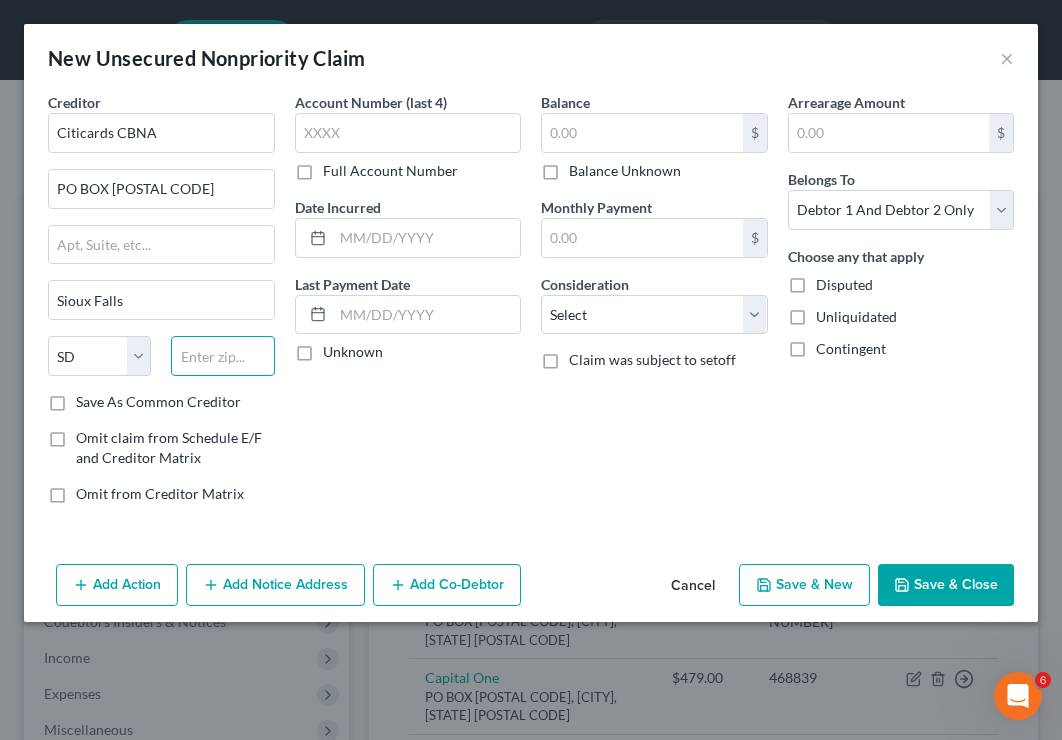 click at bounding box center [222, 356] 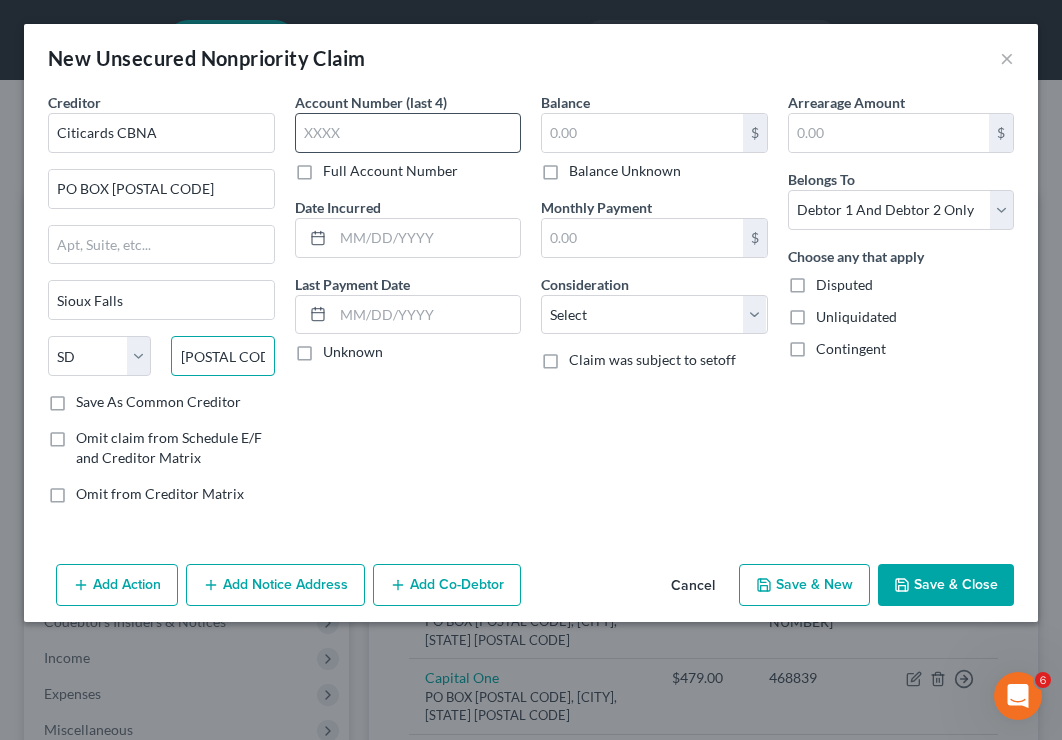type on "[POSTAL CODE]" 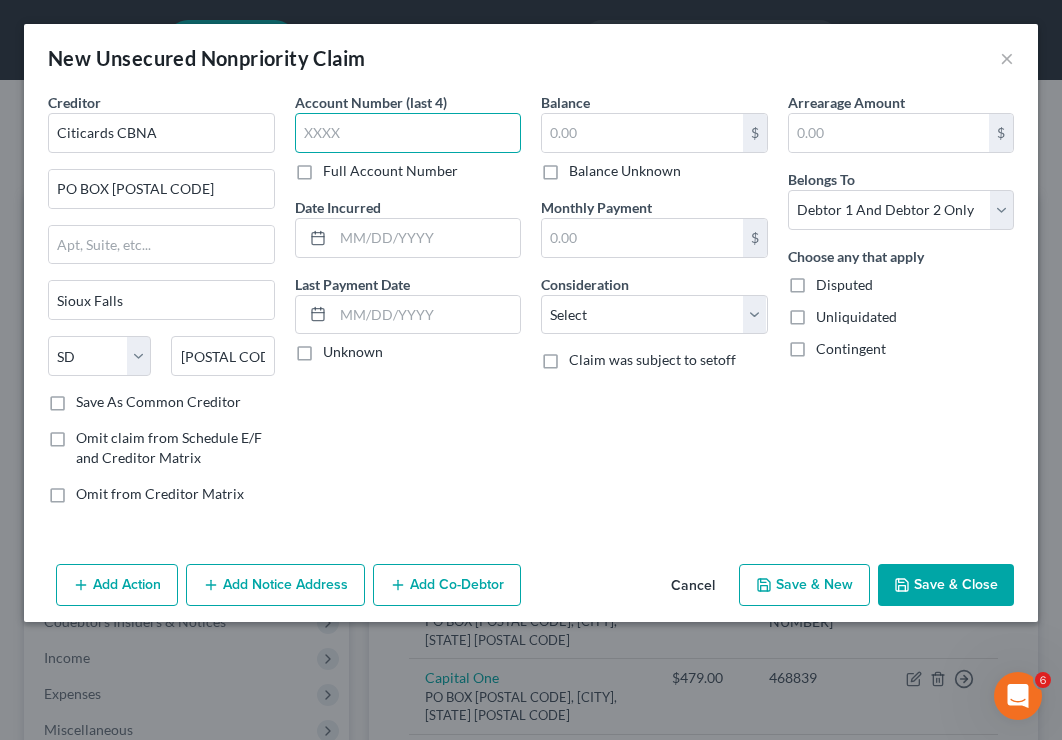click at bounding box center (408, 133) 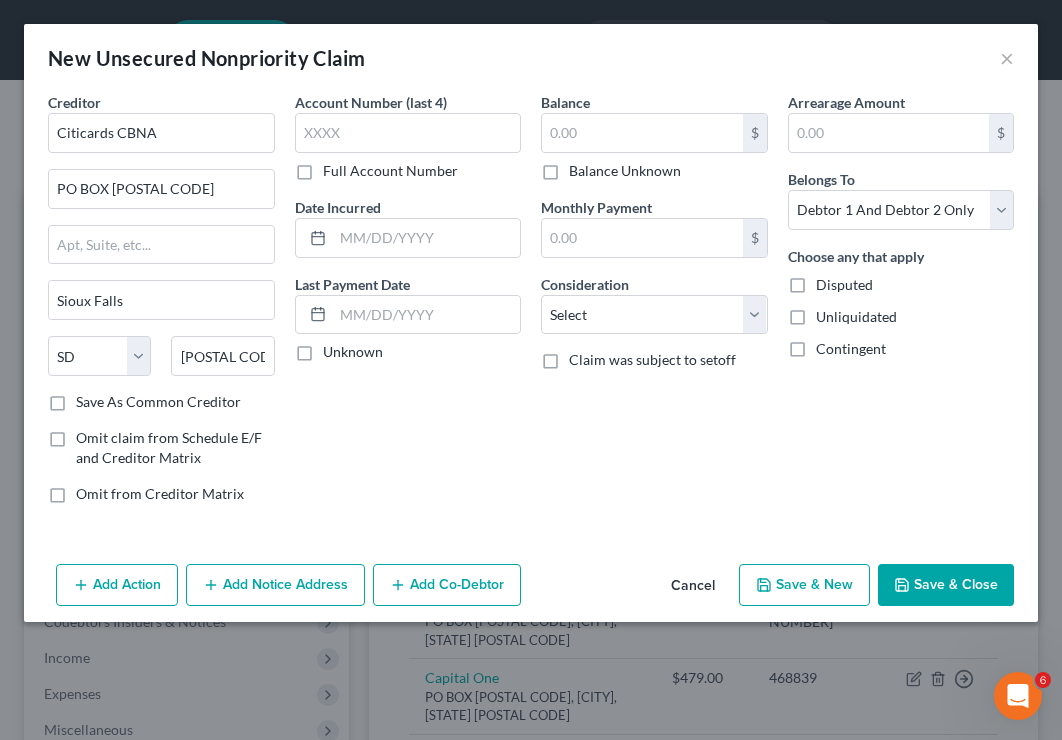 click on "Full Account Number" at bounding box center (390, 171) 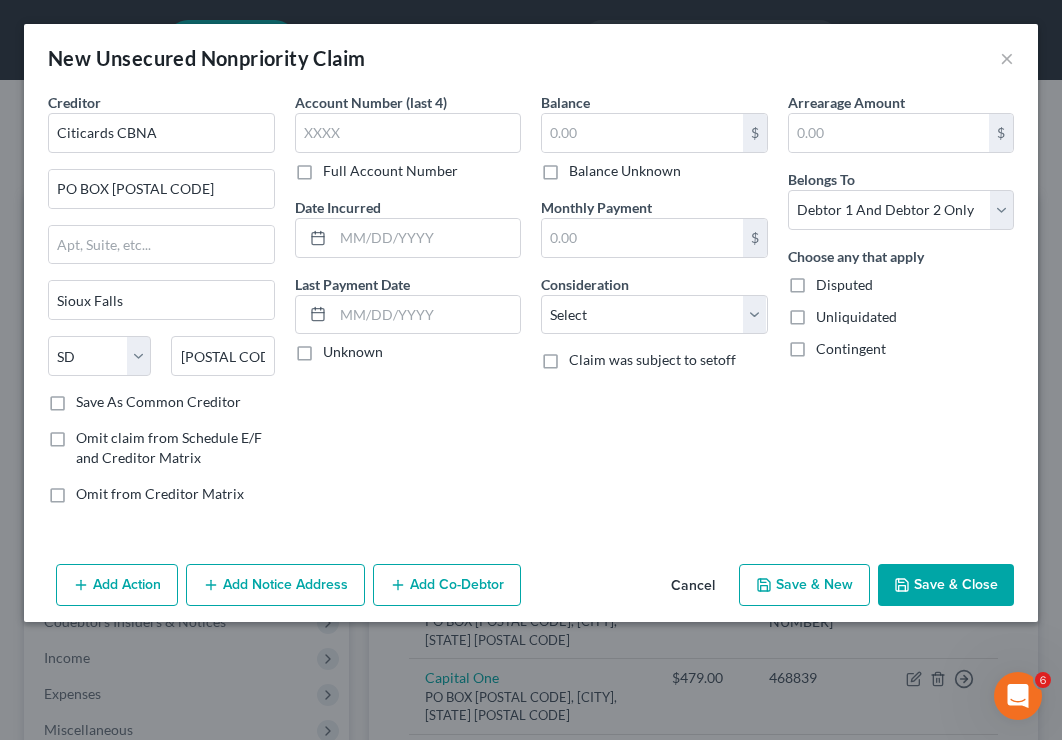 click on "Full Account Number" at bounding box center [337, 167] 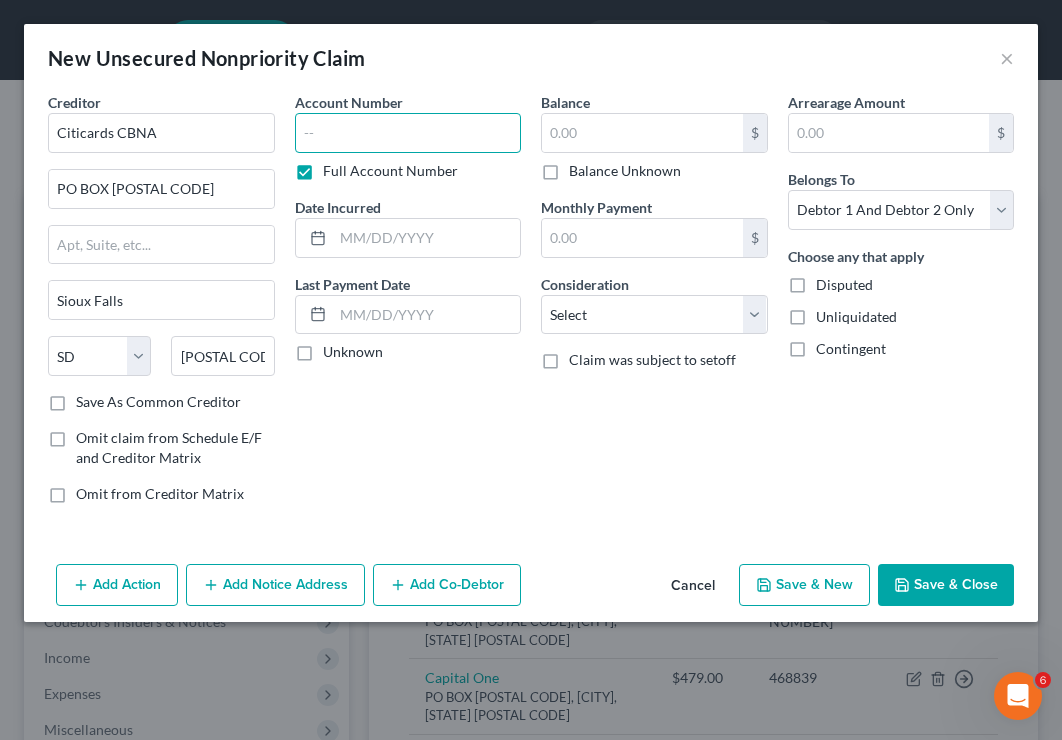 click at bounding box center (408, 133) 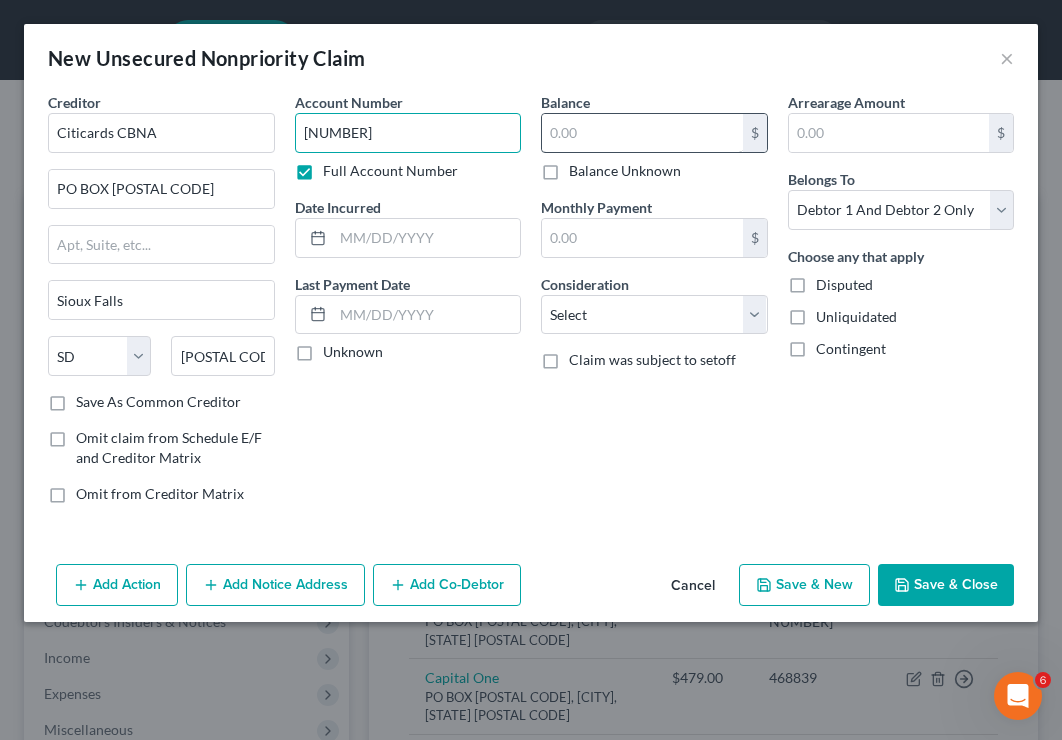 type on "[NUMBER]" 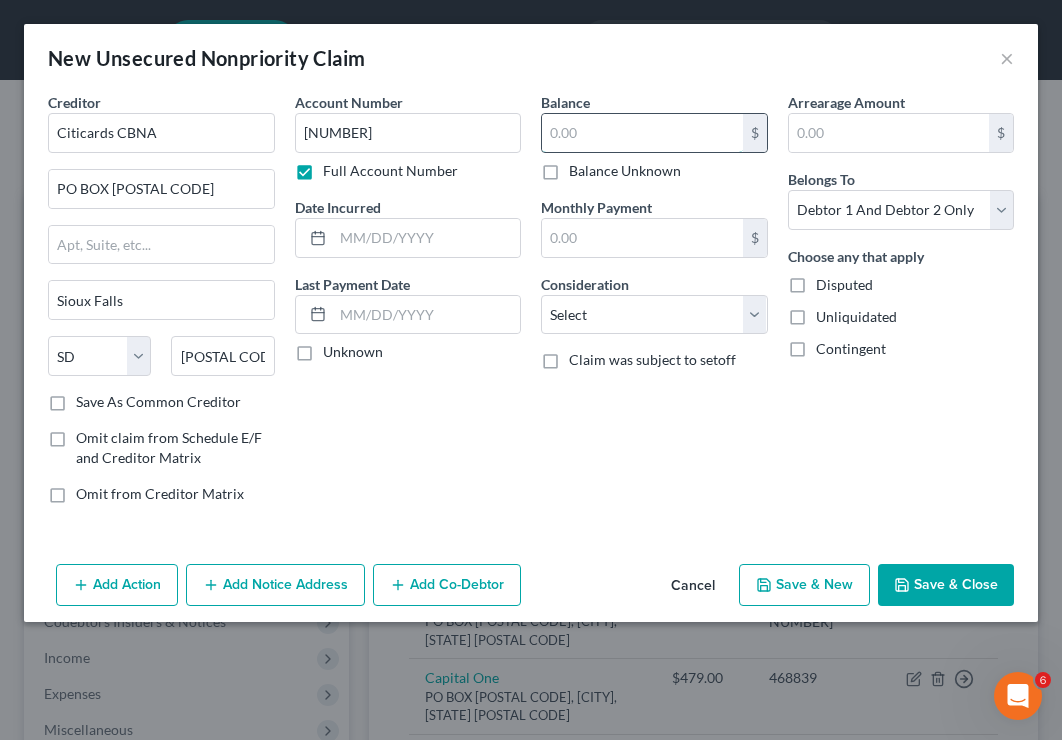click at bounding box center [642, 133] 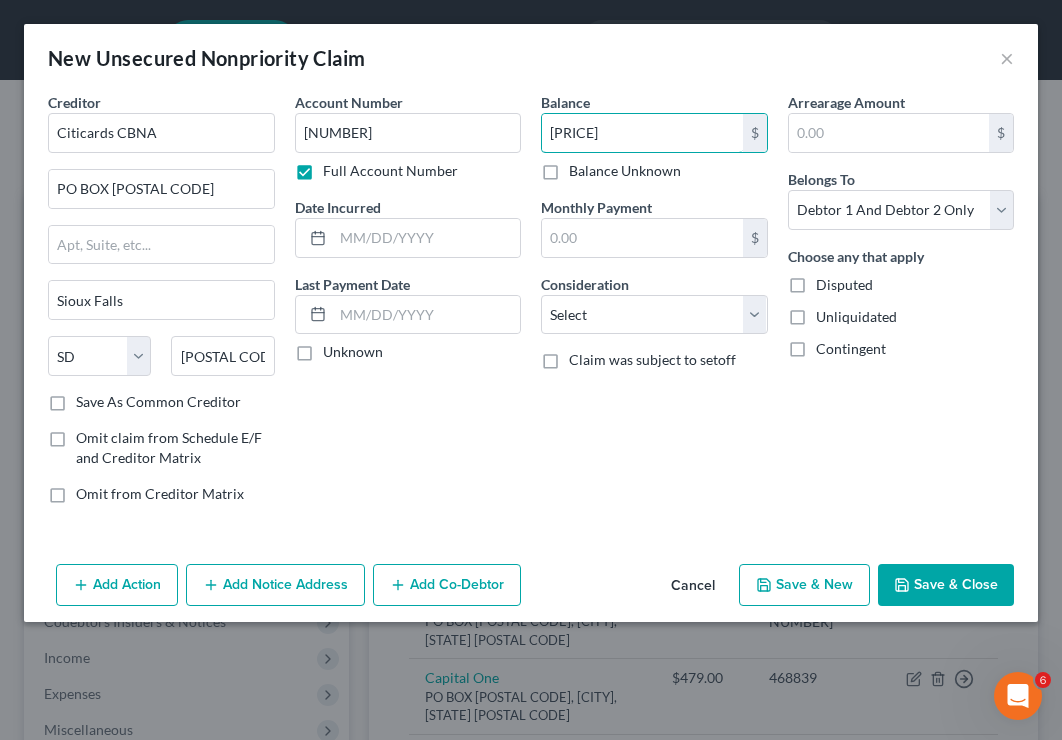 type on "[PRICE]" 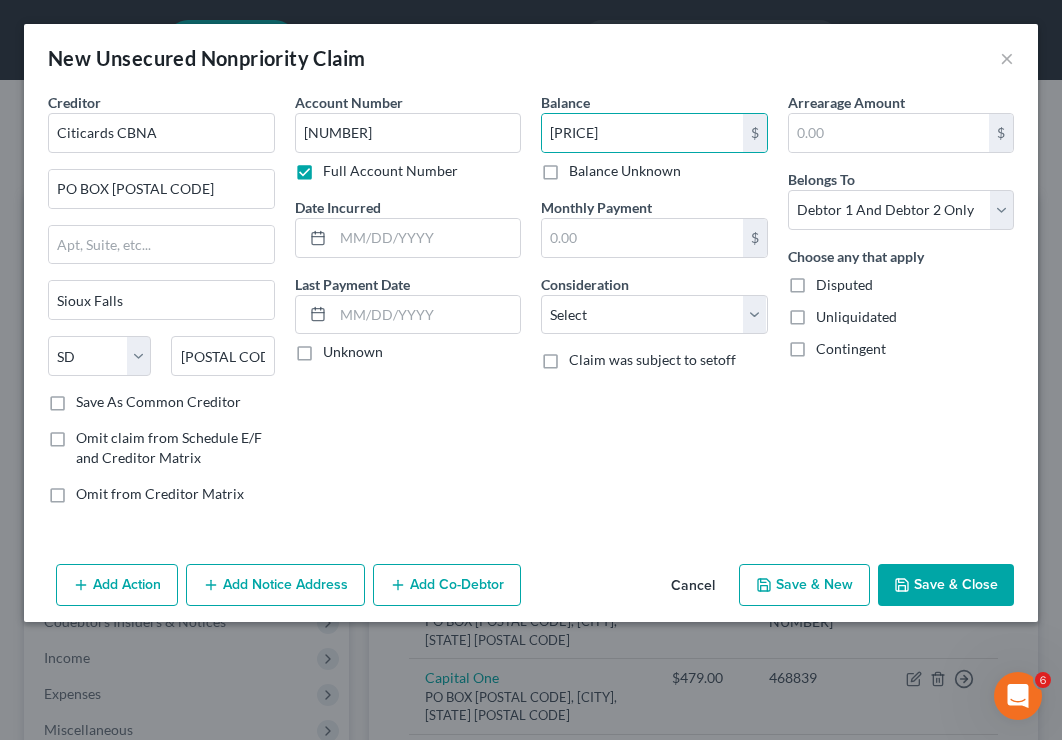 click on "Save & New" at bounding box center [804, 585] 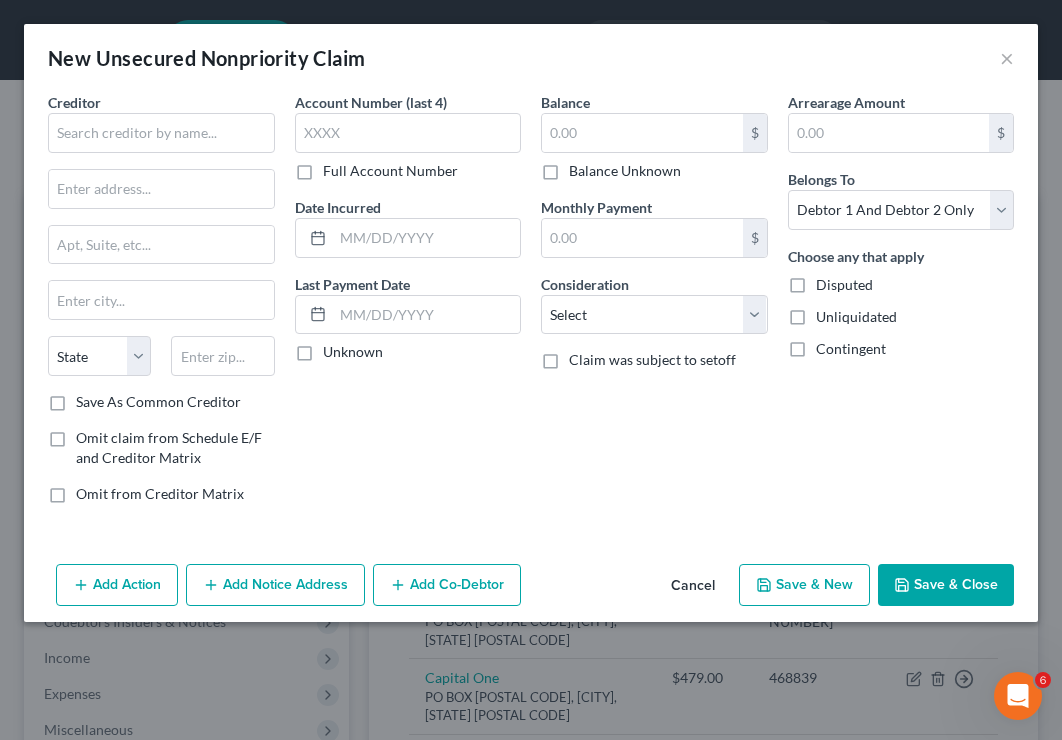 type on "[PRICE]" 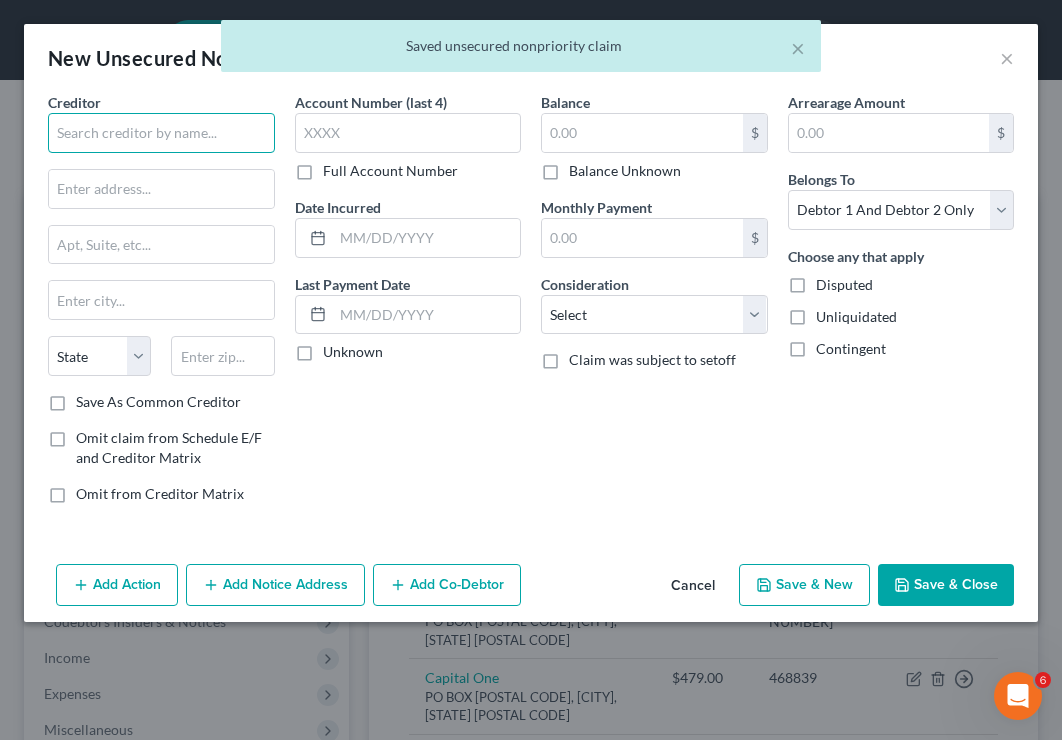 click at bounding box center [161, 133] 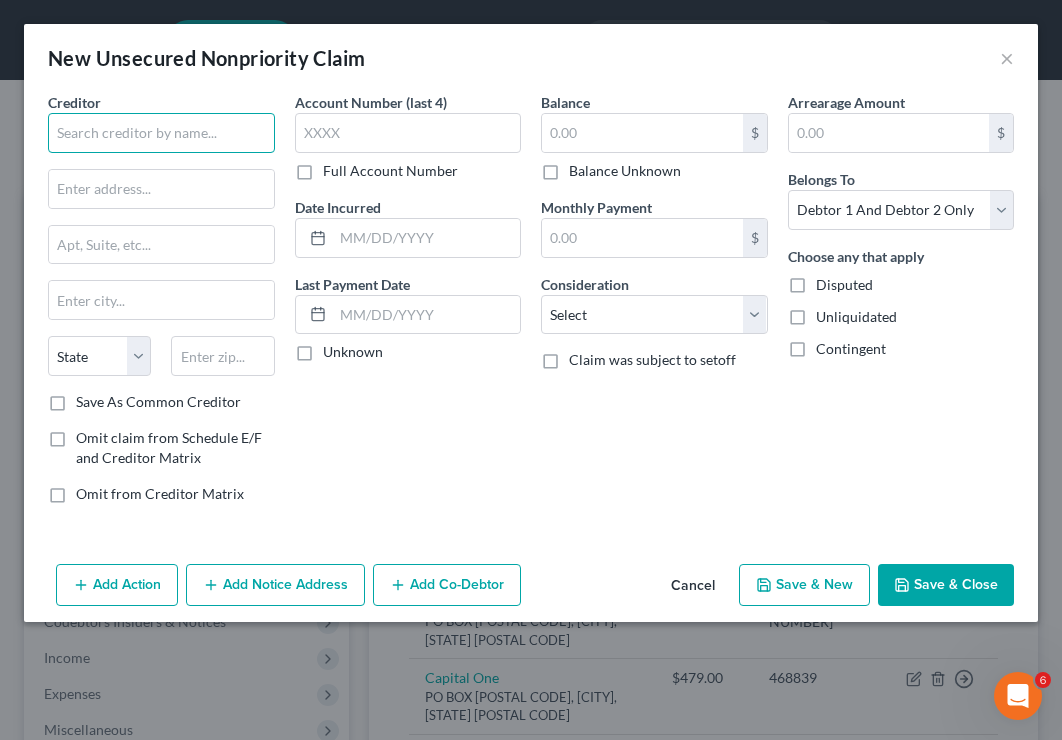 click at bounding box center (161, 133) 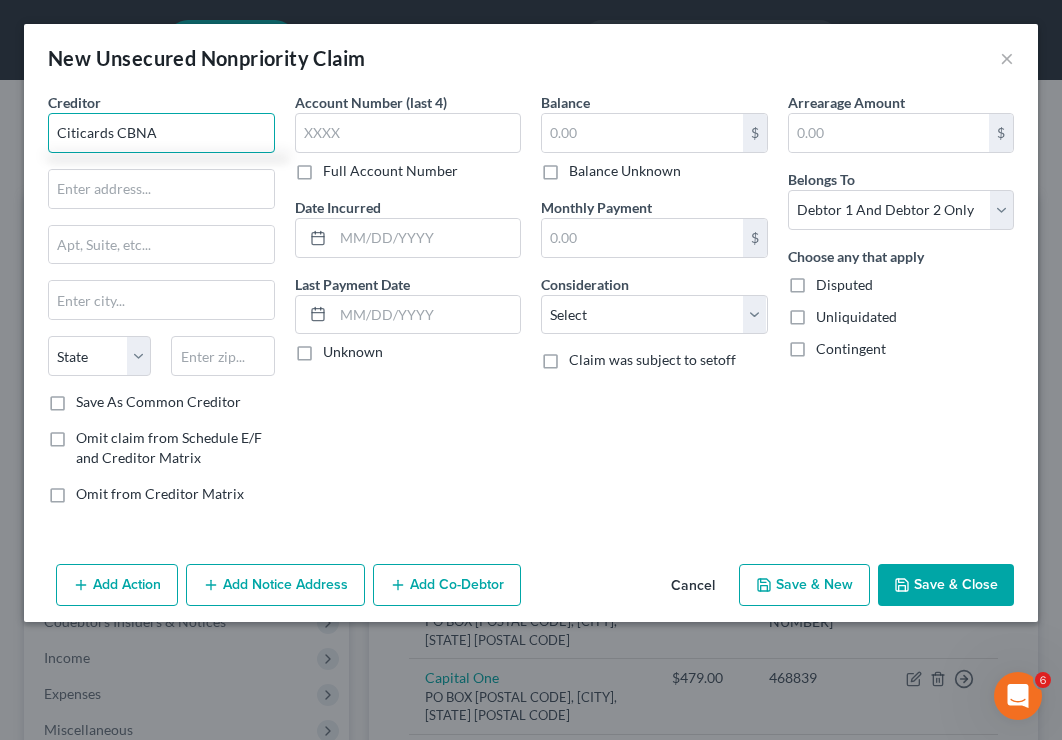 type on "Citicards CBNA" 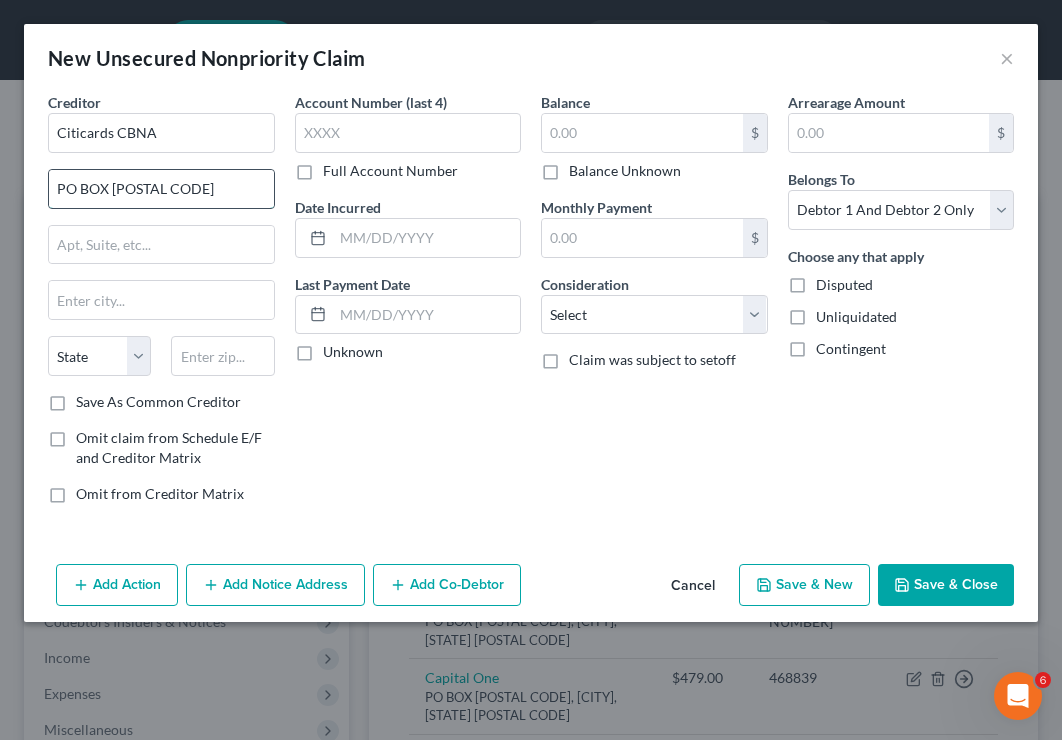 type on "PO BOX [POSTAL CODE]" 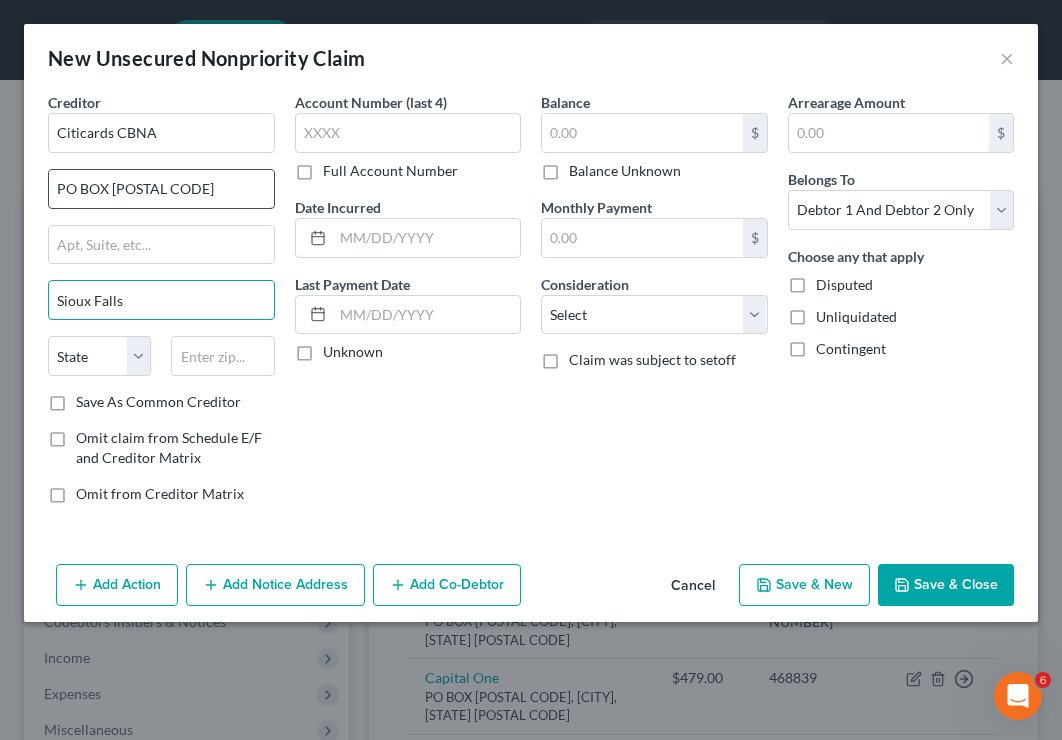 type on "Sioux Falls" 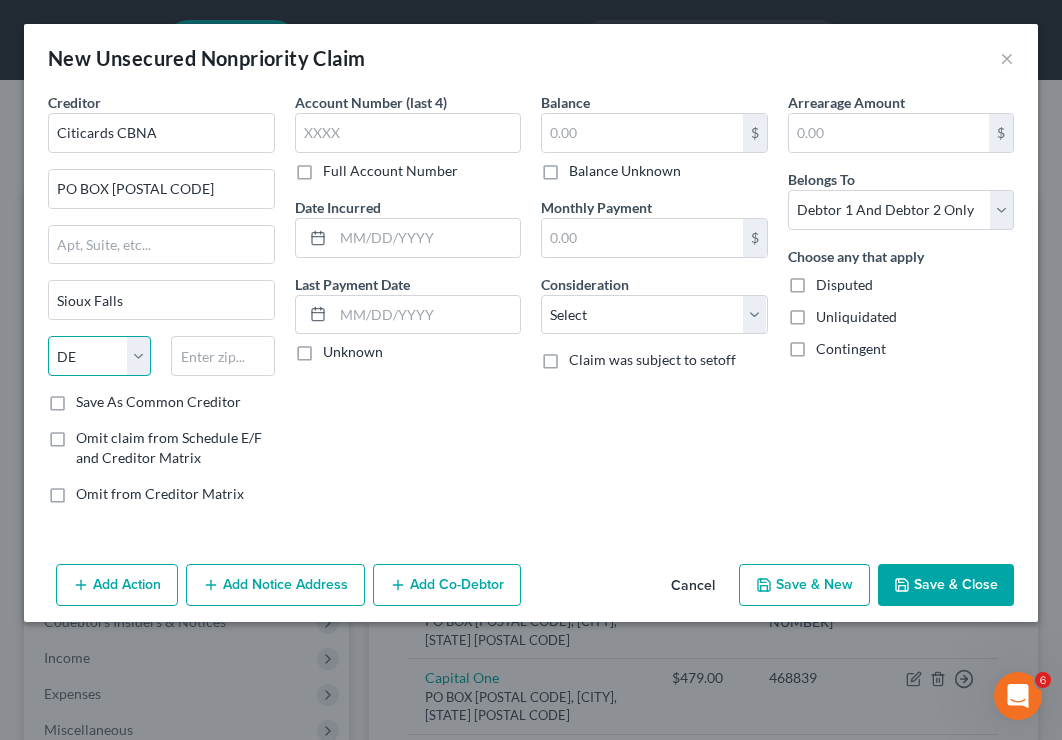 click on "State AL AK AR AZ CA CO CT DE DC FL GA GU HI ID IL IN IA KS KY LA ME MD MA MI MN MS MO MT NC ND NE NV NH NJ NM NY OH OK OR PA PR RI SC SD TN TX UT VI VA VT WA WV WI WY" at bounding box center [99, 356] 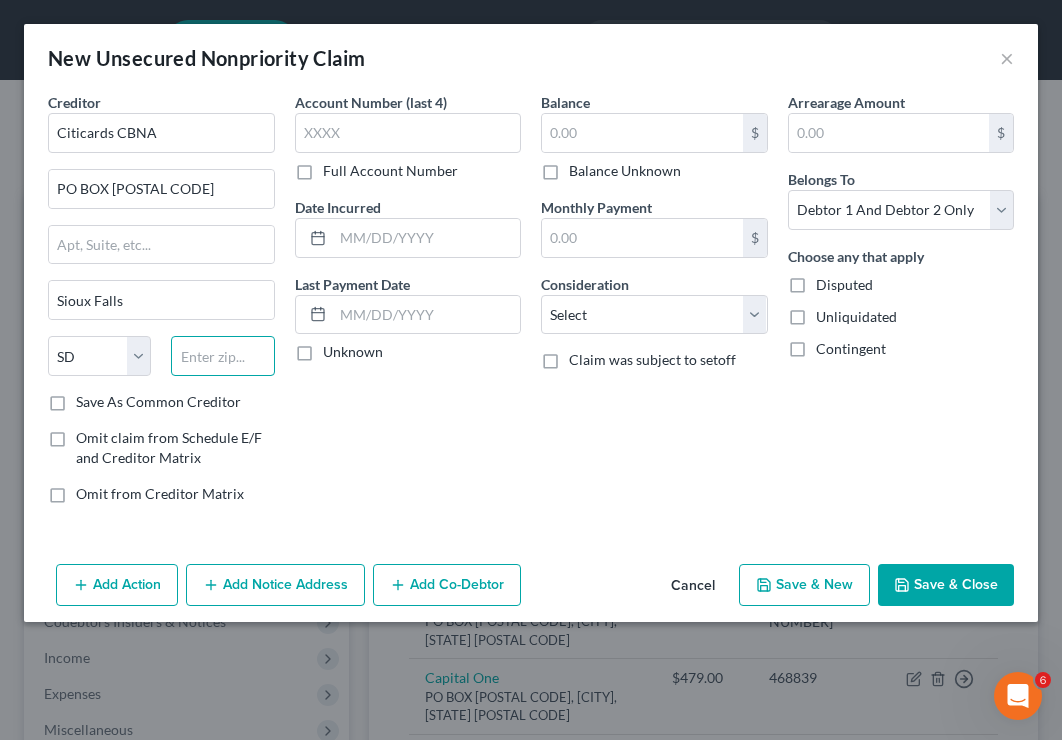 click at bounding box center (222, 356) 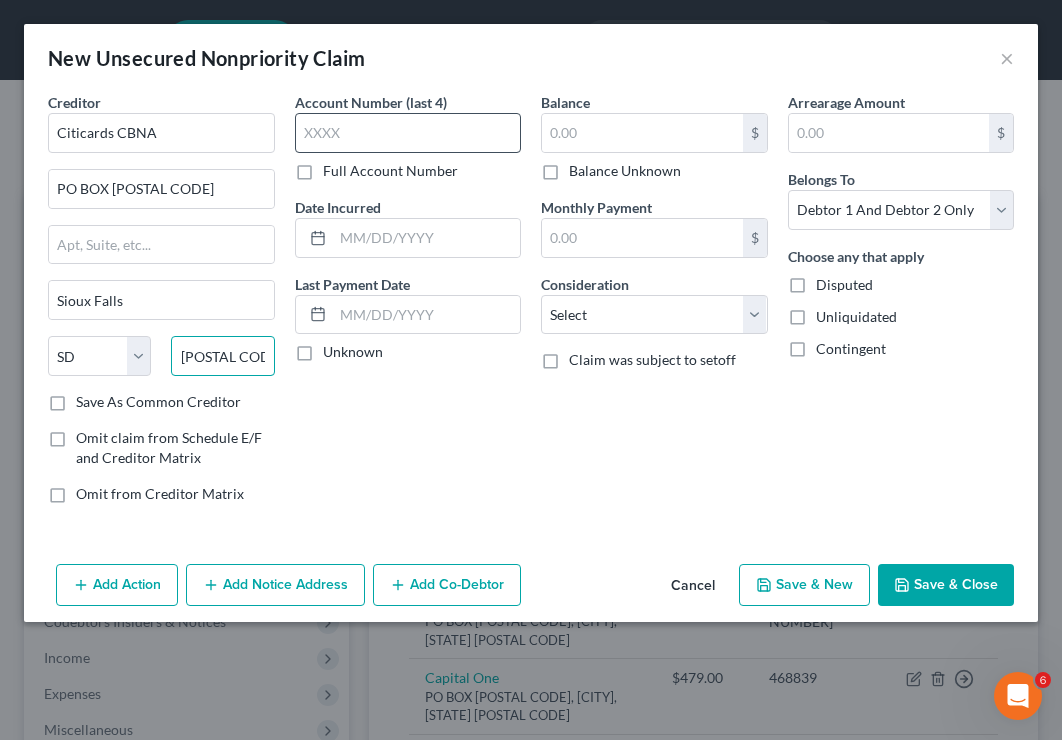 type on "[POSTAL CODE]" 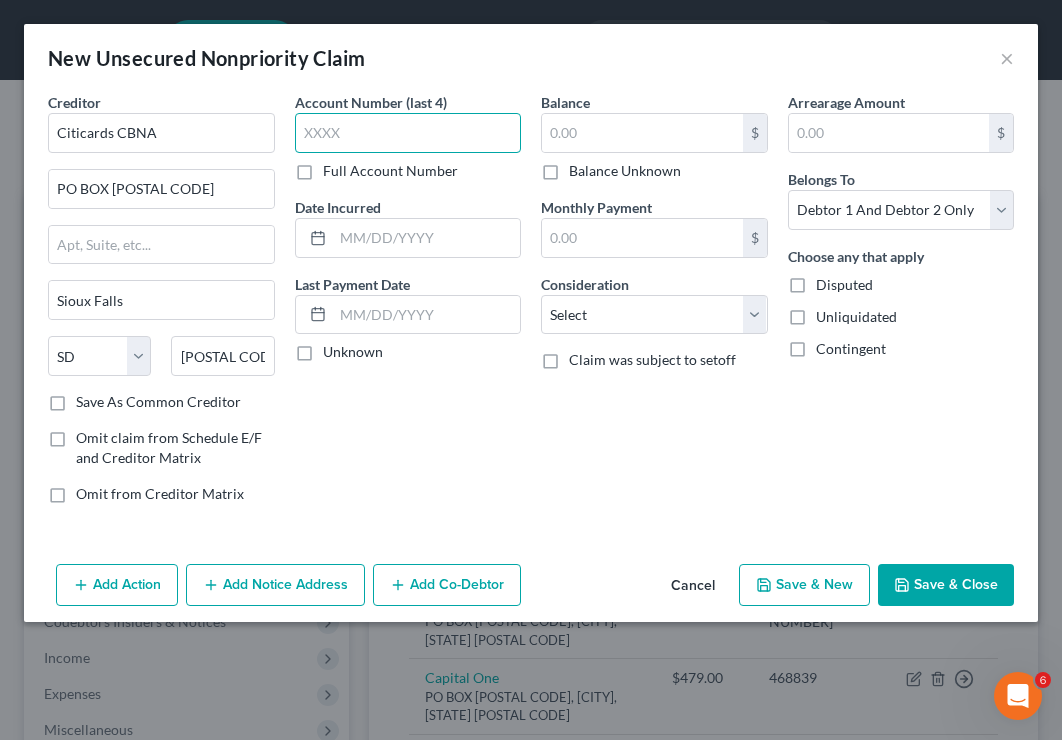 click at bounding box center (408, 133) 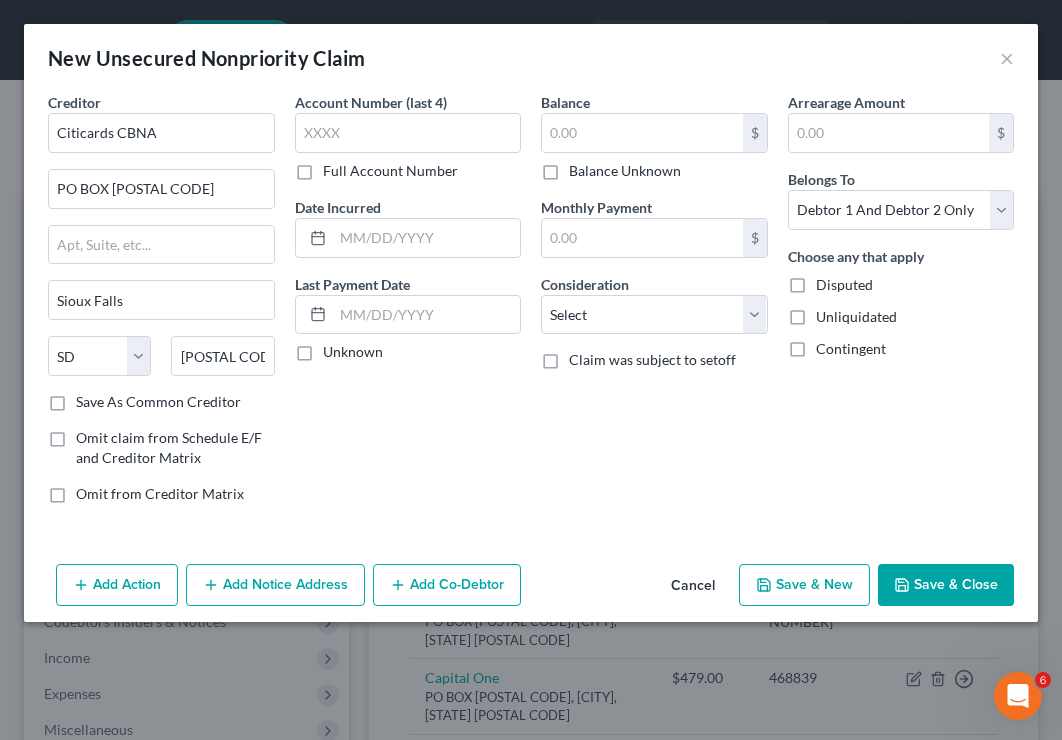 click on "Full Account Number" at bounding box center (390, 171) 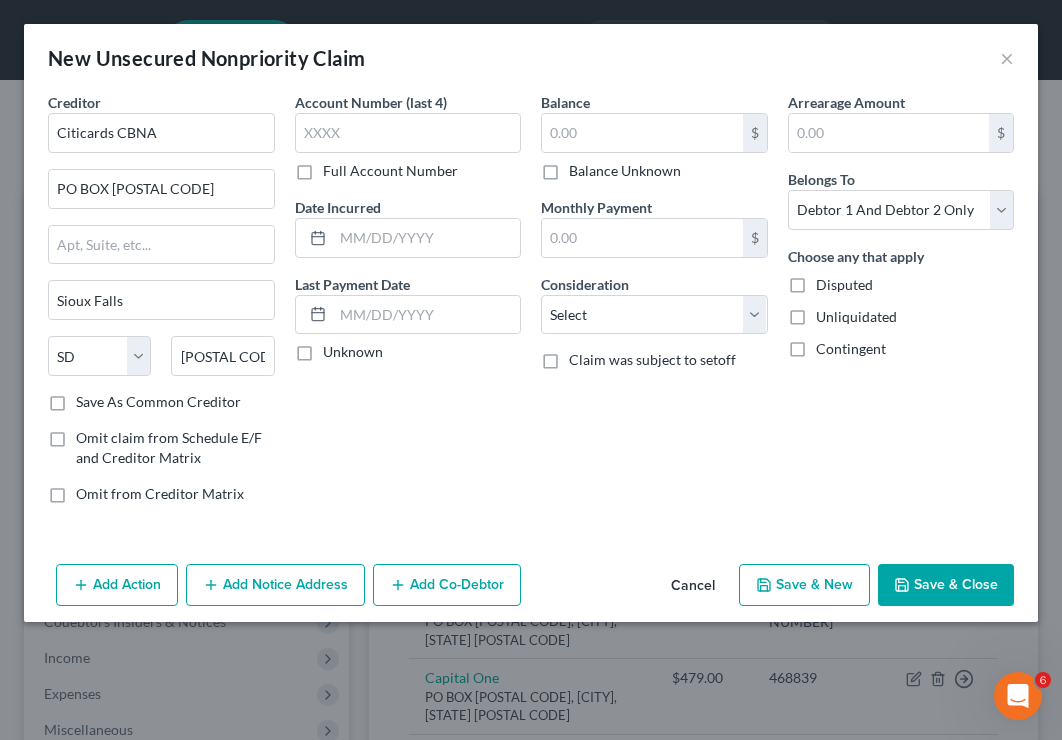 click on "Full Account Number" at bounding box center (337, 167) 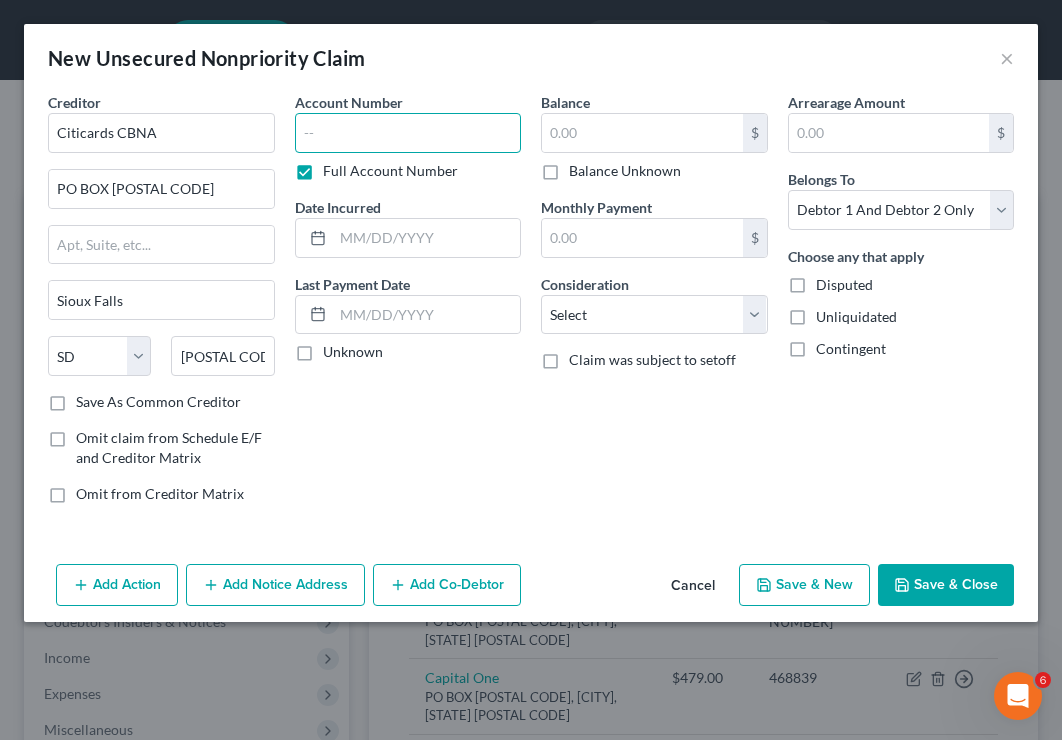 click at bounding box center [408, 133] 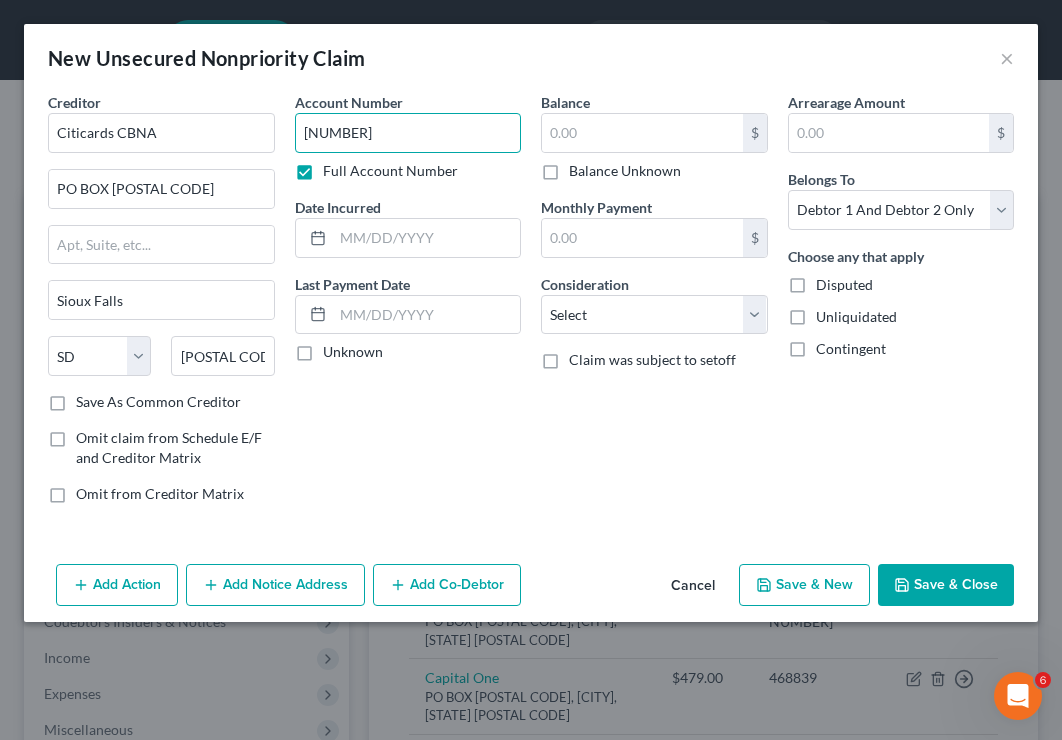type on "[NUMBER]" 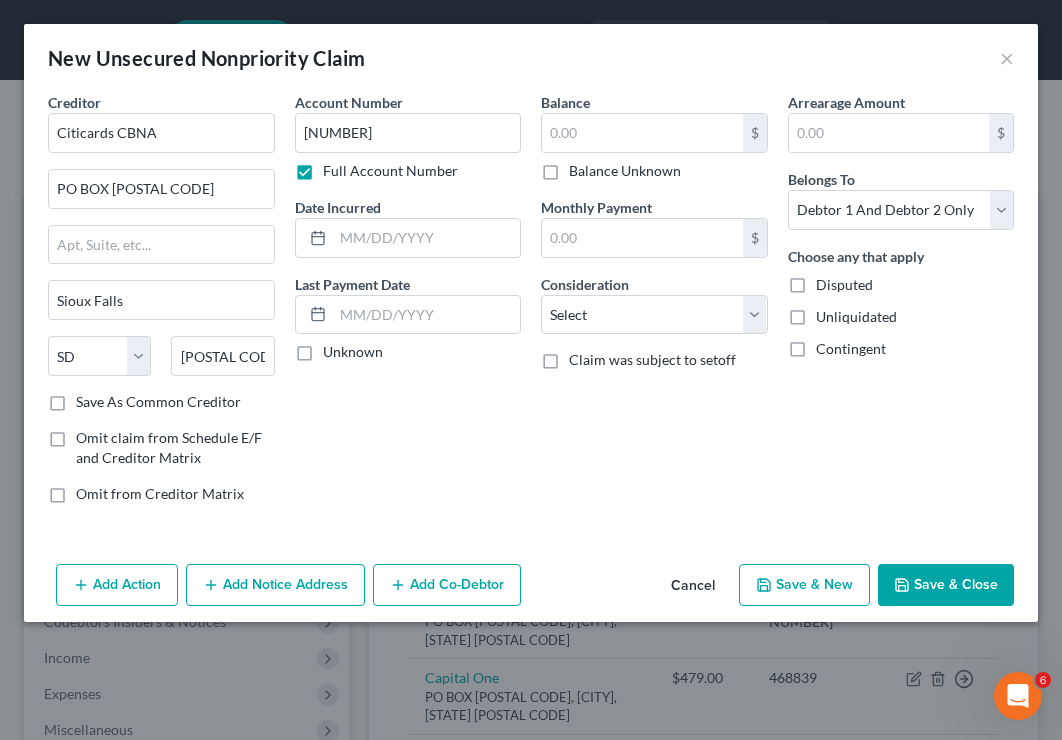 click on "$
Balance Unknown" at bounding box center (654, 147) 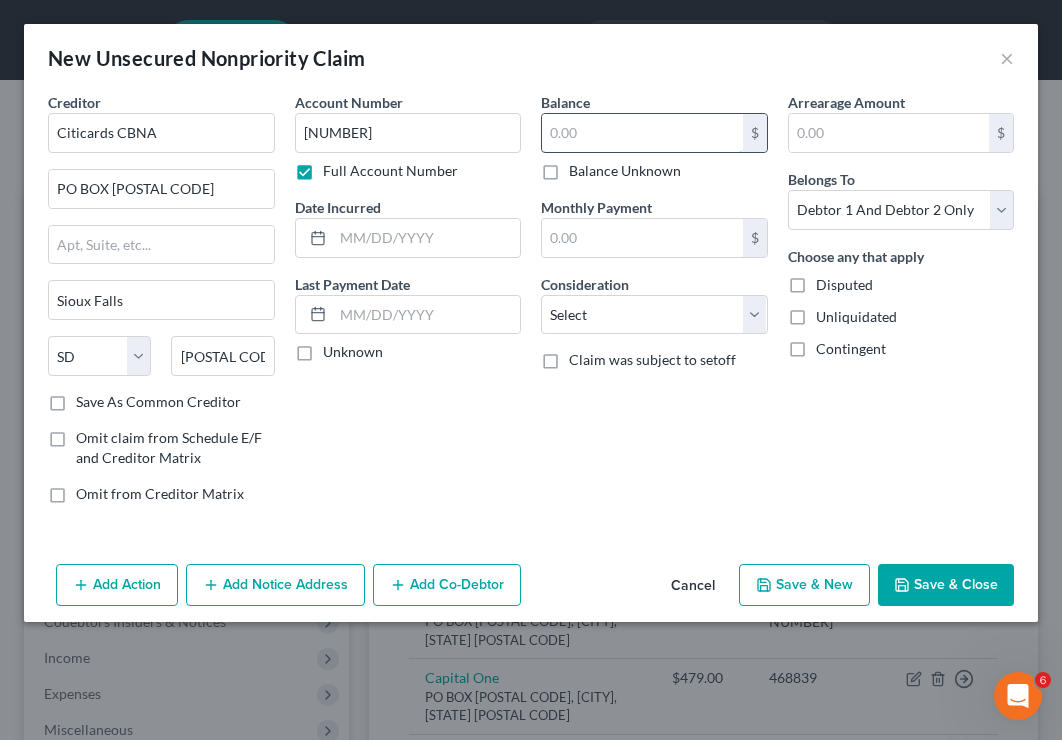click at bounding box center [642, 133] 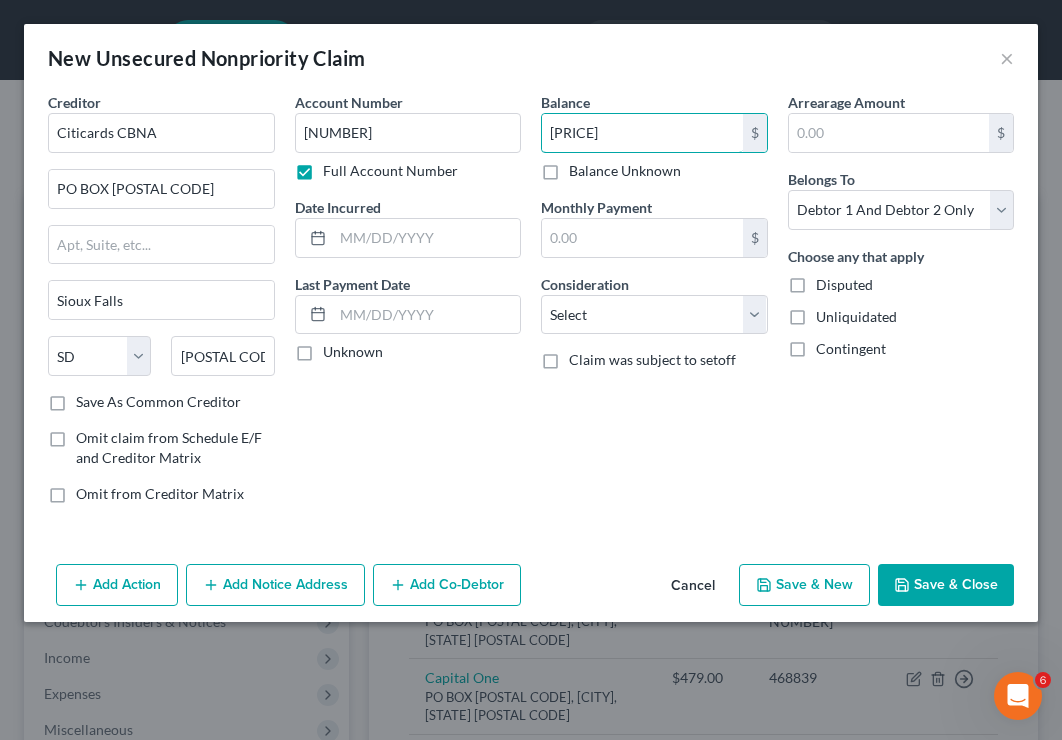 type on "[PRICE]" 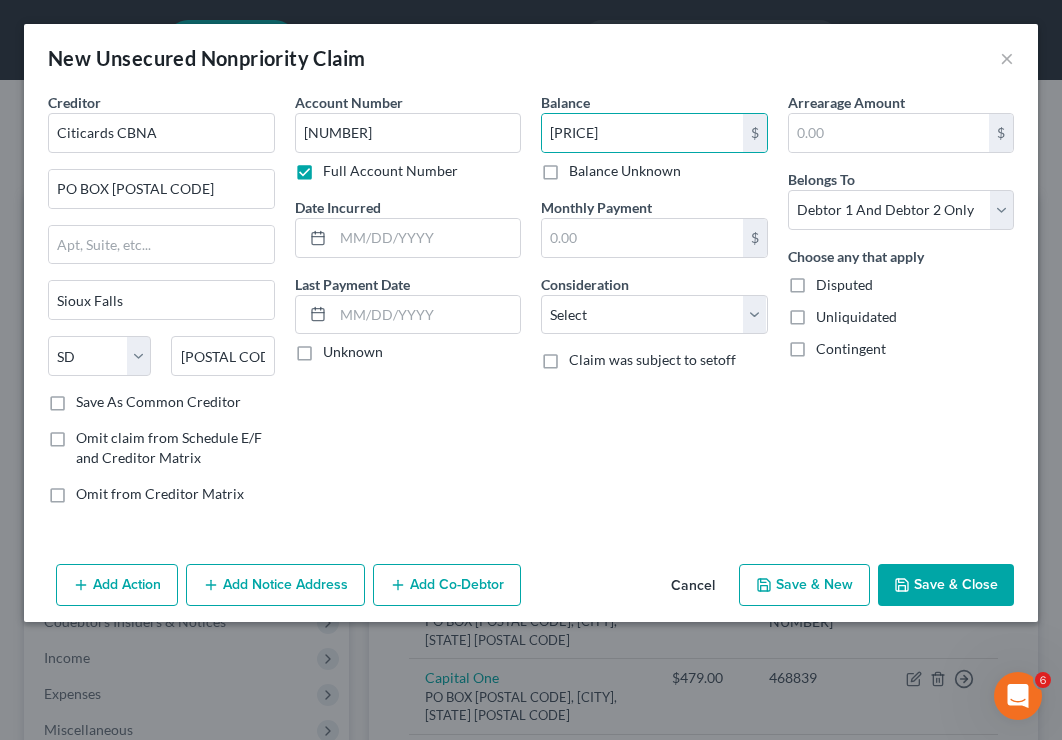 click on "Balance
[PRICE] $
Balance Unknown
Balance Undetermined
[PRICE] $
Balance Unknown
Monthly Payment $ Consideration Select Cable / Satellite Services Collection Agency Credit Card Debt Debt Counseling / Attorneys Deficiency Balance Domestic Support Obligations Home / Car Repairs Income Taxes Judgment Liens Medical Services Monies Loaned / Advanced Mortgage Obligation From Divorce Or Separation Obligation To Pensions Other Overdrawn Bank Account Promised To Help Pay Creditors Student Loans Suppliers And Vendors Telephone / Internet Services Utility Services Claim was subject to setoff" at bounding box center [654, 306] 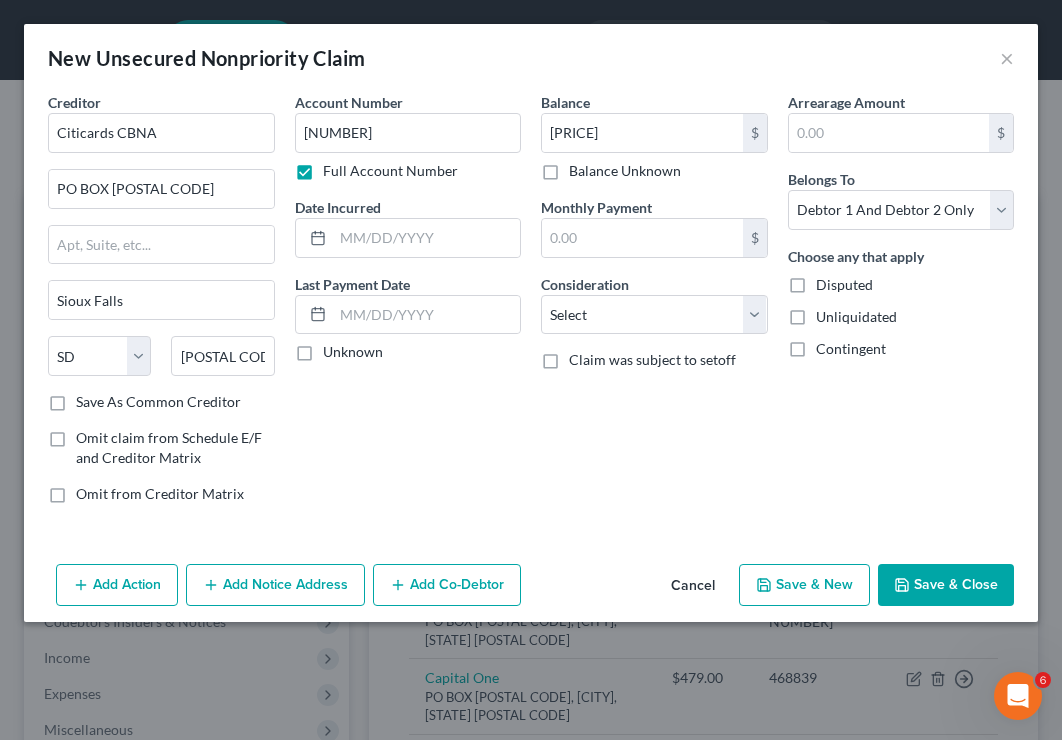 click on "Save & New" at bounding box center (804, 585) 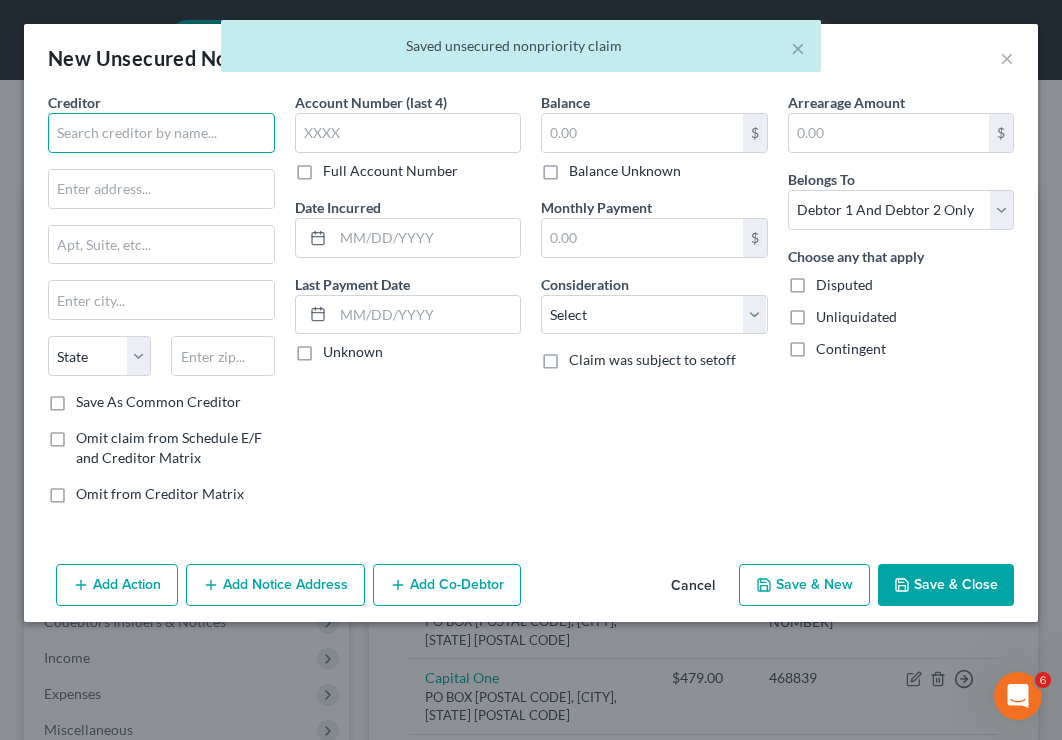 click at bounding box center (161, 133) 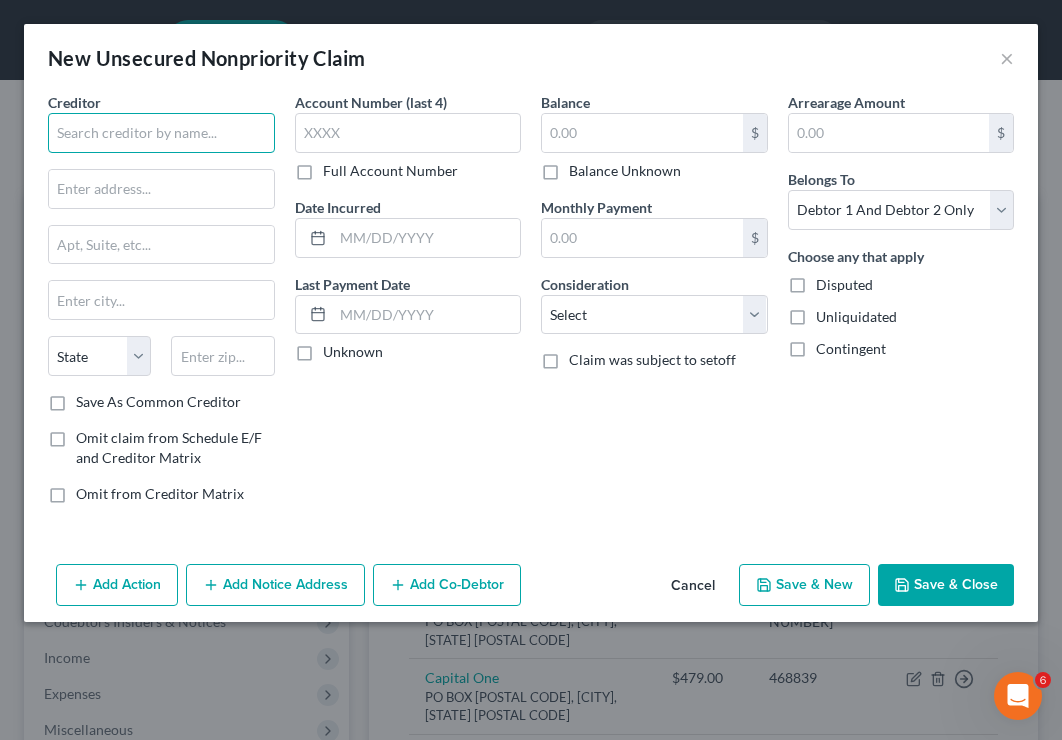 click at bounding box center [161, 133] 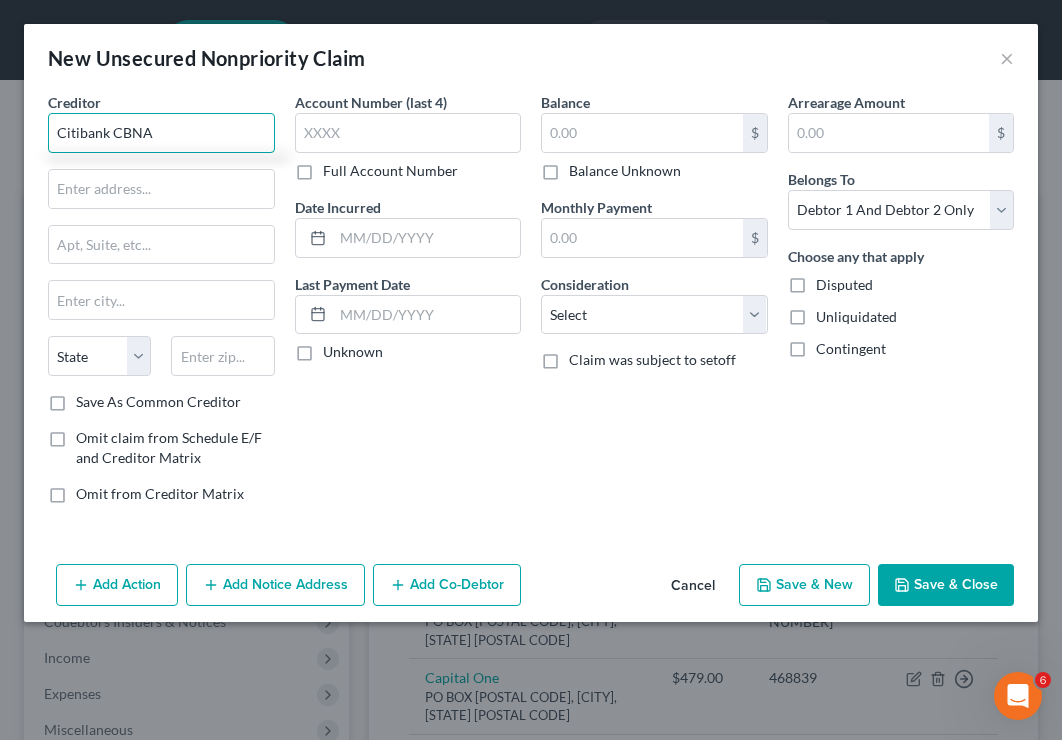 type on "Citibank CBNA" 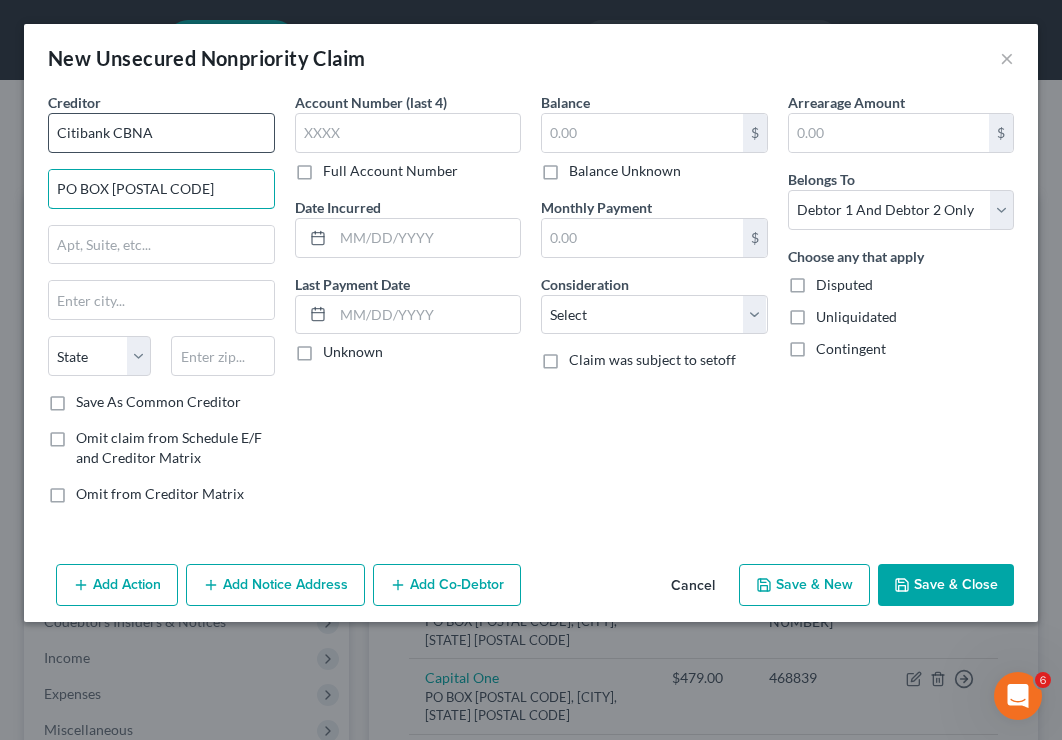 type on "PO BOX [POSTAL CODE]" 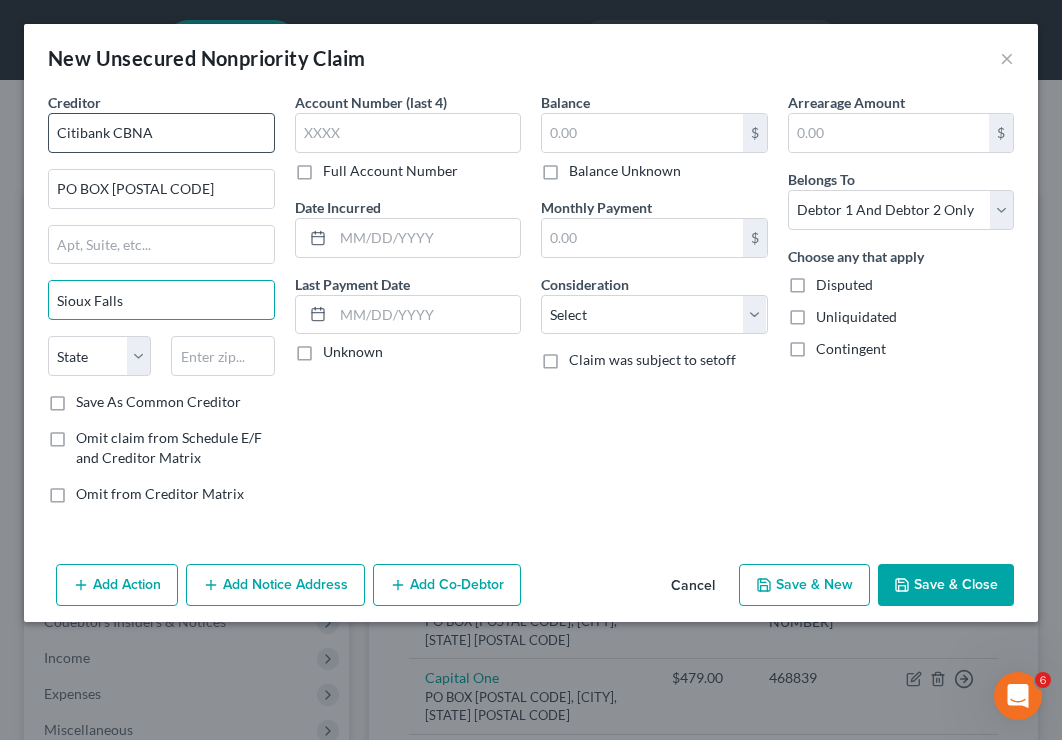 type on "Sioux Falls" 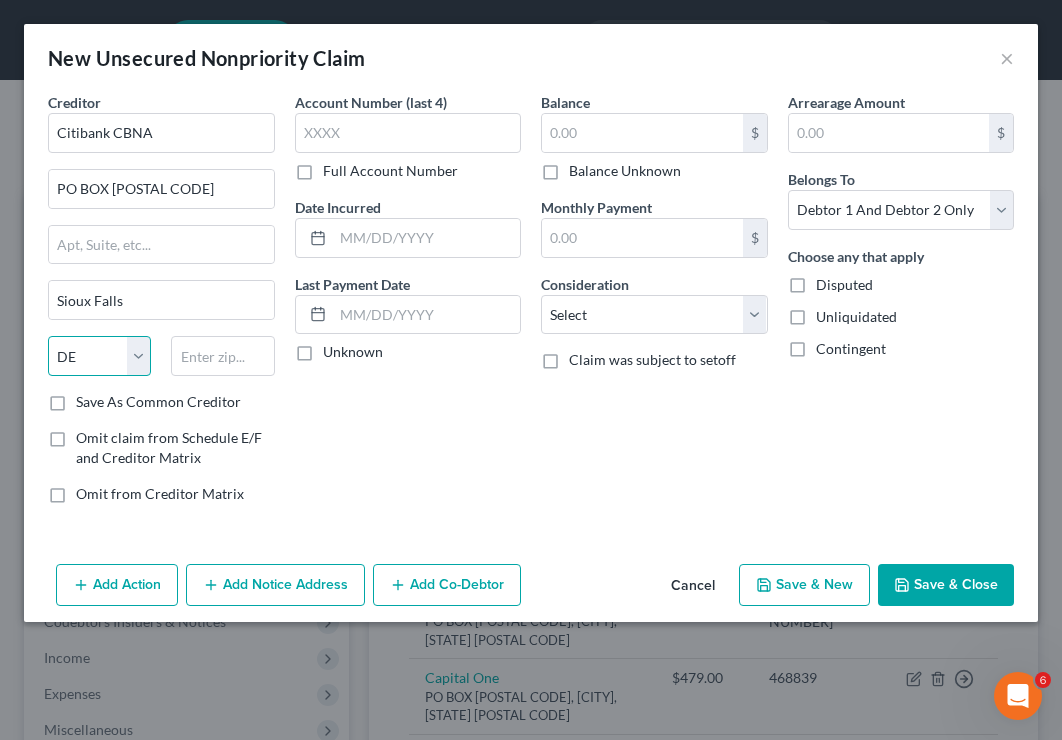click on "State AL AK AR AZ CA CO CT DE DC FL GA GU HI ID IL IN IA KS KY LA ME MD MA MI MN MS MO MT NC ND NE NV NH NJ NM NY OH OK OR PA PR RI SC SD TN TX UT VI VA VT WA WV WI WY" at bounding box center [99, 356] 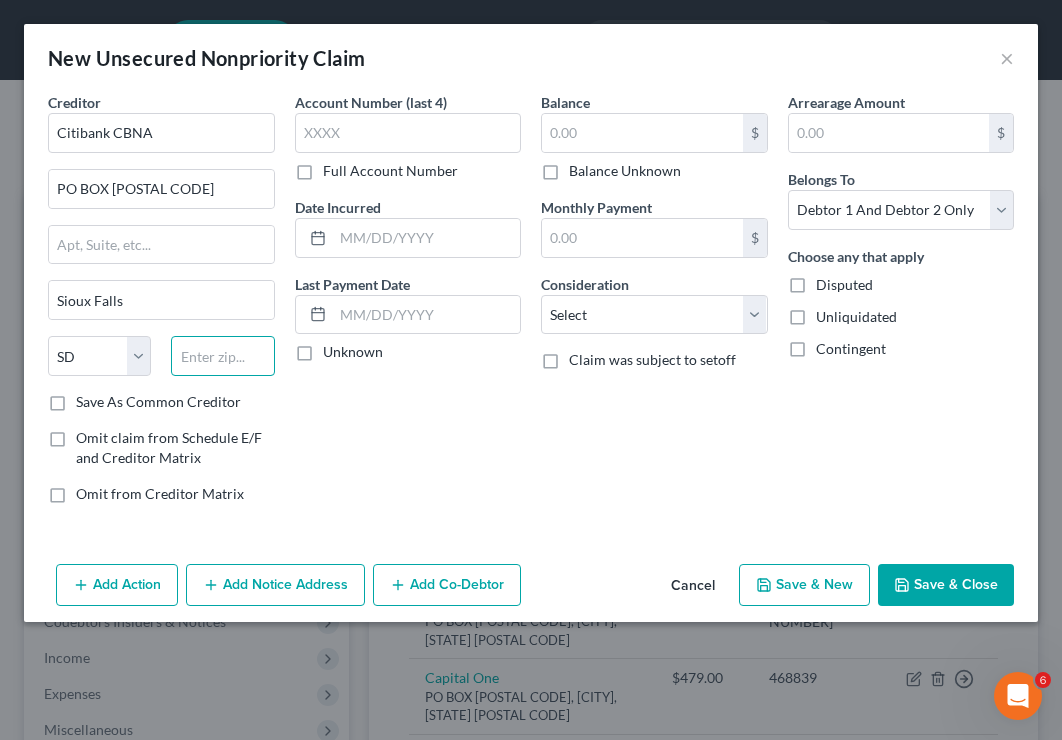 click at bounding box center [222, 356] 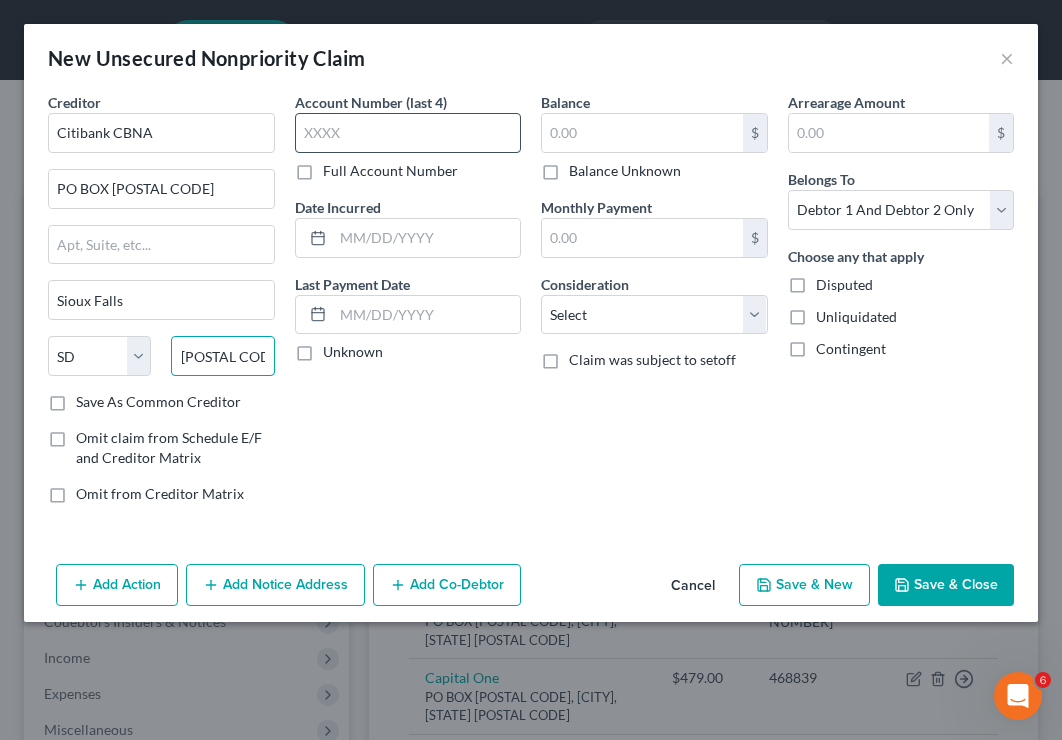 type on "[POSTAL CODE]" 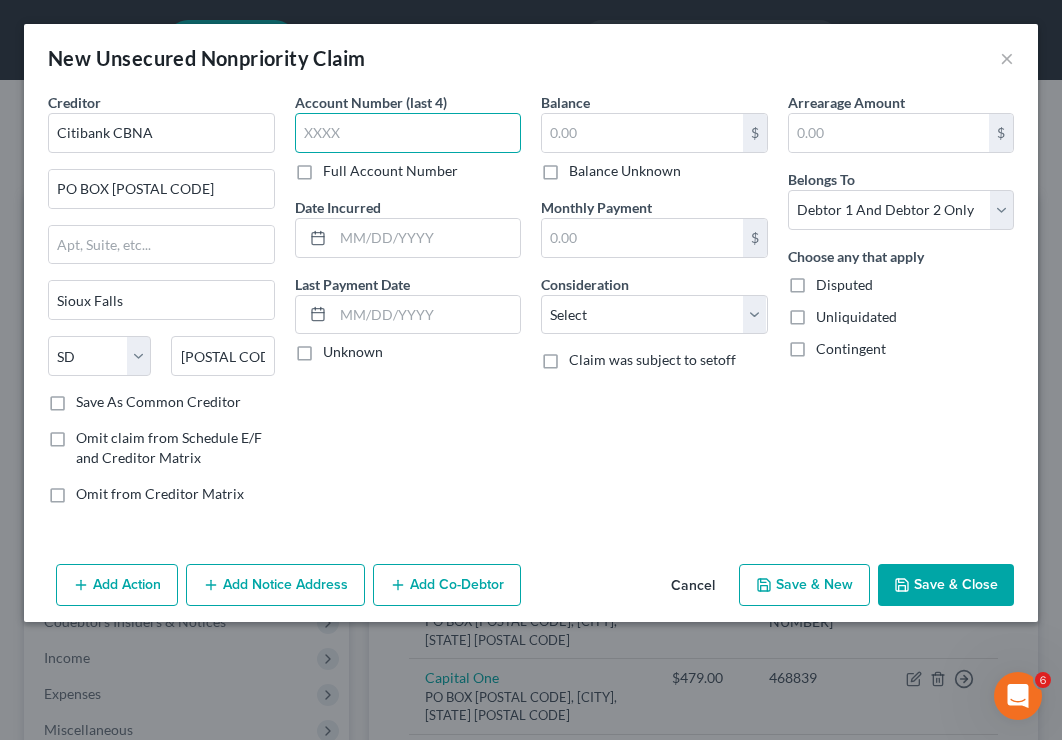 click at bounding box center [408, 133] 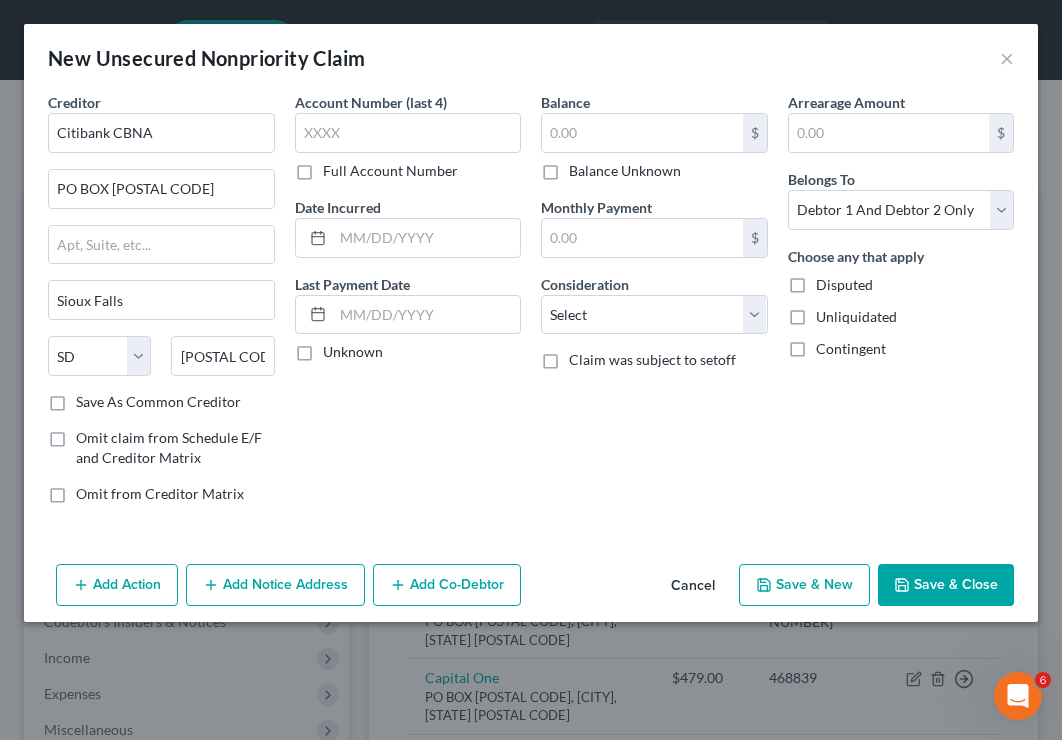 click on "Full Account Number" at bounding box center [390, 171] 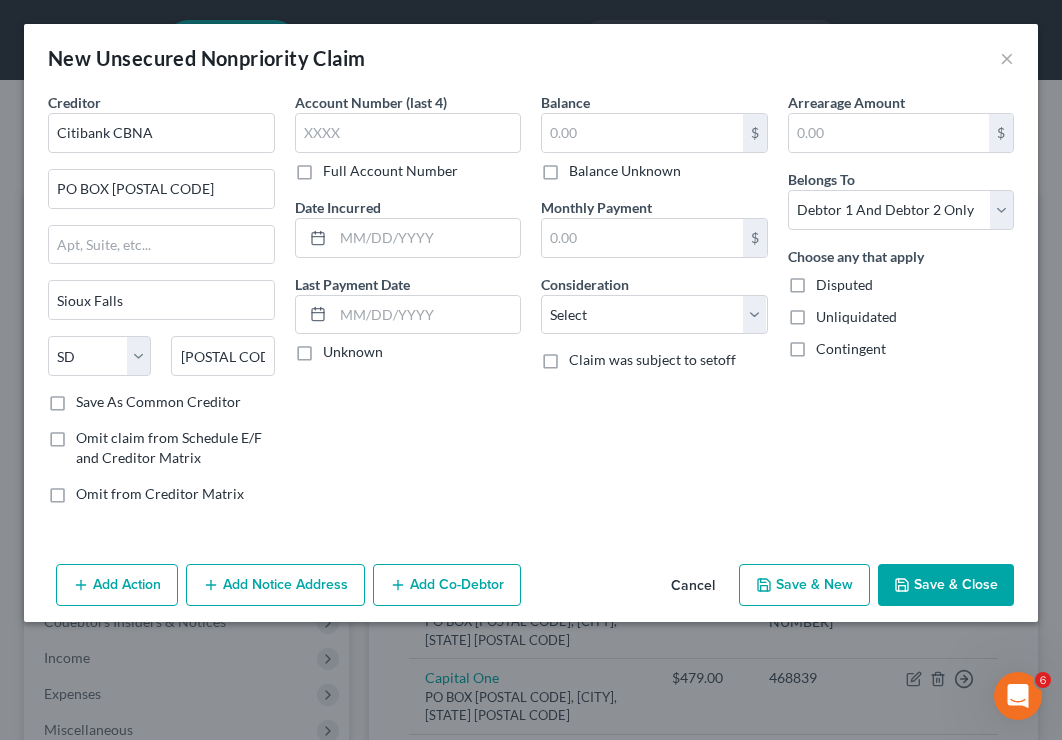 click on "Full Account Number" at bounding box center [337, 167] 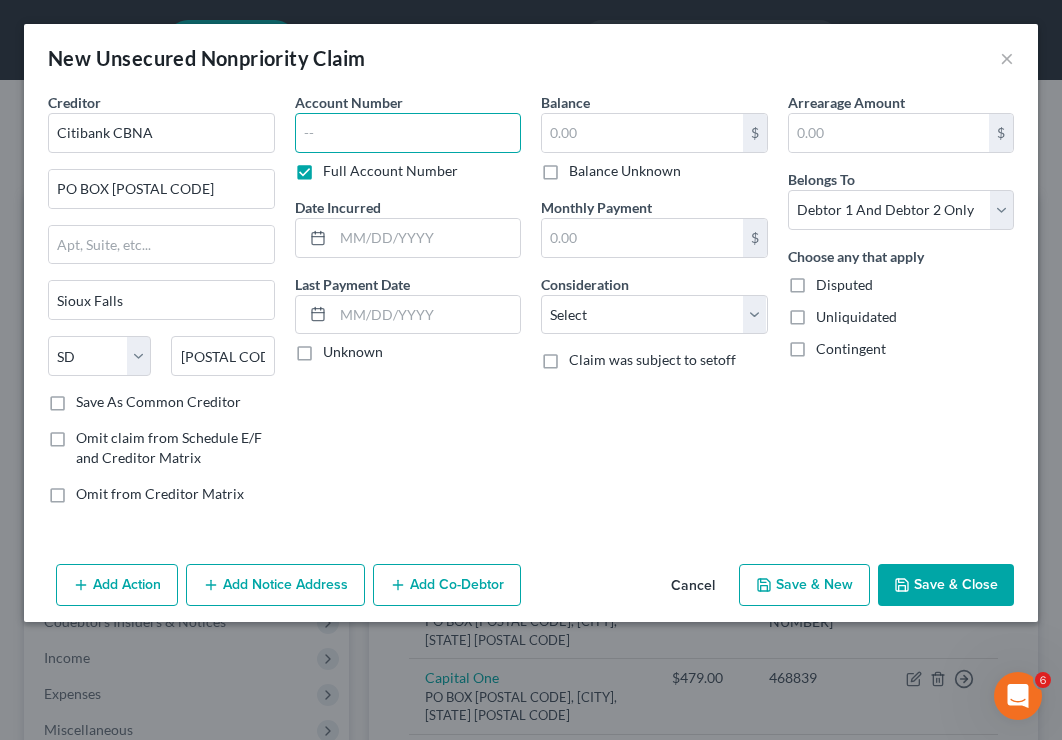 click at bounding box center [408, 133] 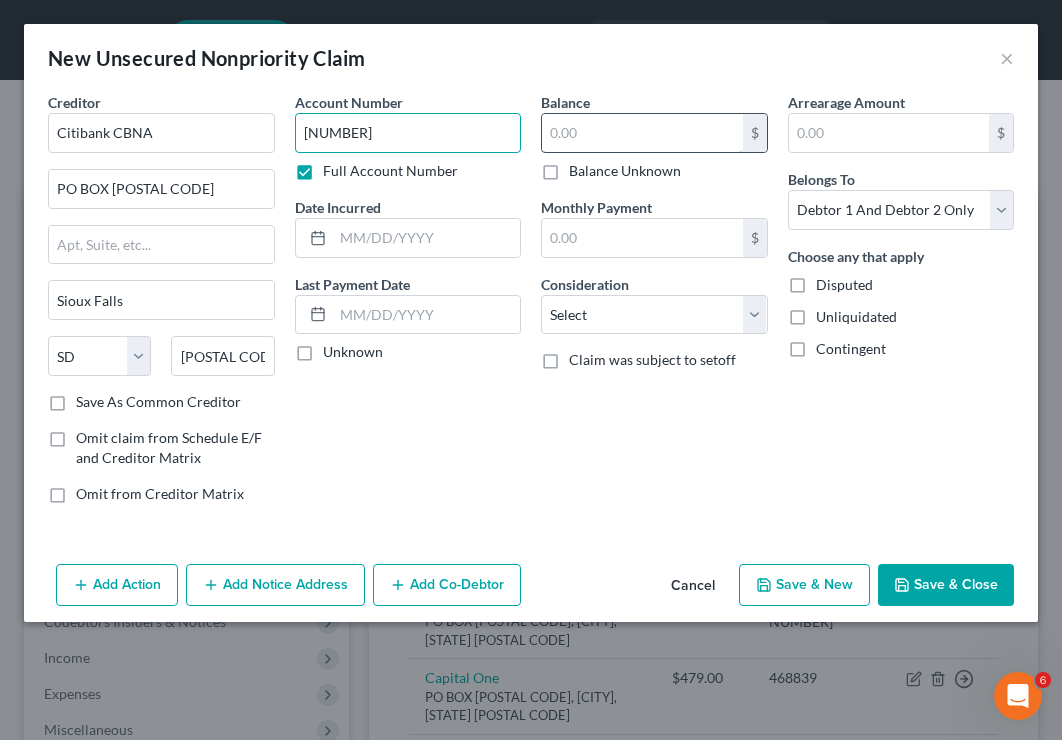 type on "[NUMBER]" 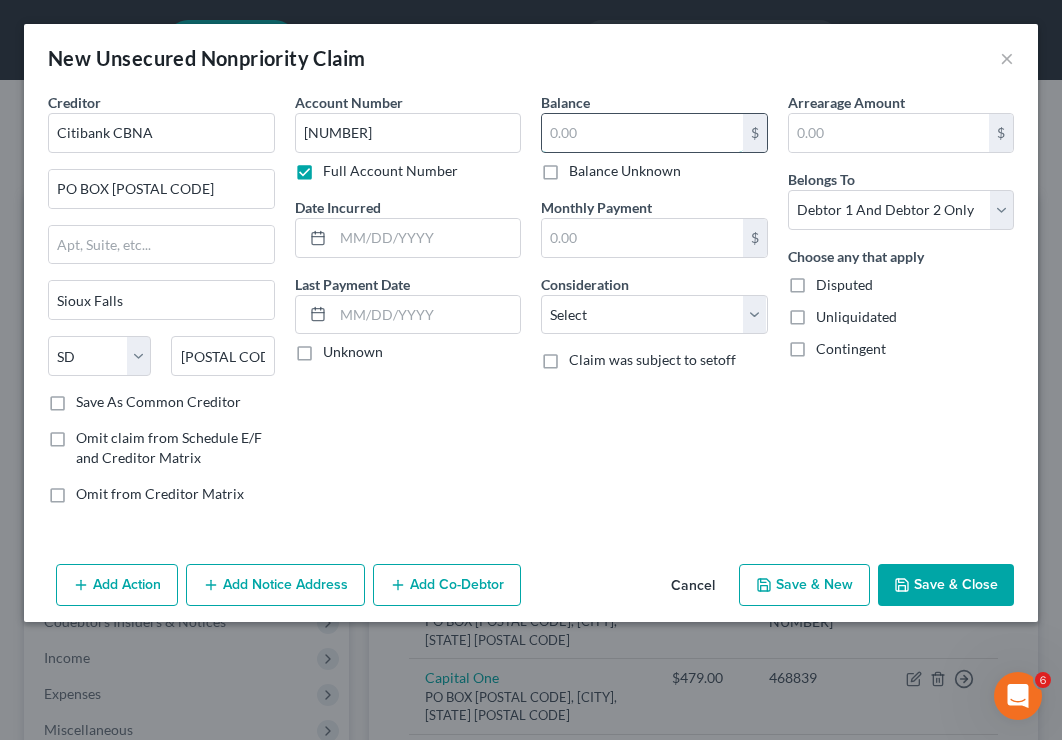 click at bounding box center [642, 133] 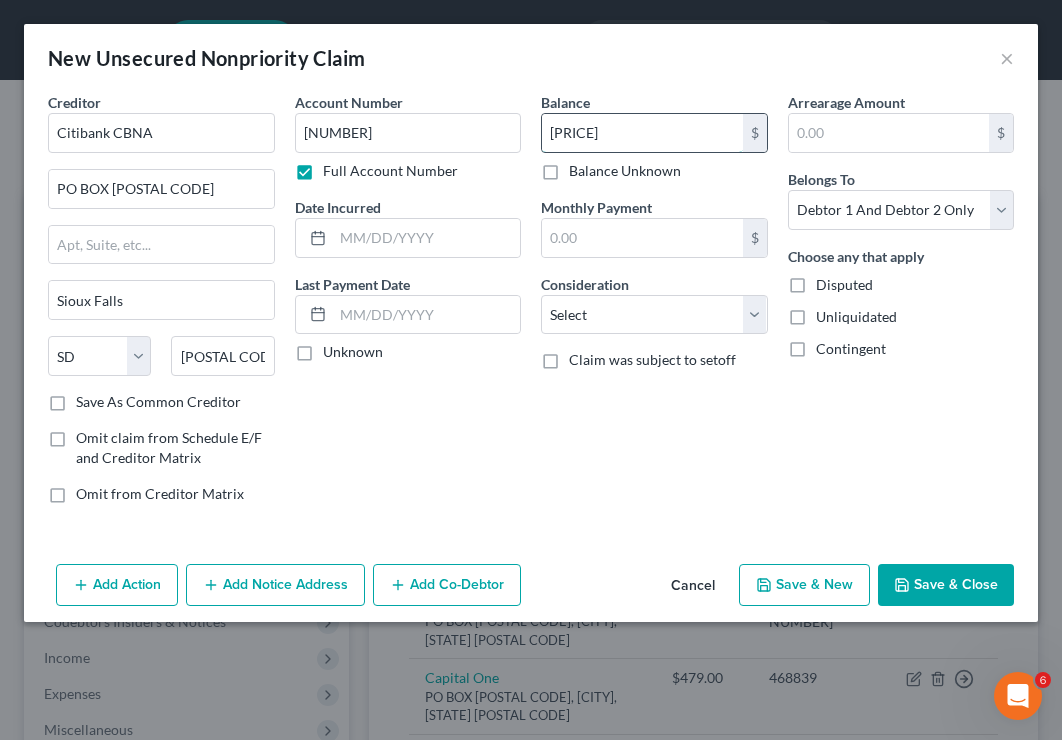 type on "[PRICE]" 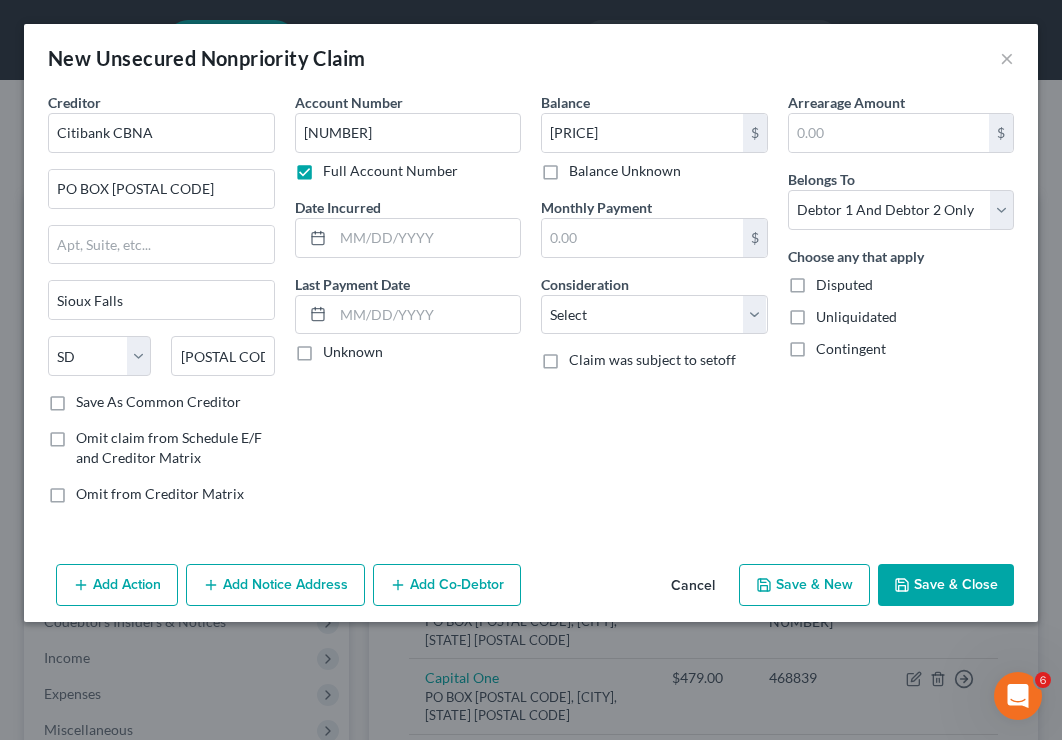 click on "Save & New" at bounding box center (804, 585) 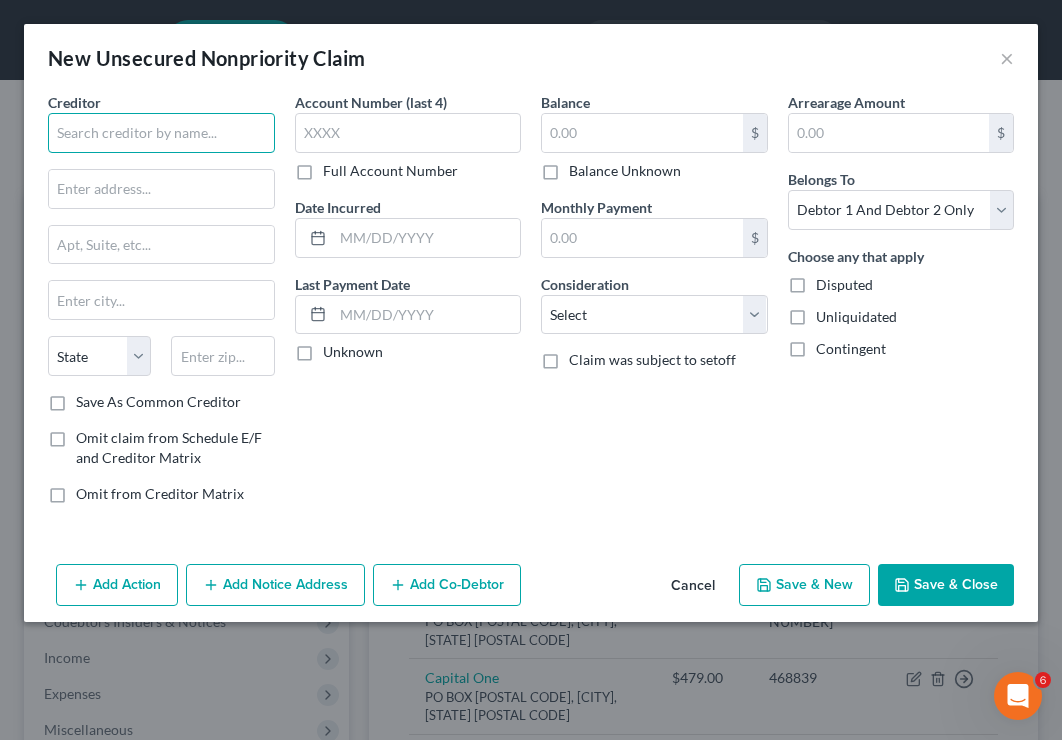 click at bounding box center [161, 133] 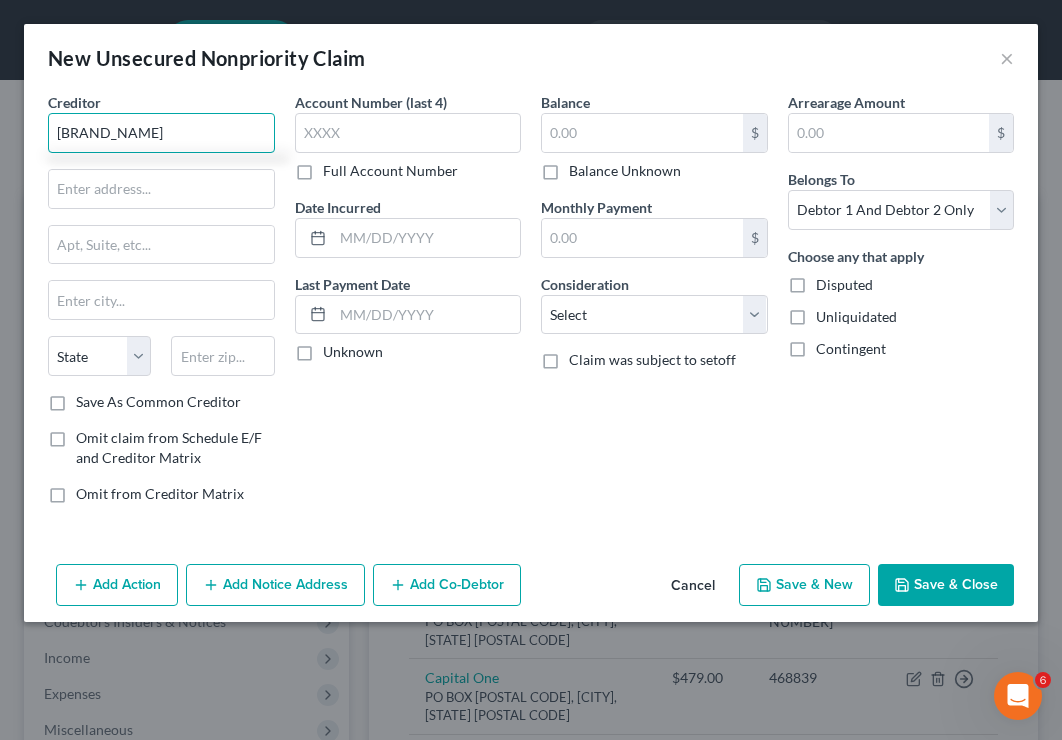 type on "[BRAND_NAME]" 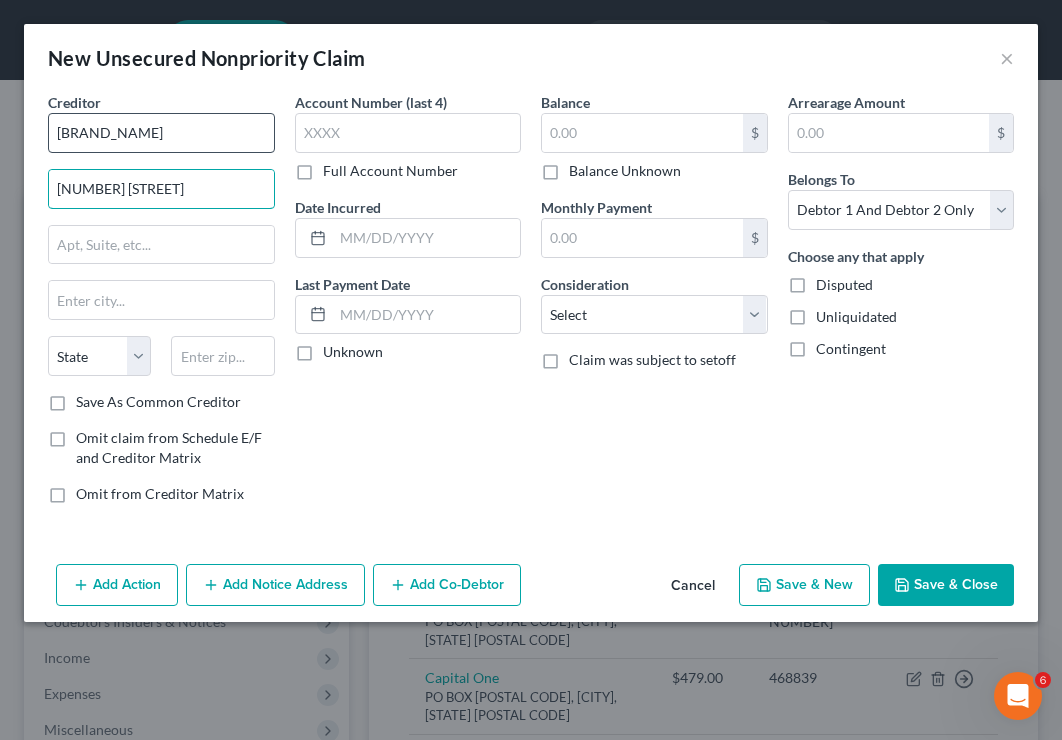 type on "[NUMBER] [STREET]" 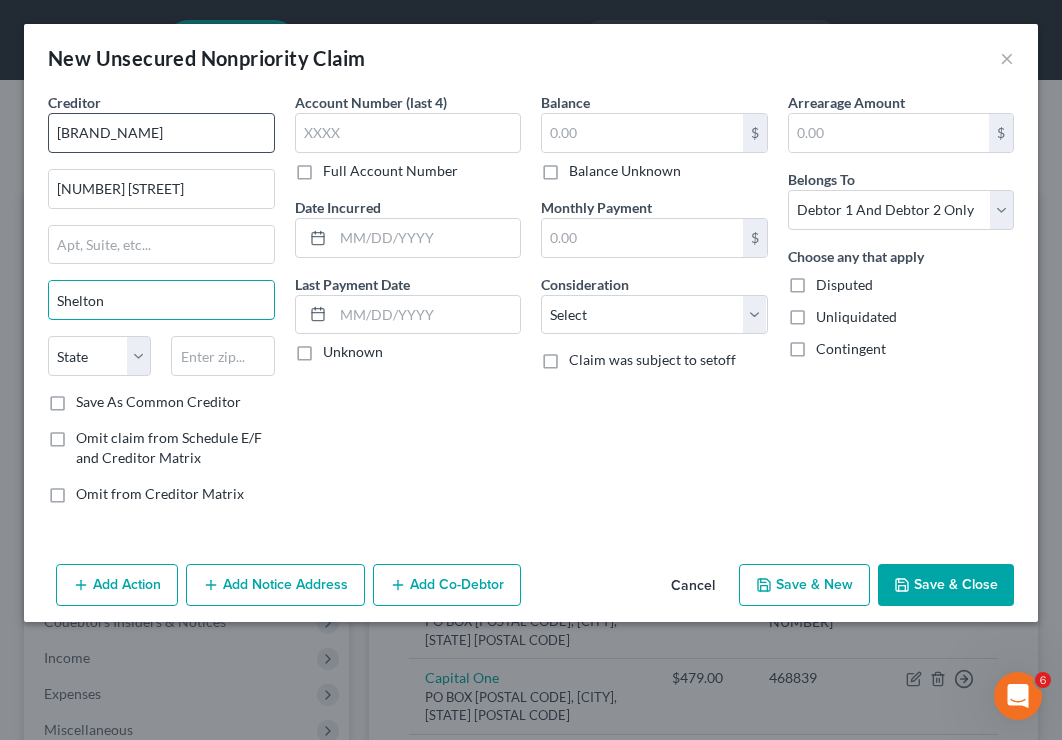 type on "Shelton" 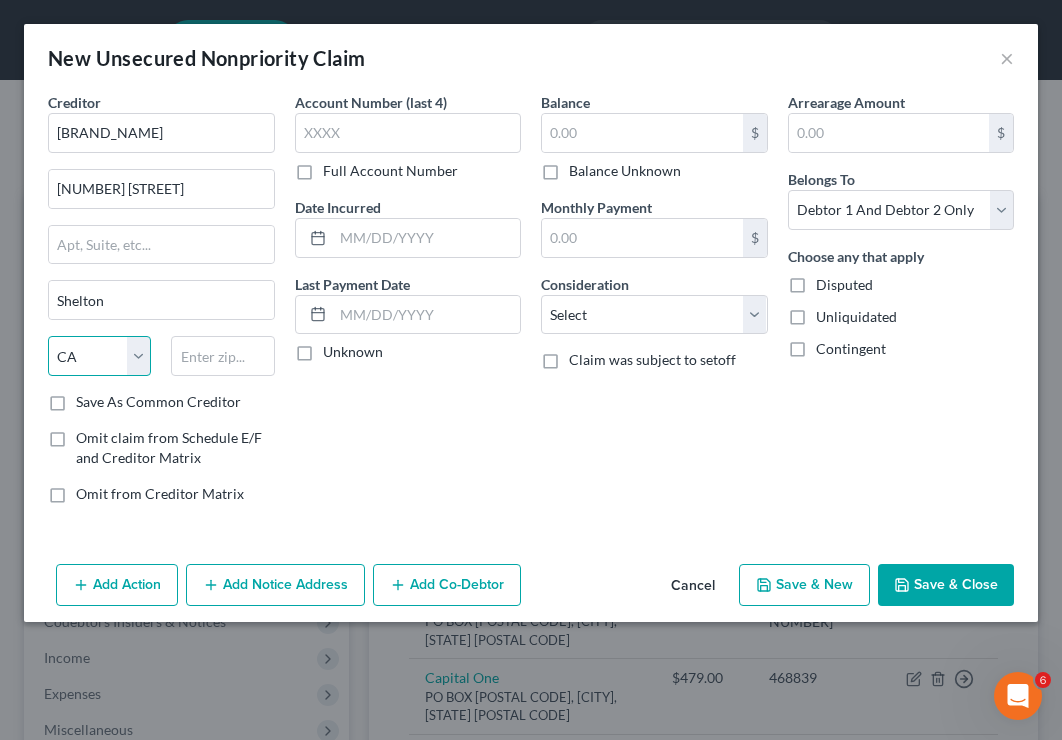 click on "State AL AK AR AZ CA CO CT DE DC FL GA GU HI ID IL IN IA KS KY LA ME MD MA MI MN MS MO MT NC ND NE NV NH NJ NM NY OH OK OR PA PR RI SC SD TN TX UT VI VA VT WA WV WI WY" at bounding box center [99, 356] 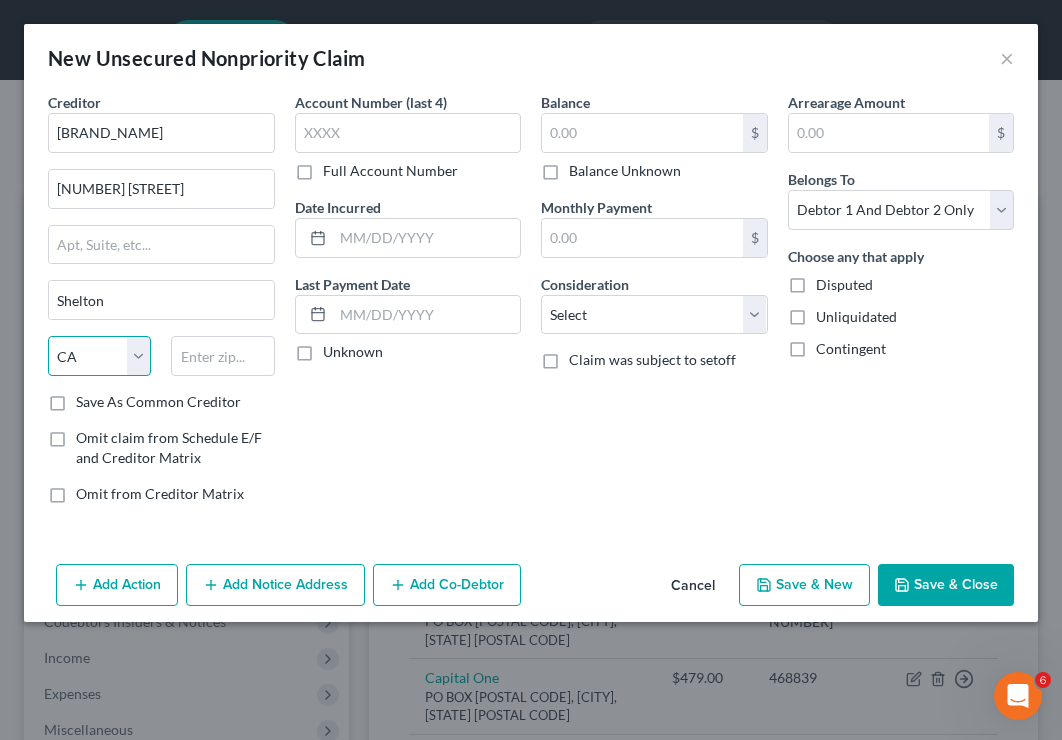 select on "6" 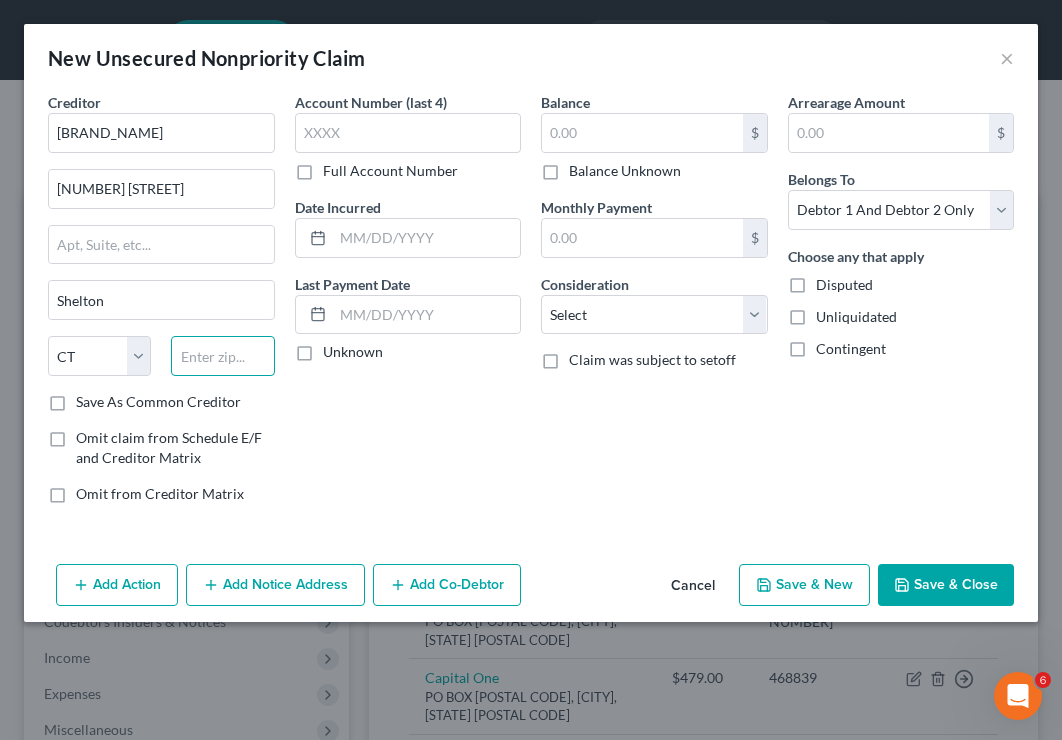 click at bounding box center [222, 356] 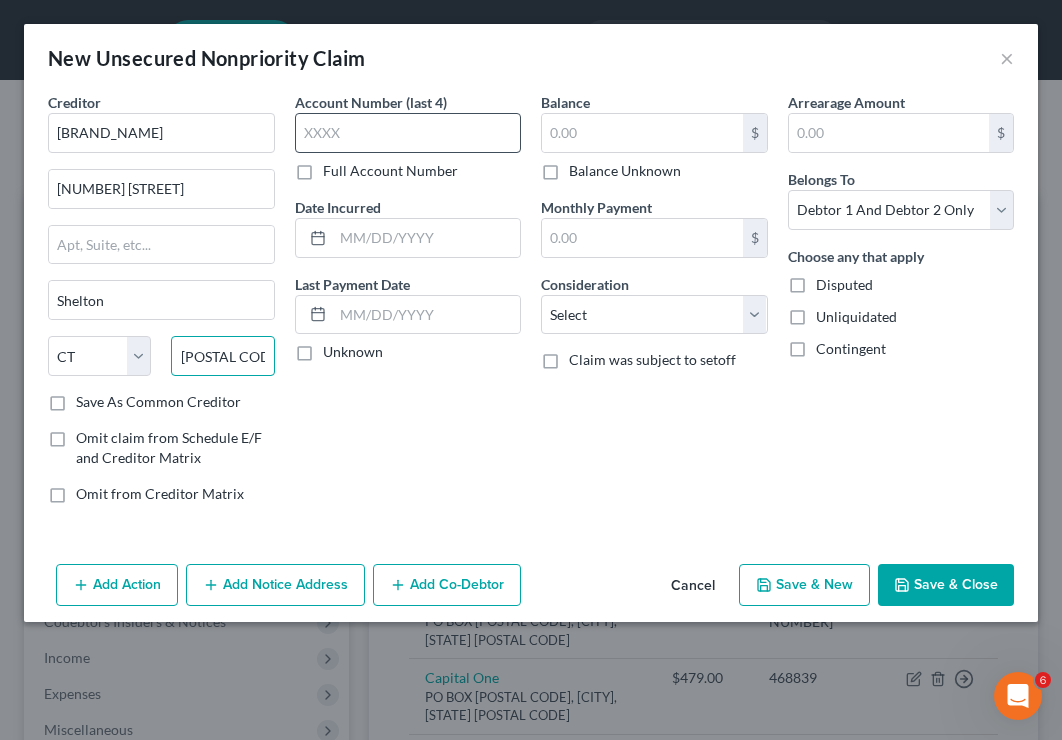 type on "[POSTAL CODE]" 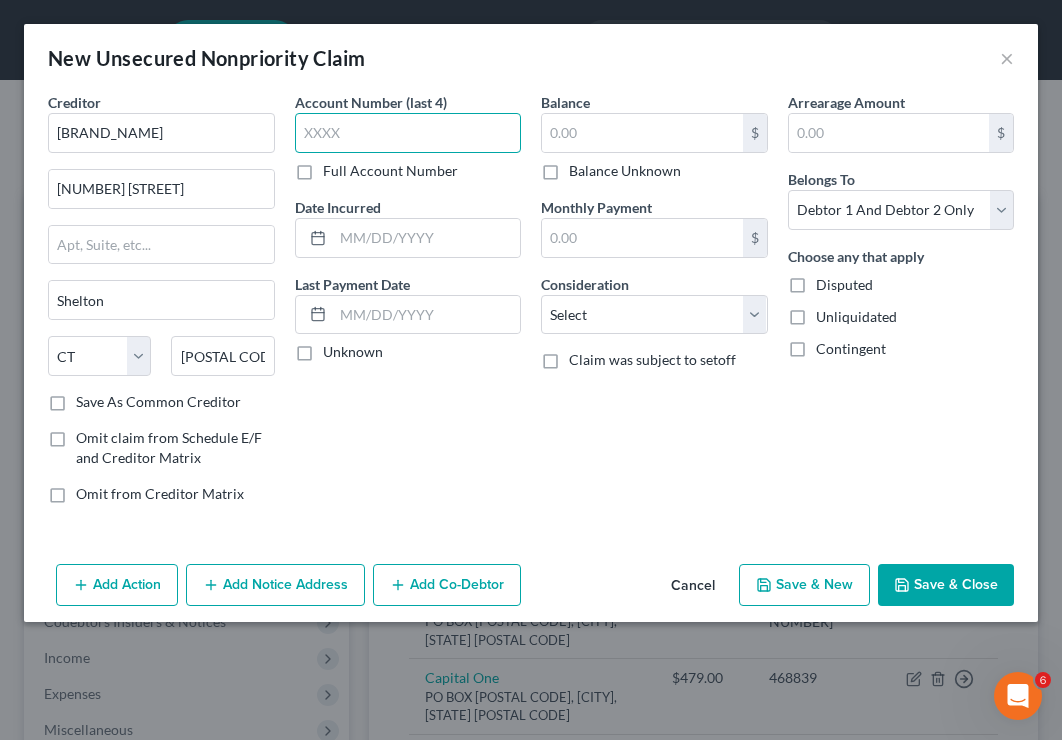 click at bounding box center (408, 133) 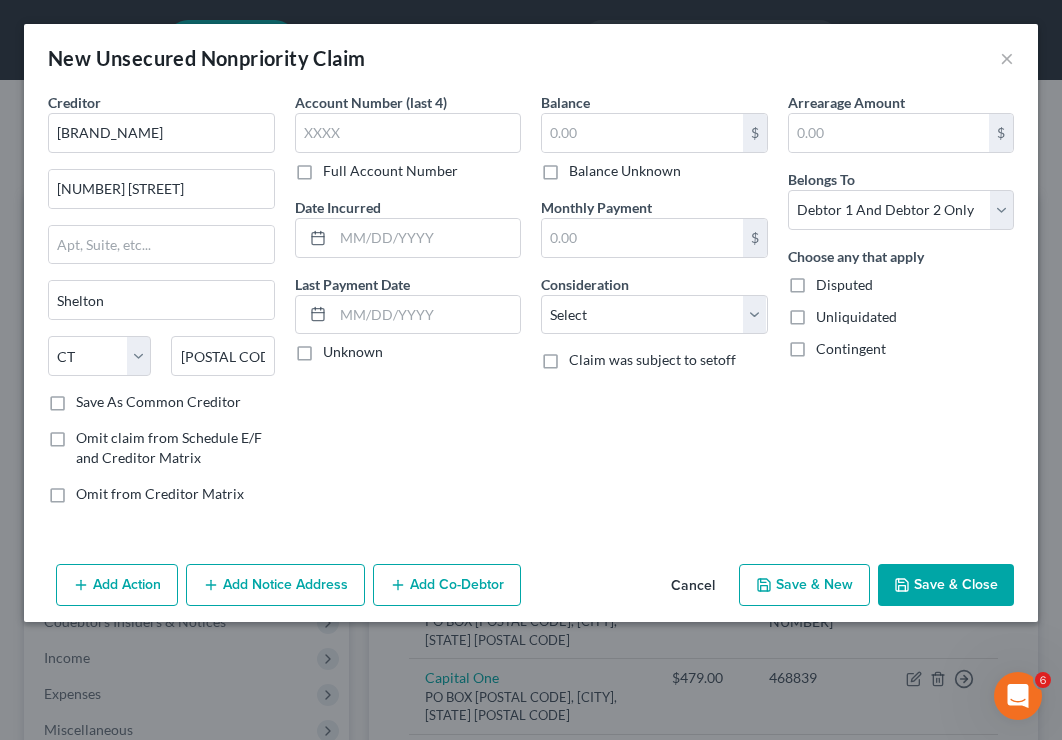 click on "Full Account Number" at bounding box center [390, 171] 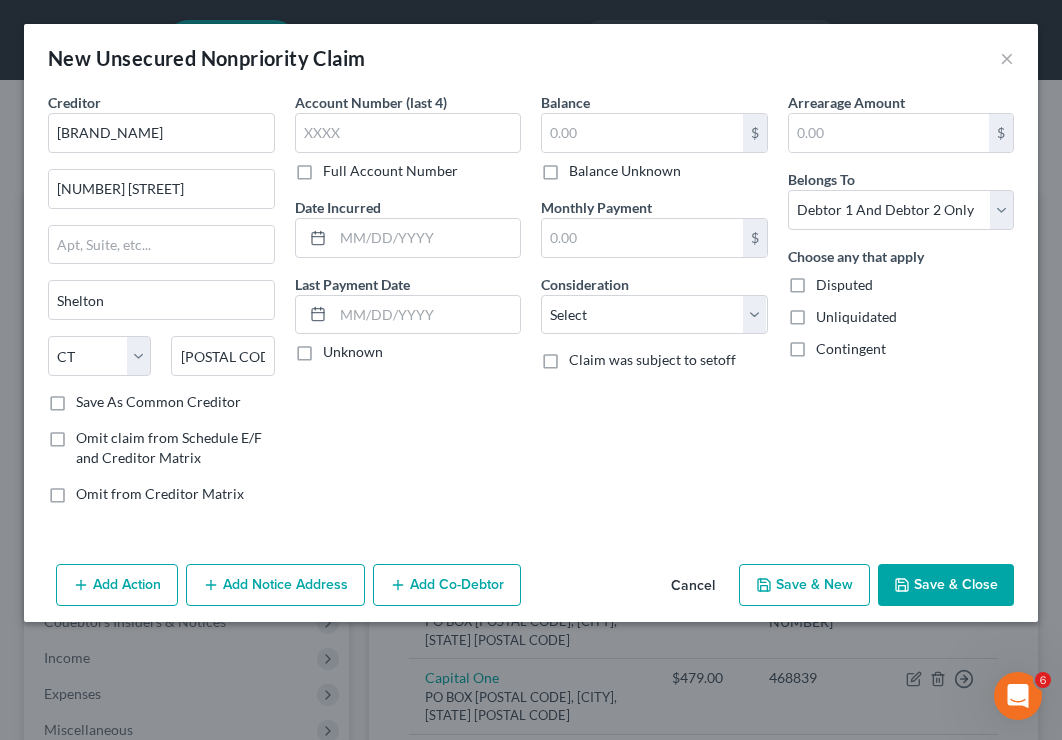 click on "Full Account Number" at bounding box center [337, 167] 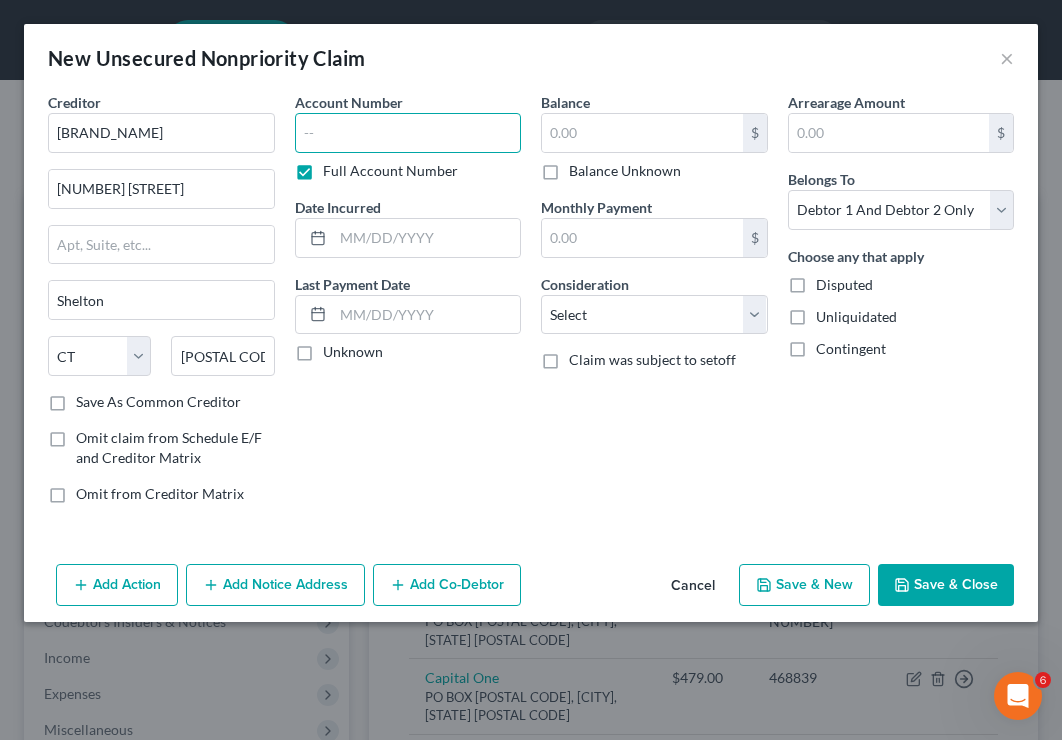 click at bounding box center [408, 133] 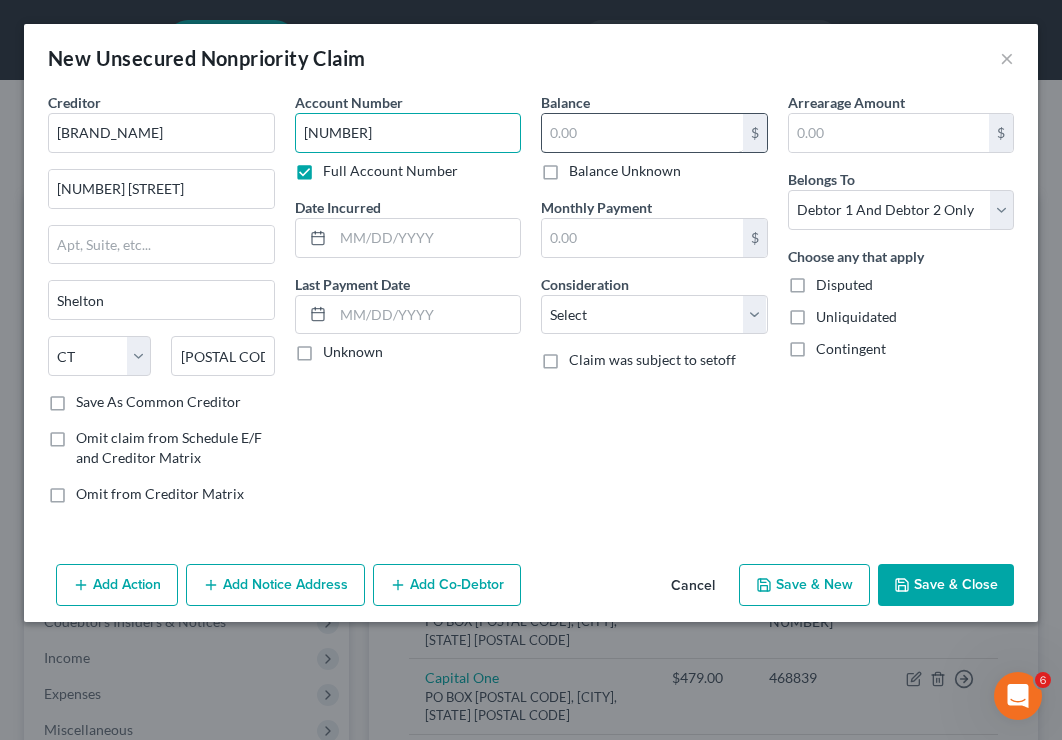 type on "[NUMBER]" 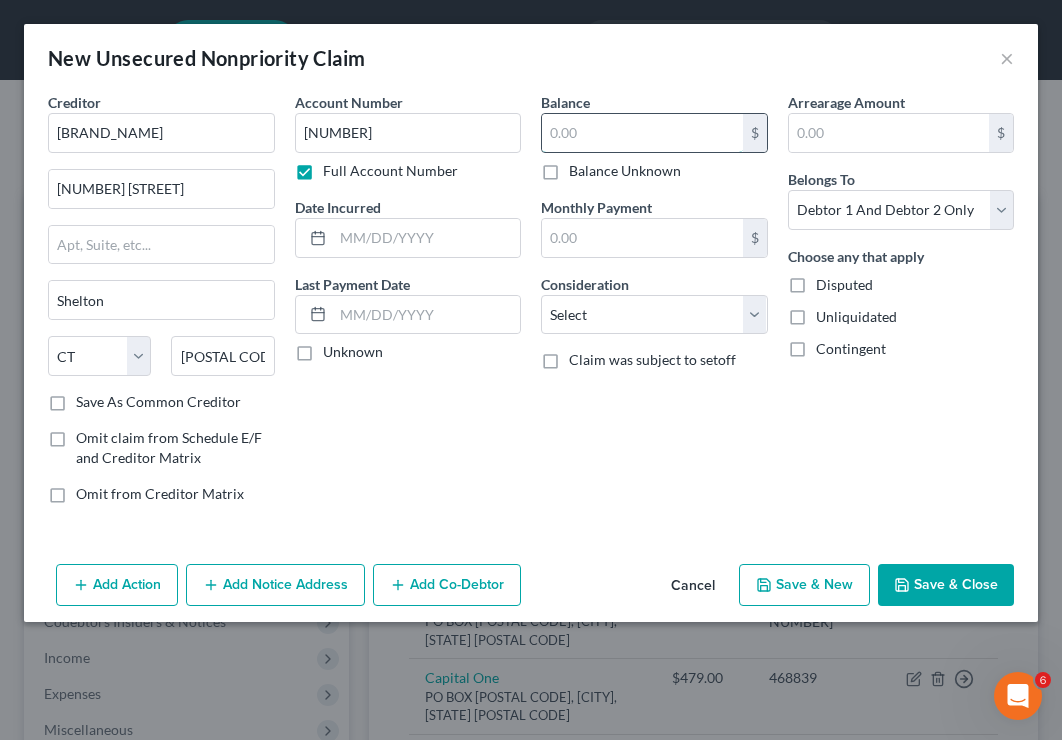 click at bounding box center (642, 133) 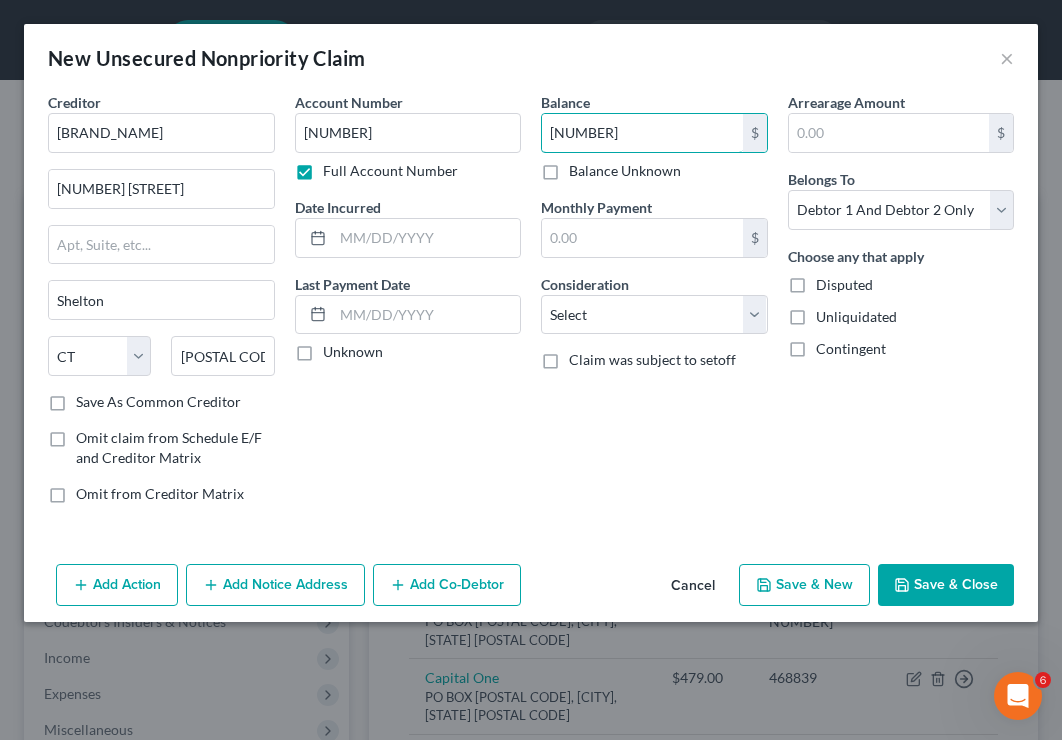 type on "[NUMBER]" 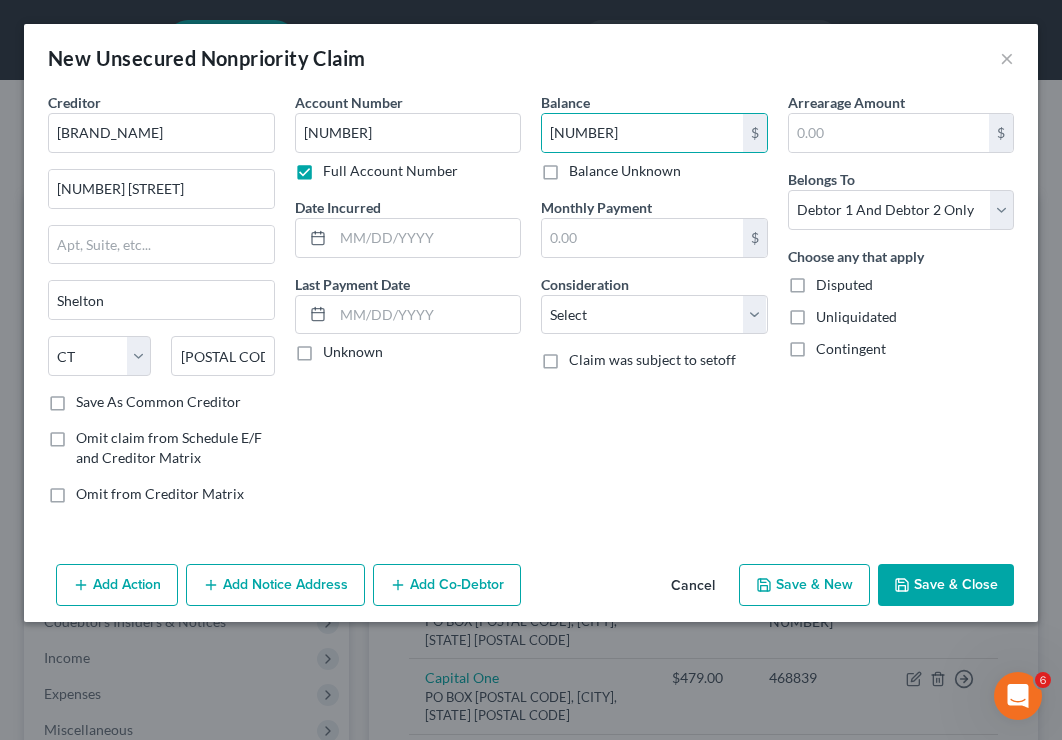 click on "Save & New" at bounding box center (804, 585) 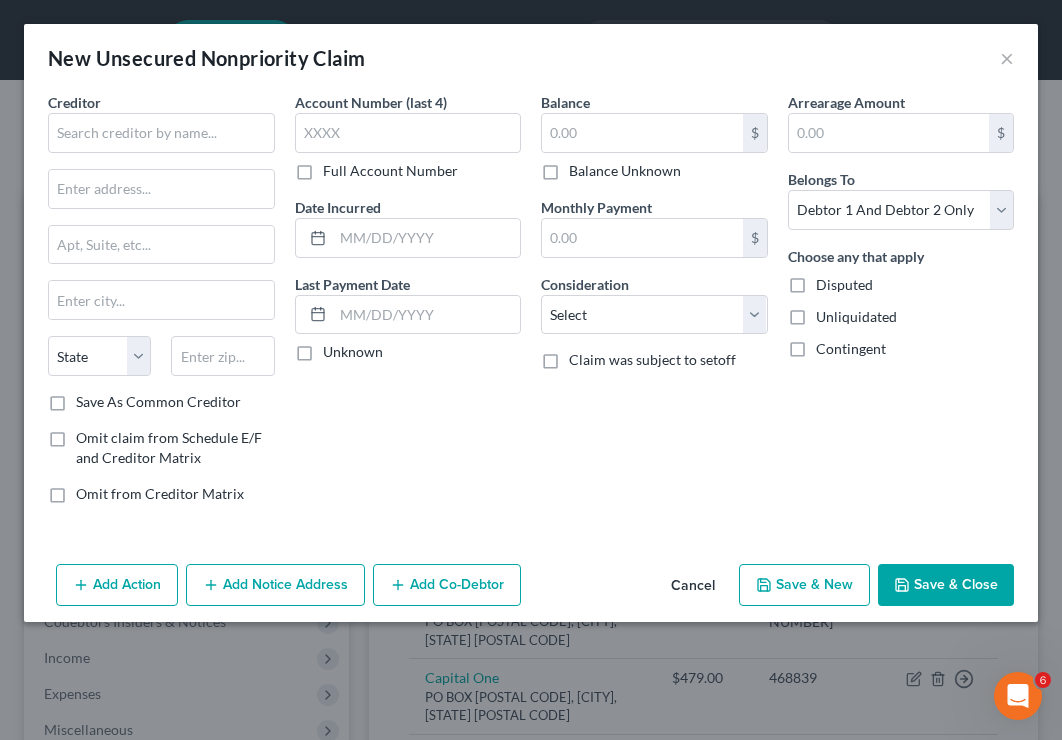 type on "[AMOUNT]" 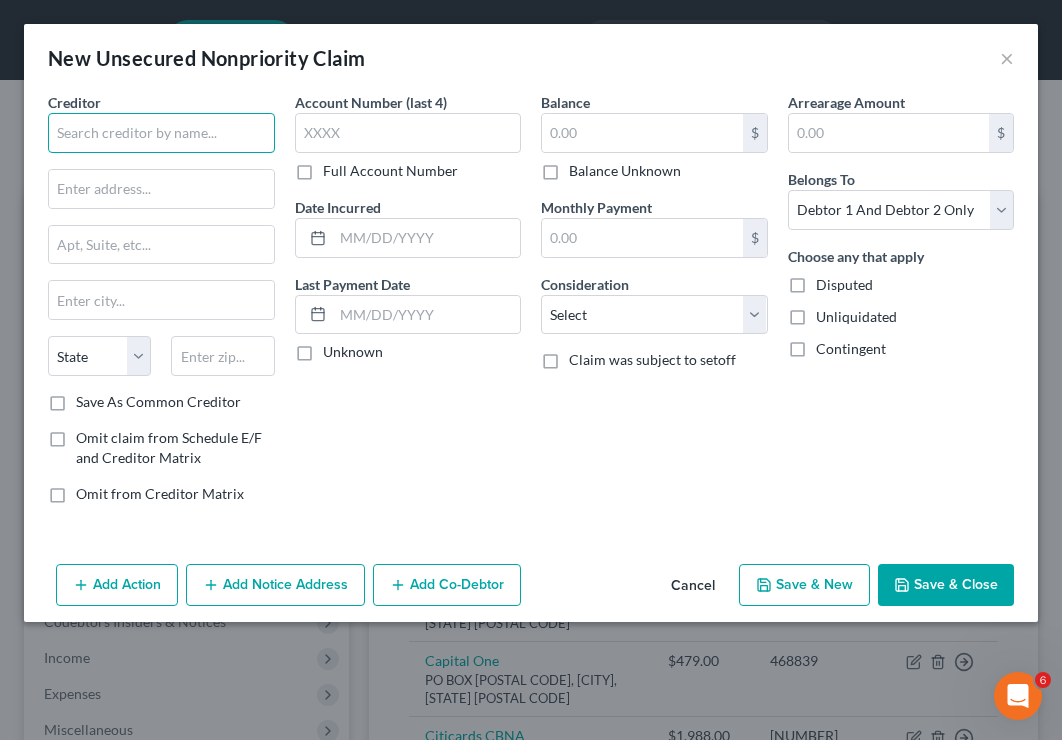 click at bounding box center (161, 133) 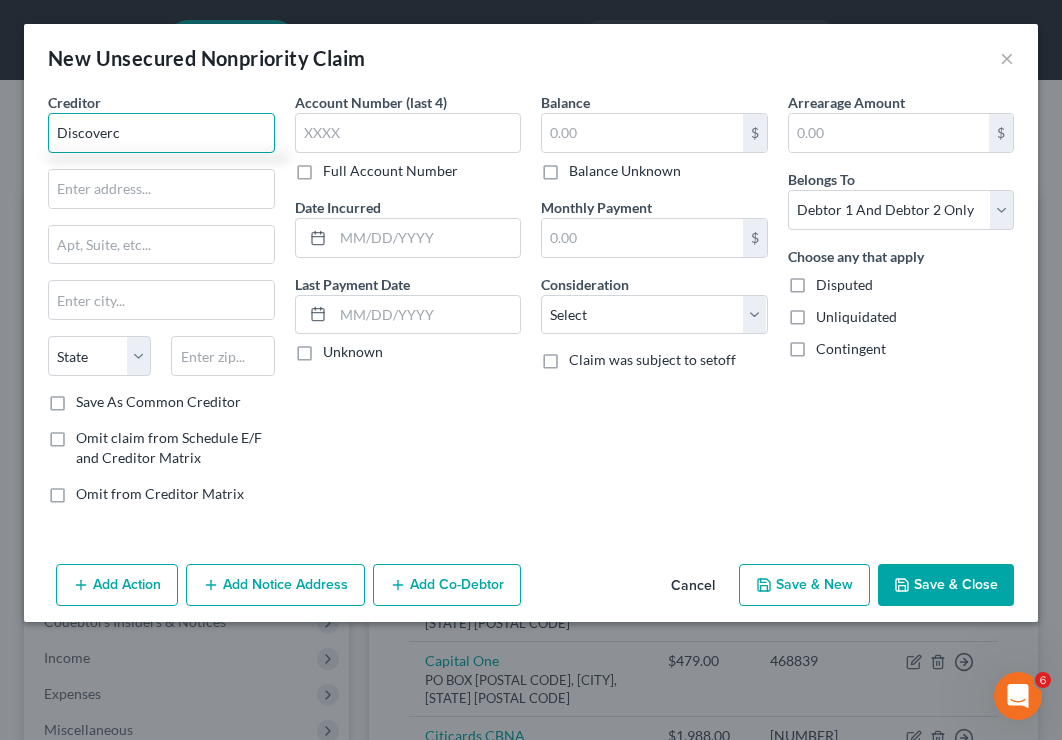 type on "Discoverc" 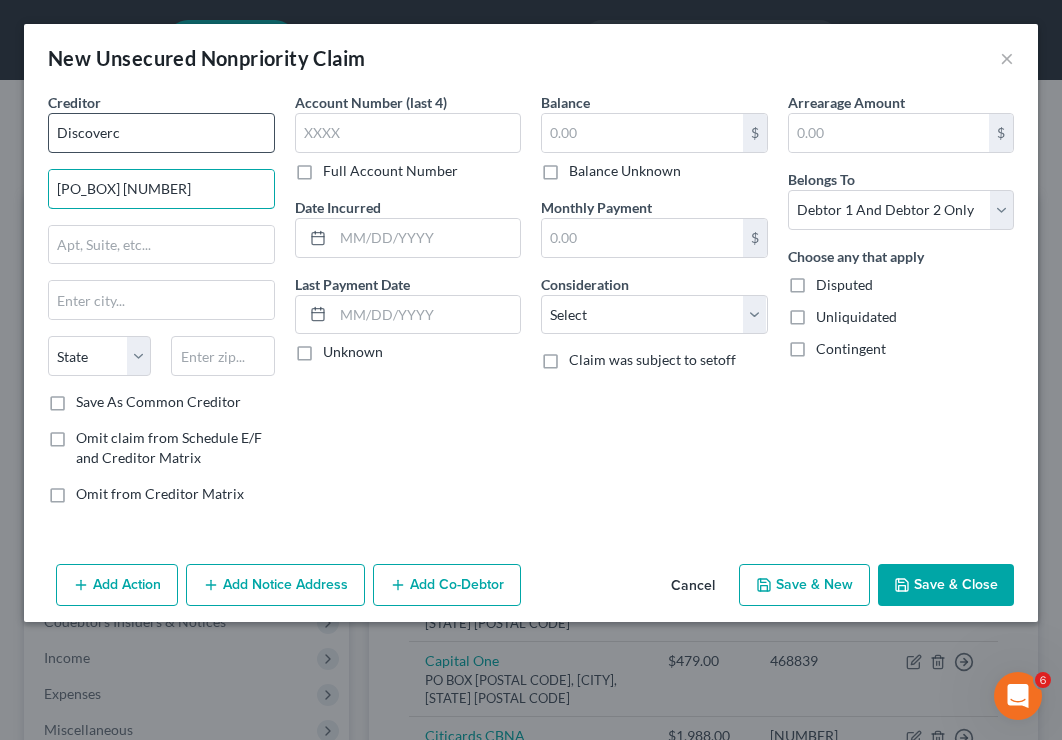 type on "[PO_BOX] [NUMBER]" 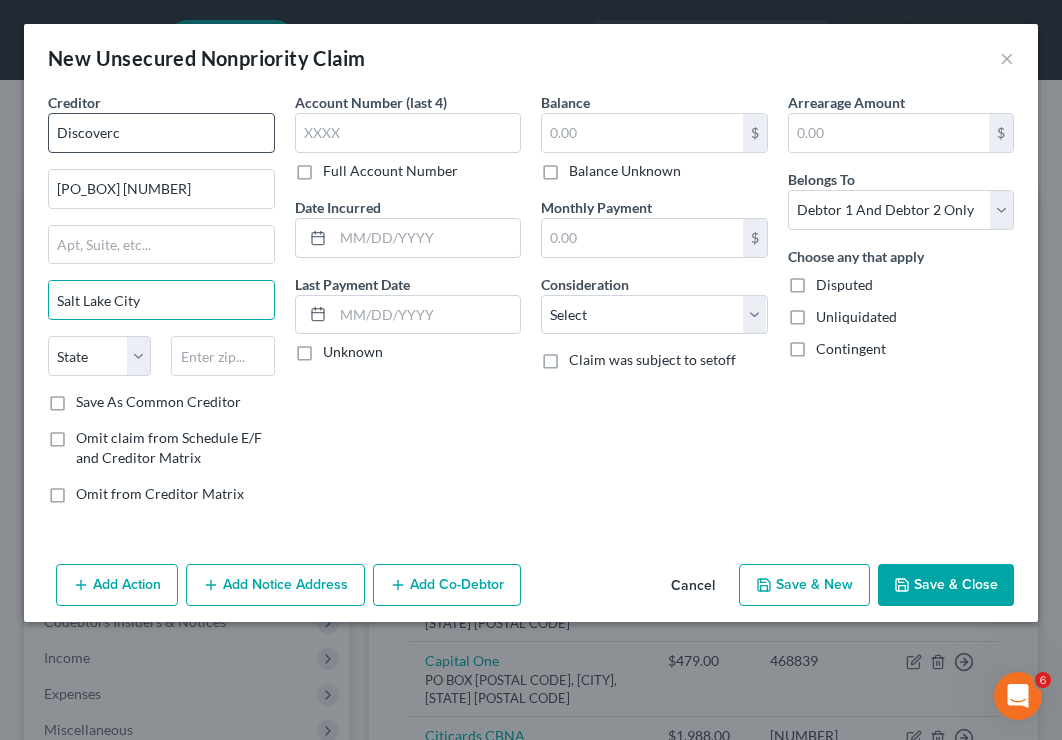 type on "Salt Lake City" 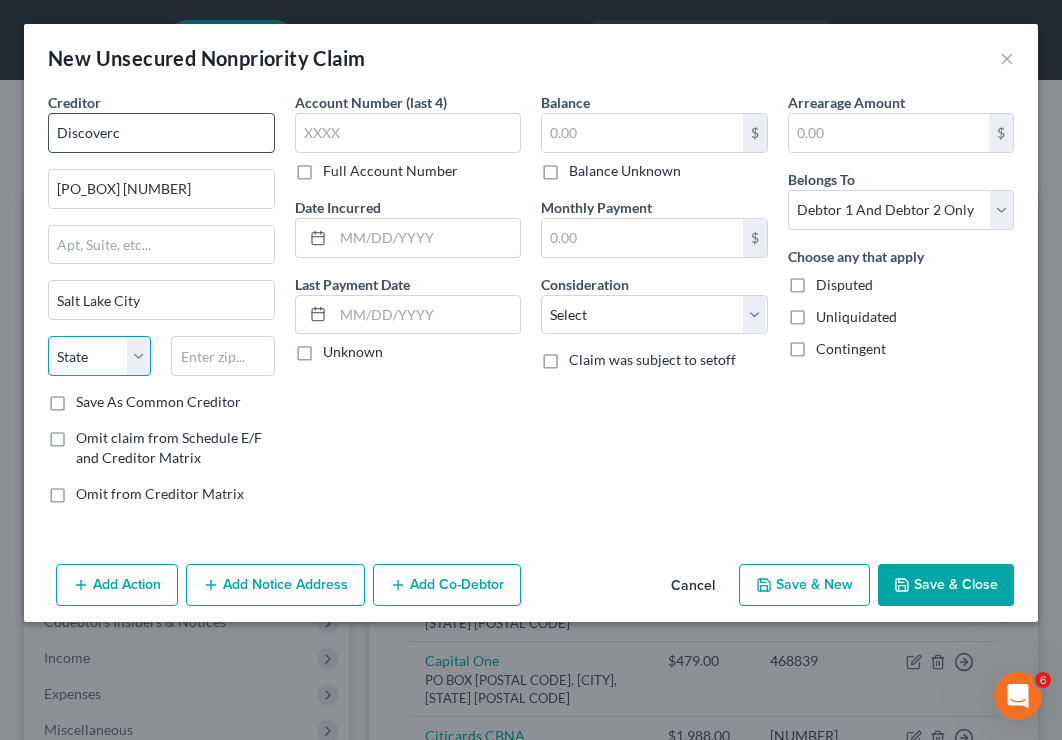select on "46" 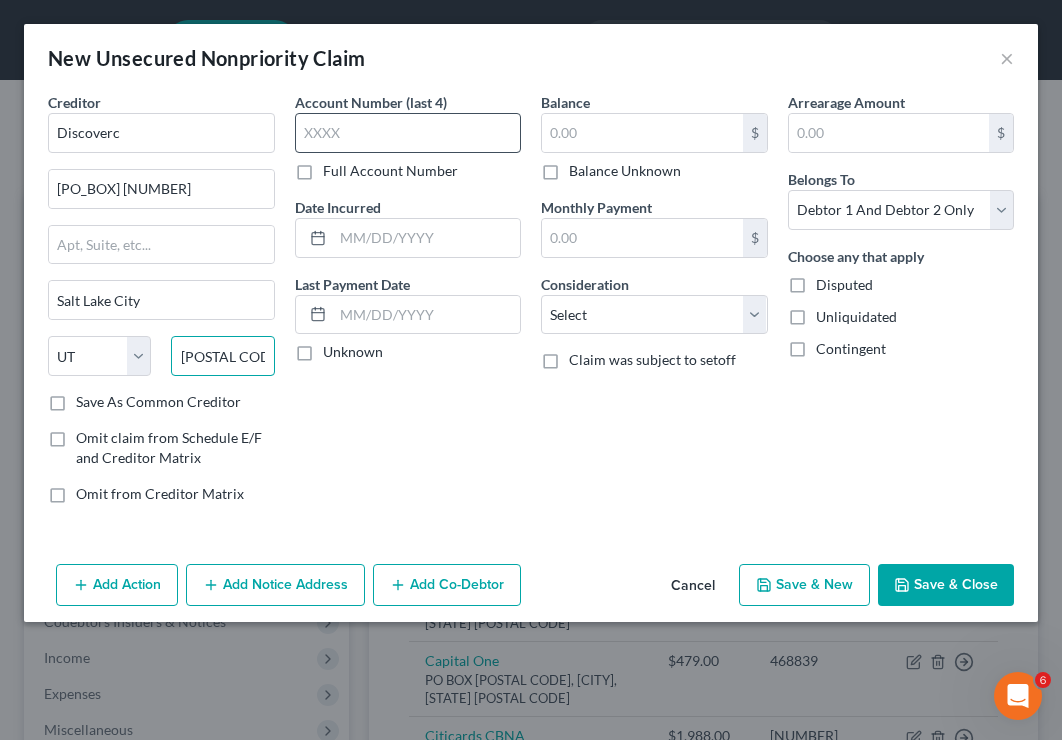 type on "[POSTAL CODE]" 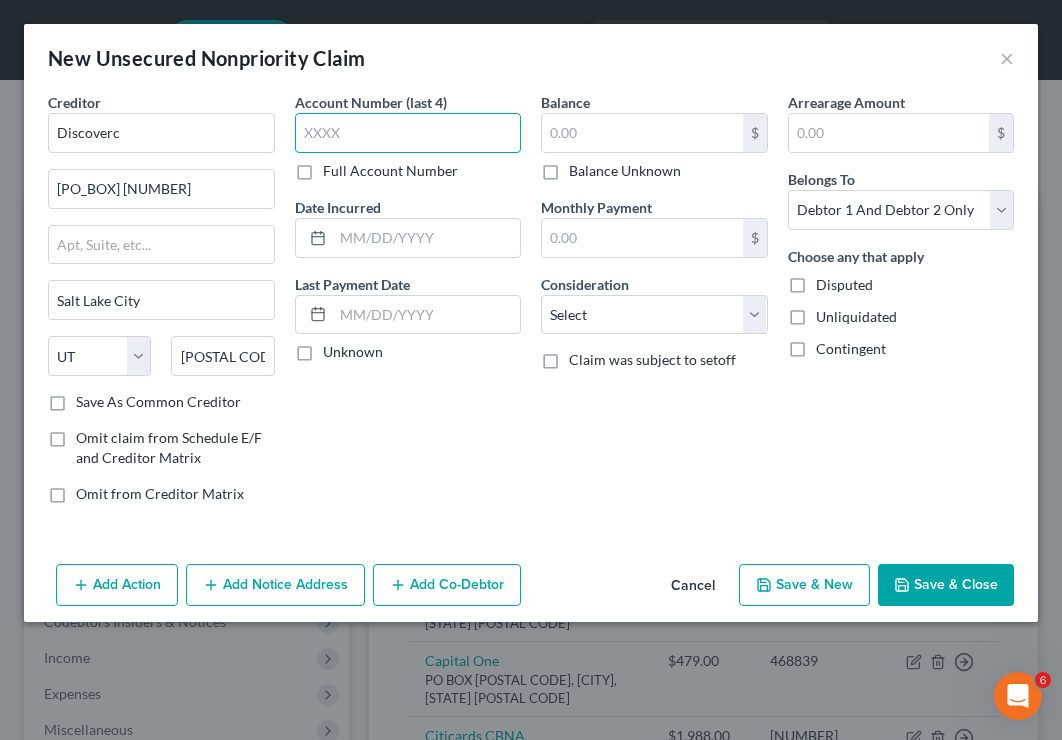 click at bounding box center (408, 133) 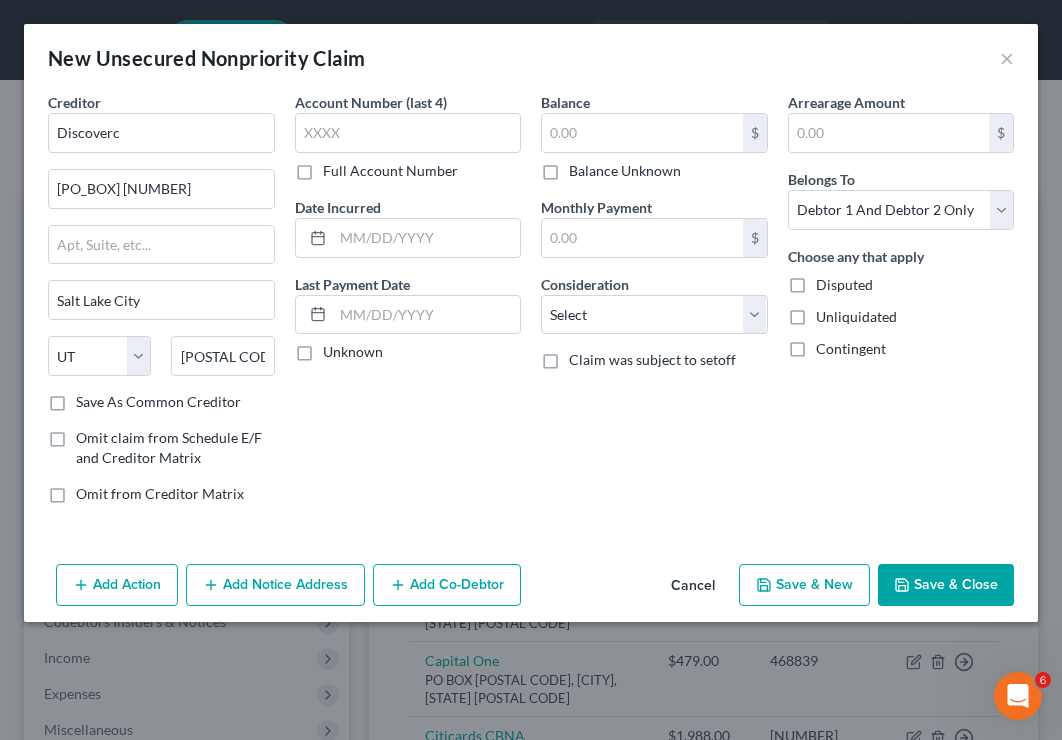 click on "Full Account Number" at bounding box center [390, 171] 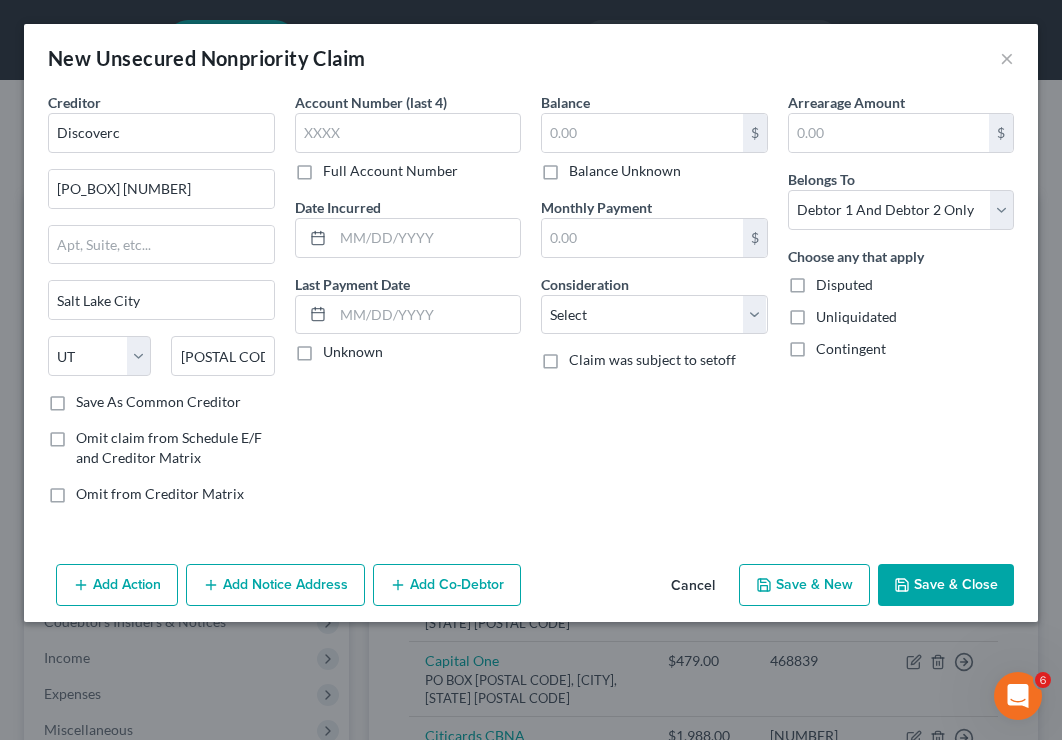 click on "Full Account Number" at bounding box center (337, 167) 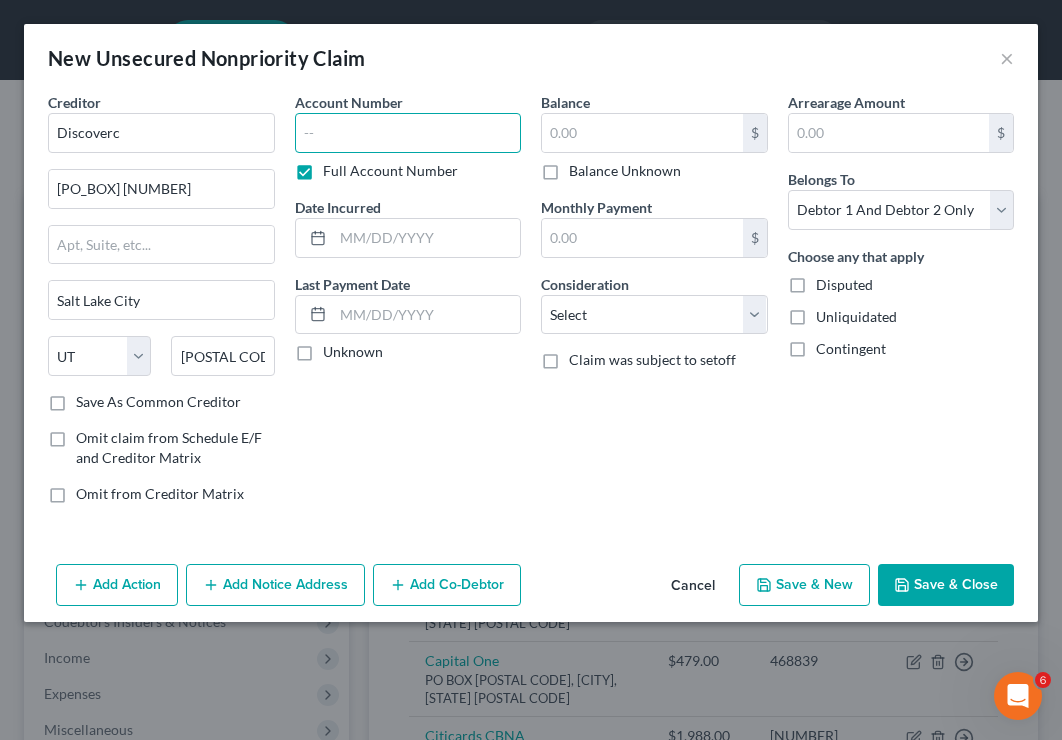 click at bounding box center (408, 133) 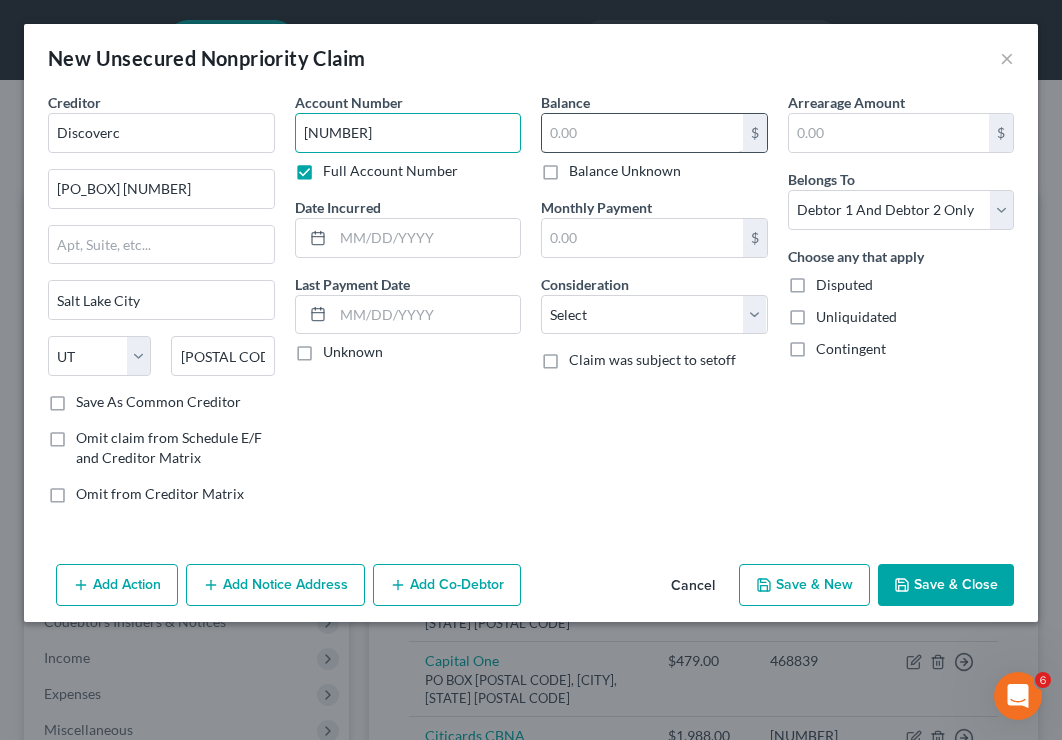 type on "[NUMBER]" 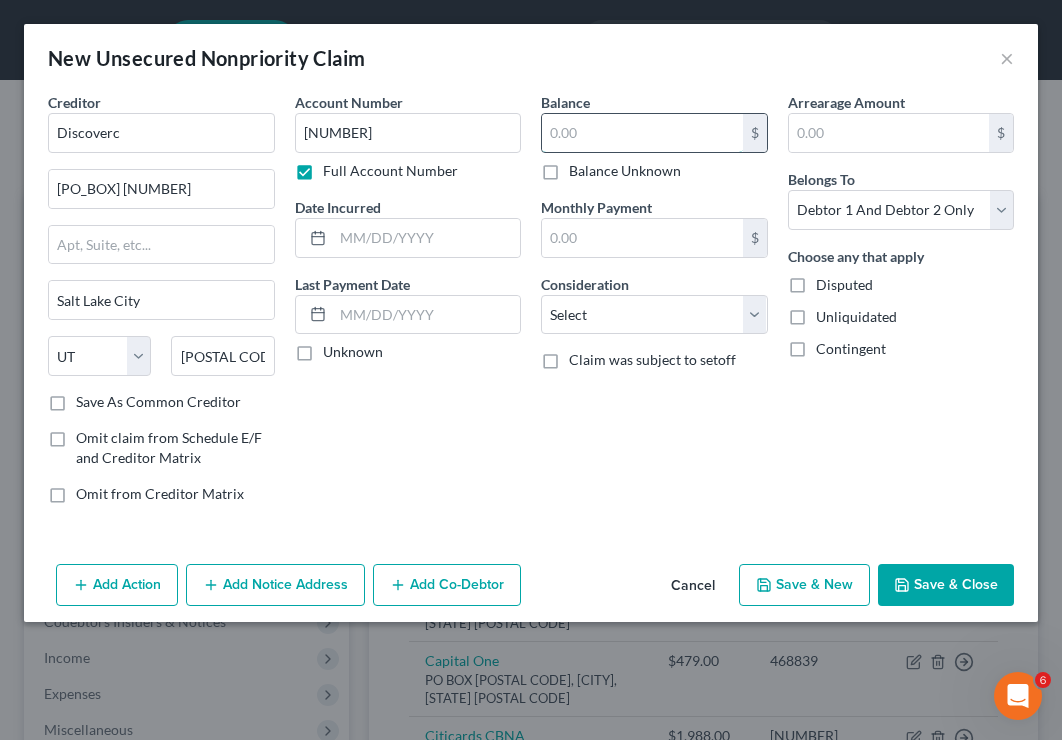 click at bounding box center [642, 133] 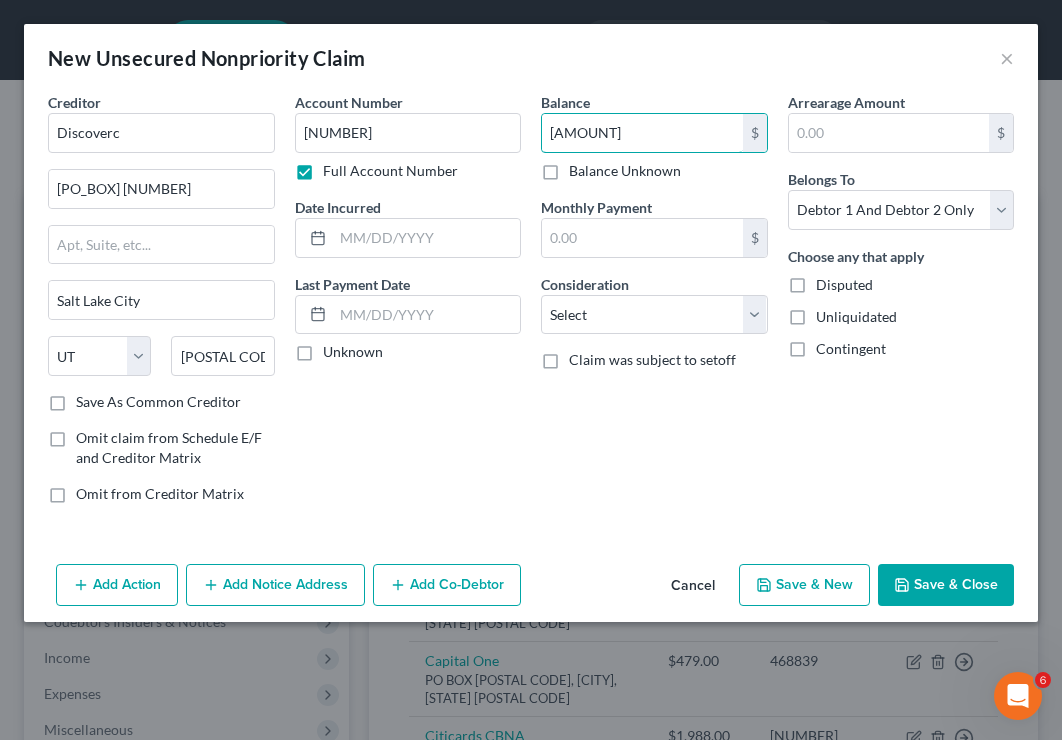 type on "[AMOUNT]" 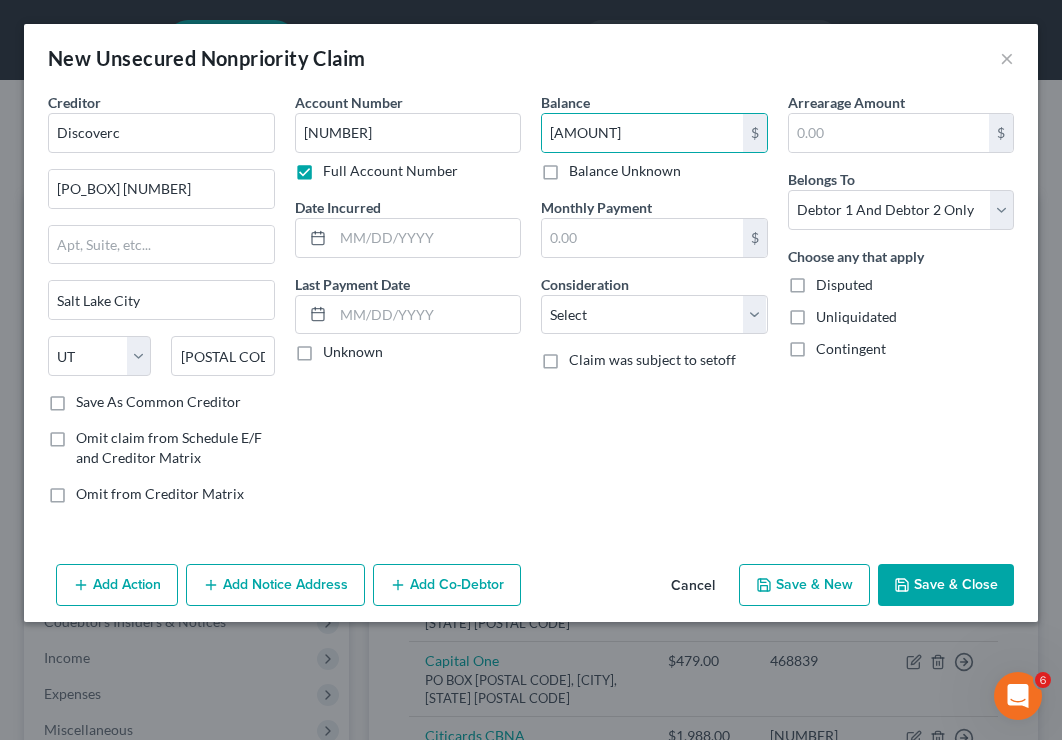 click on "Save & New" at bounding box center (804, 585) 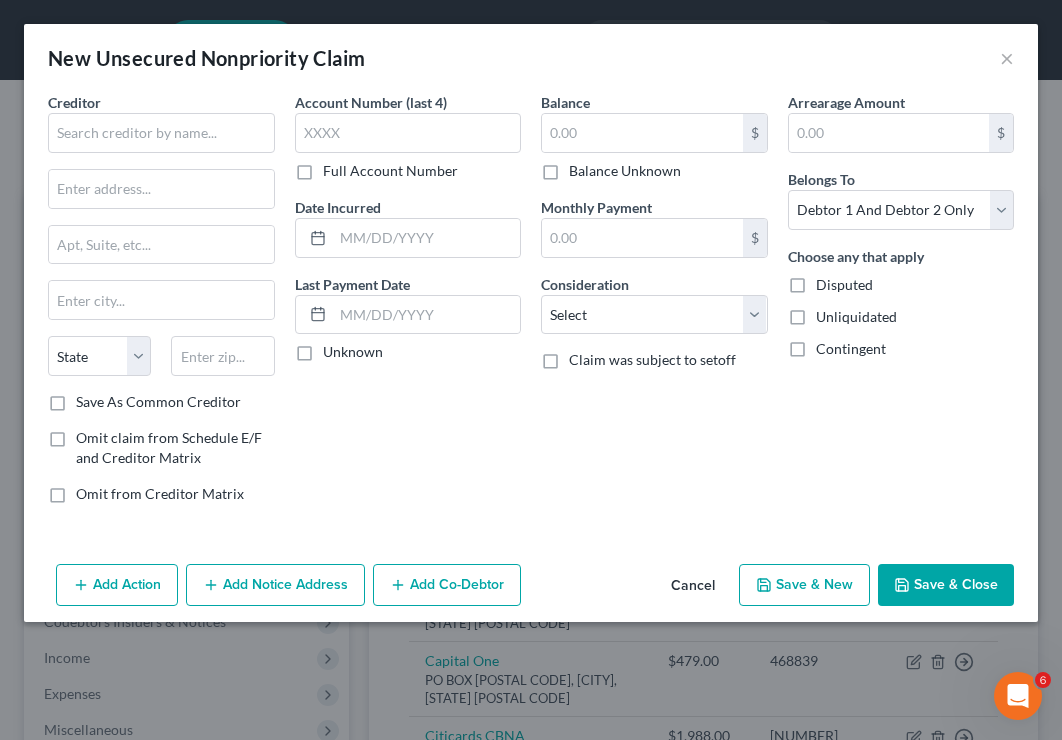 type on "[PRICE]" 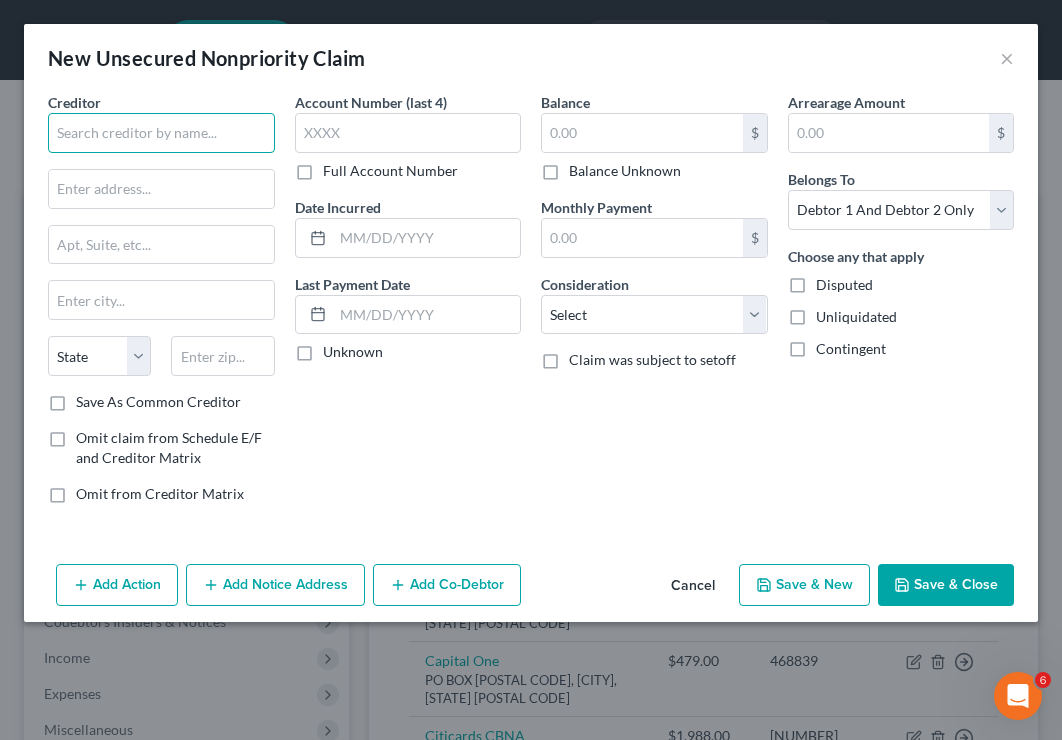 click at bounding box center [161, 133] 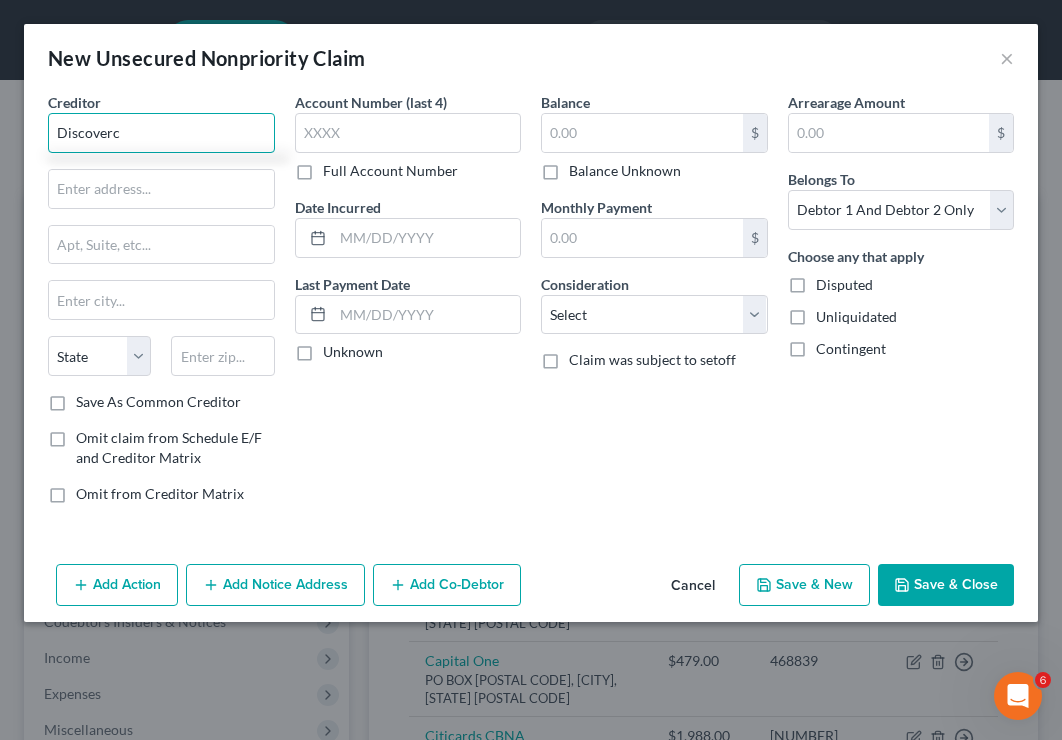 type on "Discoverc" 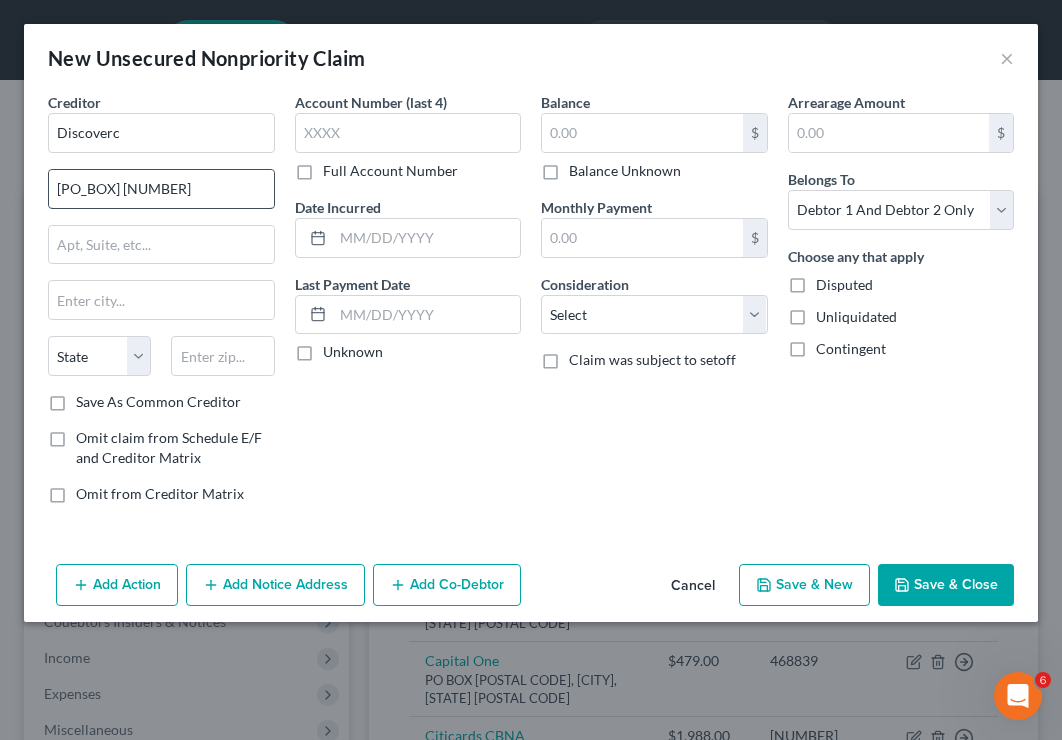 type on "[PO_BOX] [NUMBER]" 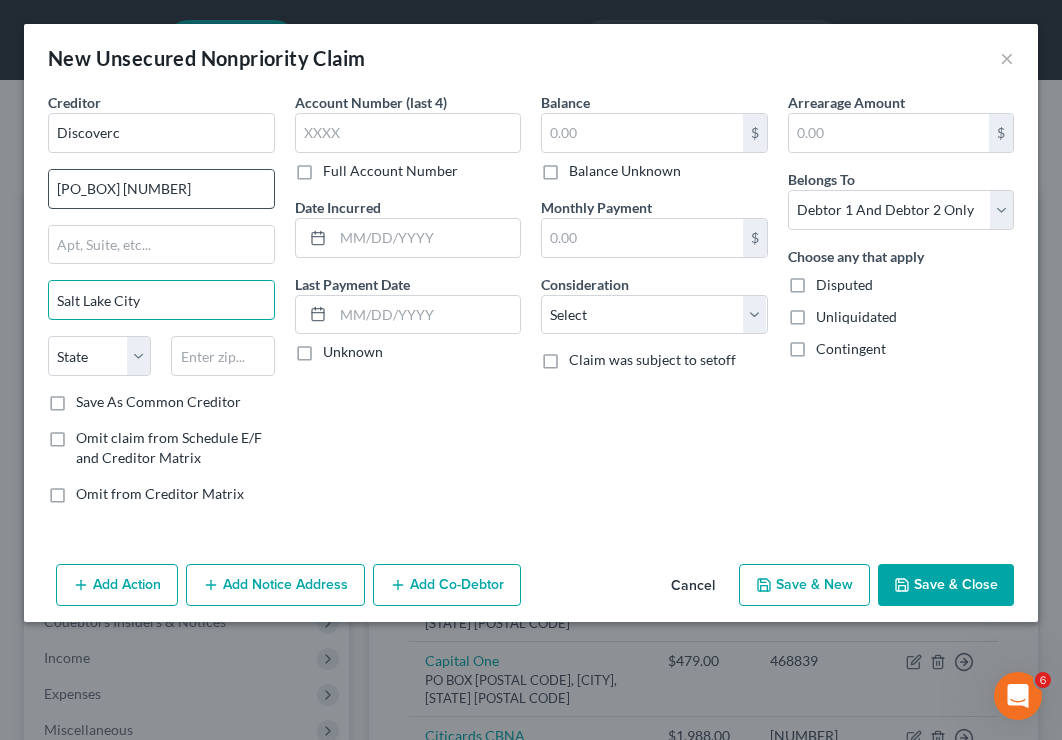 type on "Salt Lake City" 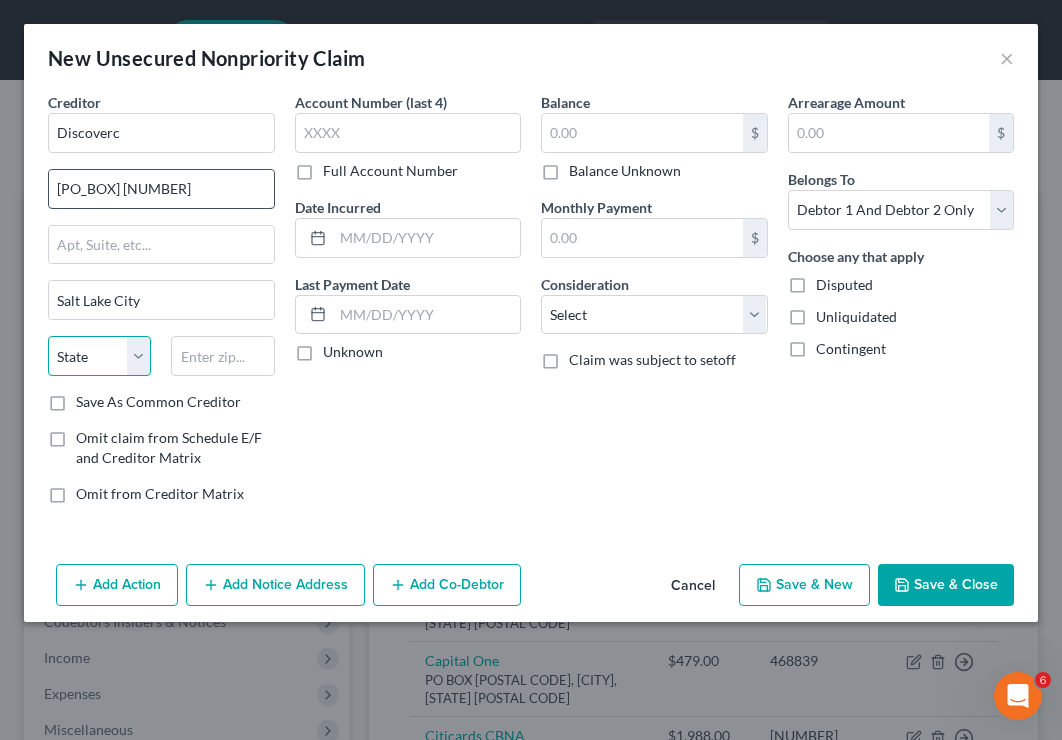 select on "46" 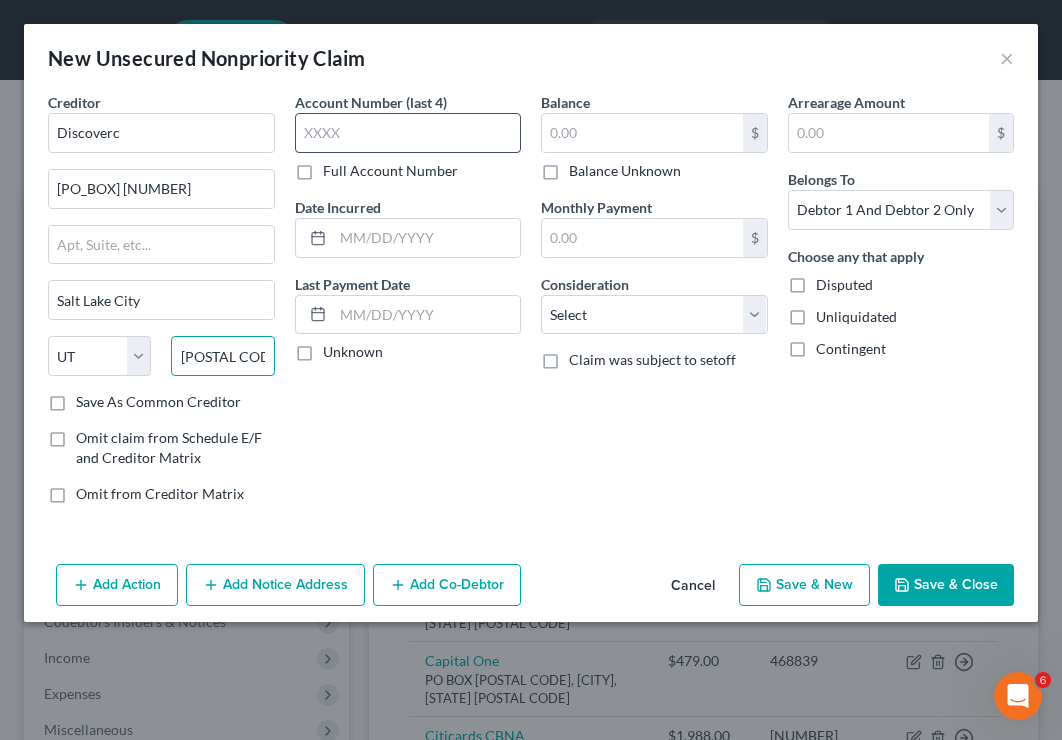 type on "[POSTAL CODE]" 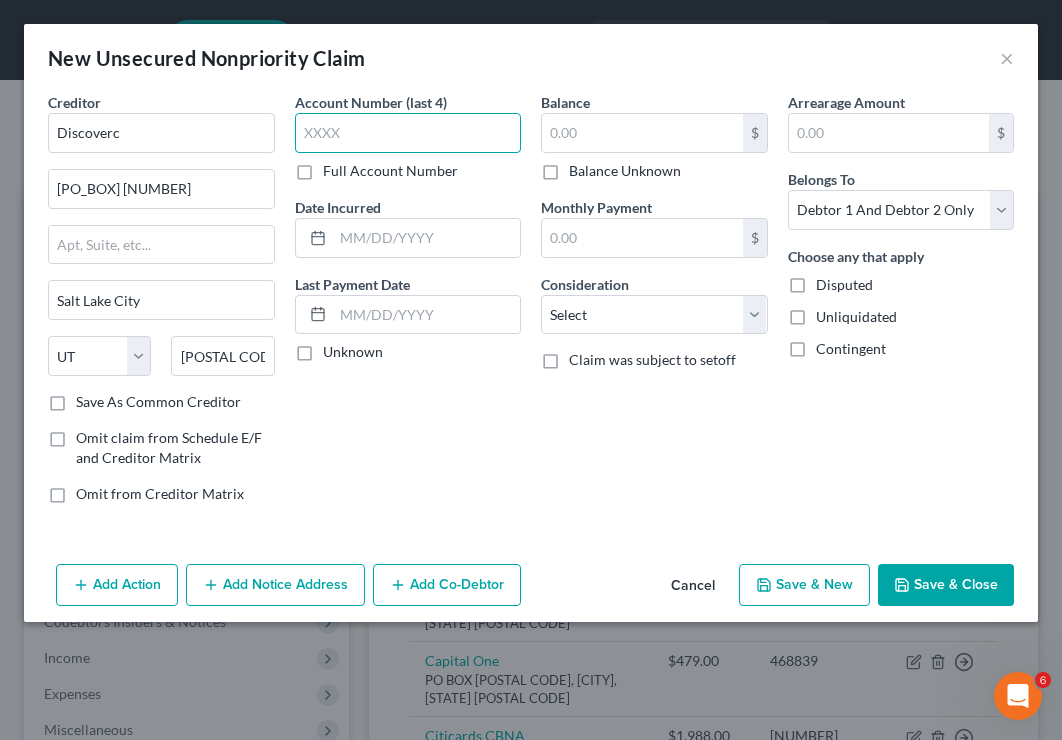 click at bounding box center (408, 133) 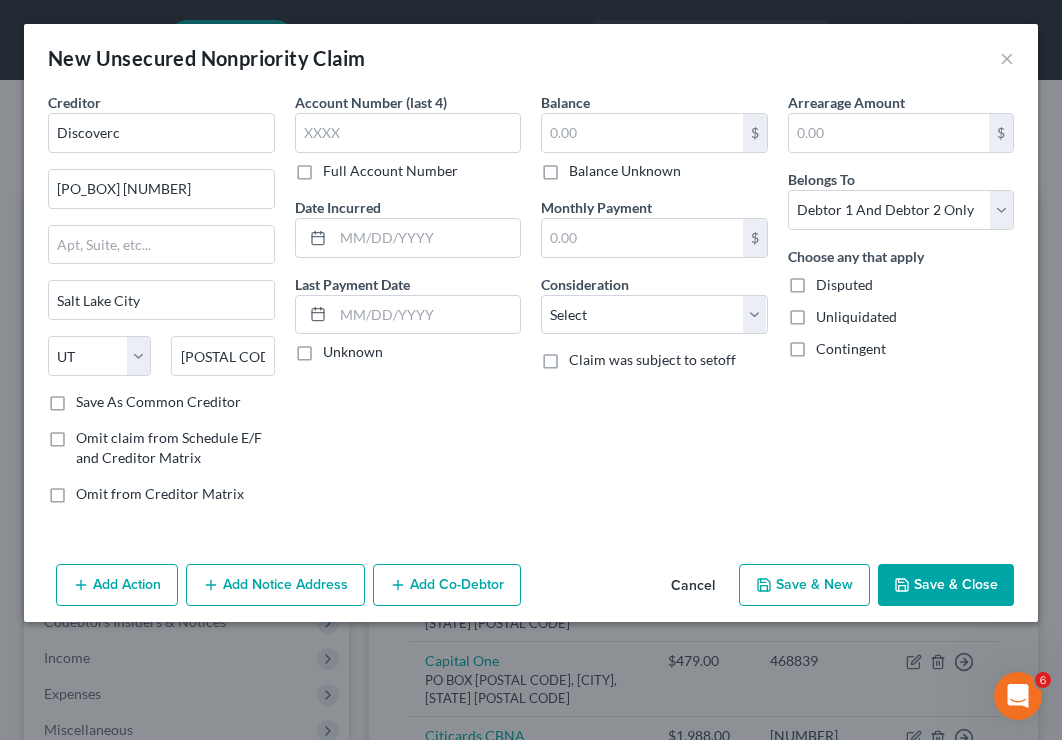 click on "Full Account Number" at bounding box center (390, 171) 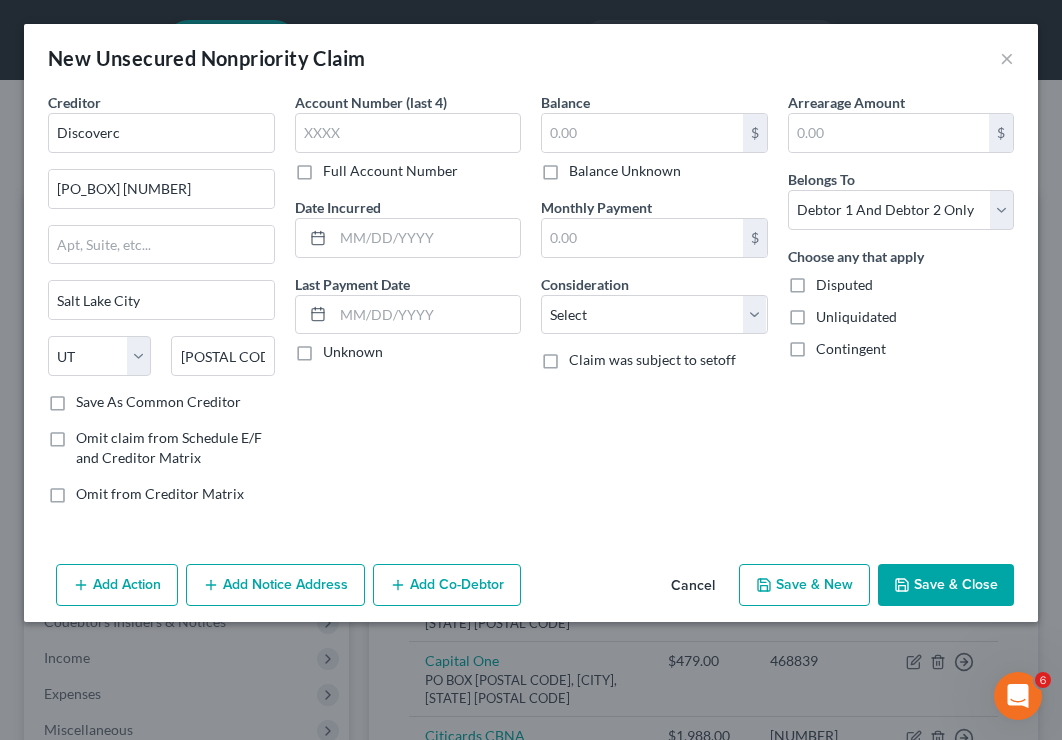 click on "Full Account Number" at bounding box center [337, 167] 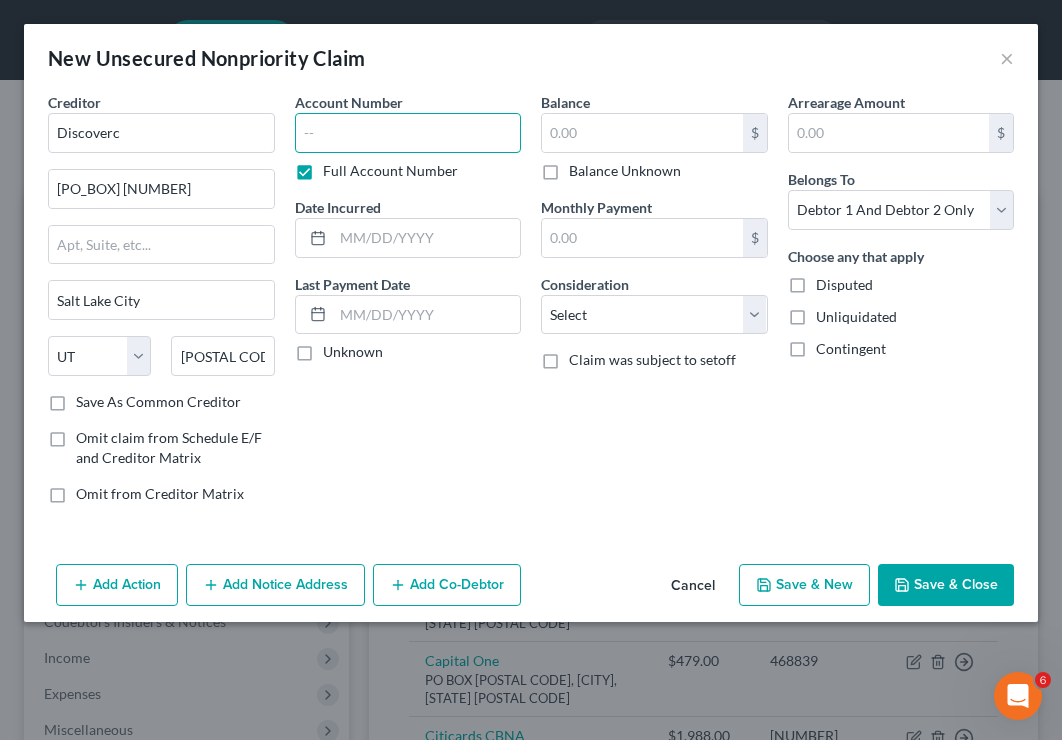 click at bounding box center [408, 133] 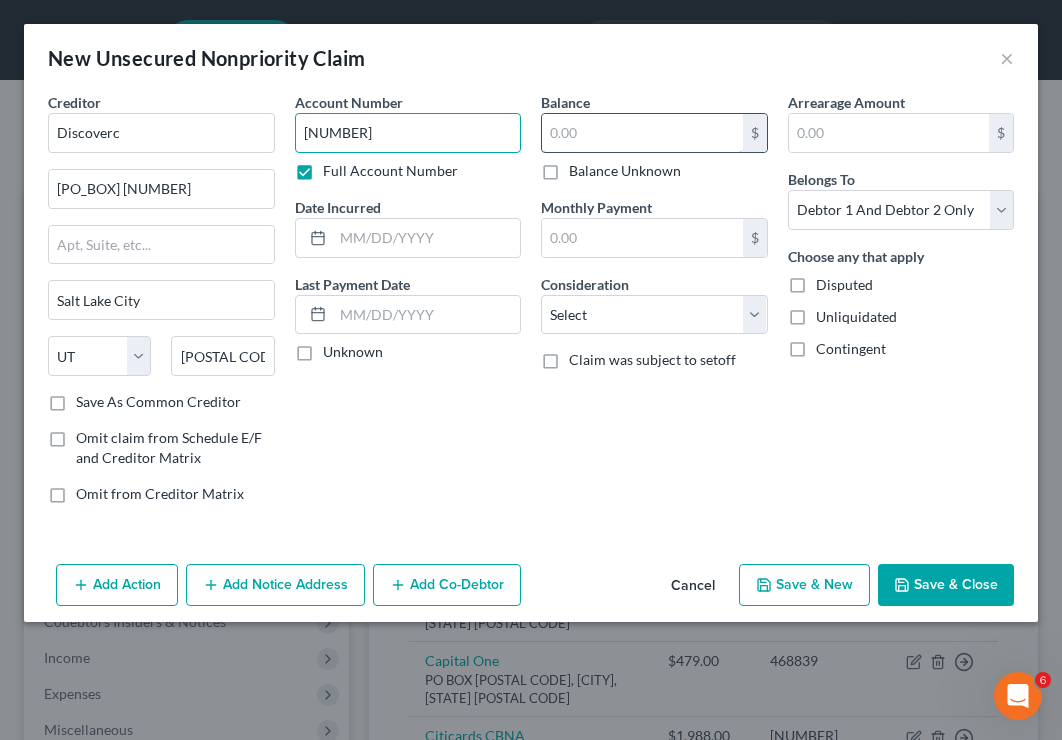 type on "[NUMBER]" 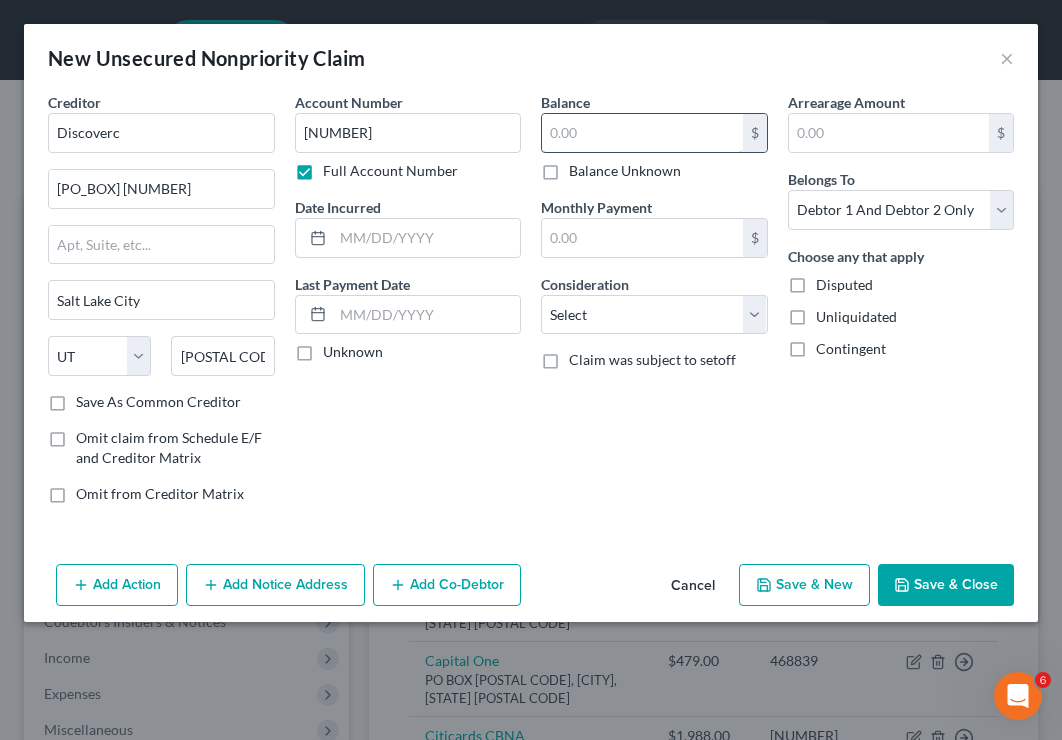 click at bounding box center (642, 133) 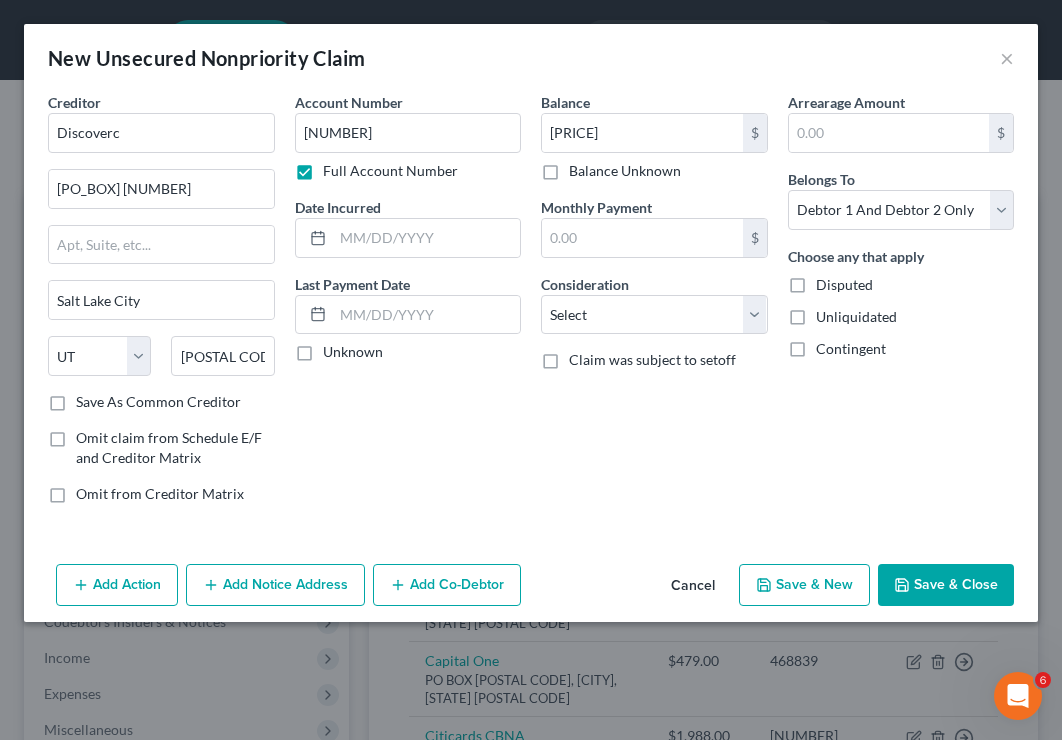 click on "Save & New" at bounding box center [804, 585] 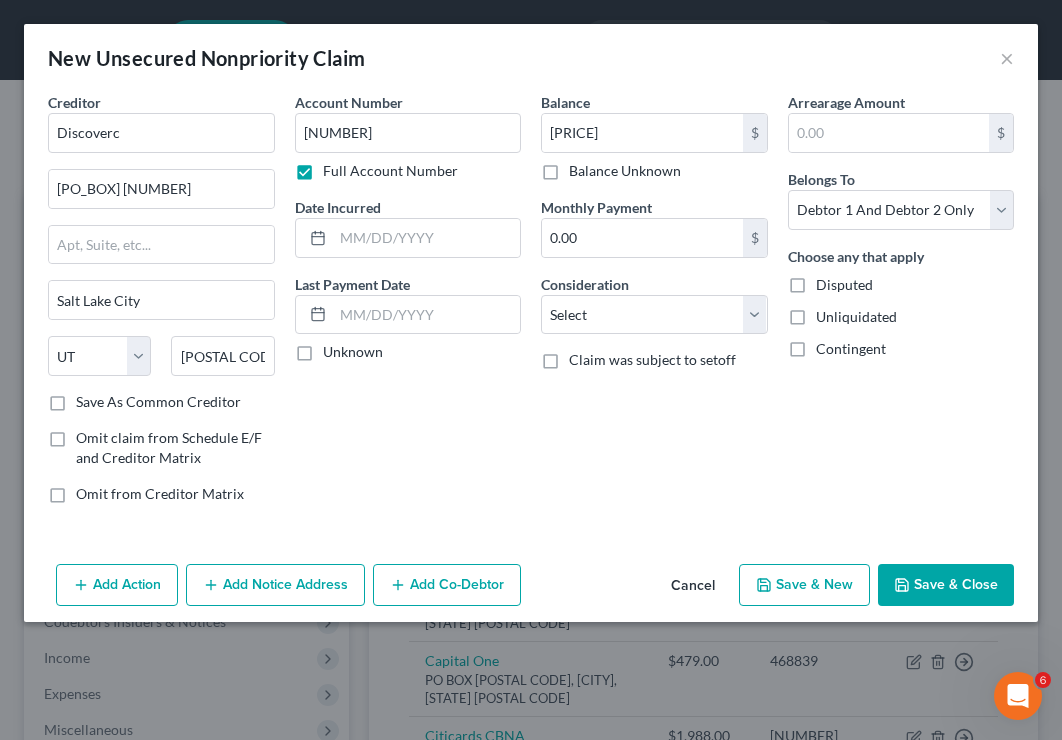 select on "2" 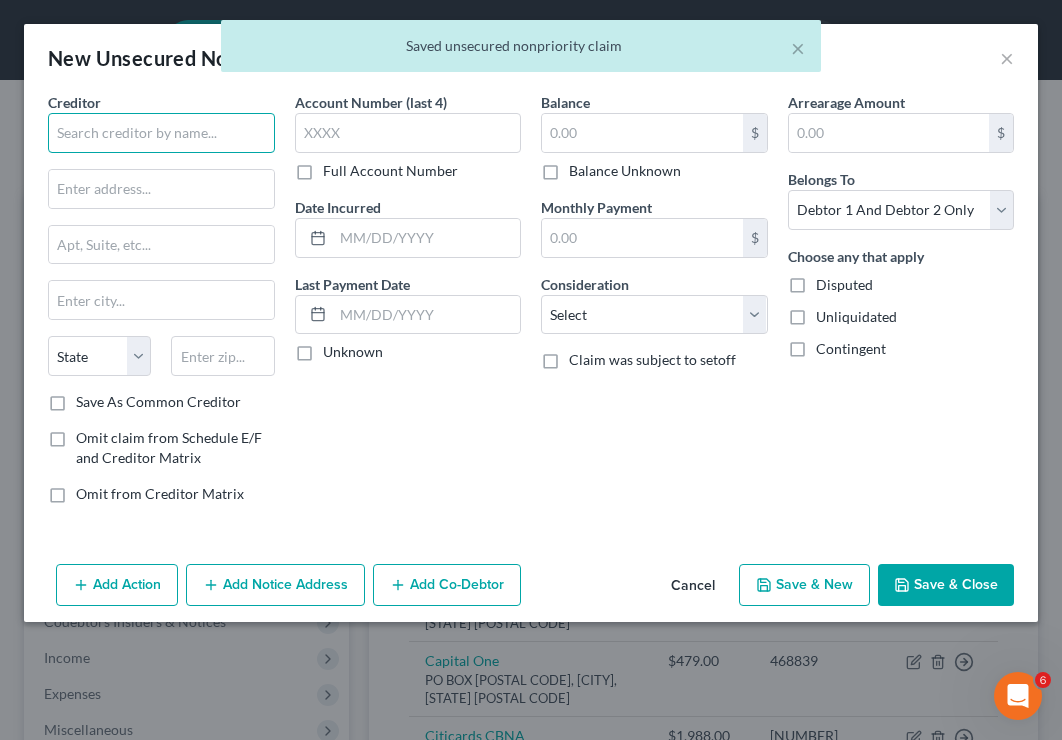 click at bounding box center (161, 133) 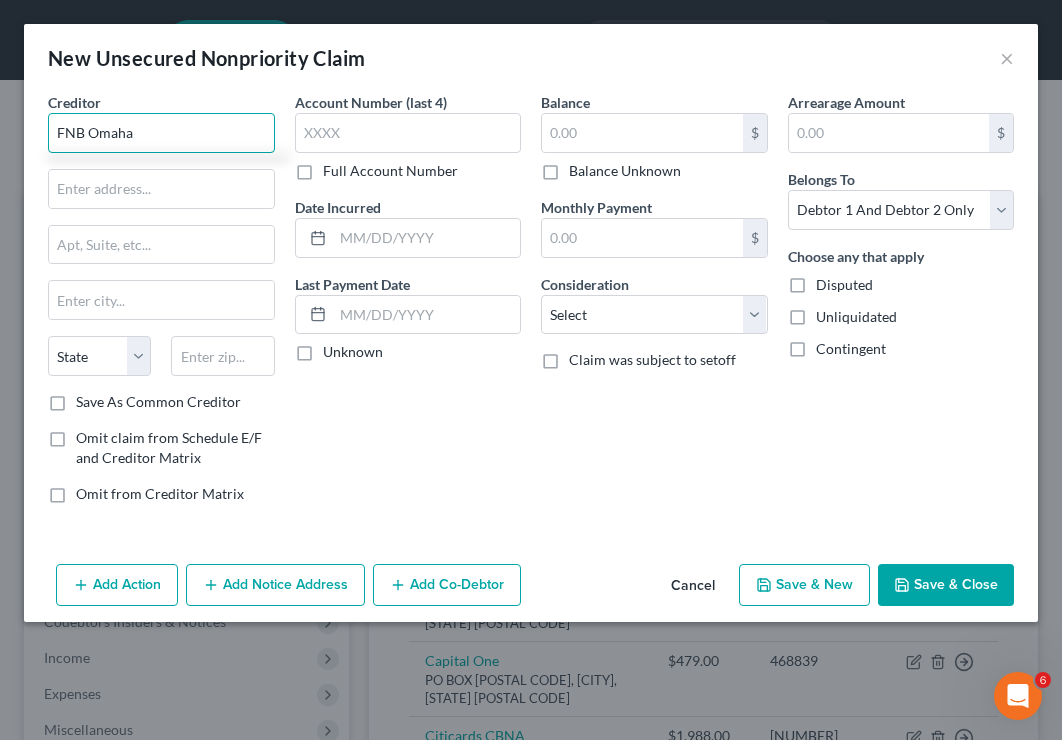 type on "FNB Omaha" 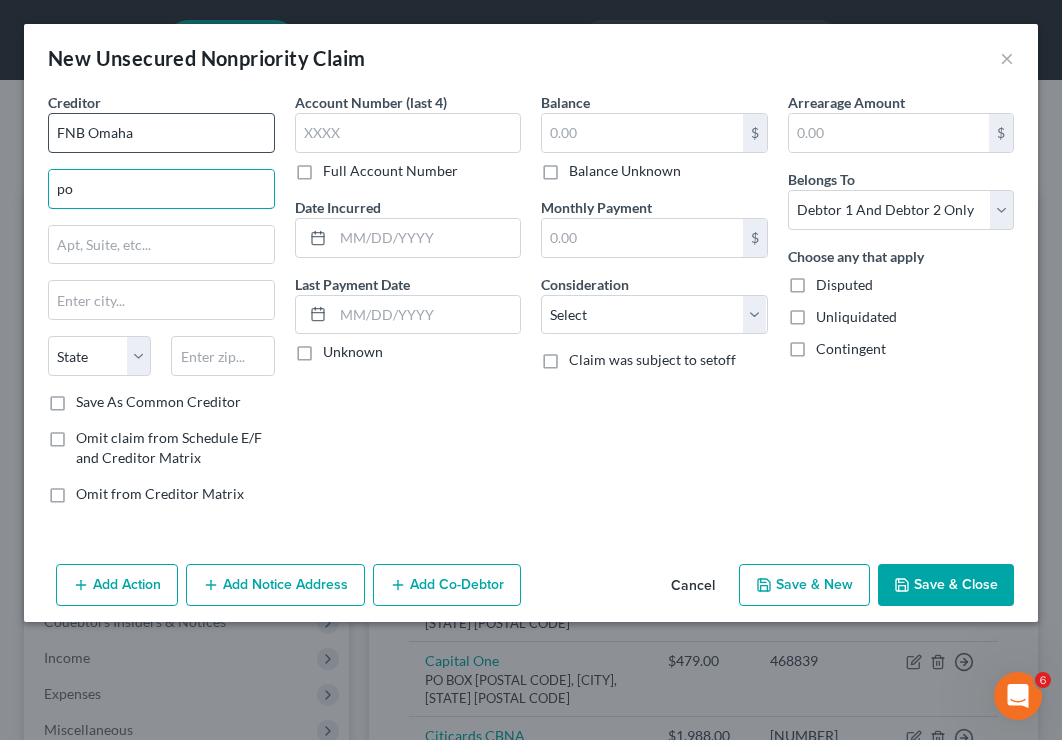type on "p" 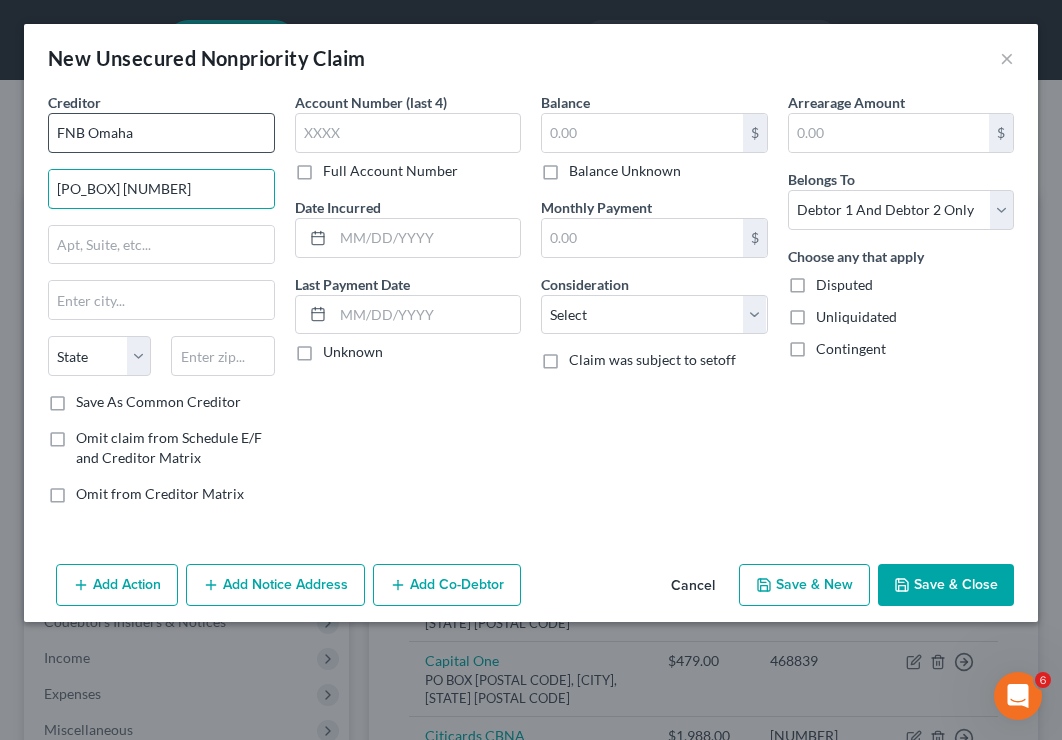type on "[PO_BOX] [NUMBER]" 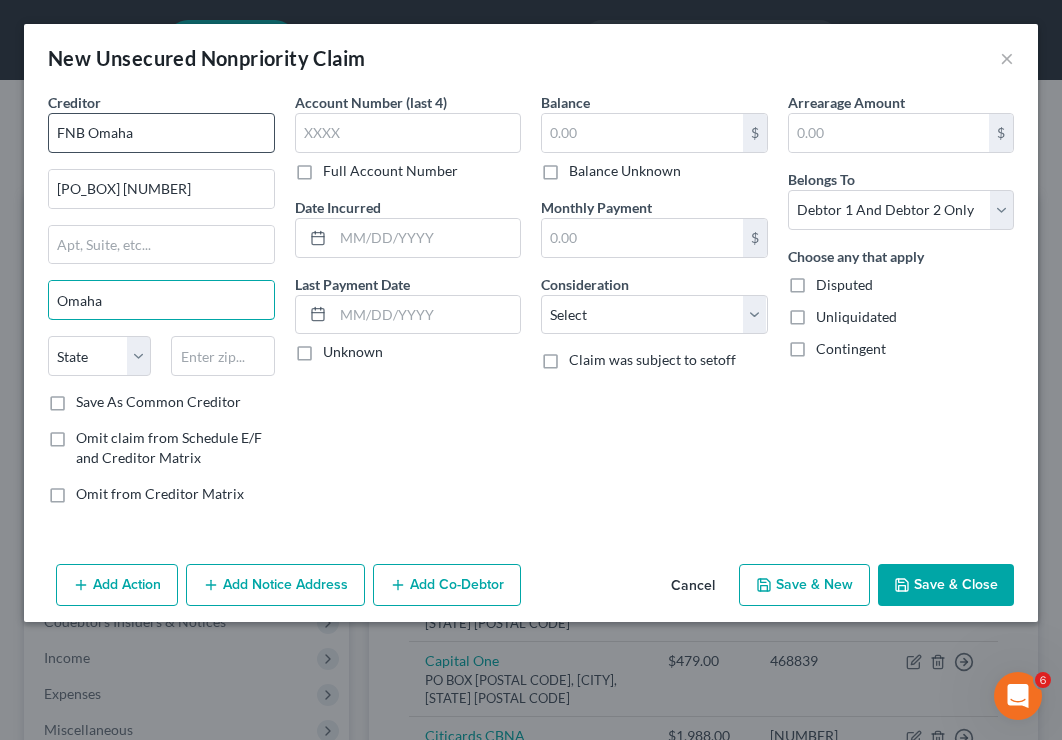 type on "Omaha" 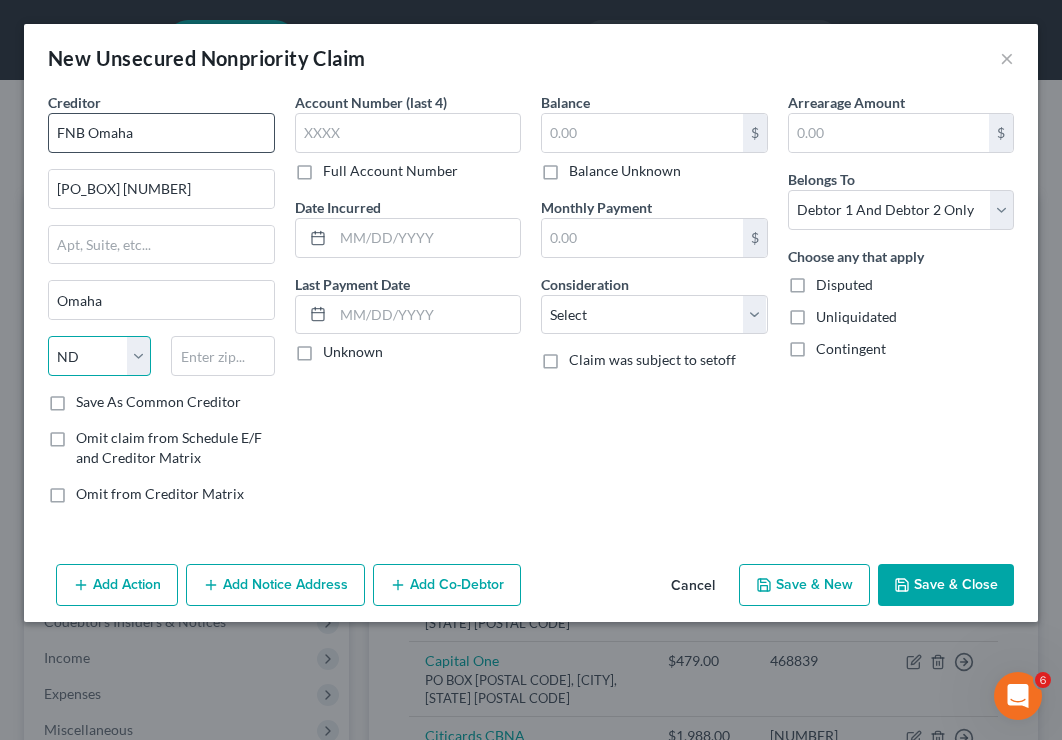 select on "30" 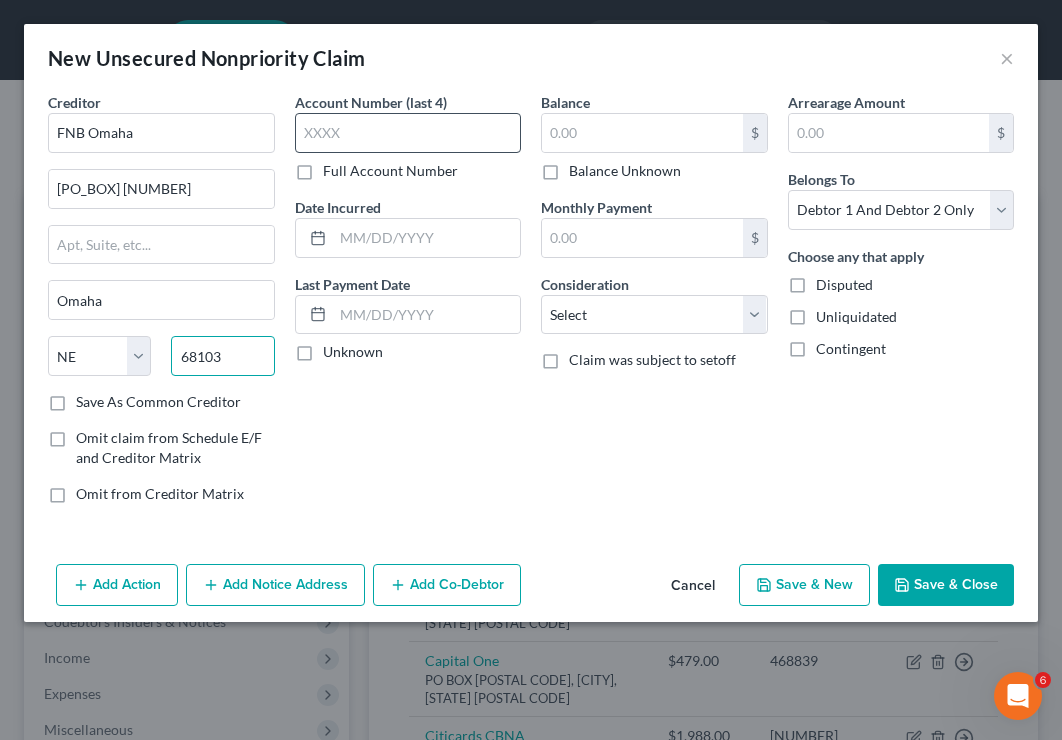 type on "68103" 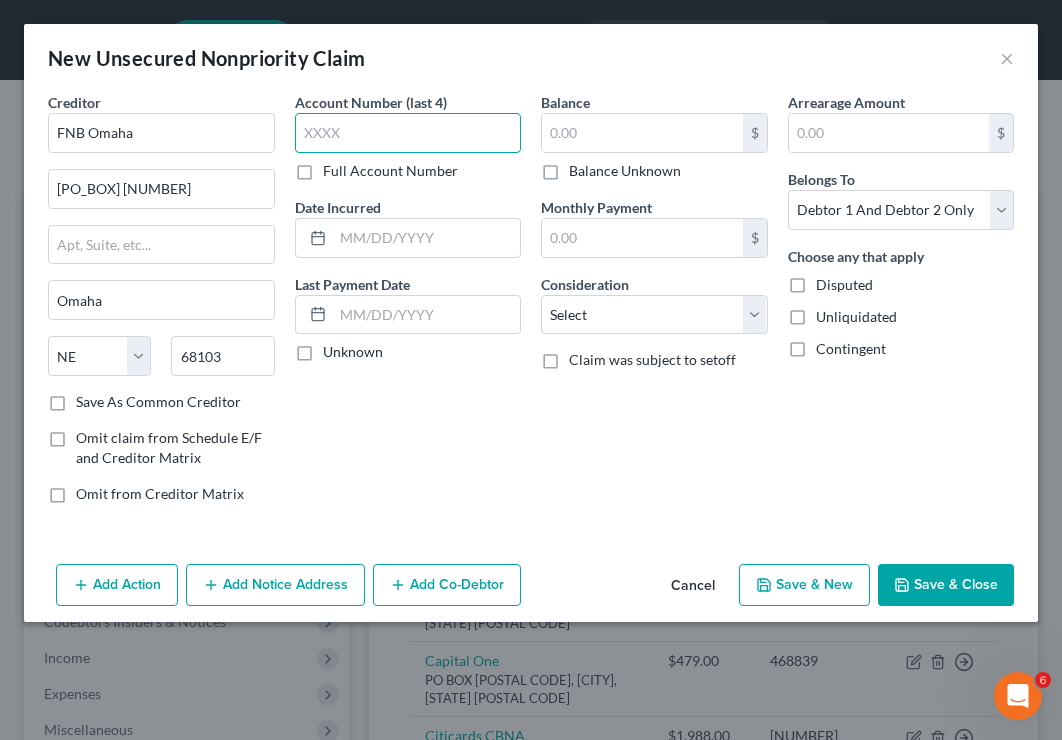 click at bounding box center (408, 133) 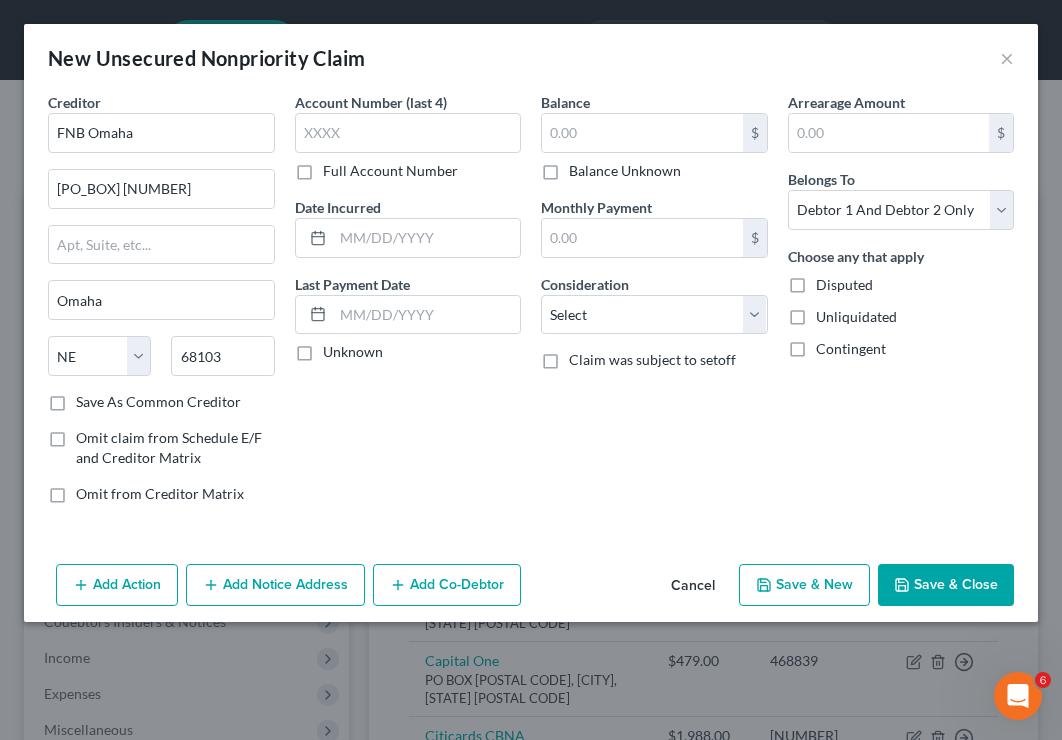 click on "Full Account Number" at bounding box center [390, 171] 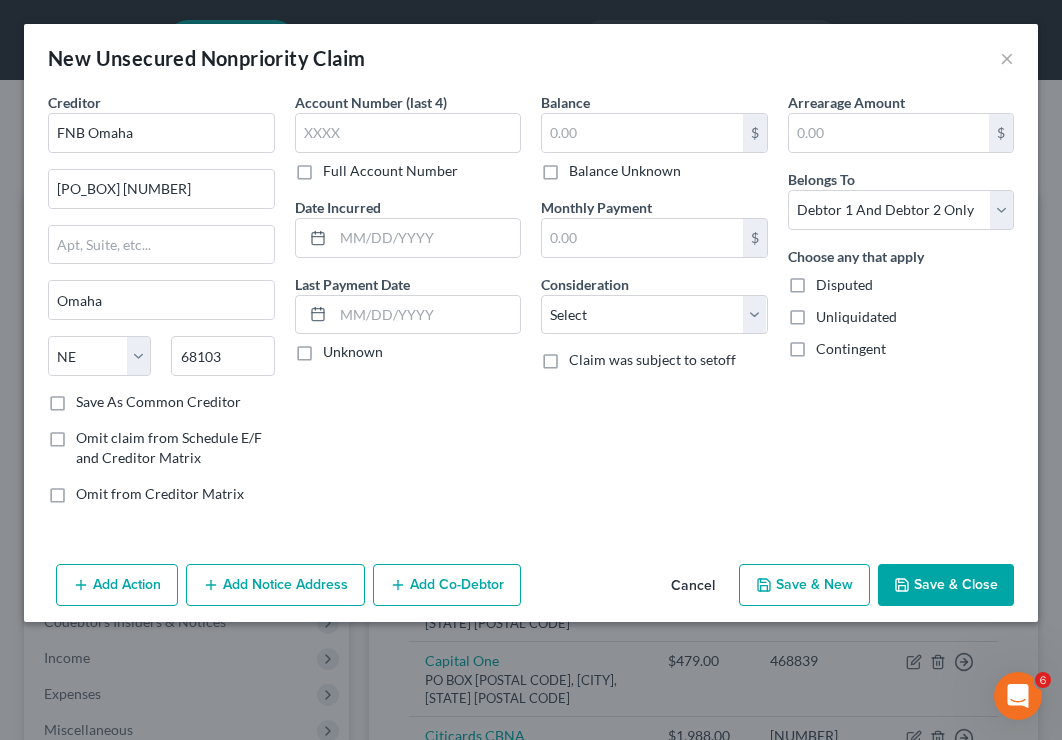 click on "Full Account Number" at bounding box center [337, 167] 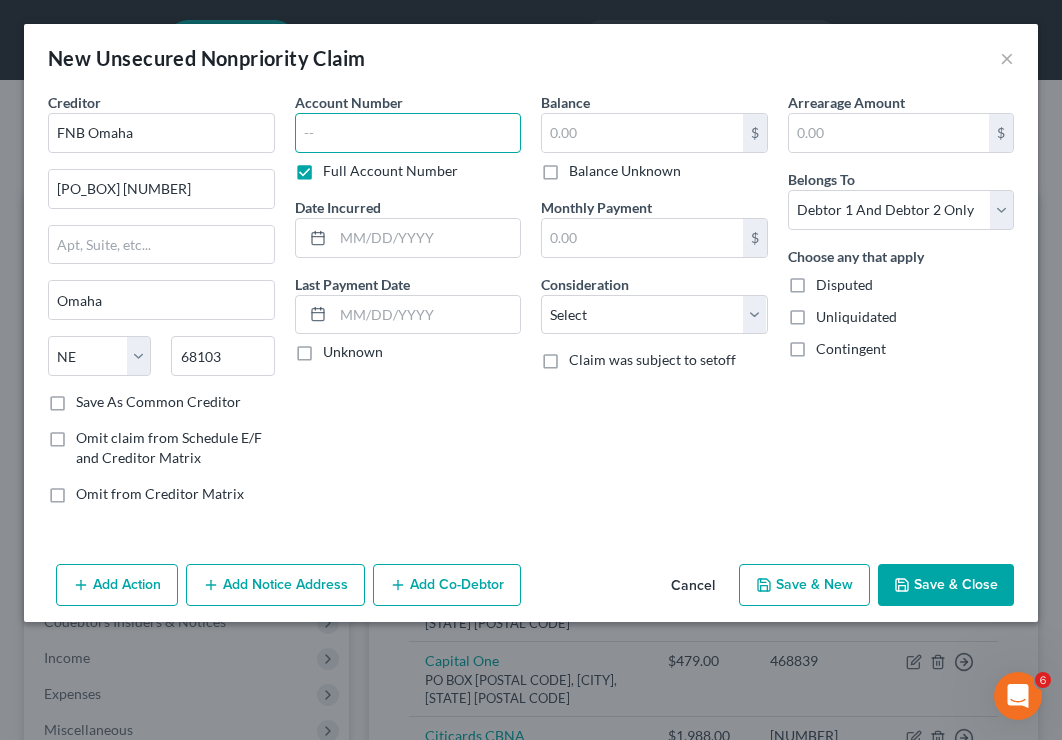 click at bounding box center (408, 133) 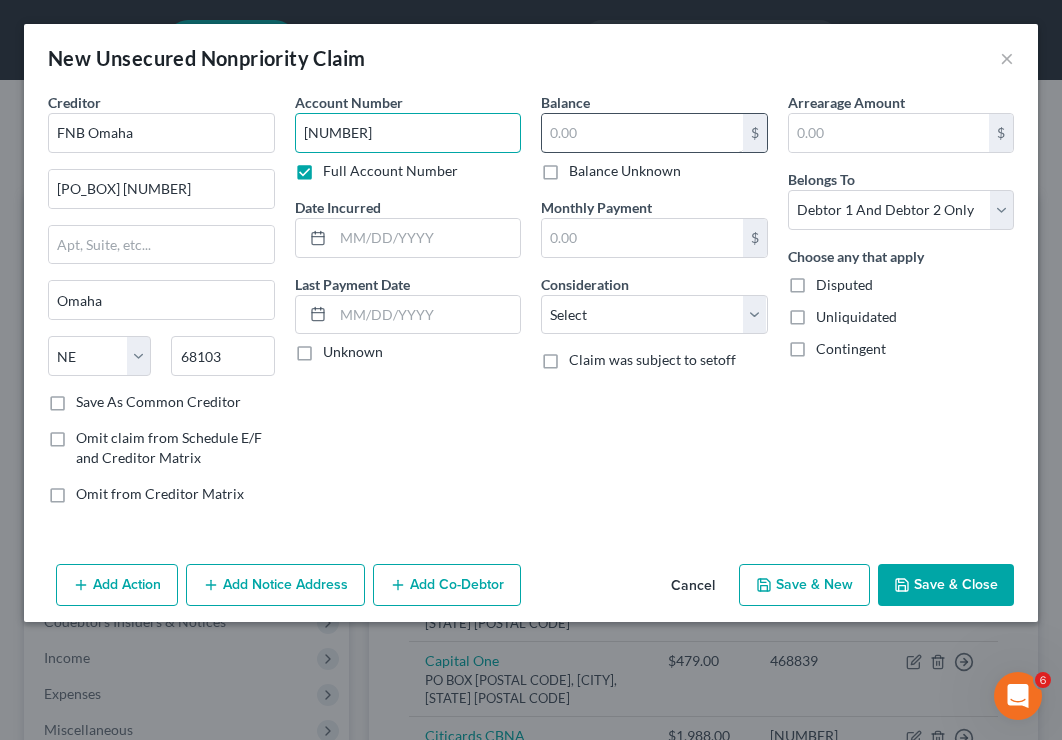 type on "[NUMBER]" 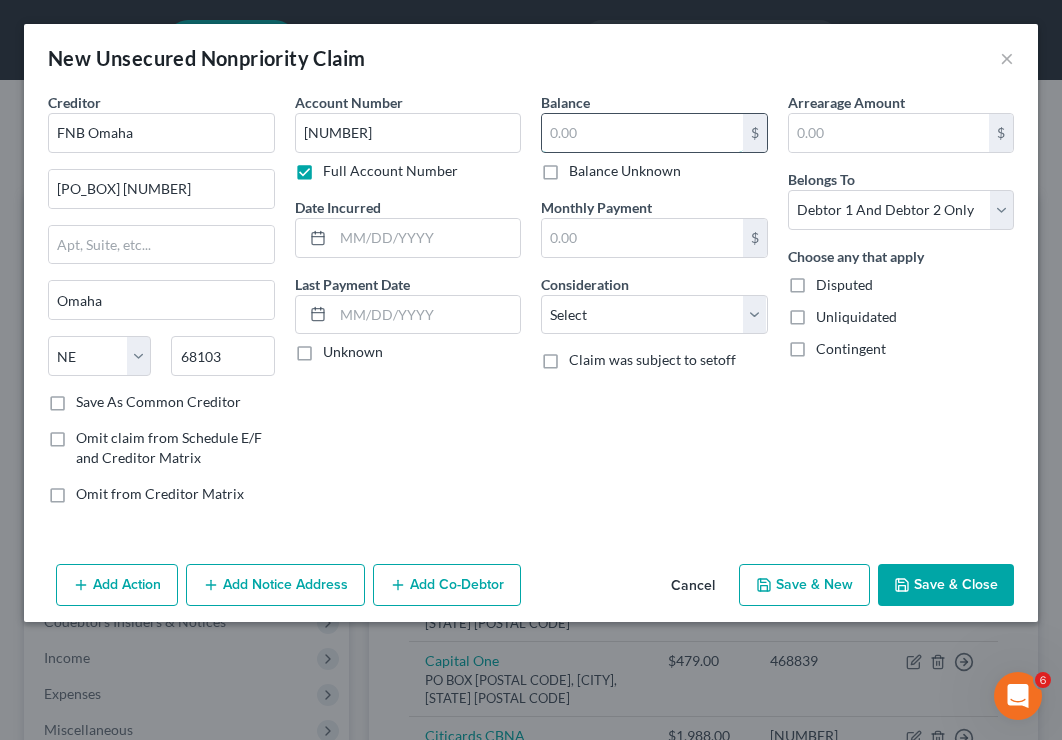 click at bounding box center [642, 133] 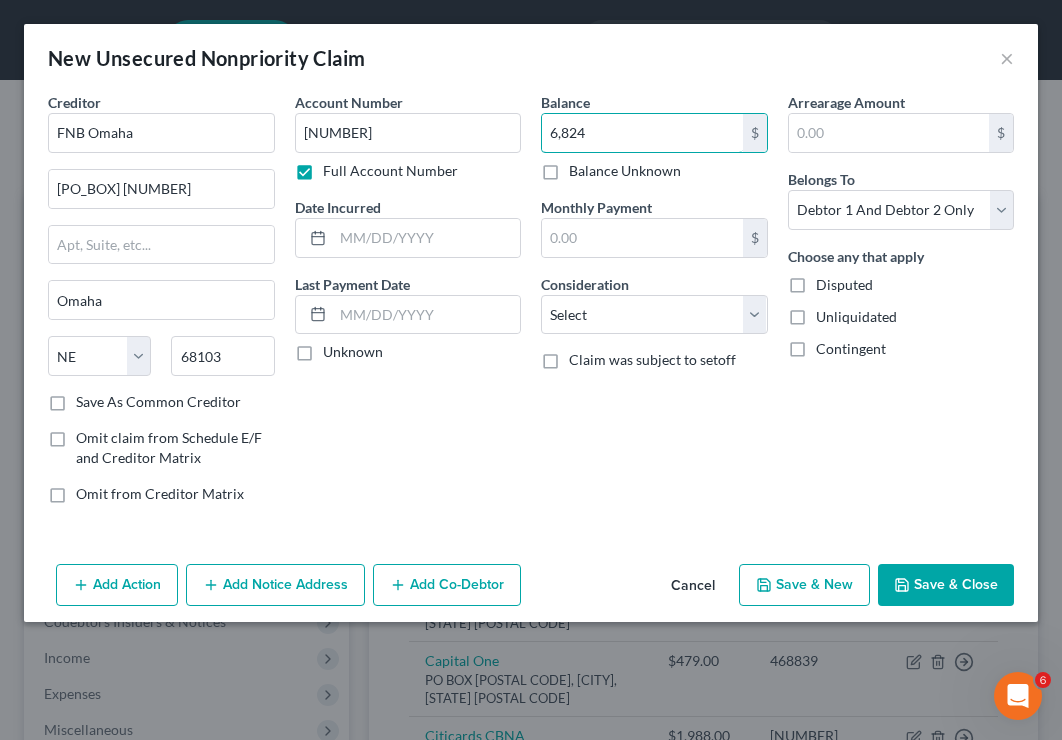 type on "6,824" 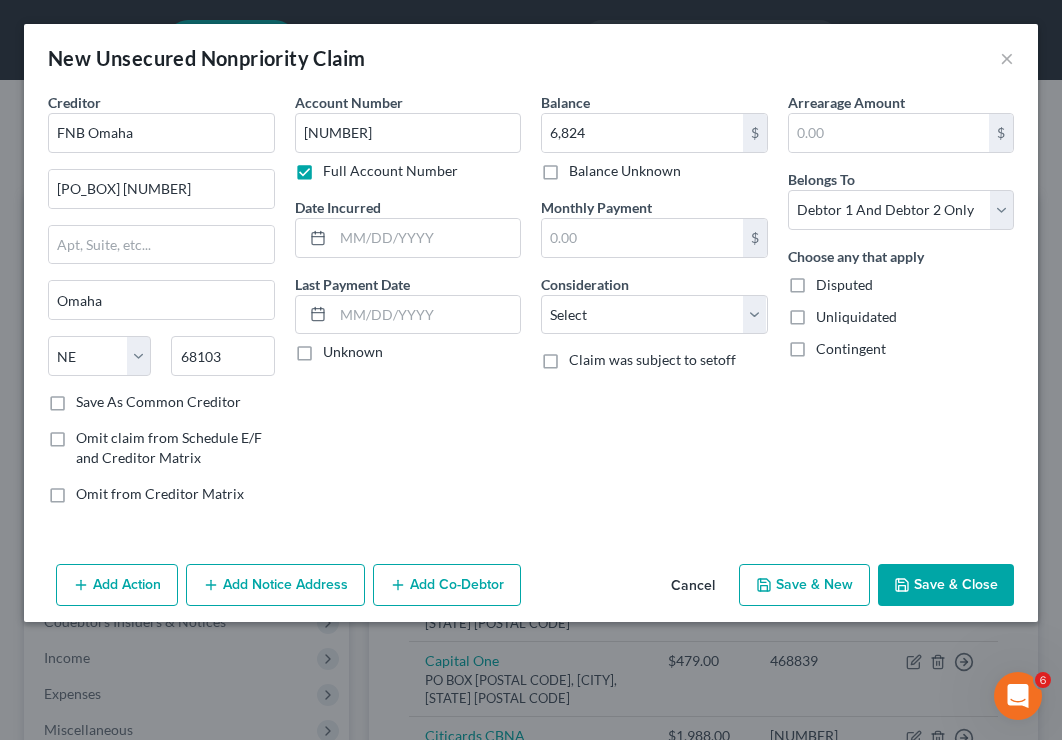 click on "New Unsecured Nonpriority Claim  × Creditor *    FNB Omaha                      PO BOX [POSTAL CODE] [CITY] State AL AK AR AZ CA CO CT DE DC FL GA GU HI ID IL IN IA KS KY LA ME MD MA MI MN MS MO MT NC ND NE NV NH NJ NM NY OH OK OR PA PR RI SC SD TN TX UT VI VA VT WA WV WI WY [POSTAL CODE] Save As Common Creditor Omit claim from Schedule E/F and Creditor Matrix Omit from Creditor Matrix
Account Number
[ACCOUNT NUMBER]
Full Account Number
Date Incurred         Last Payment Date         Unknown Balance
[AMOUNT] $
Balance Unknown
Balance Undetermined
[AMOUNT] $
Balance Unknown
Monthly Payment $ Consideration Select Cable / Satellite Services Collection Agency Credit Card Debt Debt Counseling / Attorneys Deficiency Balance Domestic Support Obligations Home / Car Repairs Income Taxes Judgment Liens Medical Services Monies Loaned / Advanced Mortgage Obligation From Divorce Or Separation Other $" at bounding box center [531, 370] 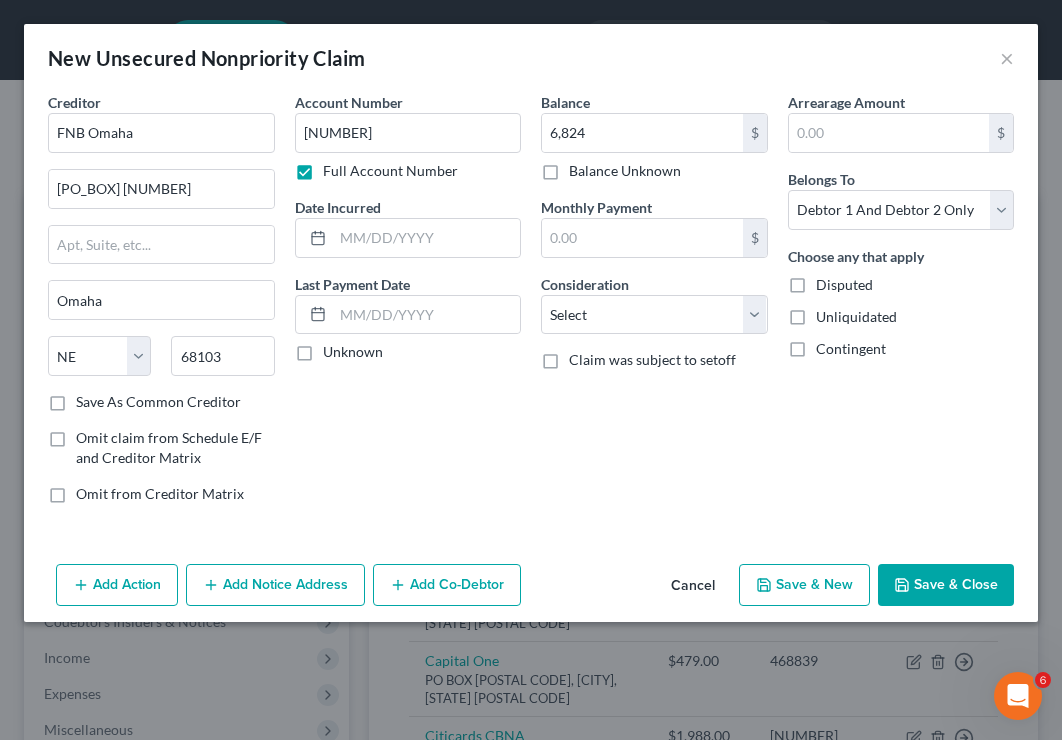 click on "Save & New" at bounding box center (804, 585) 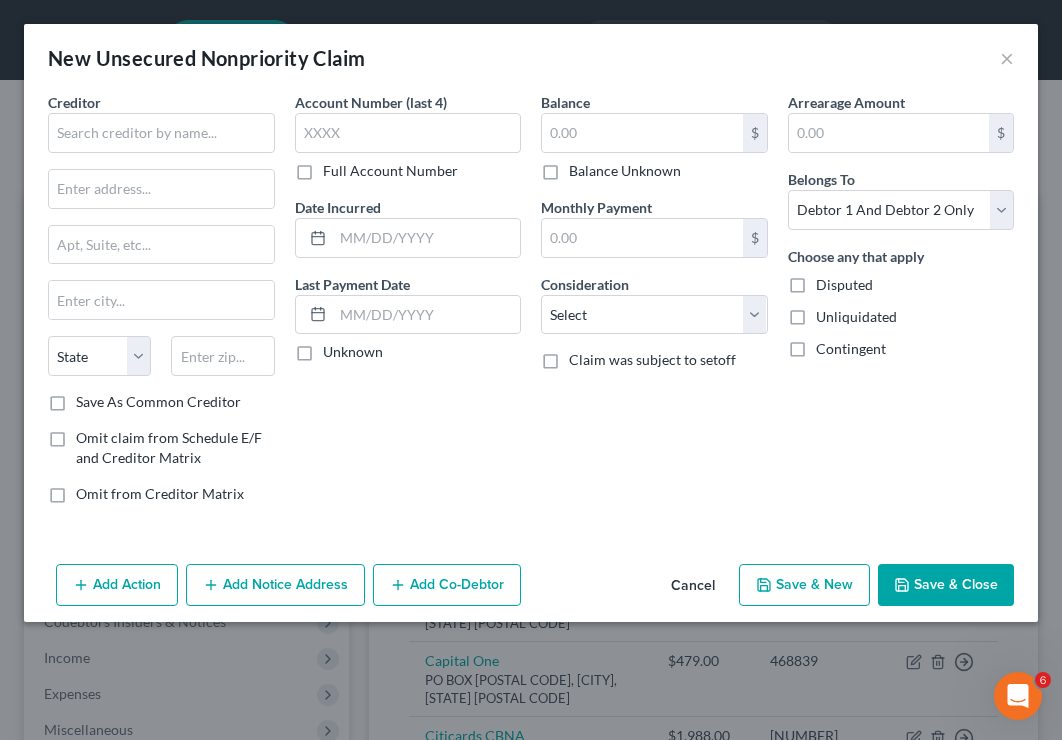 type on "[AMOUNT]" 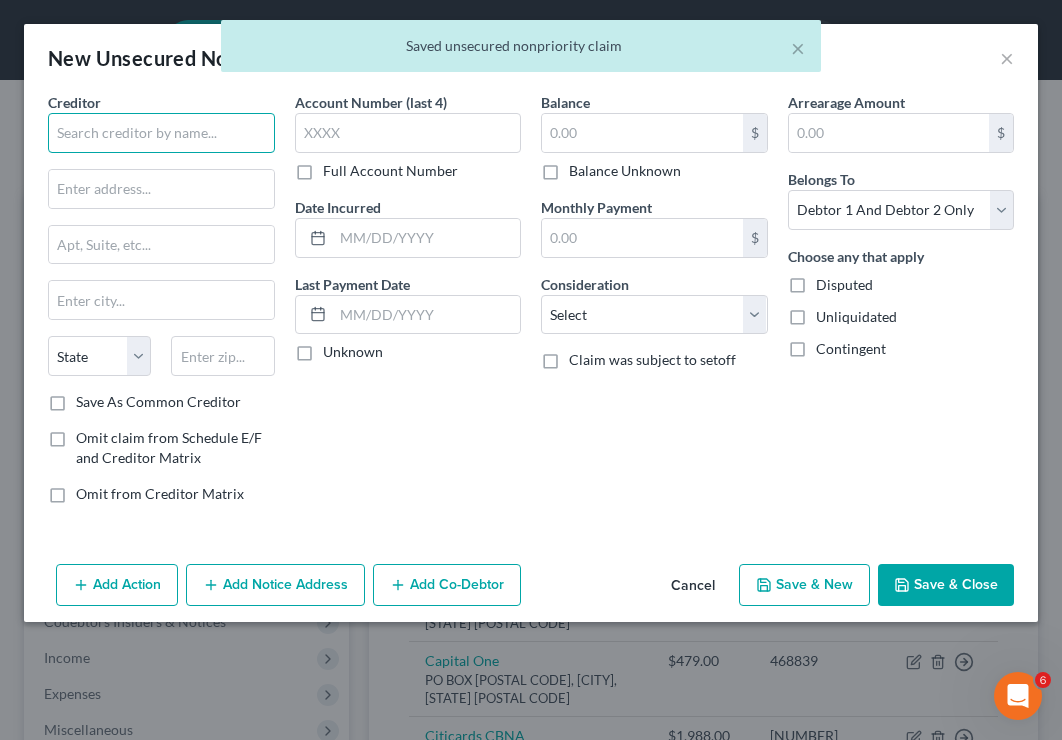 click at bounding box center [161, 133] 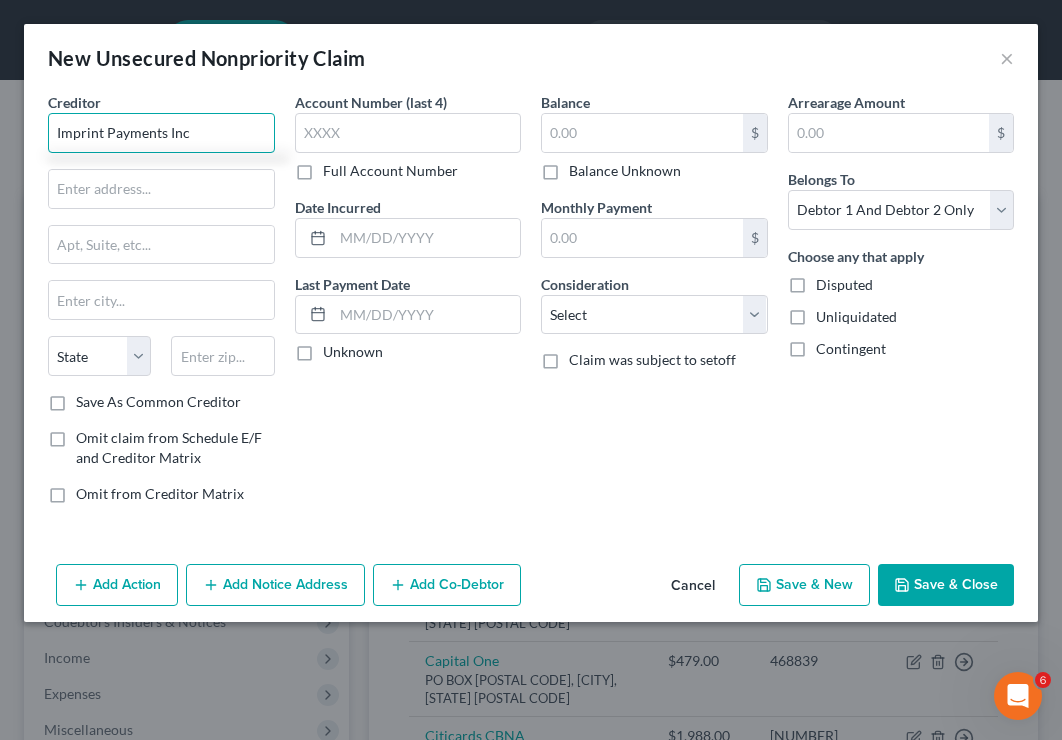 type on "Imprint Payments Inc" 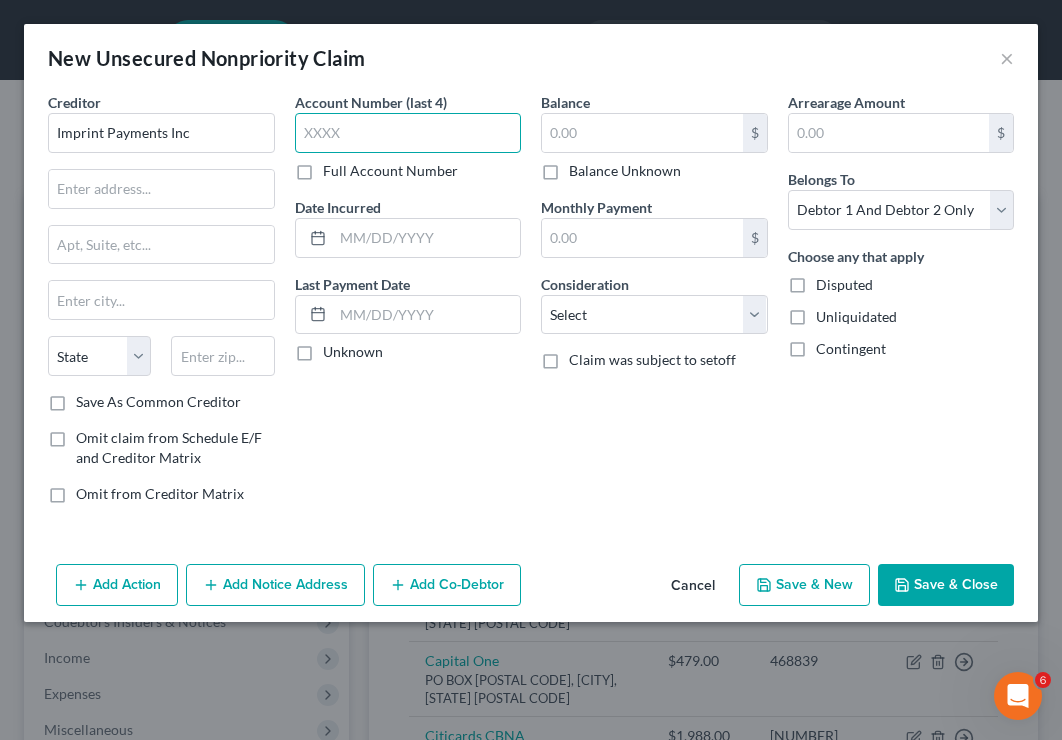 click at bounding box center (408, 133) 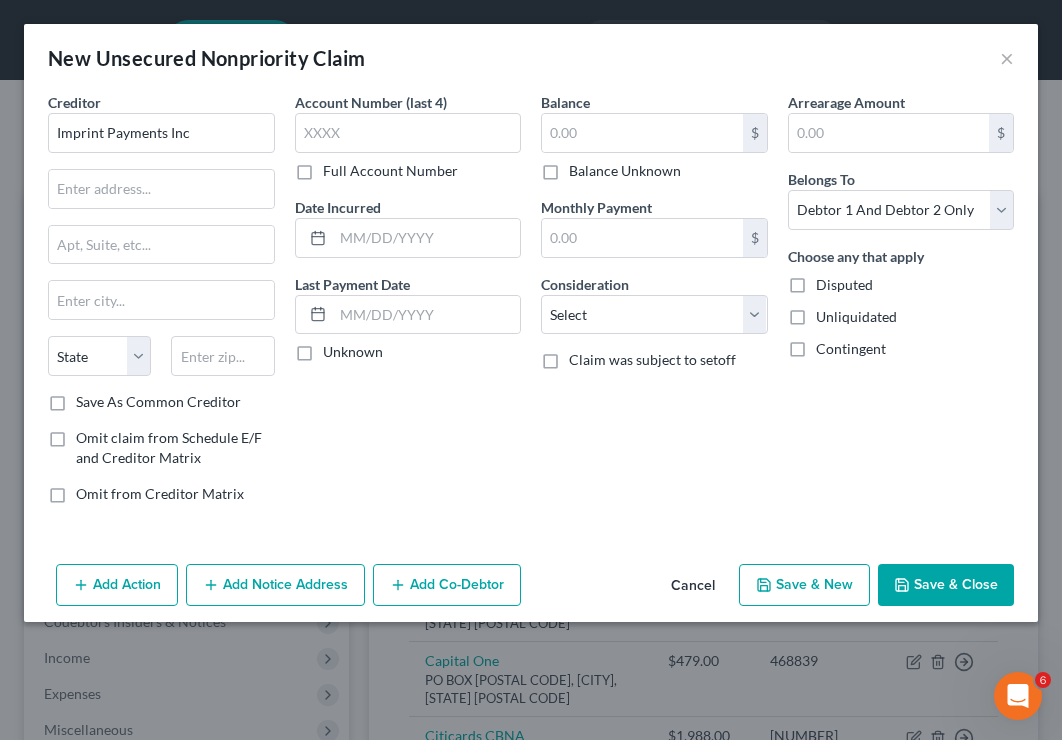 click on "Full Account Number" at bounding box center [390, 171] 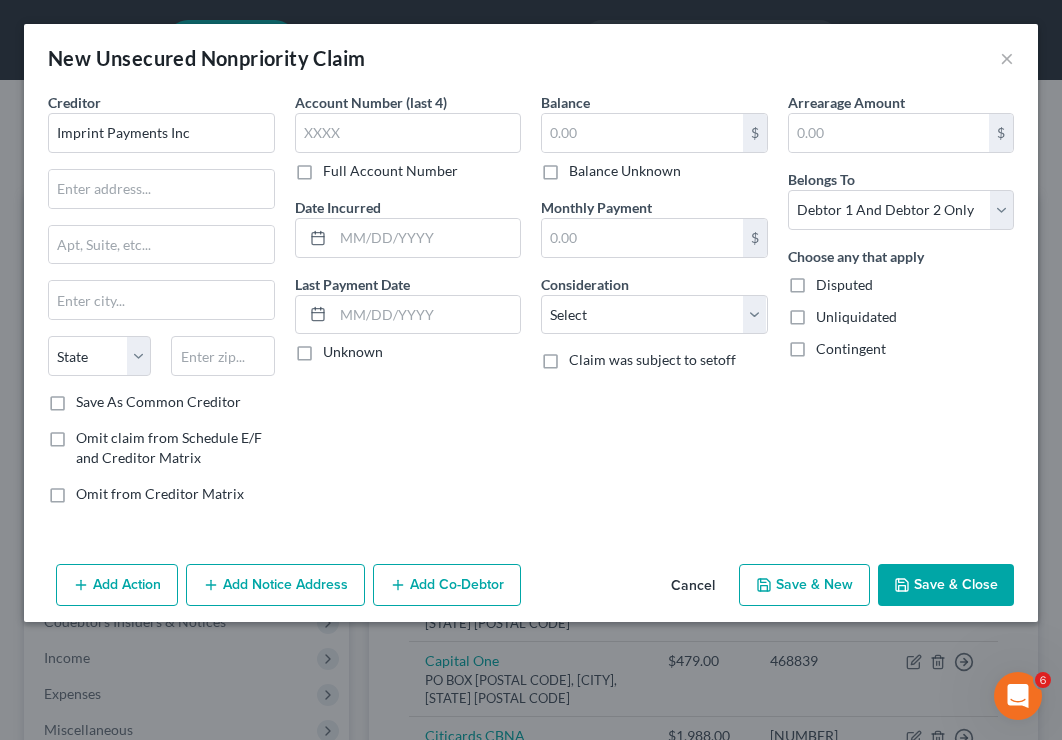click on "Full Account Number" at bounding box center (337, 167) 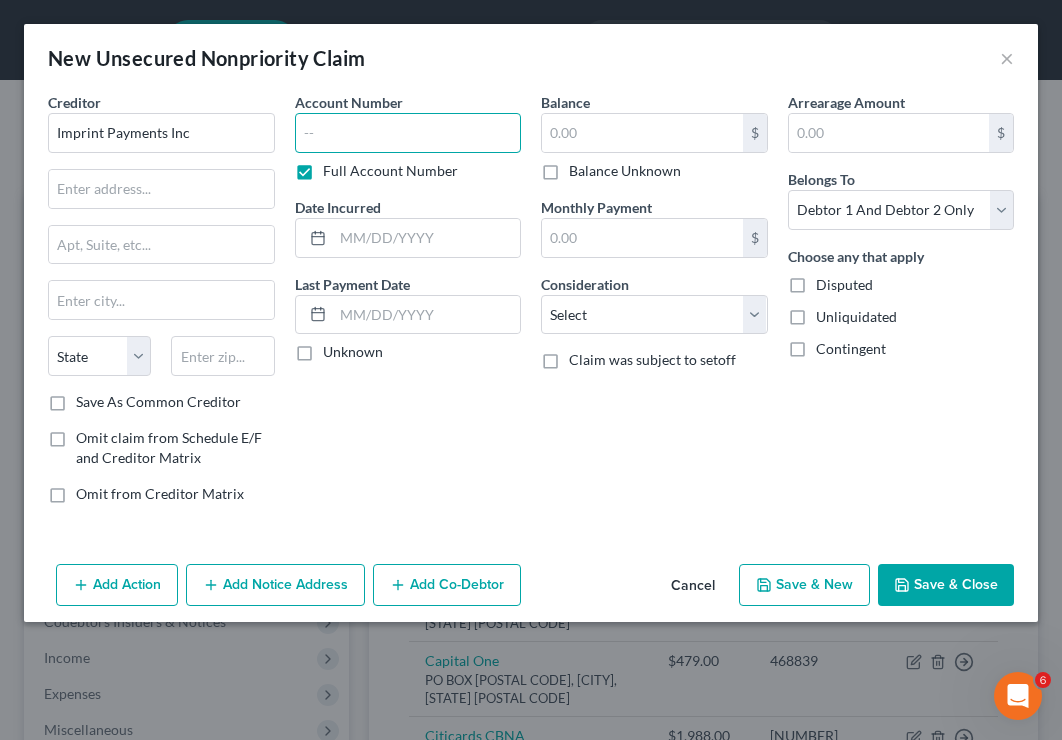 click at bounding box center (408, 133) 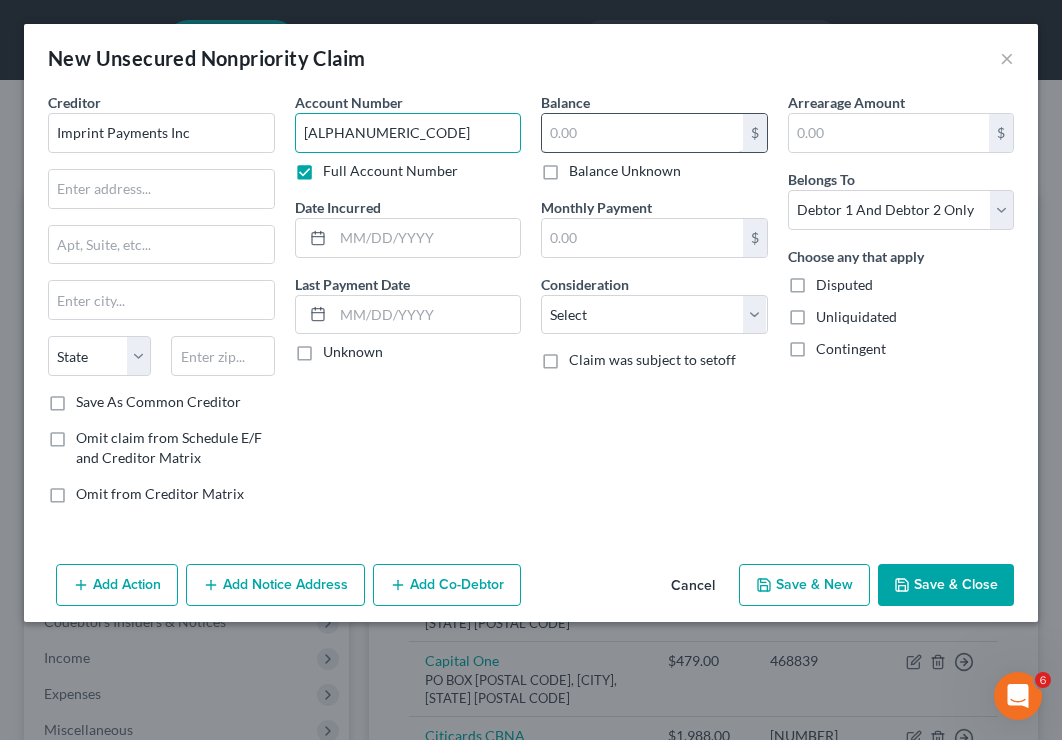 type on "[ALPHANUMERIC_CODE]" 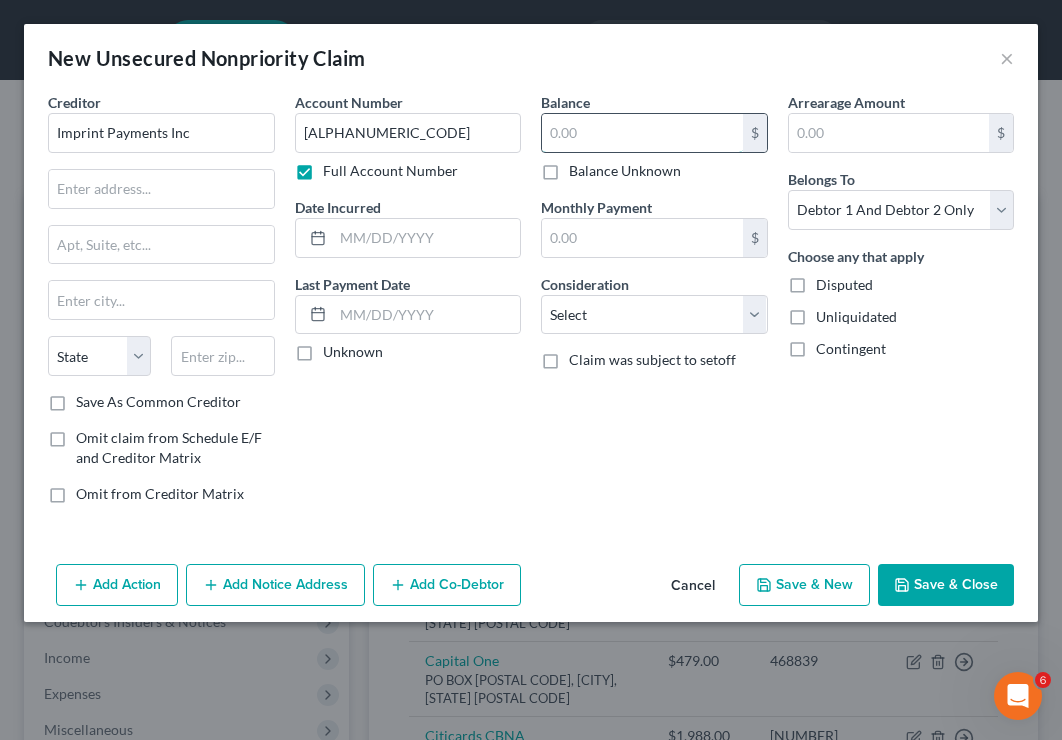 click at bounding box center [642, 133] 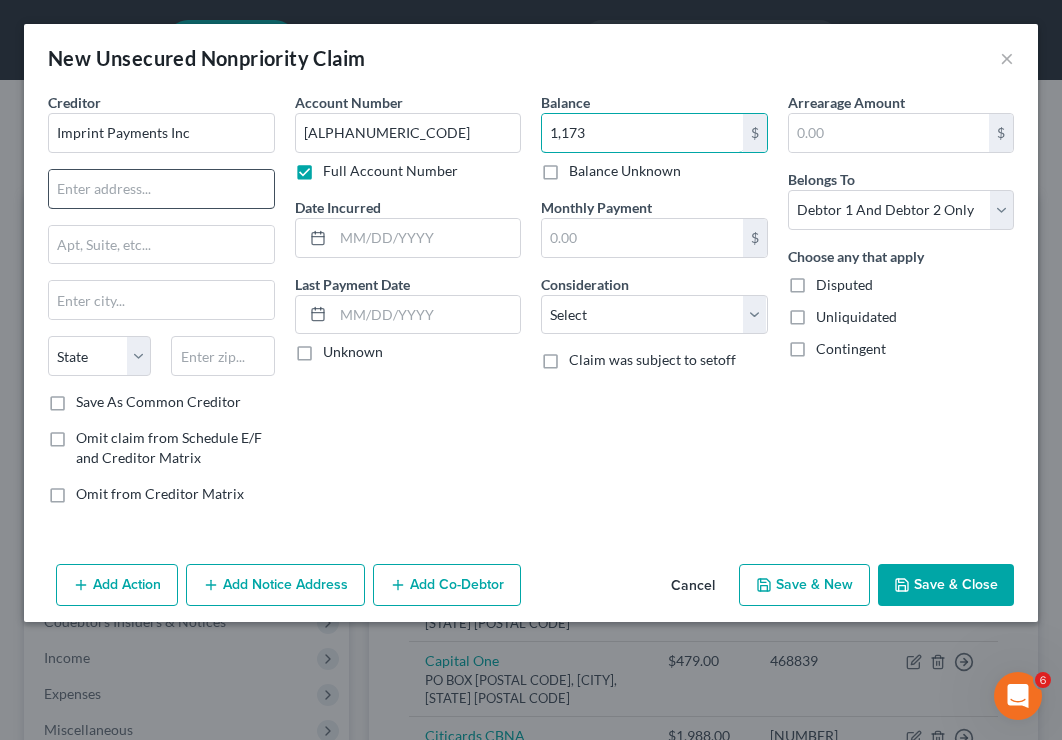 type on "1,173" 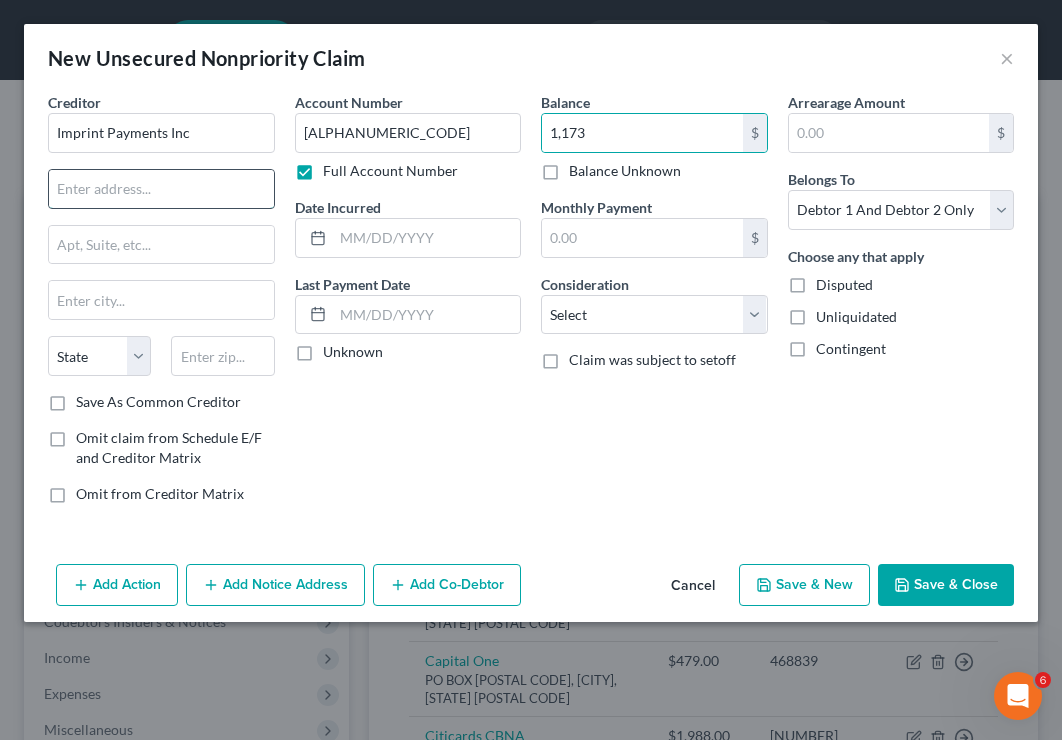 click at bounding box center (161, 189) 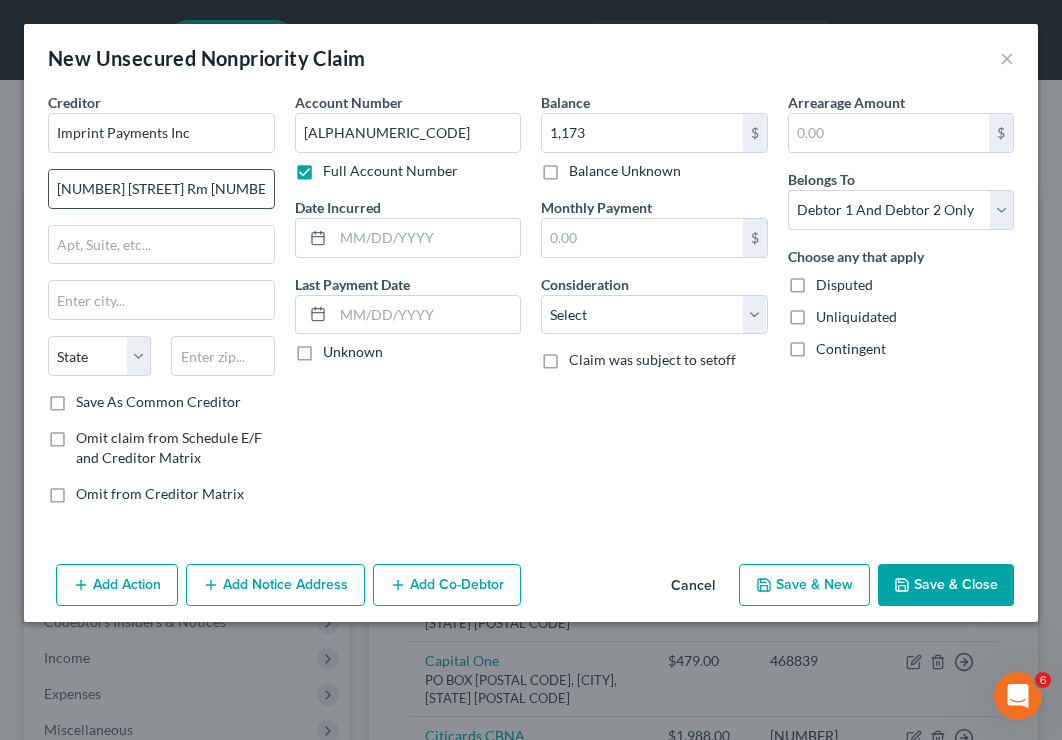 type on "[NUMBER] [STREET] Rm [NUMBER]" 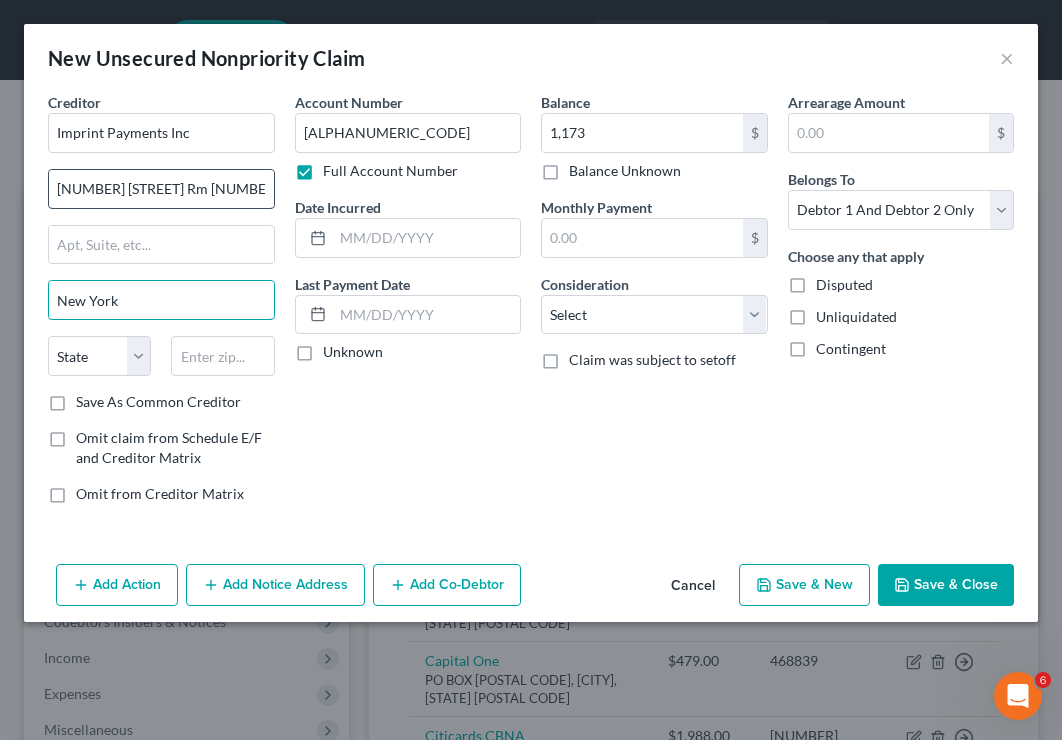 type on "New York" 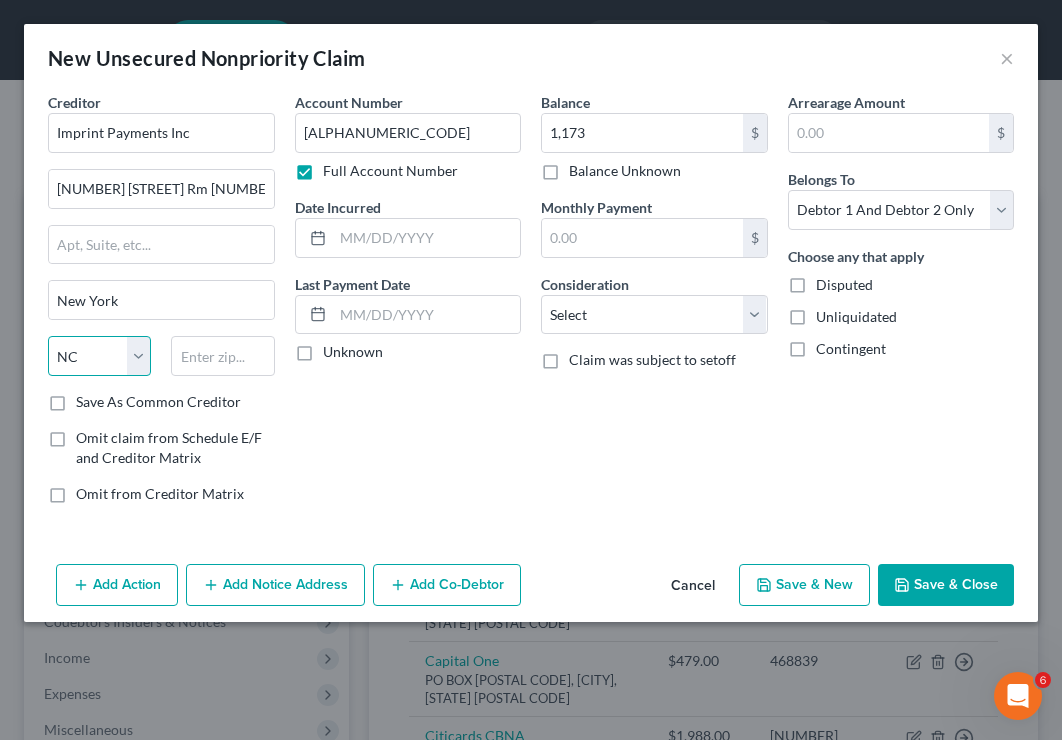 click on "State AL AK AR AZ CA CO CT DE DC FL GA GU HI ID IL IN IA KS KY LA ME MD MA MI MN MS MO MT NC ND NE NV NH NJ NM NY OH OK OR PA PR RI SC SD TN TX UT VI VA VT WA WV WI WY" at bounding box center (99, 356) 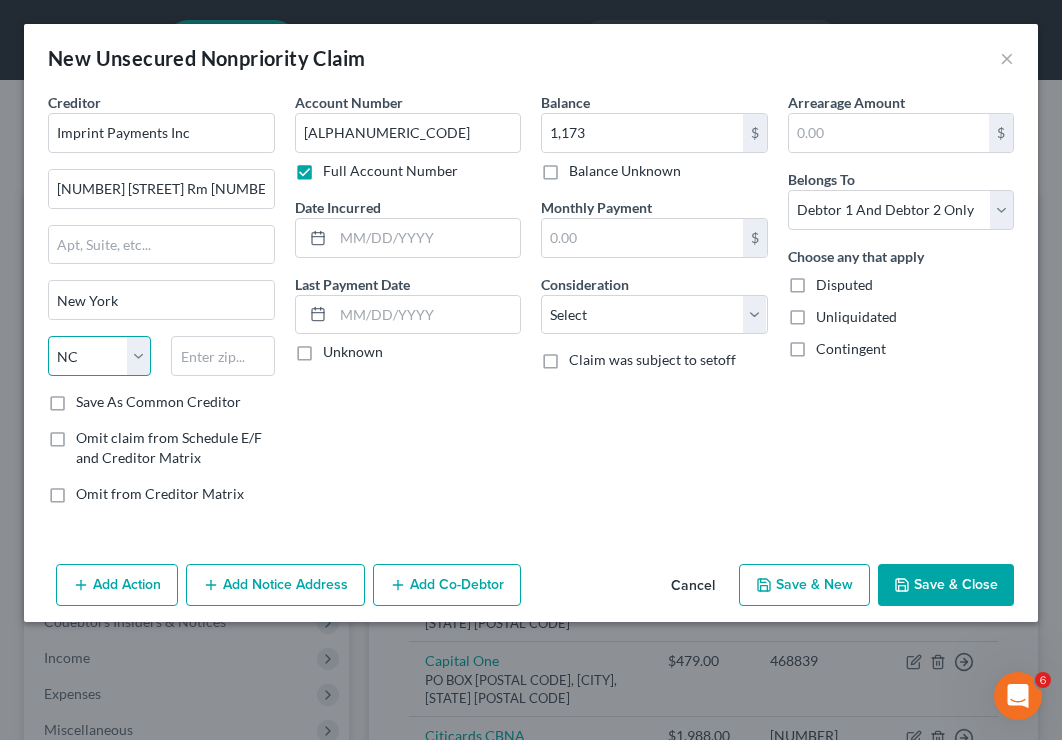 select on "35" 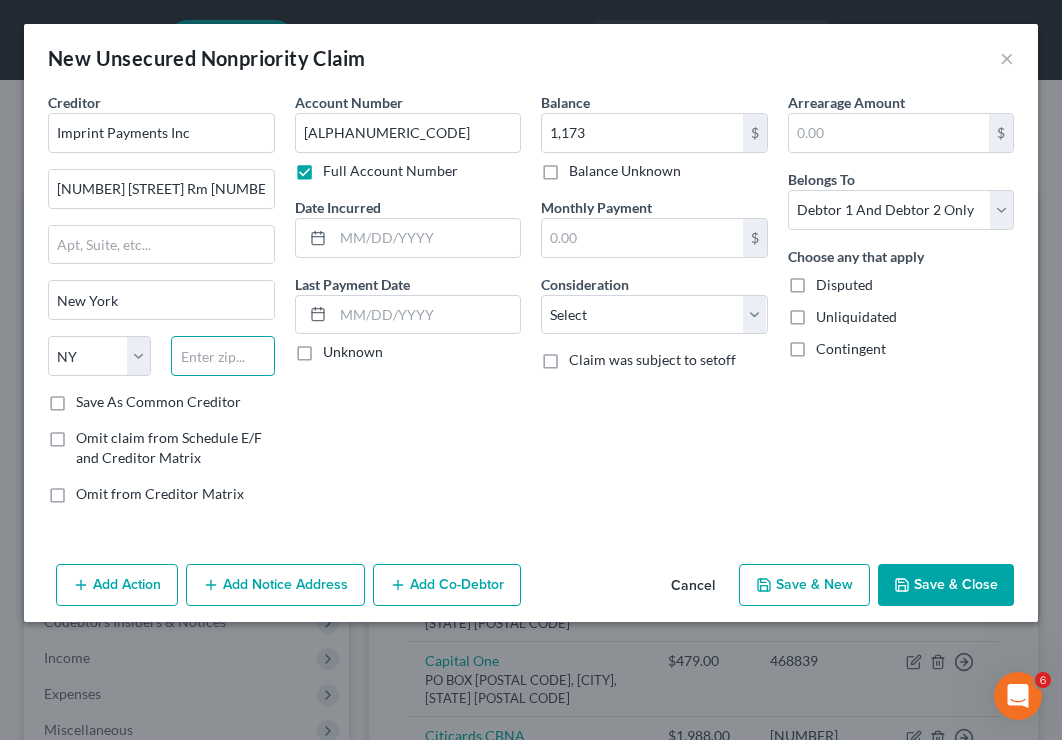click at bounding box center (222, 356) 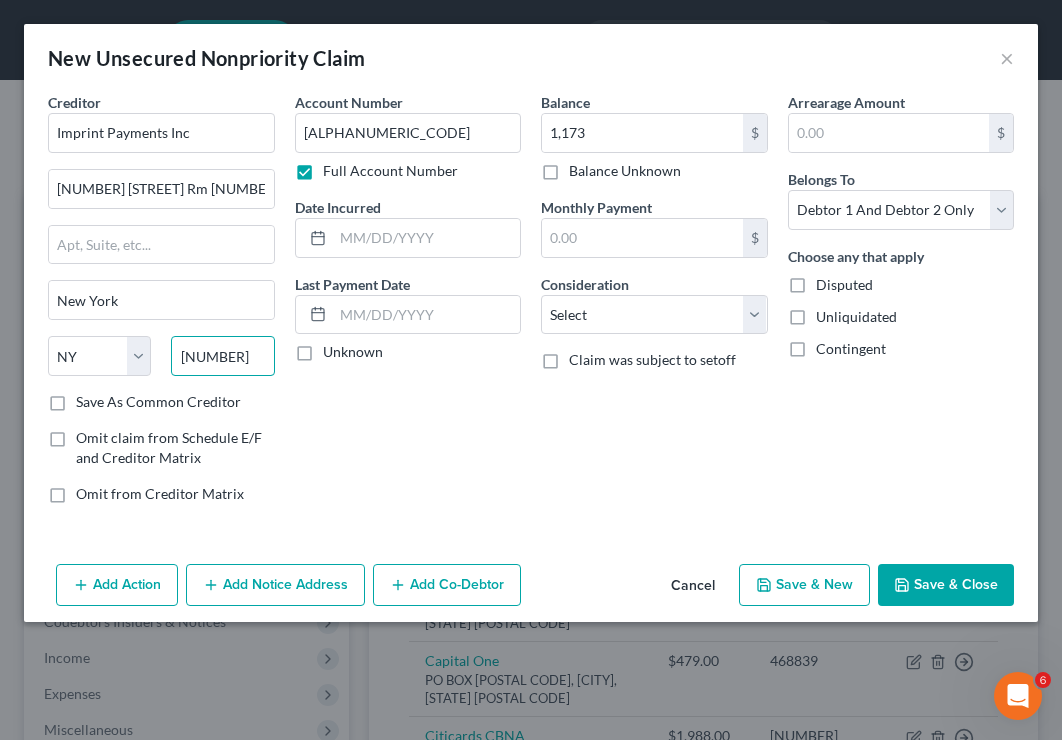 type on "[NUMBER]" 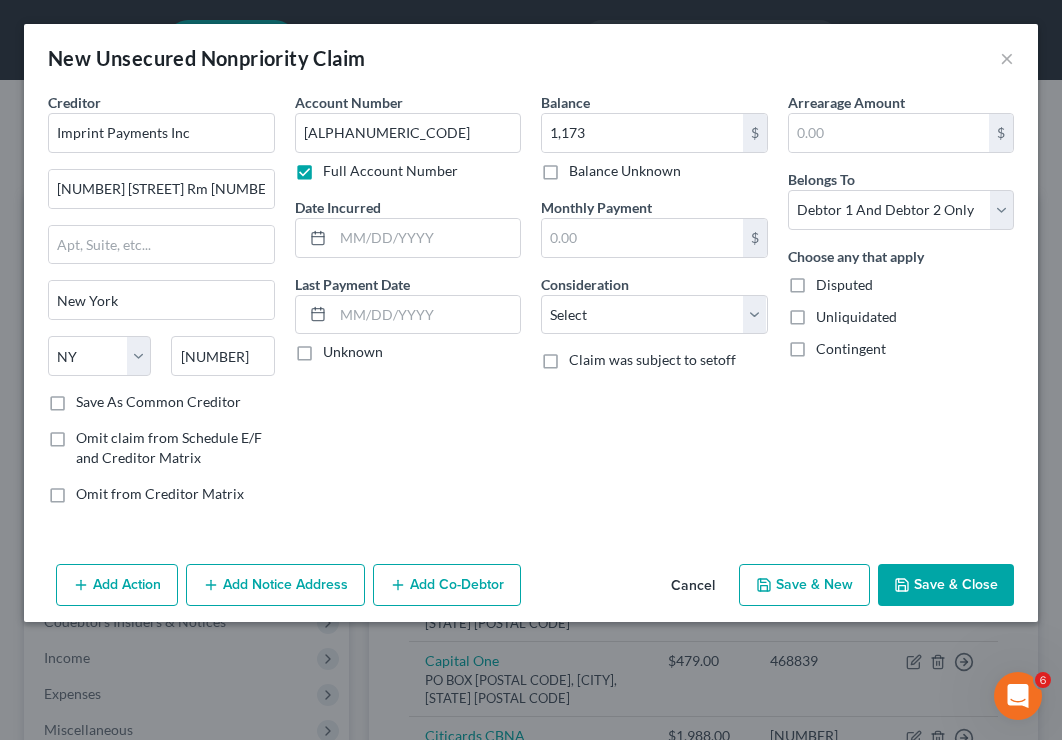 click on "Save & New" at bounding box center [804, 585] 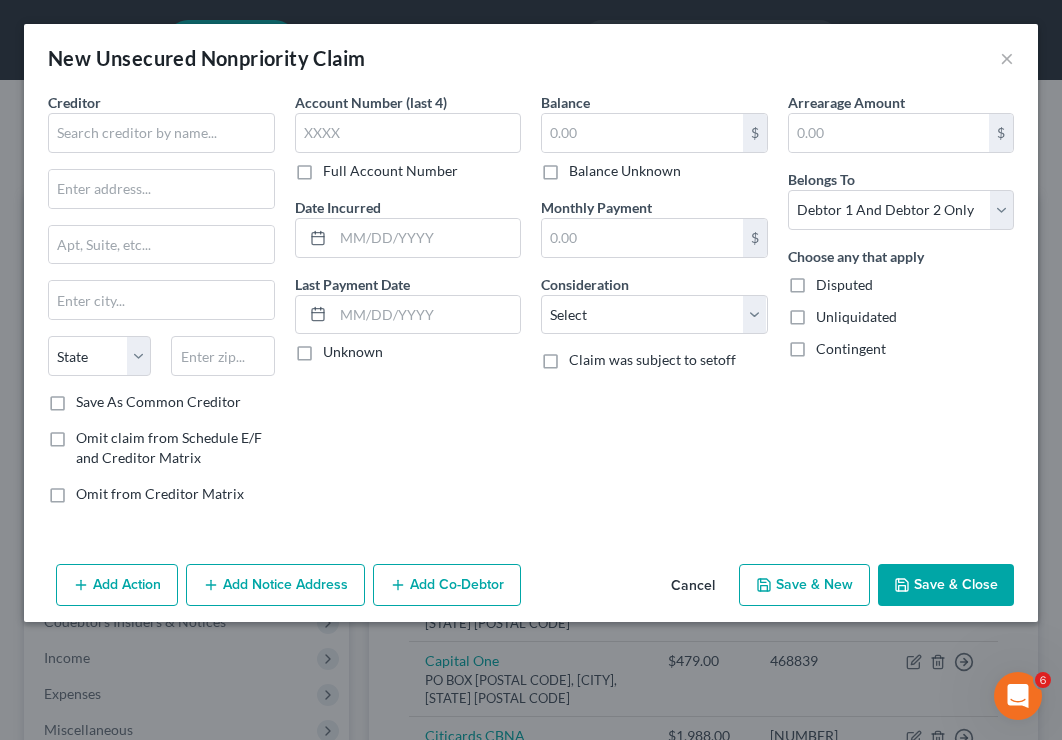 type on "1,173.00" 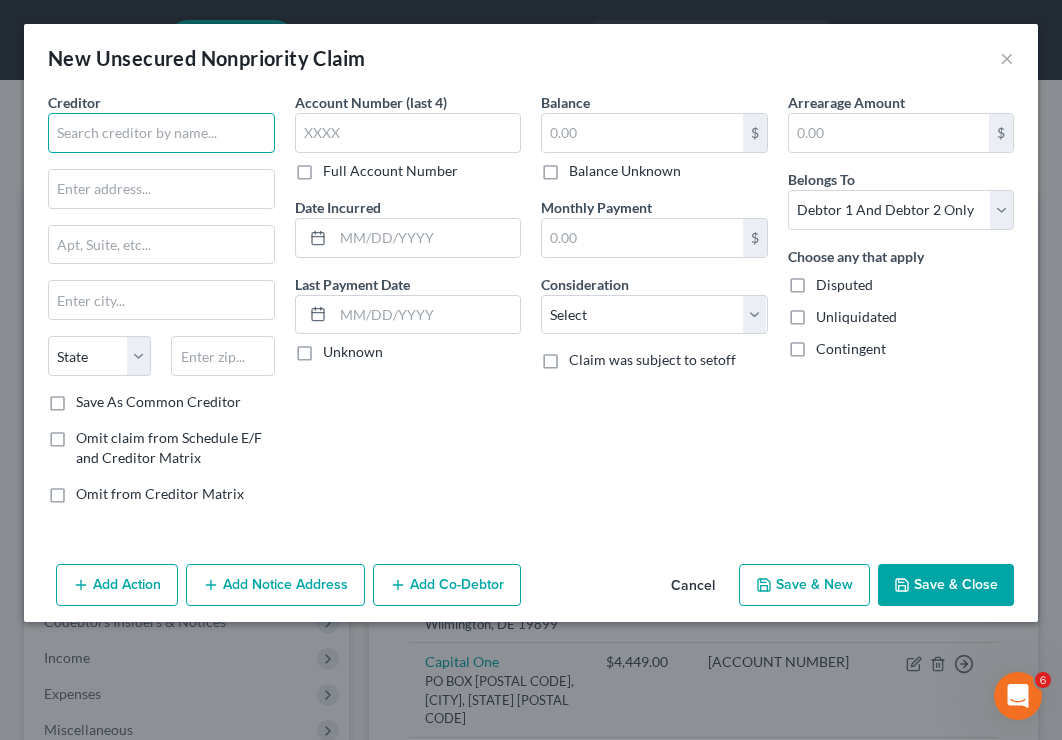 click at bounding box center [161, 133] 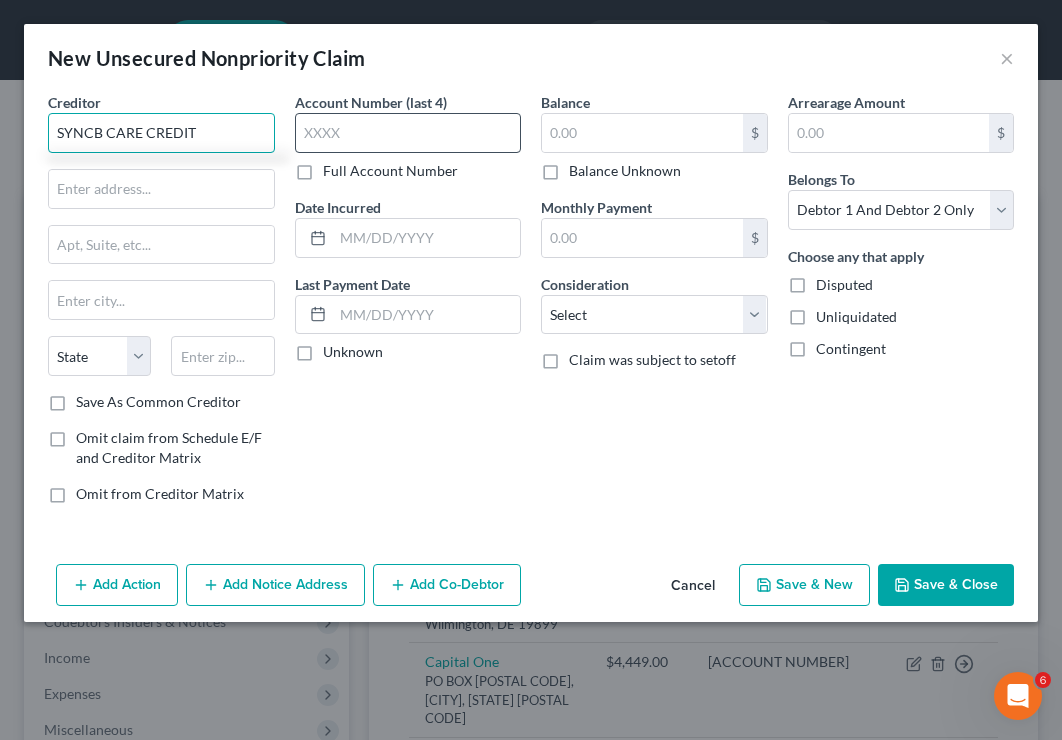 type on "SYNCB CARE CREDIT" 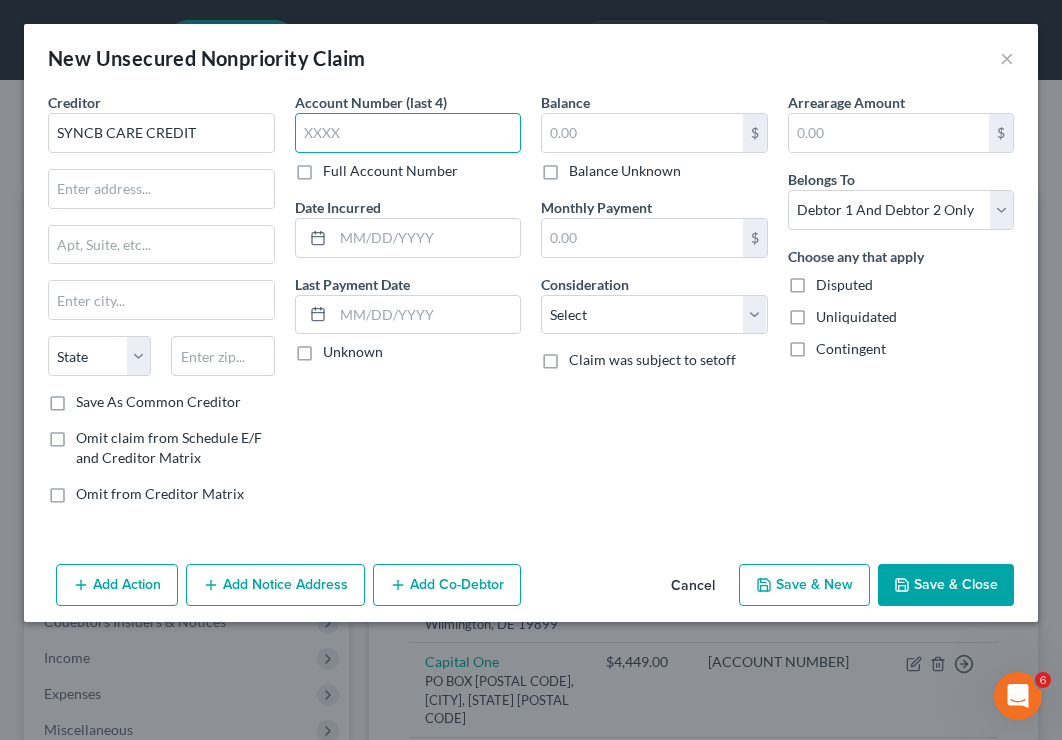 click at bounding box center [408, 133] 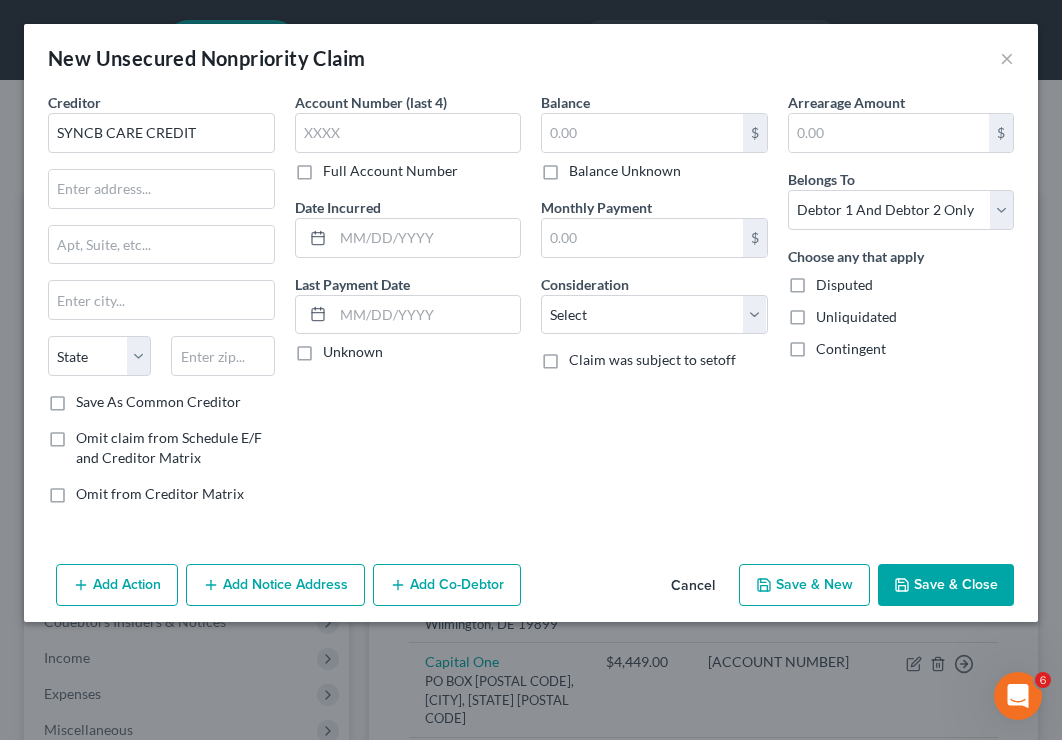 click on "Full Account Number" at bounding box center (390, 171) 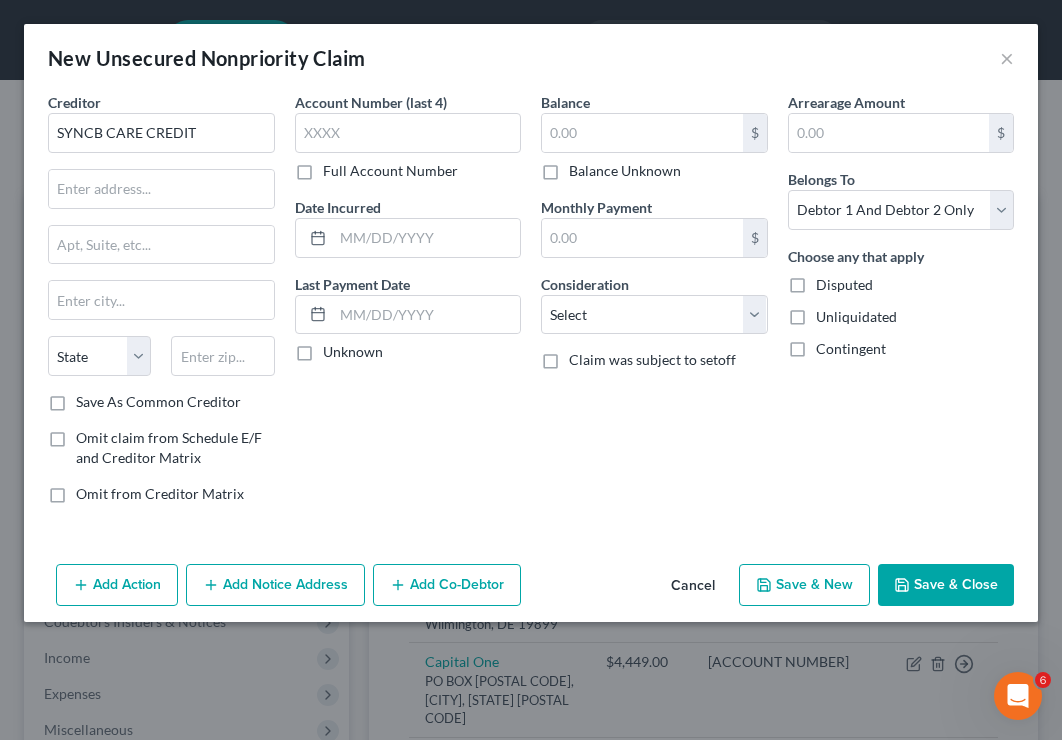 click on "Full Account Number" at bounding box center [337, 167] 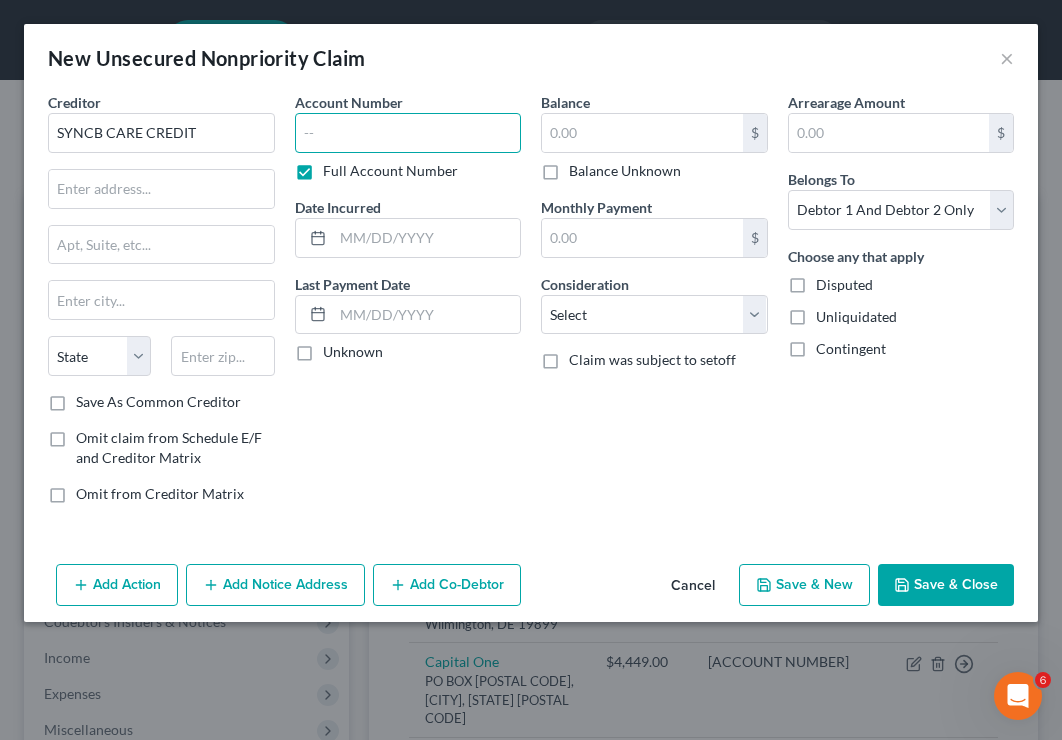 click at bounding box center [408, 133] 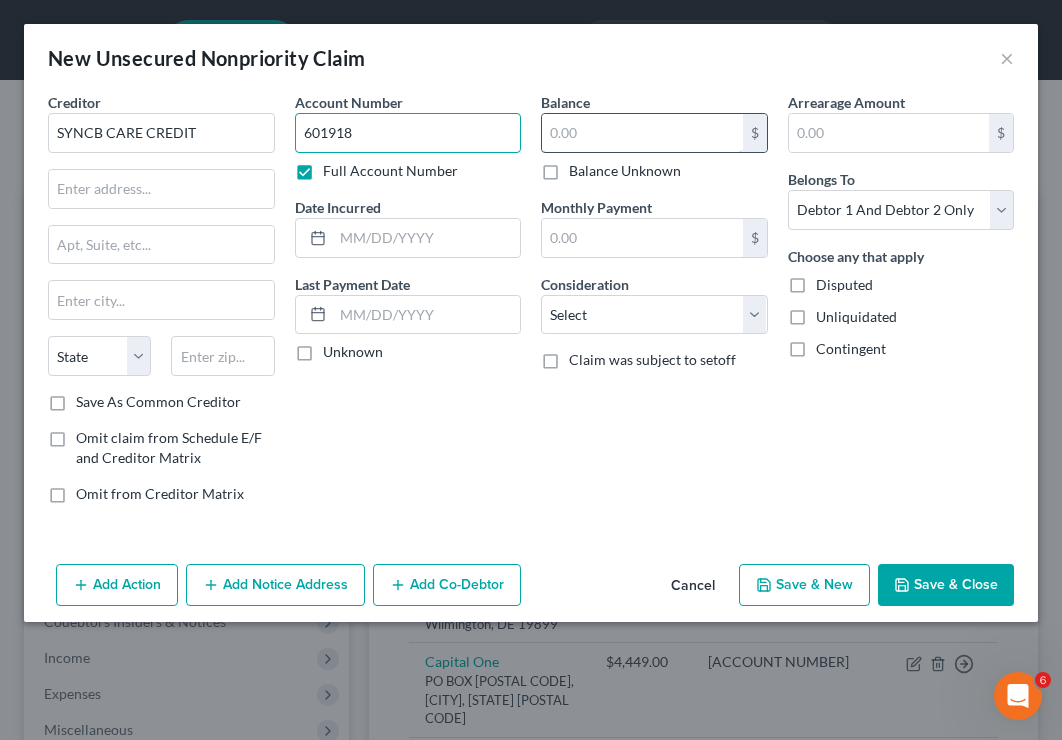 type on "601918" 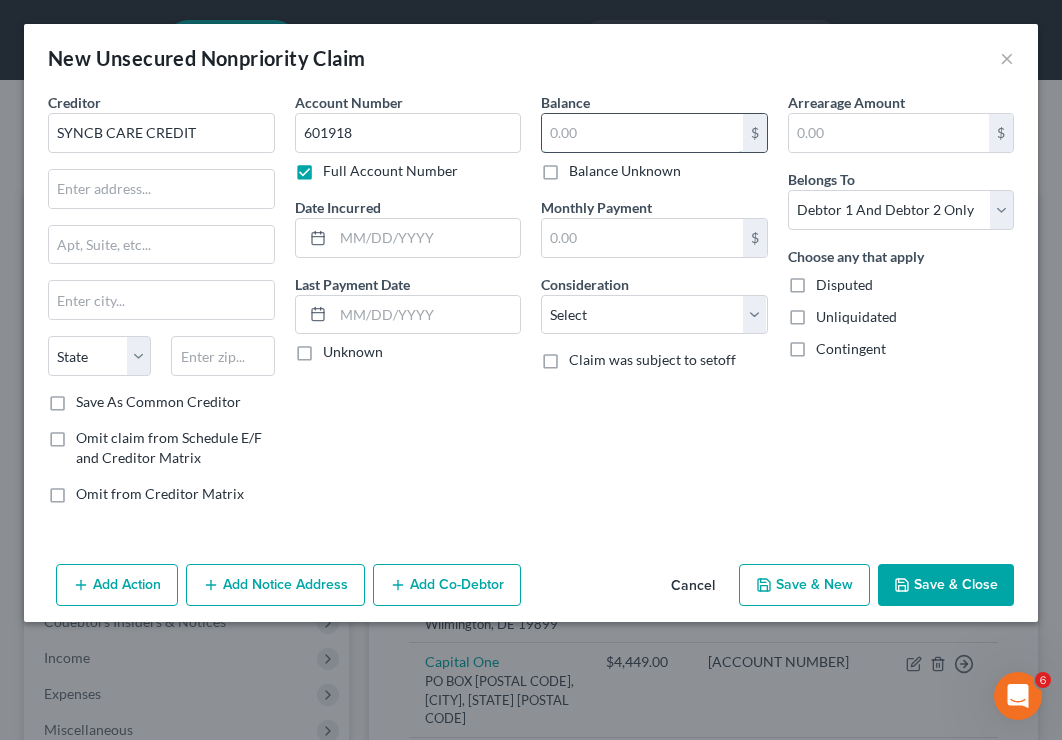 click at bounding box center [642, 133] 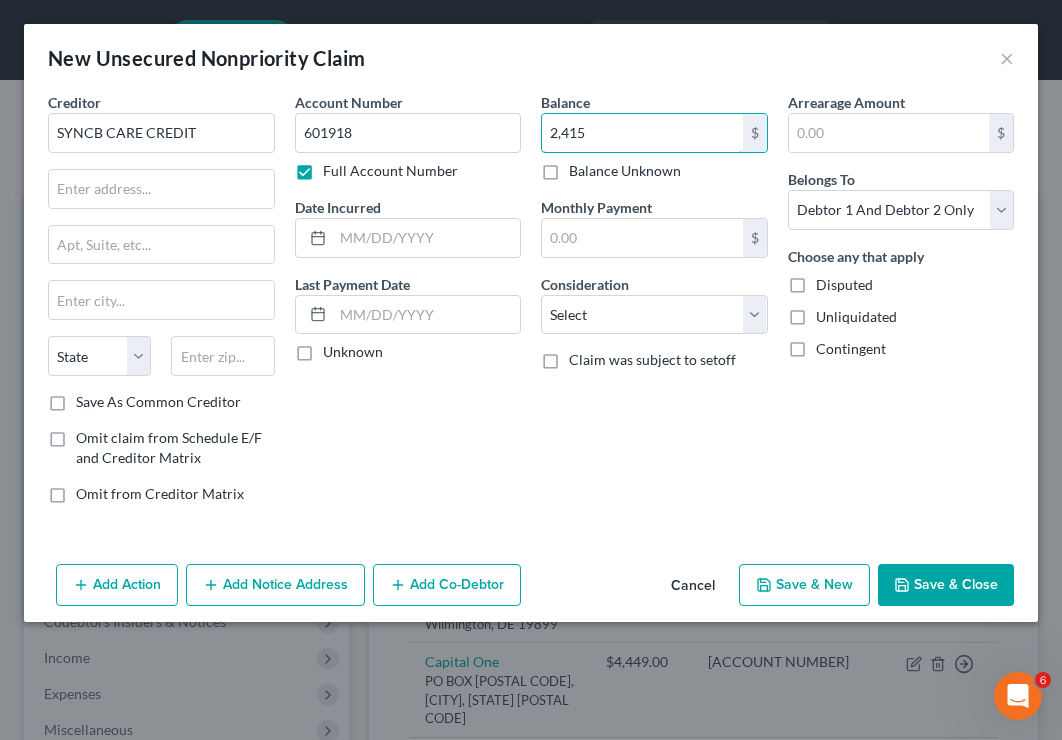 type on "2,415" 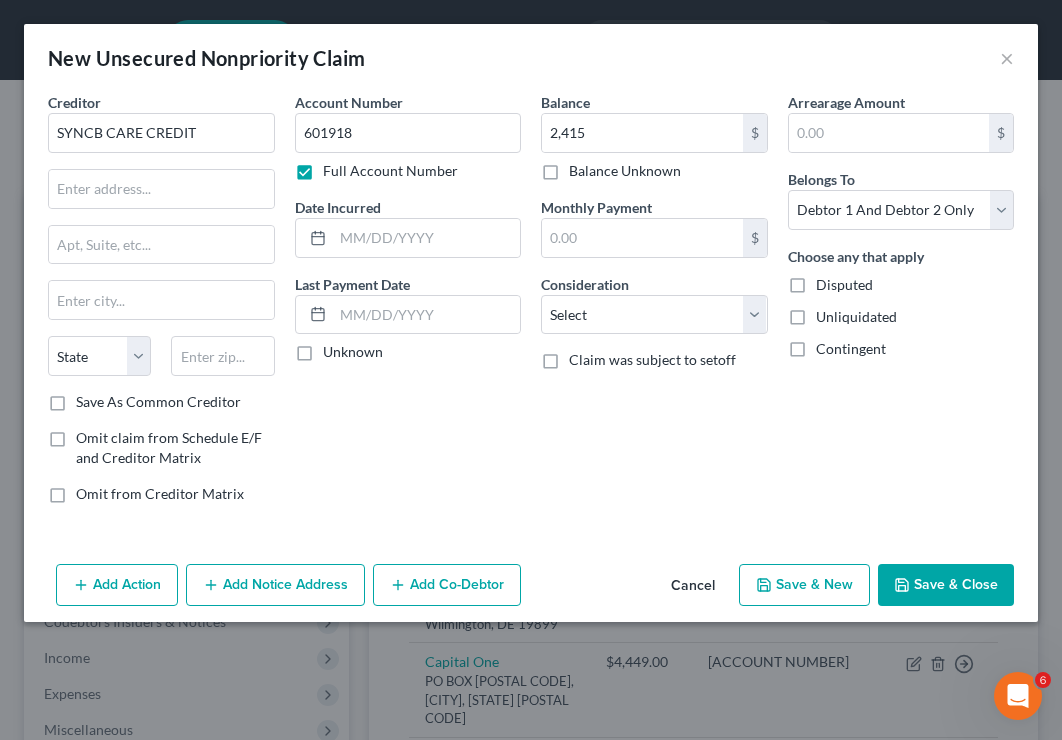 click on "[BRAND_NAME] [BRAND_NAME] [BRAND_NAME] [STATE_LIST]" at bounding box center (161, 242) 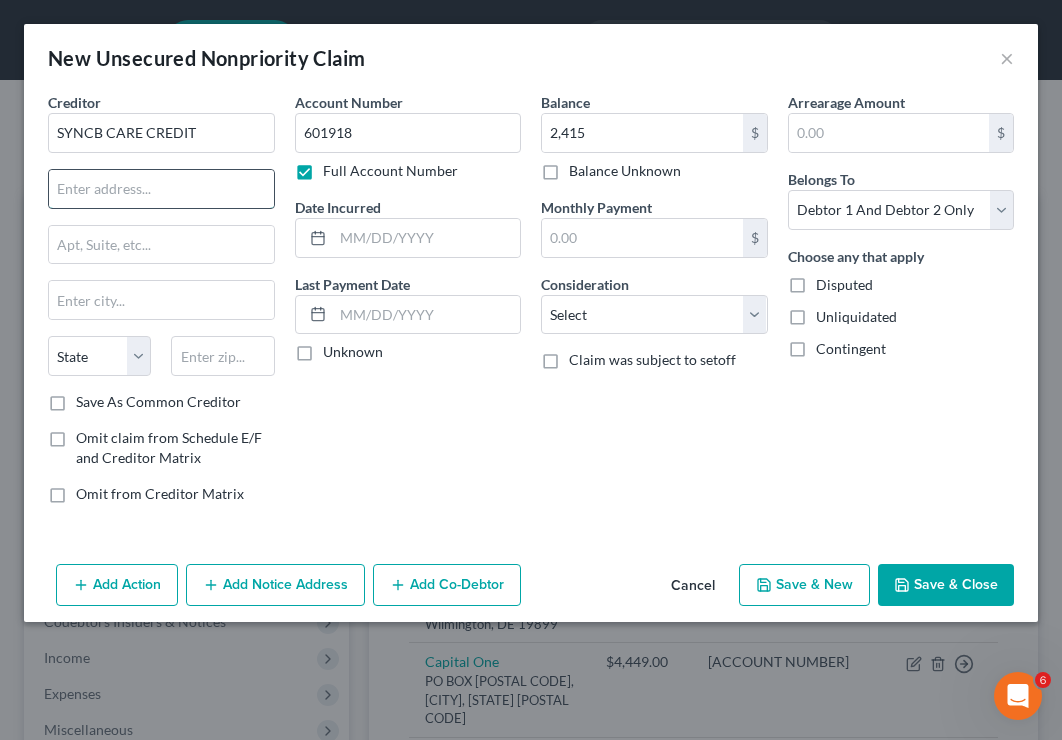 click at bounding box center [161, 189] 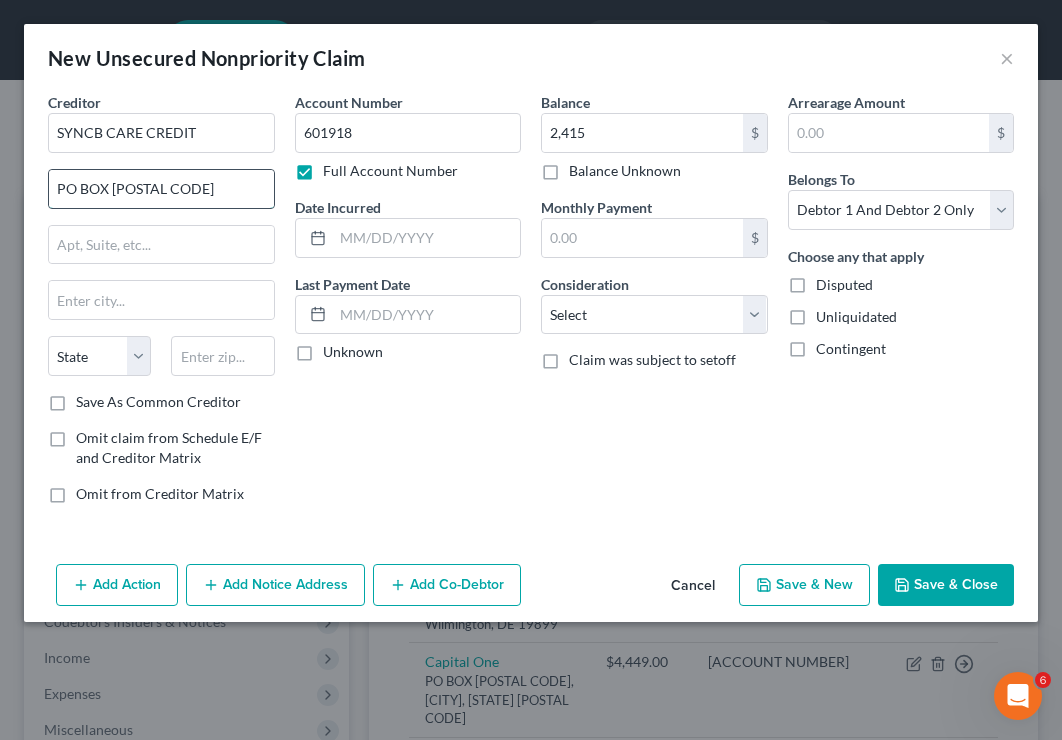 type on "PO BOX [POSTAL CODE]" 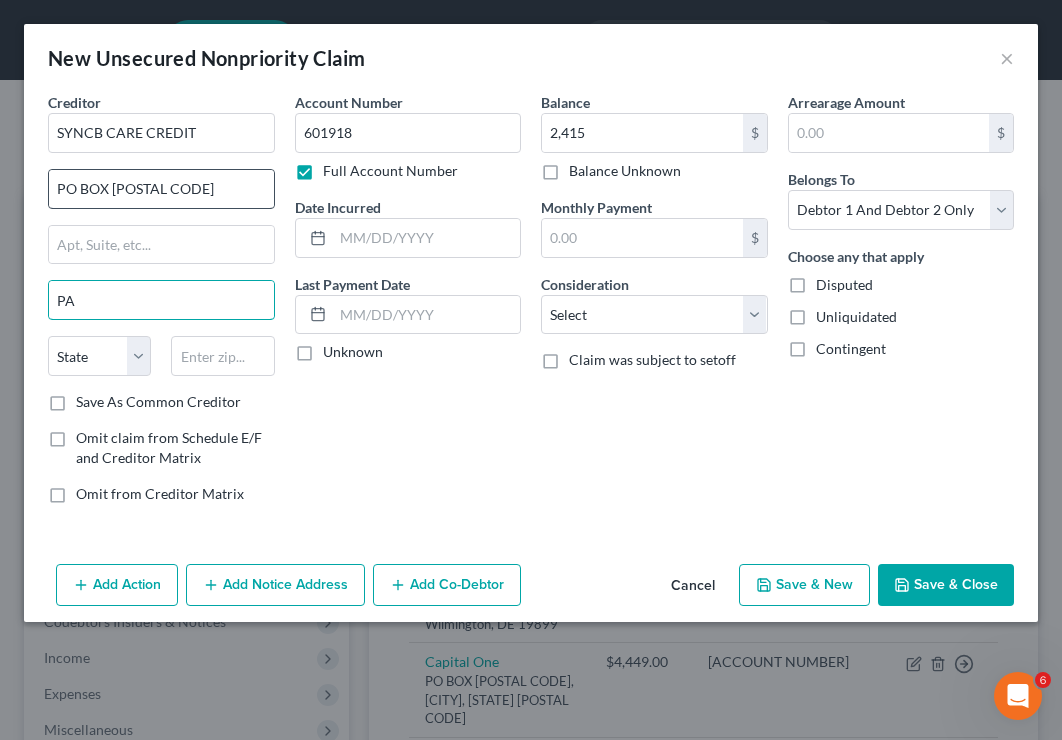 type on "P" 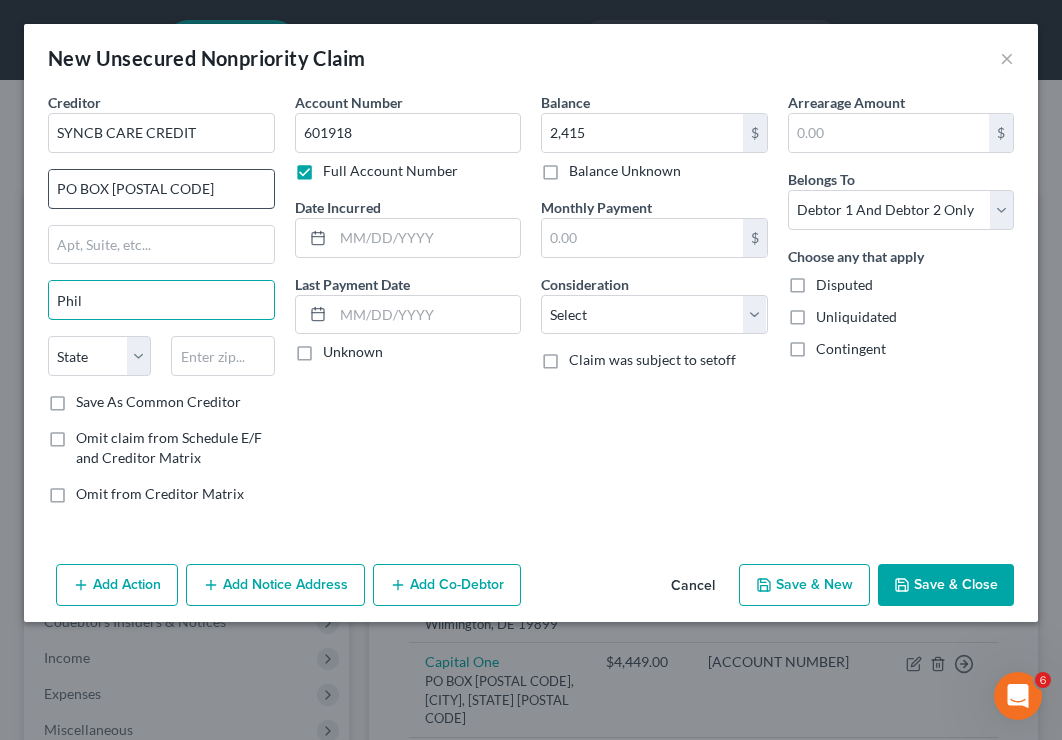 type on "Philadelphia" 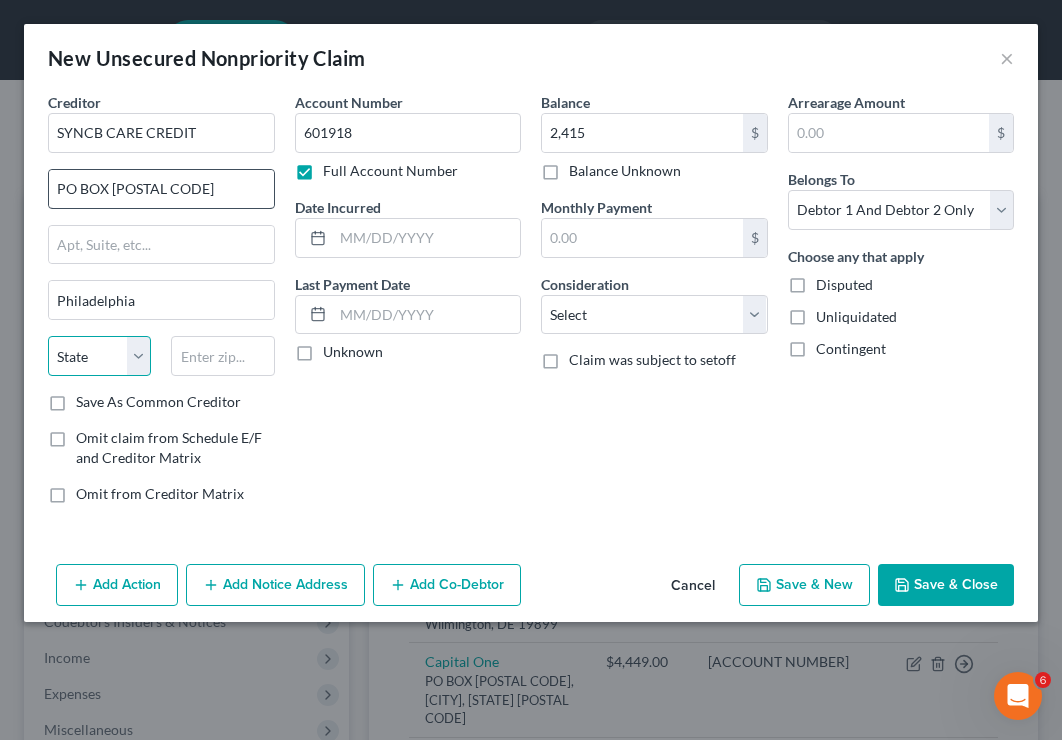 select on "39" 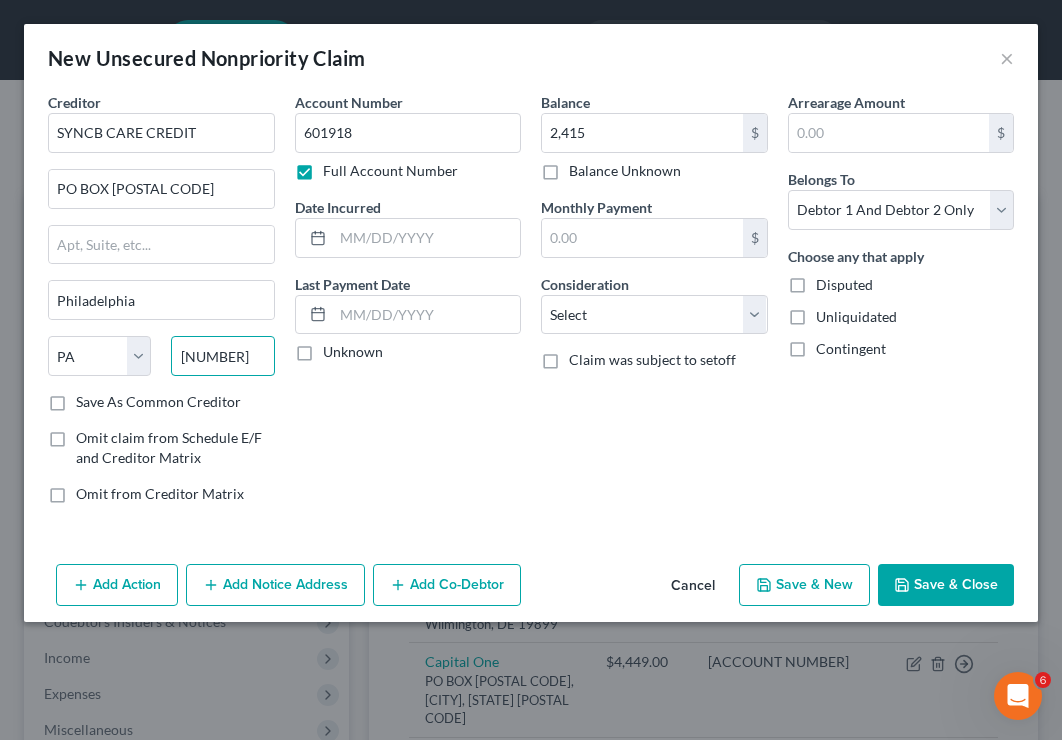 type on "[NUMBER]" 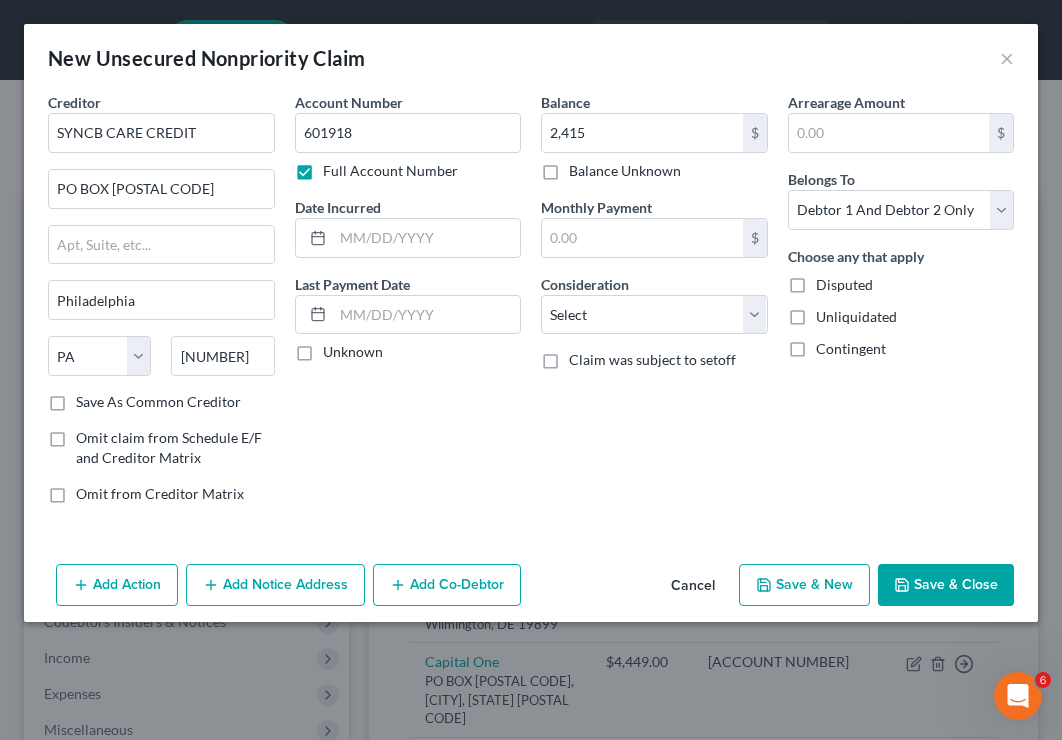 click on "Save & New" at bounding box center [804, 585] 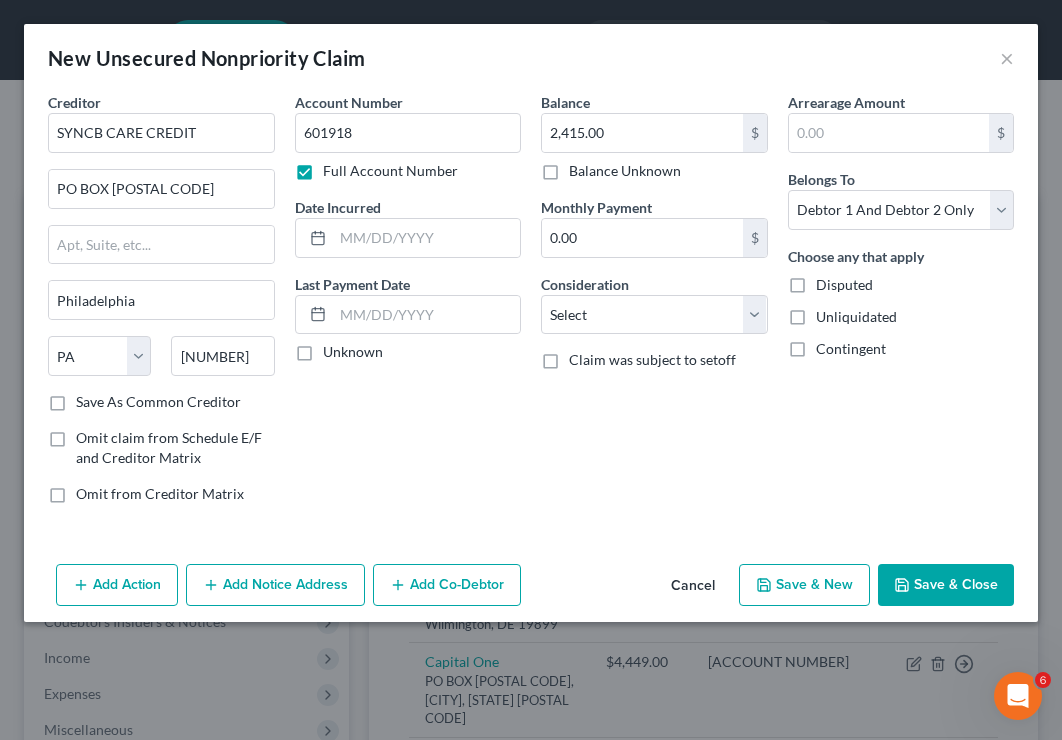 select on "2" 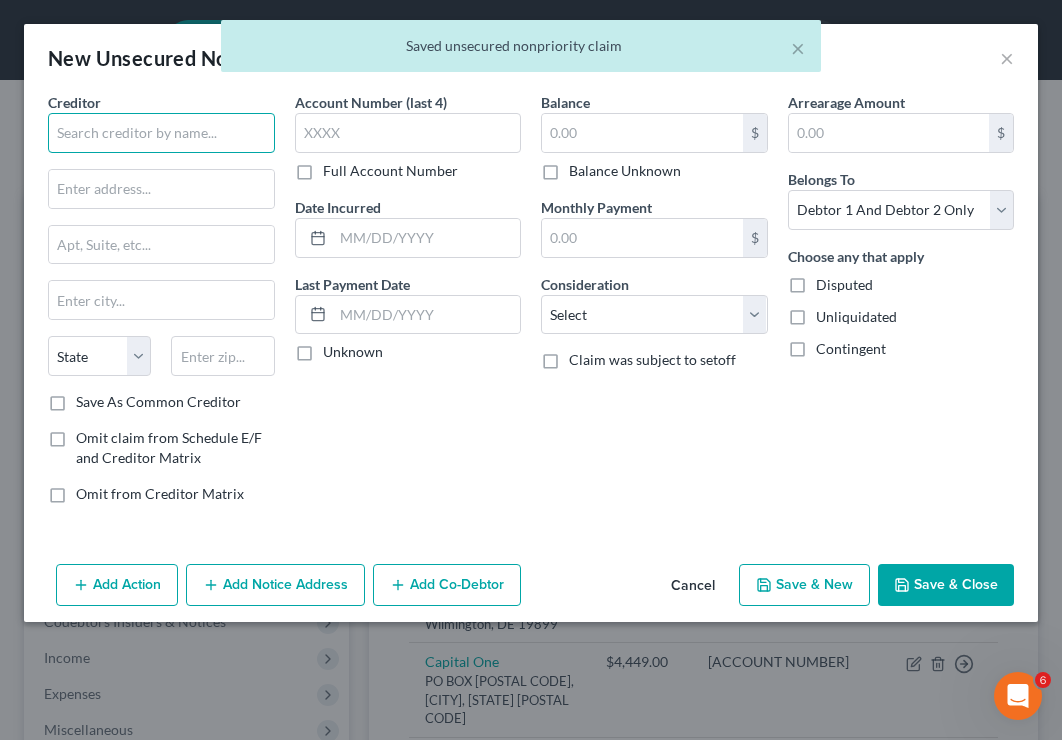 click at bounding box center [161, 133] 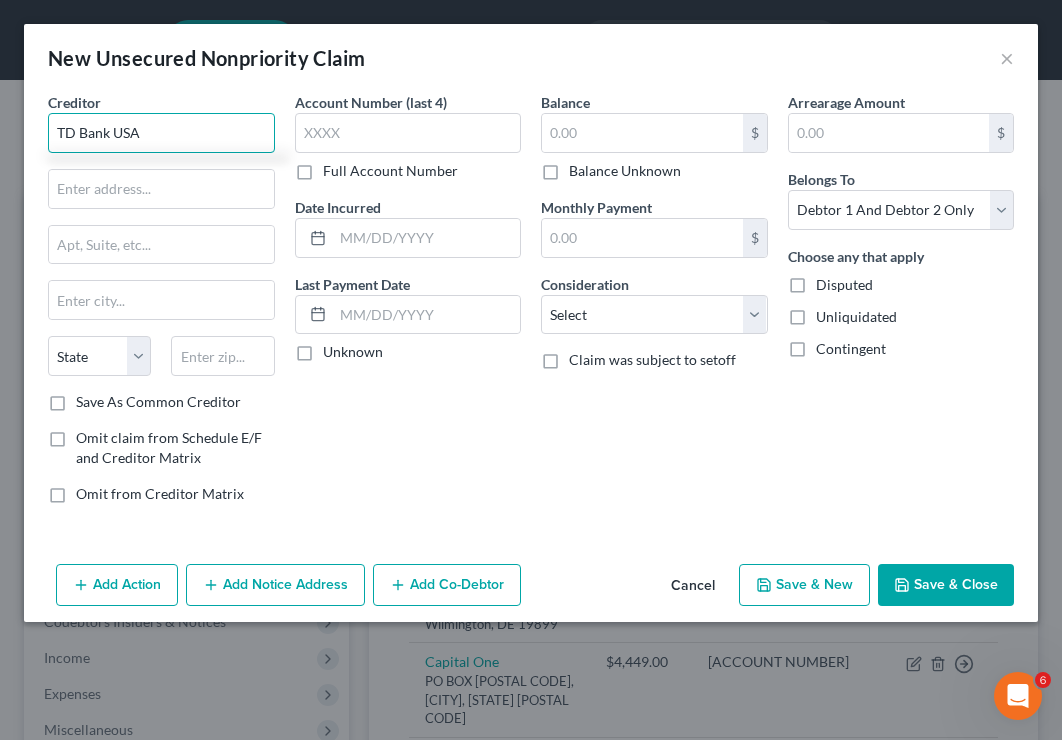type on "TD Bank USA" 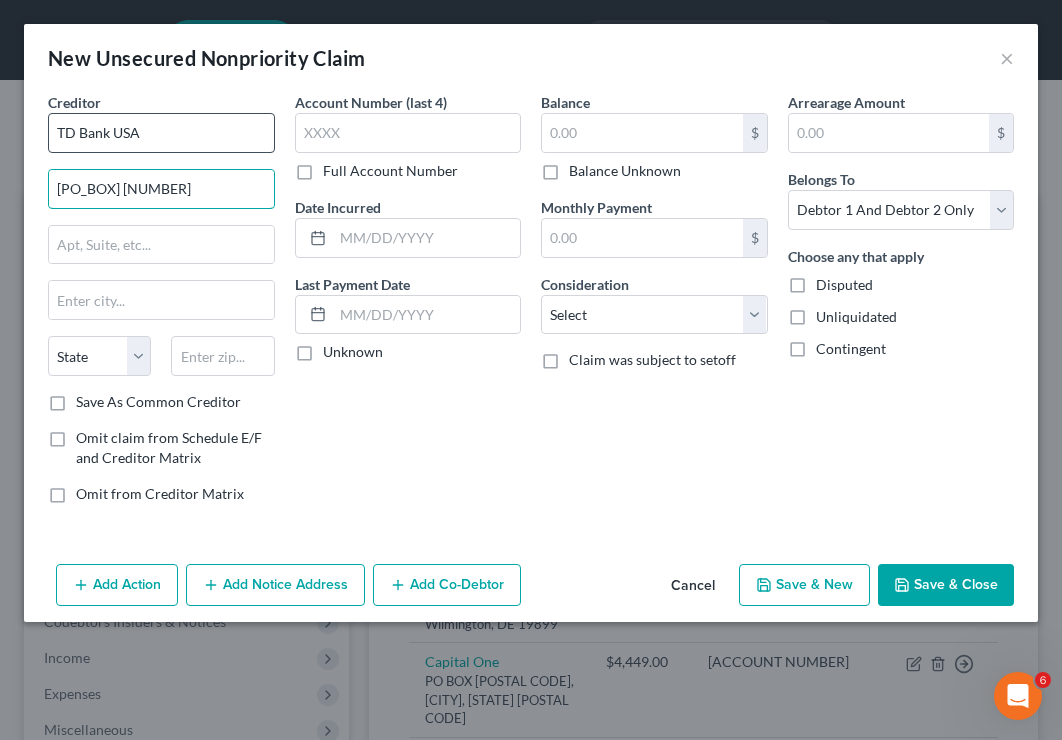type on "[PO_BOX] [NUMBER]" 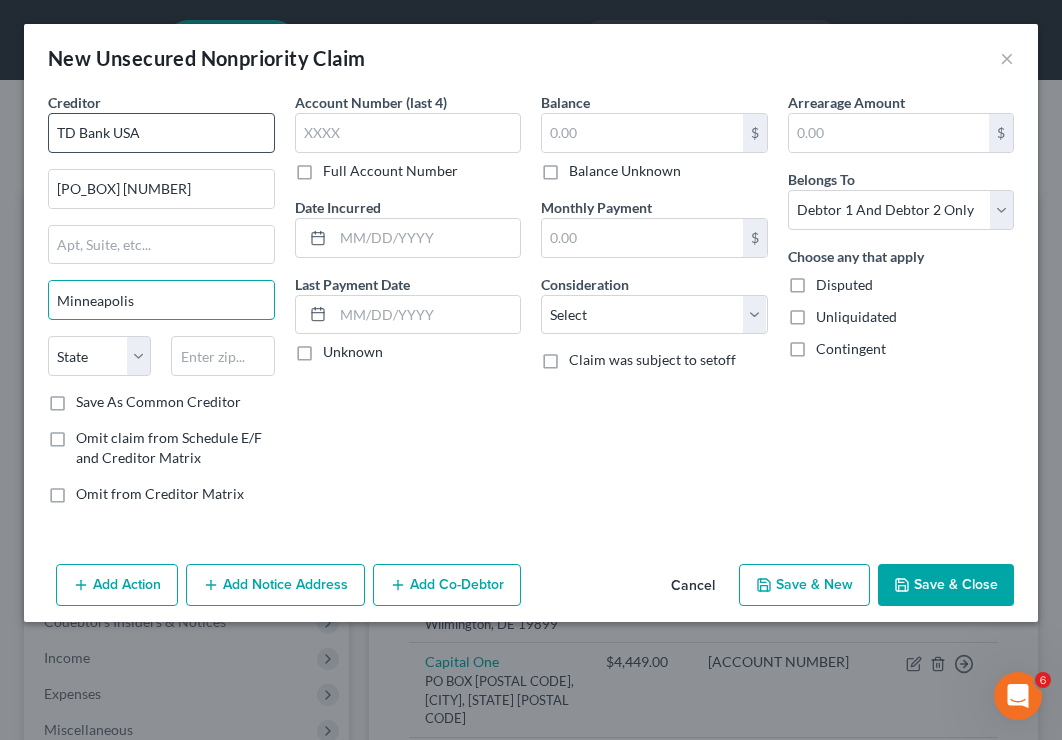 type on "Minneapolis" 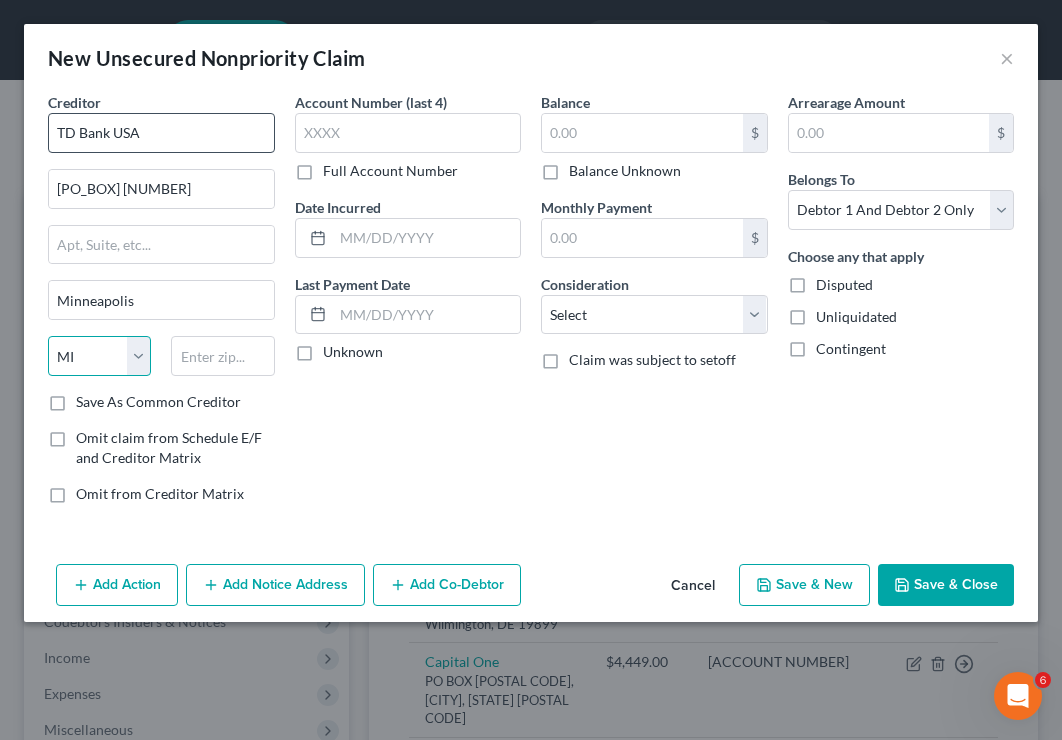 select on "24" 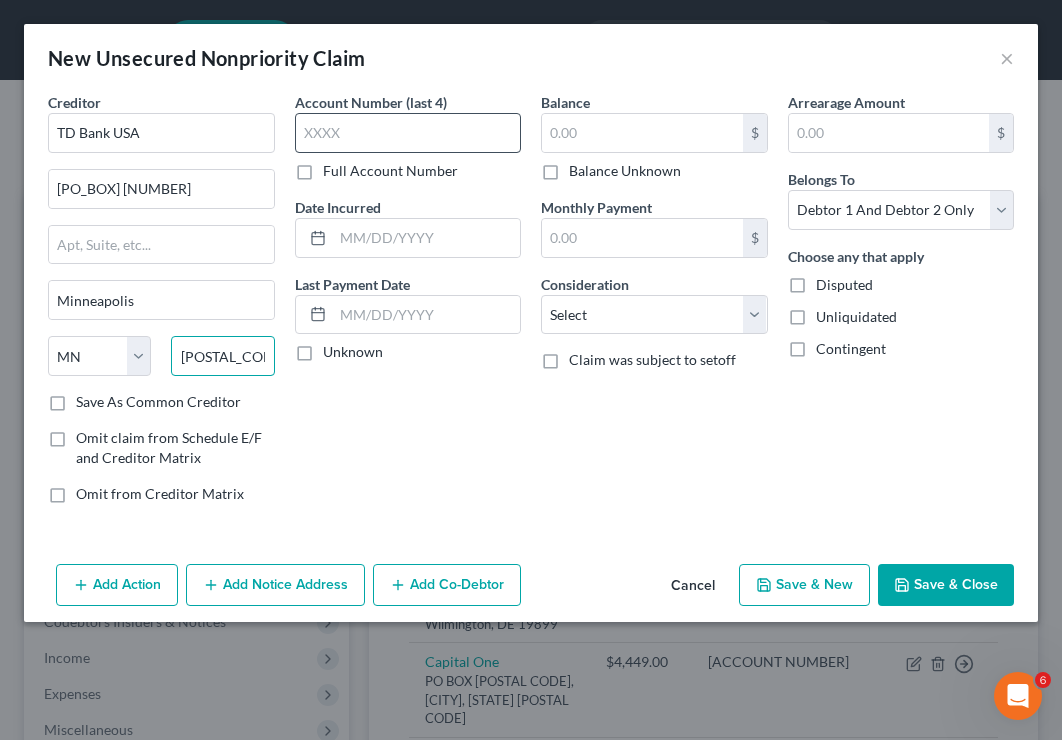 type on "[POSTAL_CODE]" 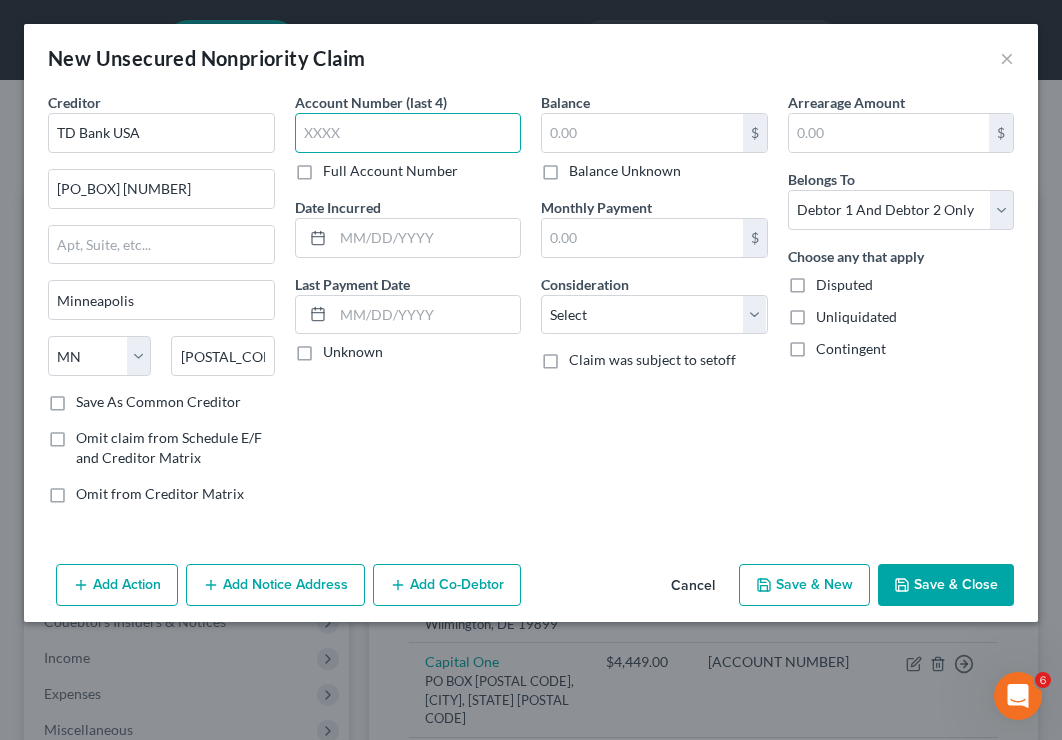 click at bounding box center (408, 133) 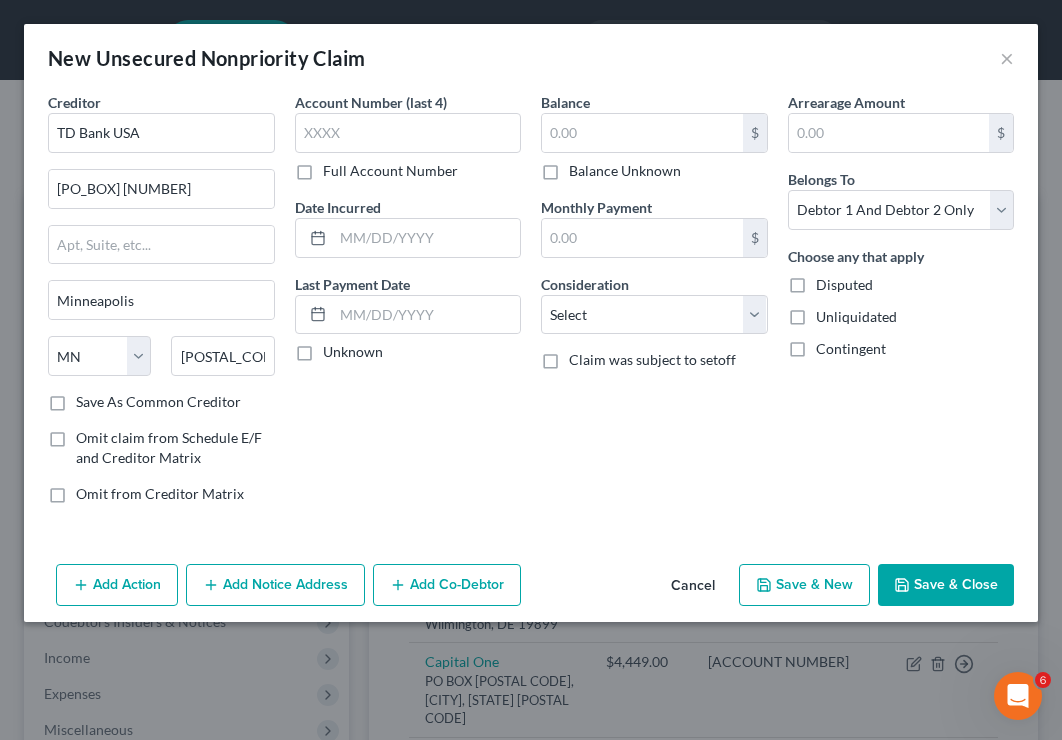 click on "Full Account Number" at bounding box center [390, 171] 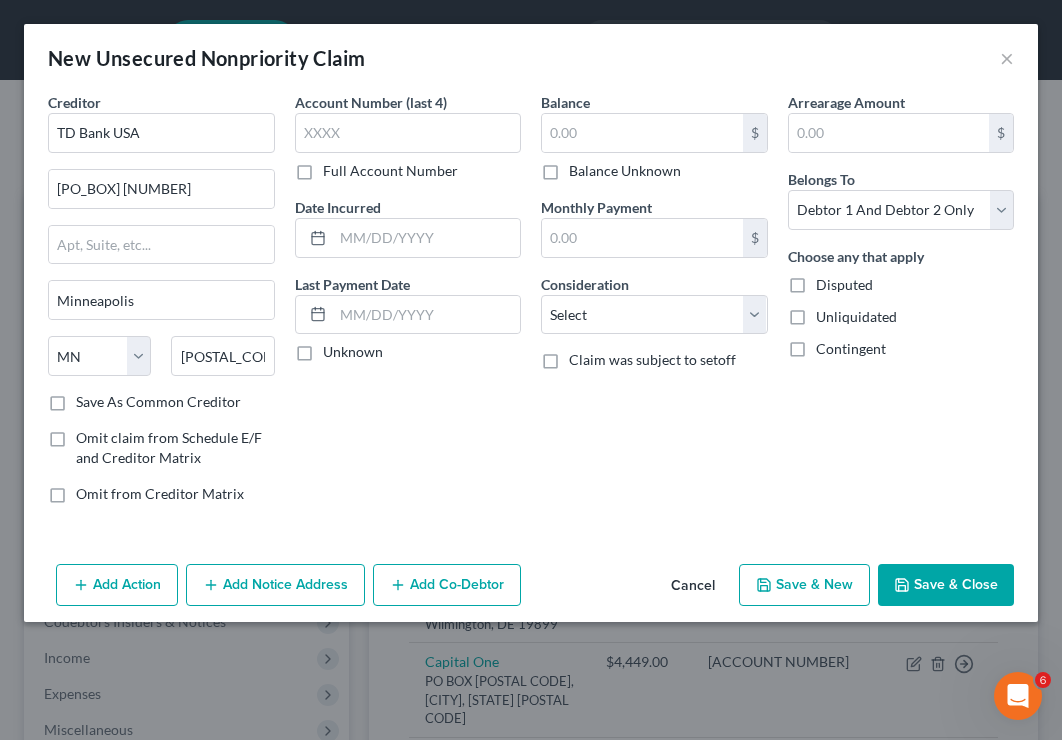 click on "Full Account Number" at bounding box center (337, 167) 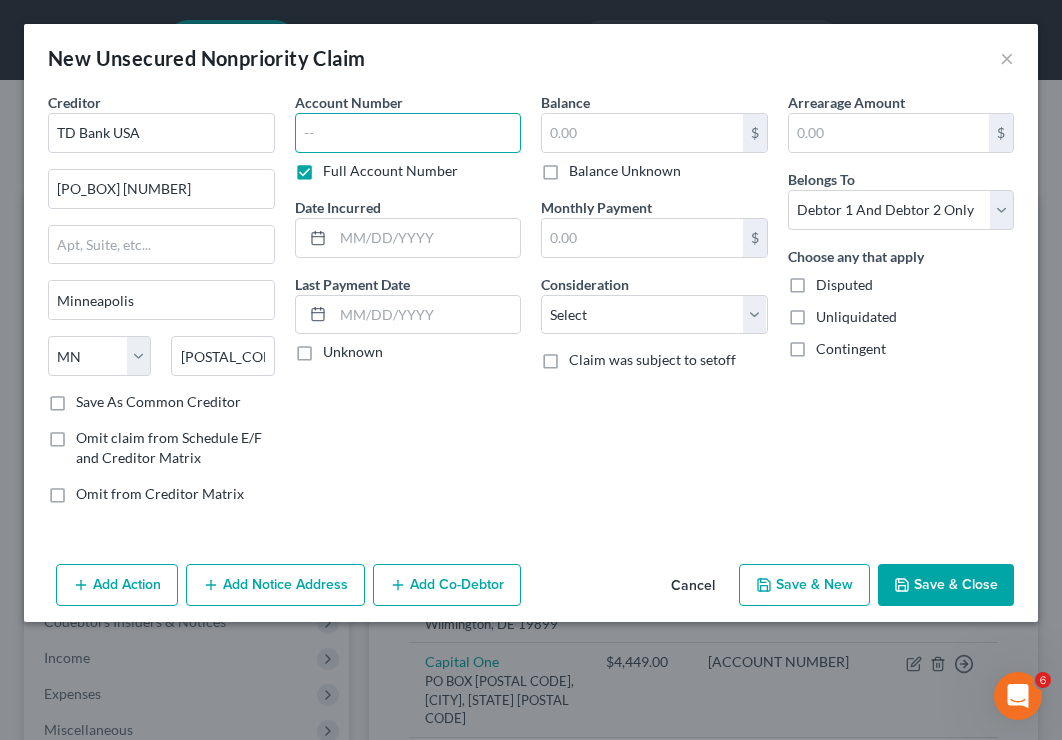 click at bounding box center [408, 133] 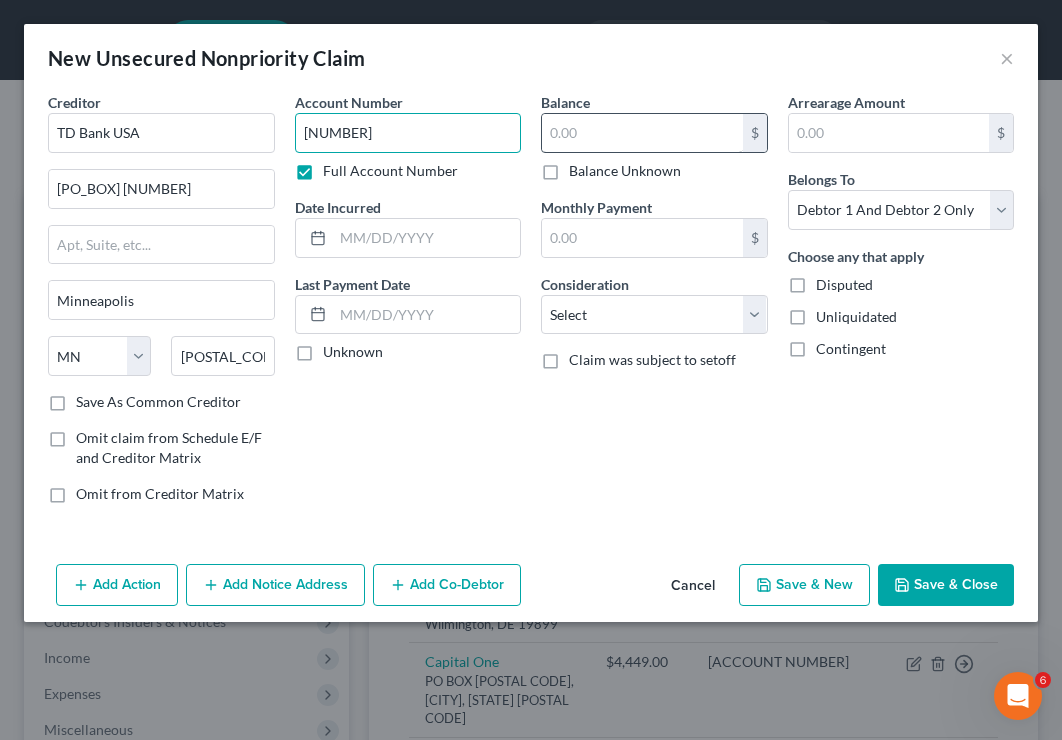 type on "[NUMBER]" 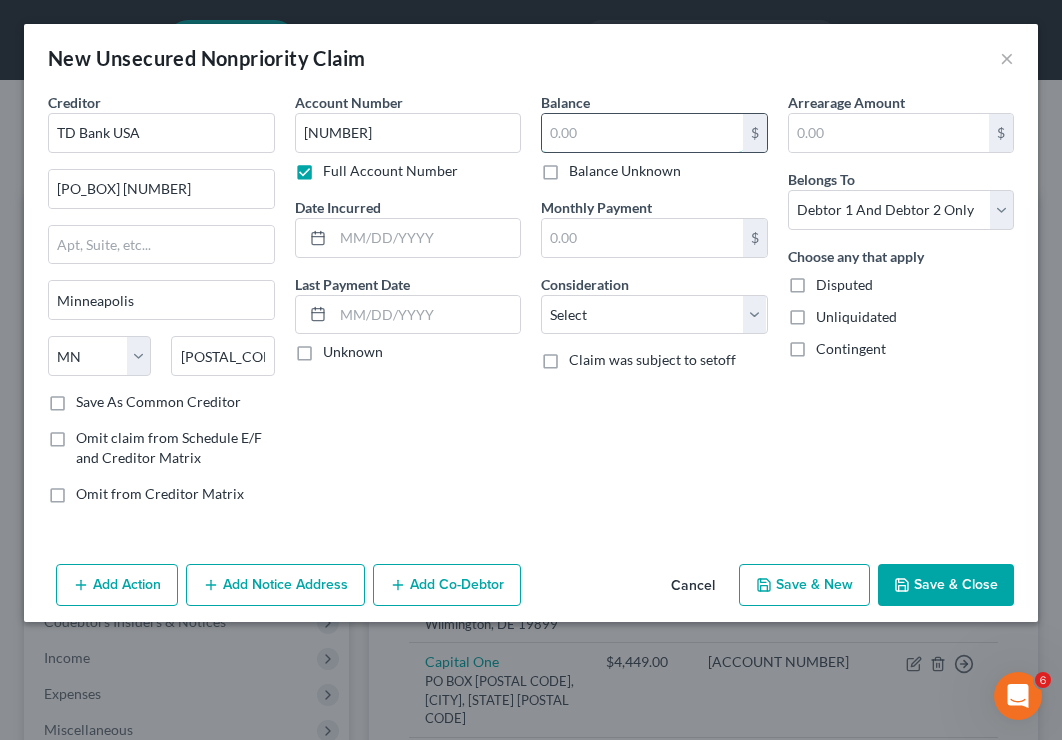 click at bounding box center [642, 133] 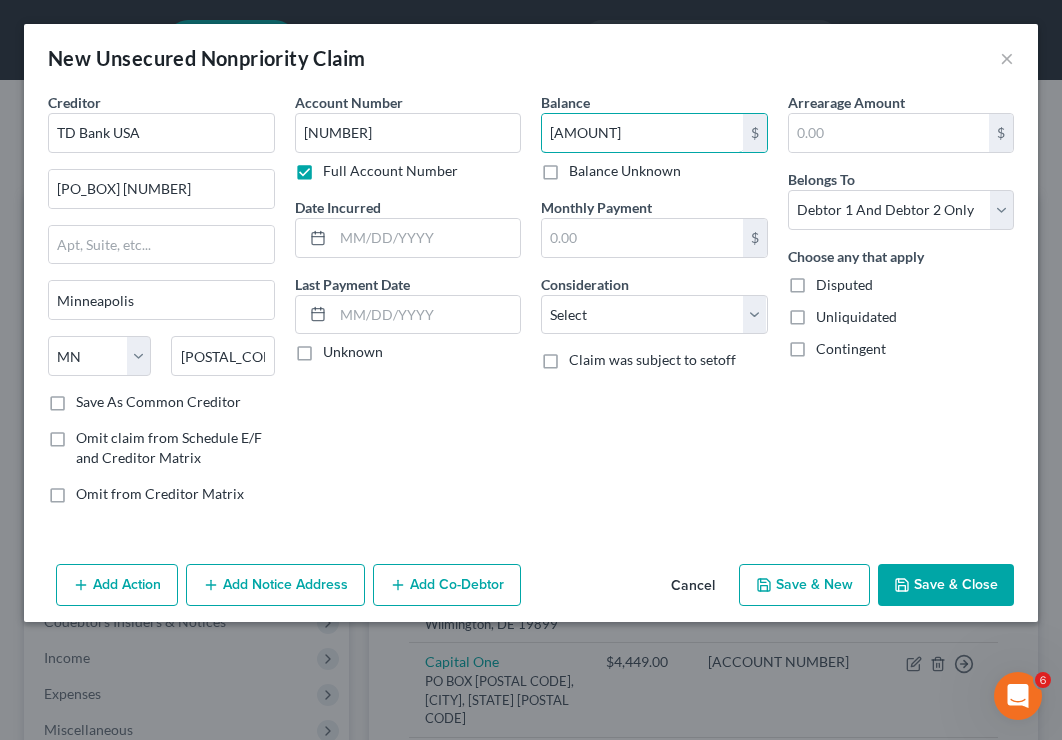 type on "[AMOUNT]" 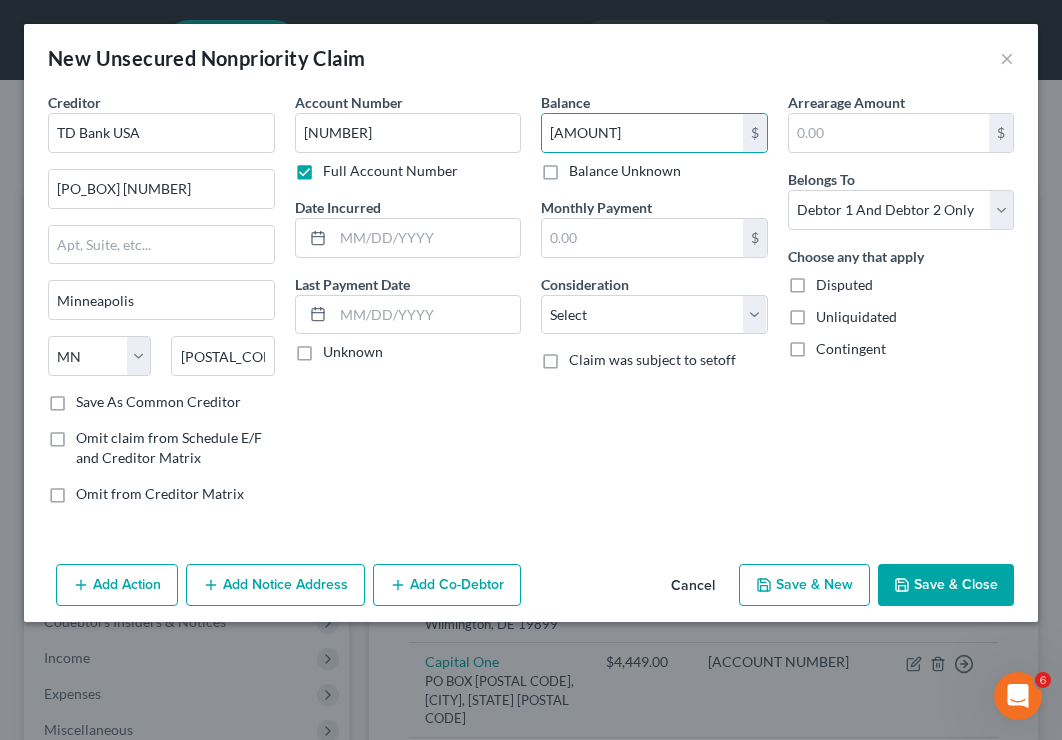 click on "Save & New" at bounding box center [804, 585] 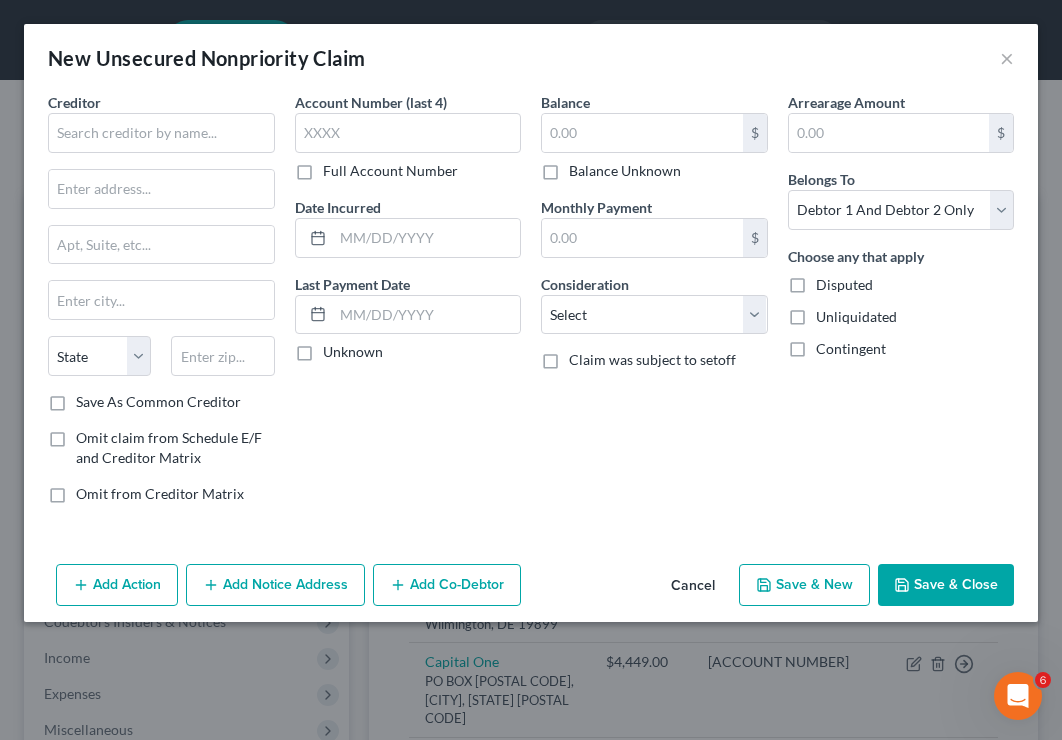 type on "[PRICE]" 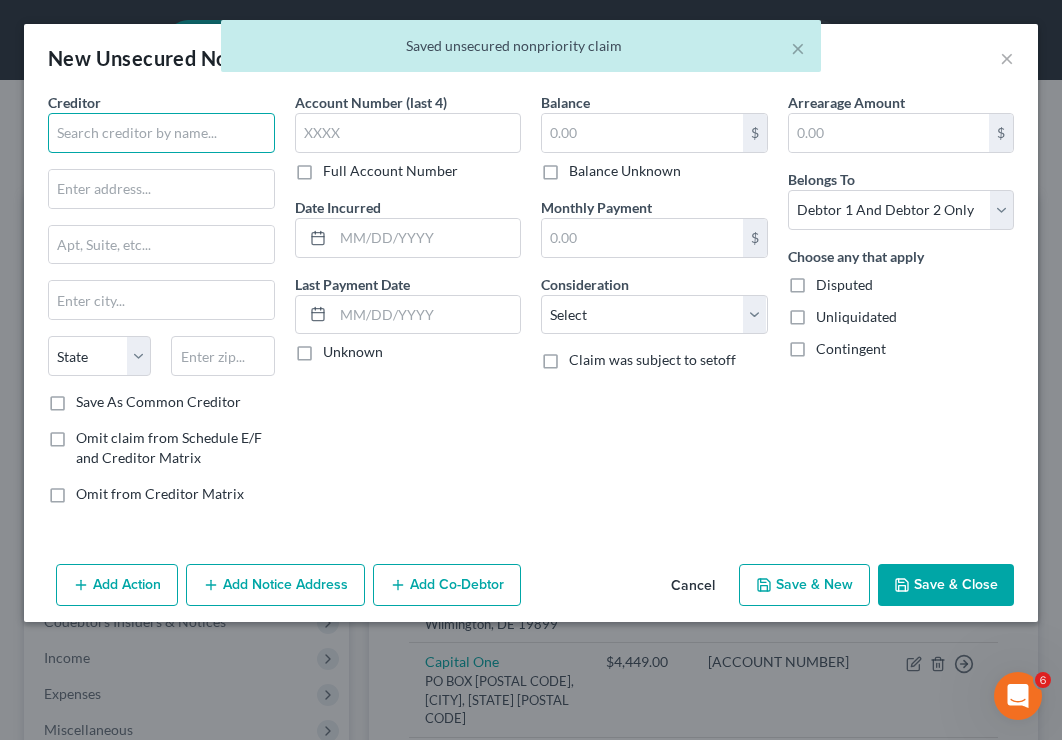 click at bounding box center (161, 133) 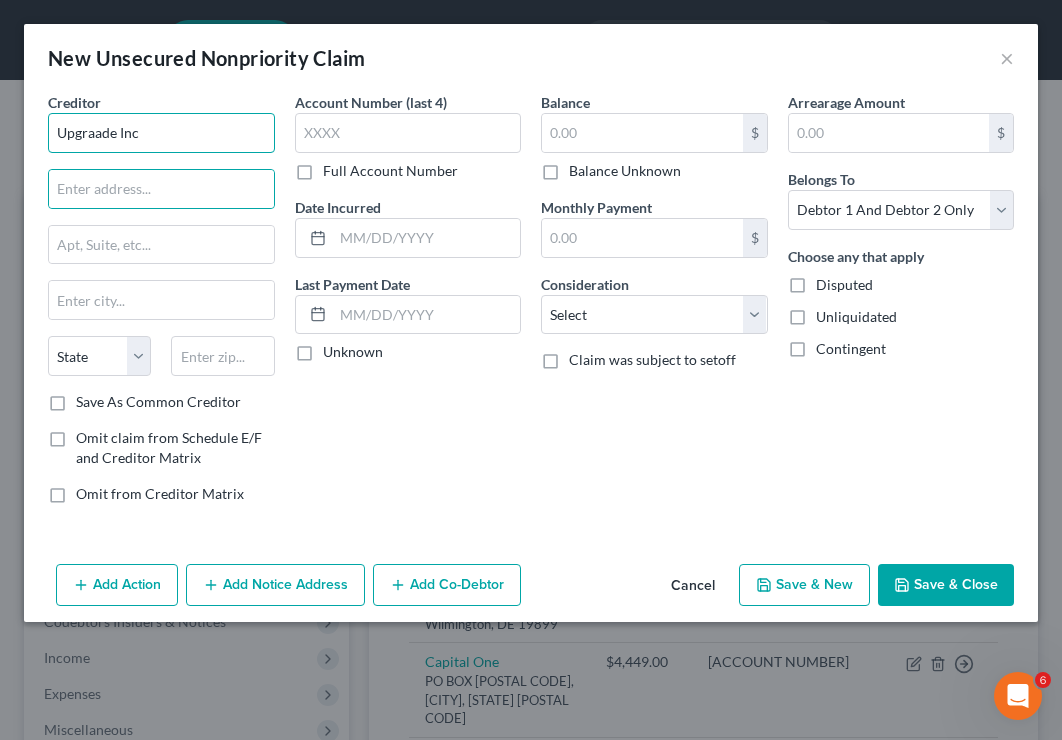 click on "Upgraade Inc" at bounding box center [161, 133] 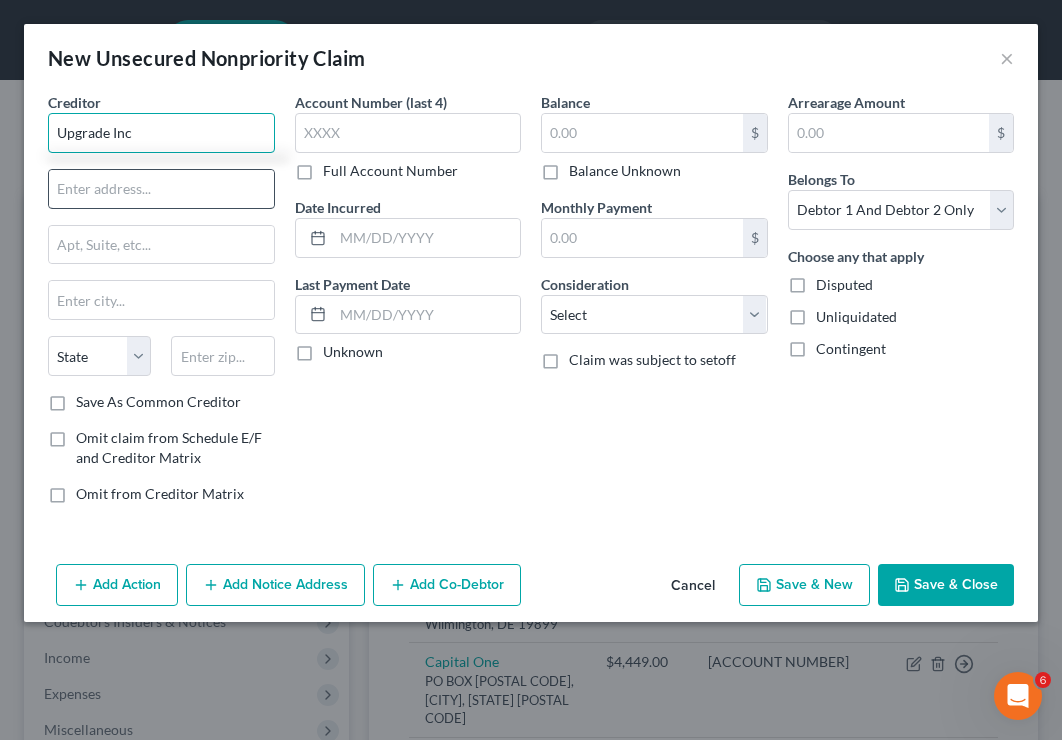 type on "Upgrade Inc" 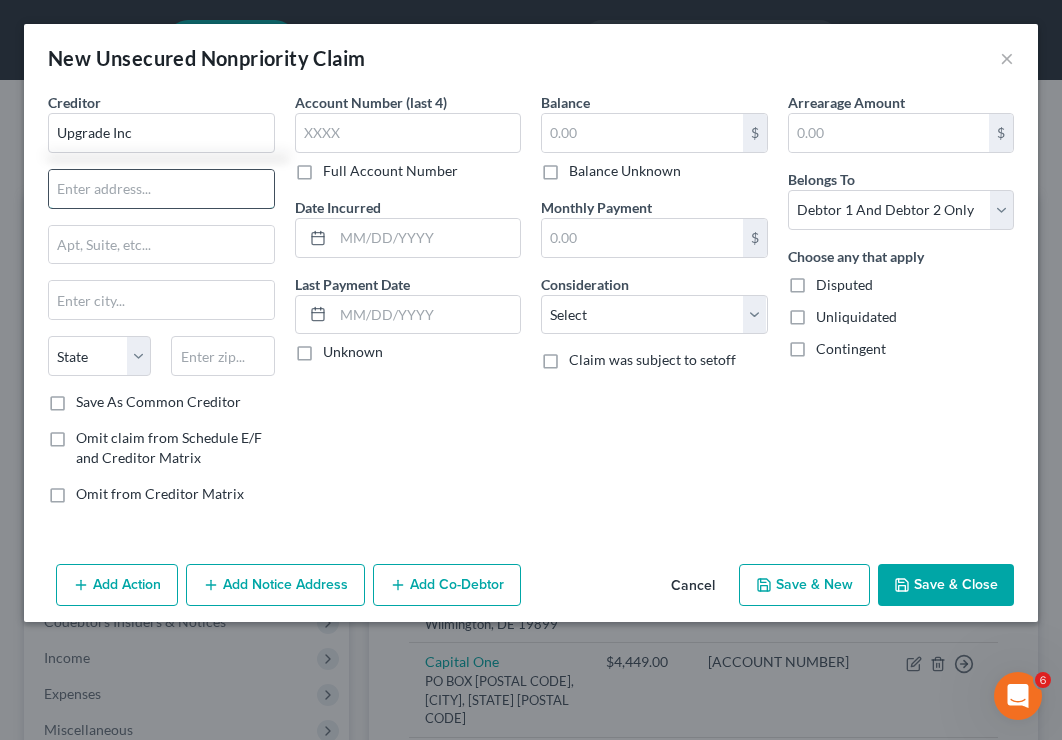 click at bounding box center (161, 189) 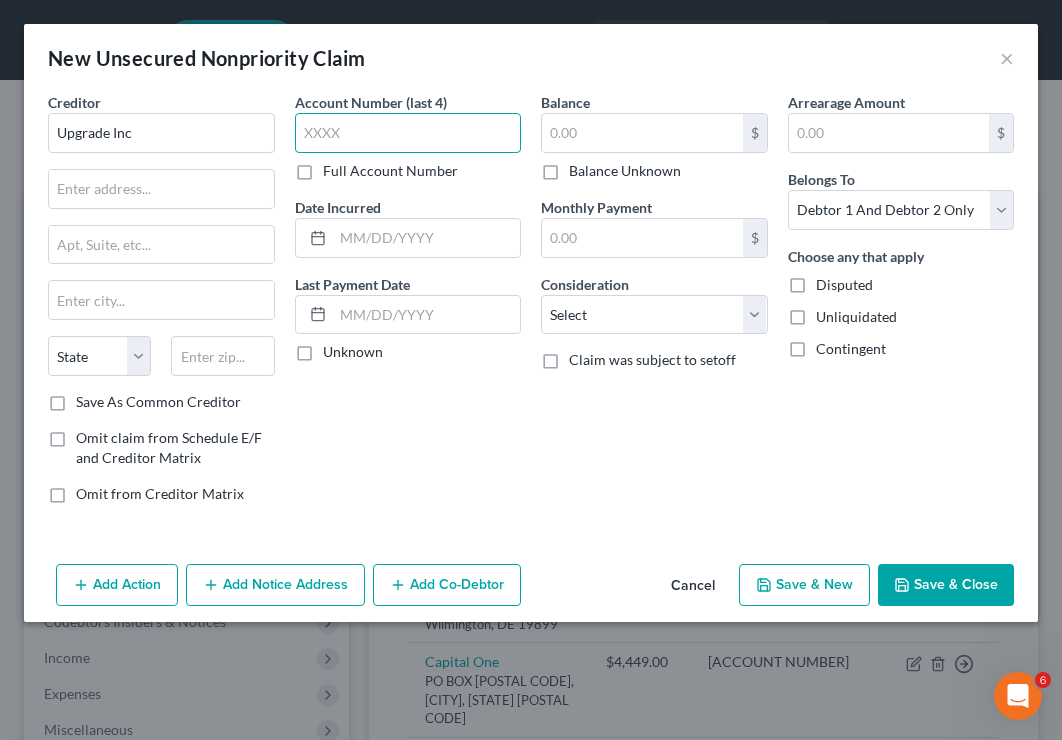 click at bounding box center (408, 133) 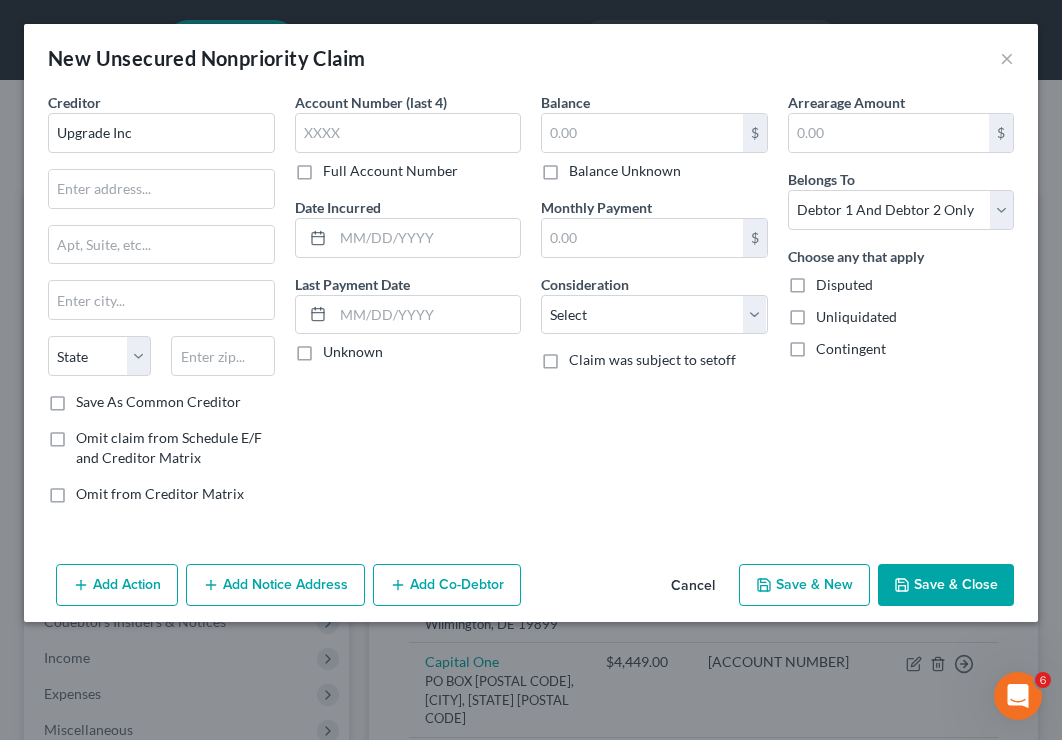 click on "Full Account Number" at bounding box center (390, 171) 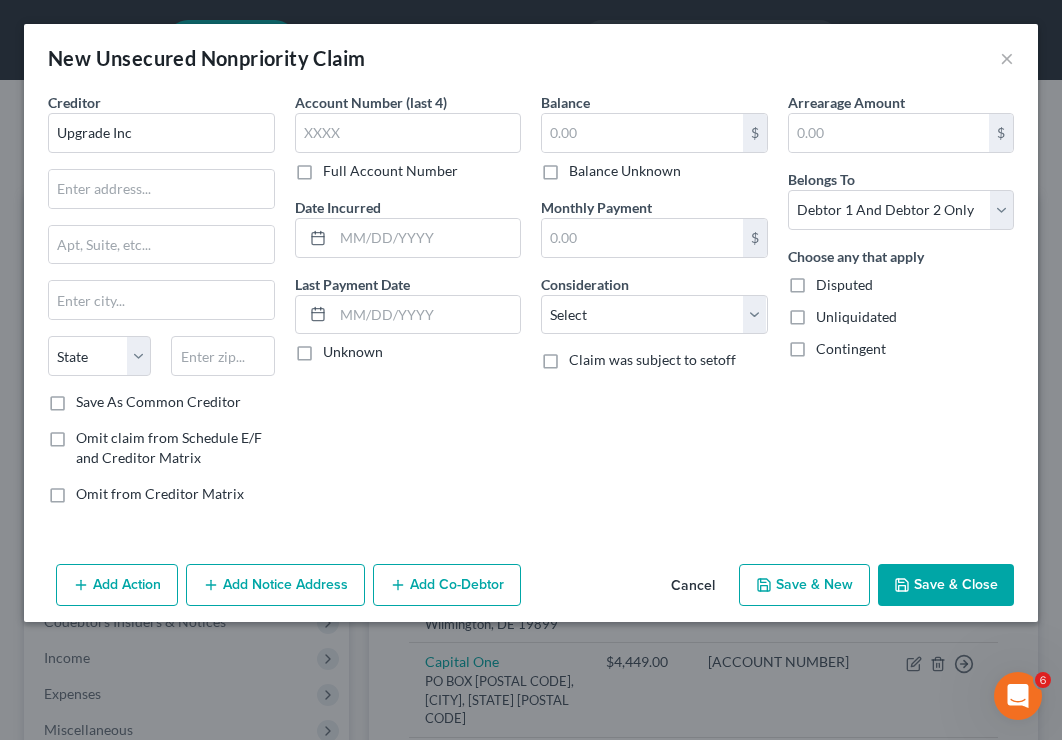 click on "Full Account Number" at bounding box center (337, 167) 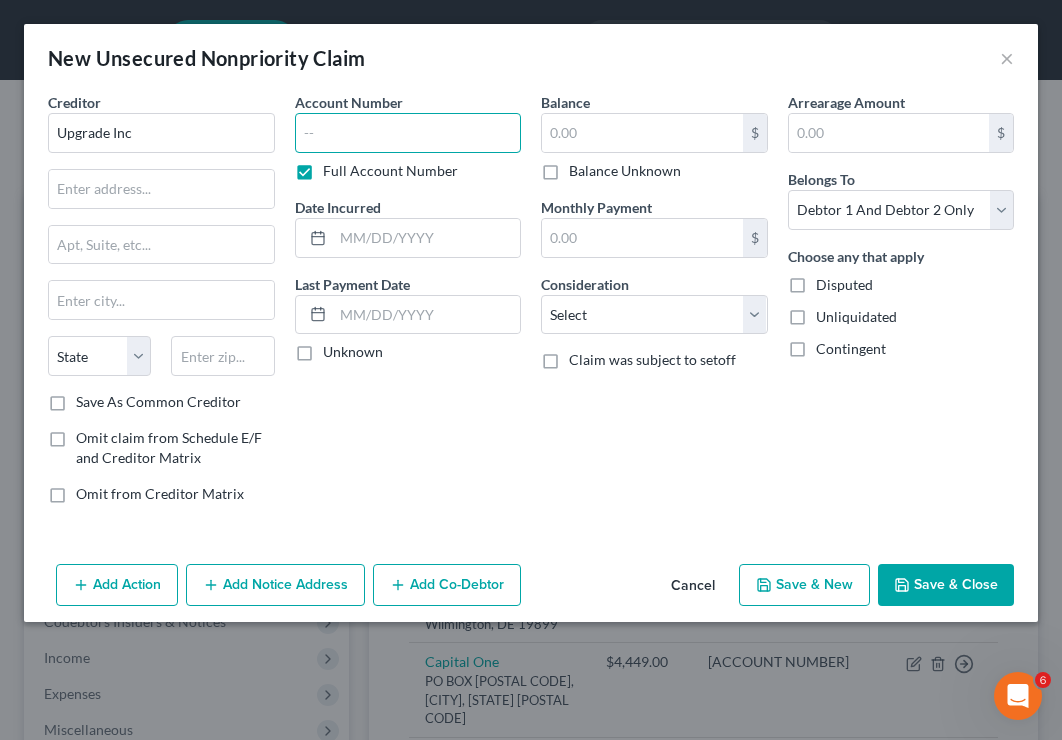 click at bounding box center (408, 133) 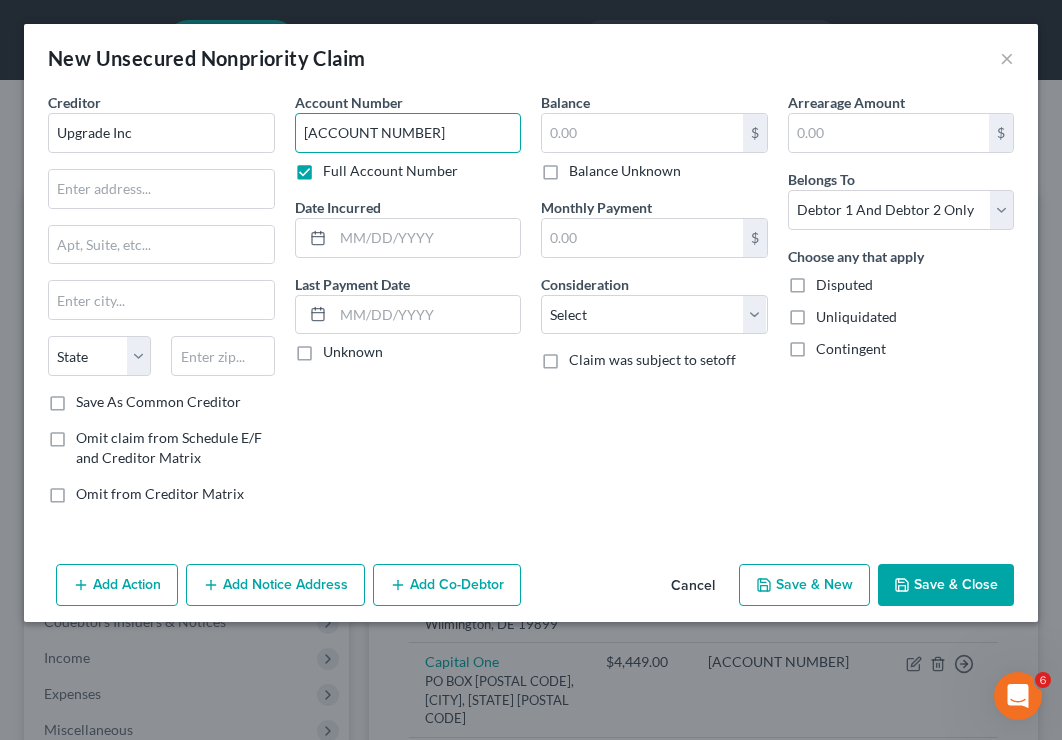 type on "[ACCOUNT NUMBER]" 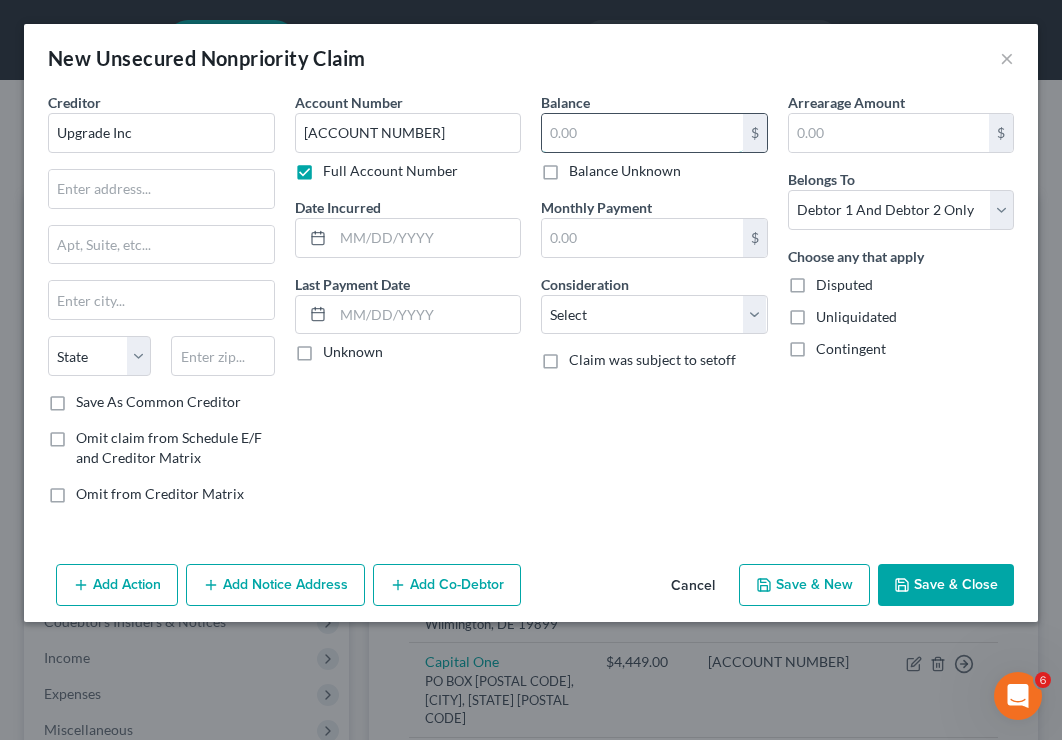 click at bounding box center (642, 133) 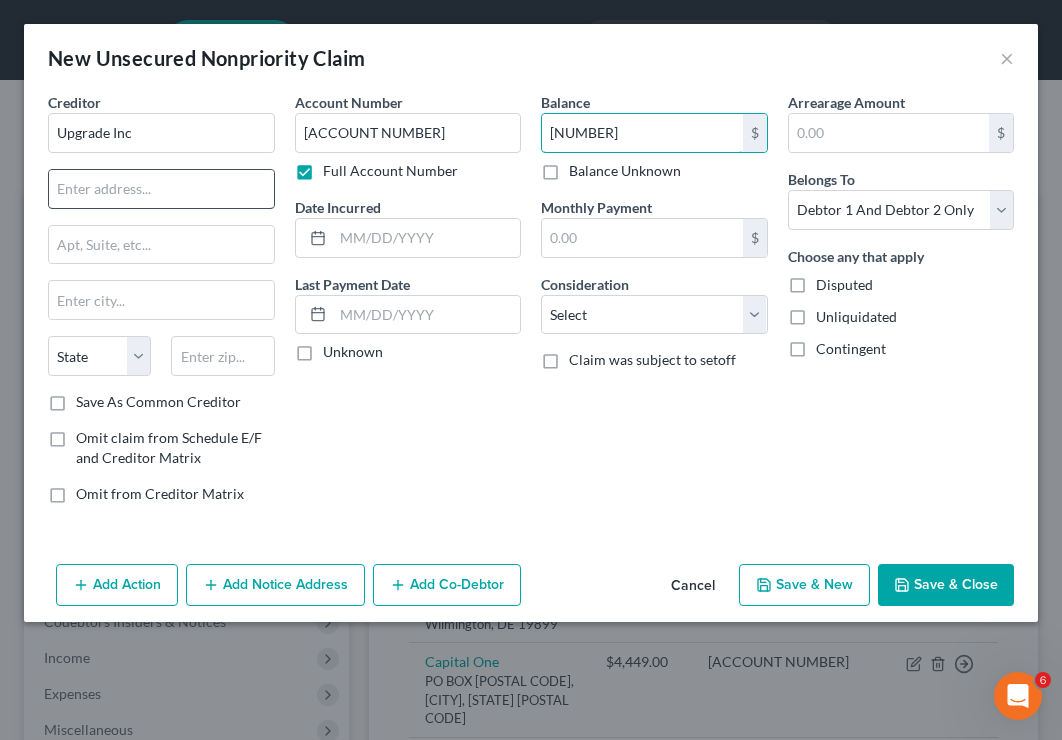 type on "[NUMBER]" 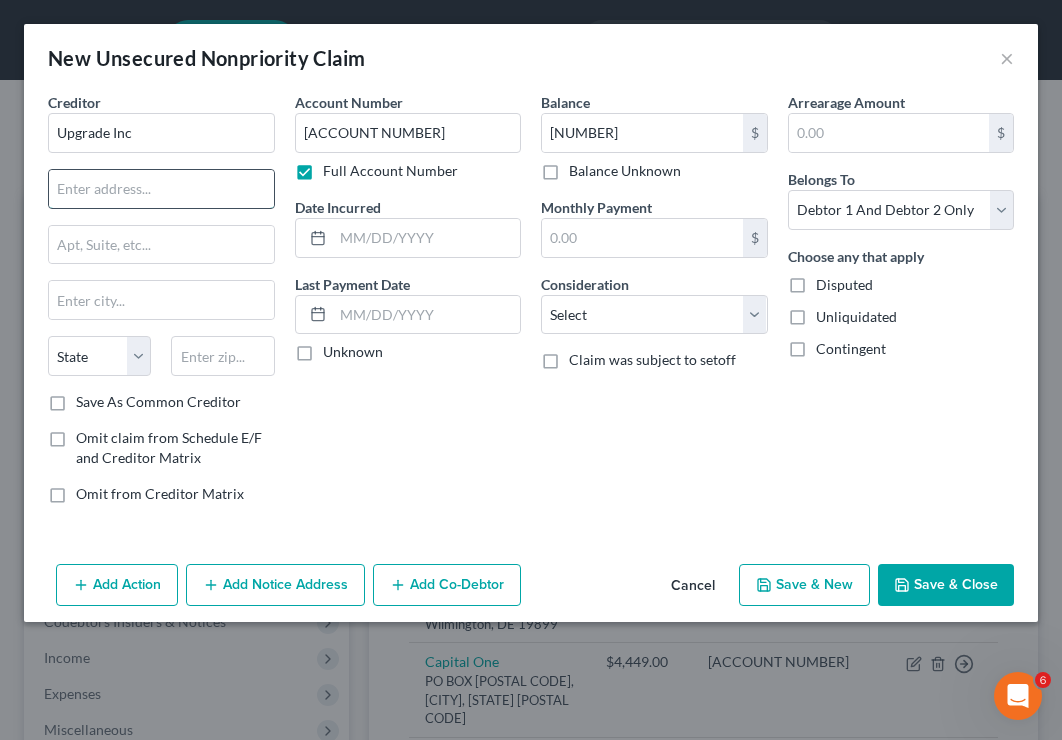click at bounding box center (161, 189) 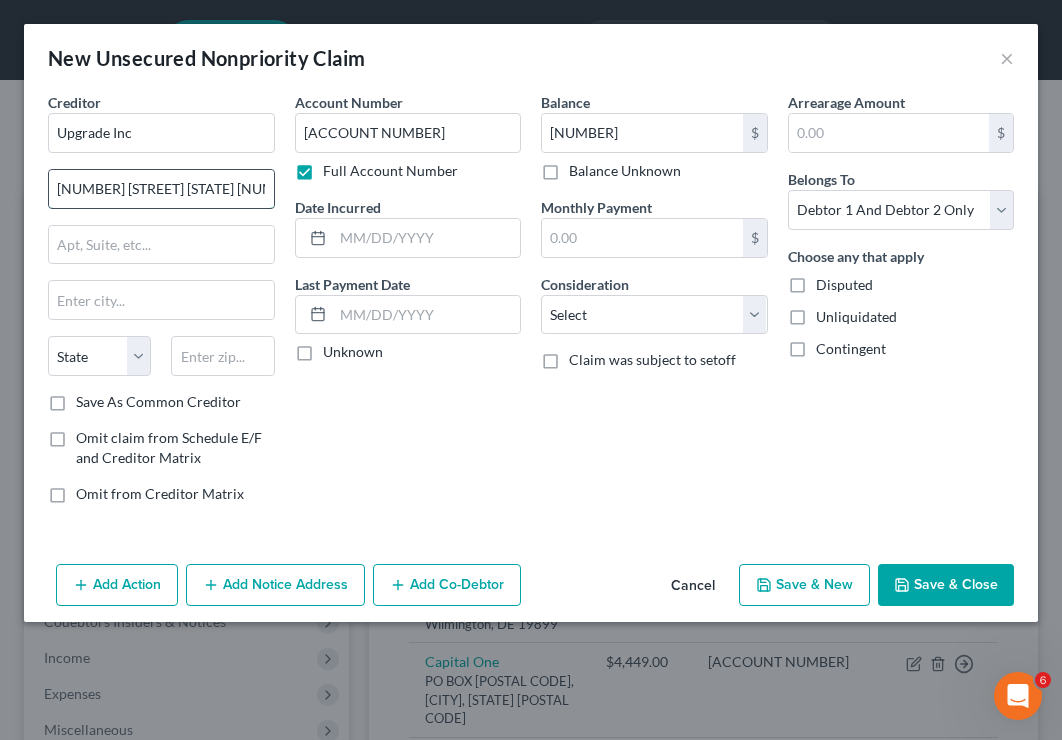 type on "[NUMBER] [STREET] [STATE] [NUMBER]" 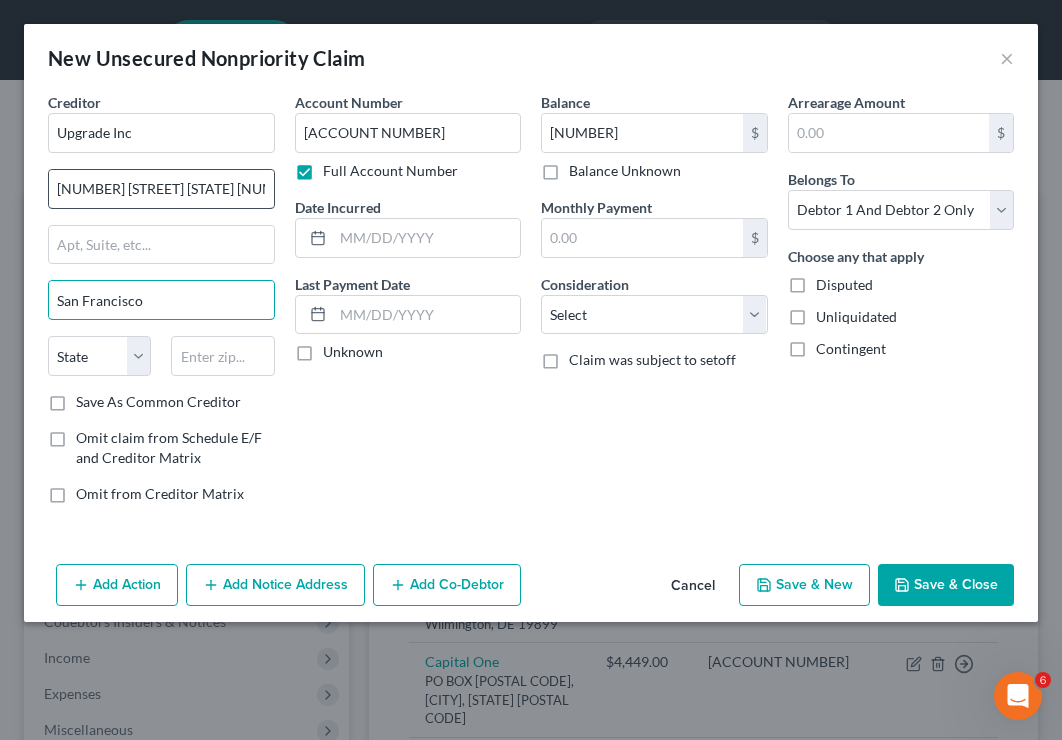 type on "San Francisco" 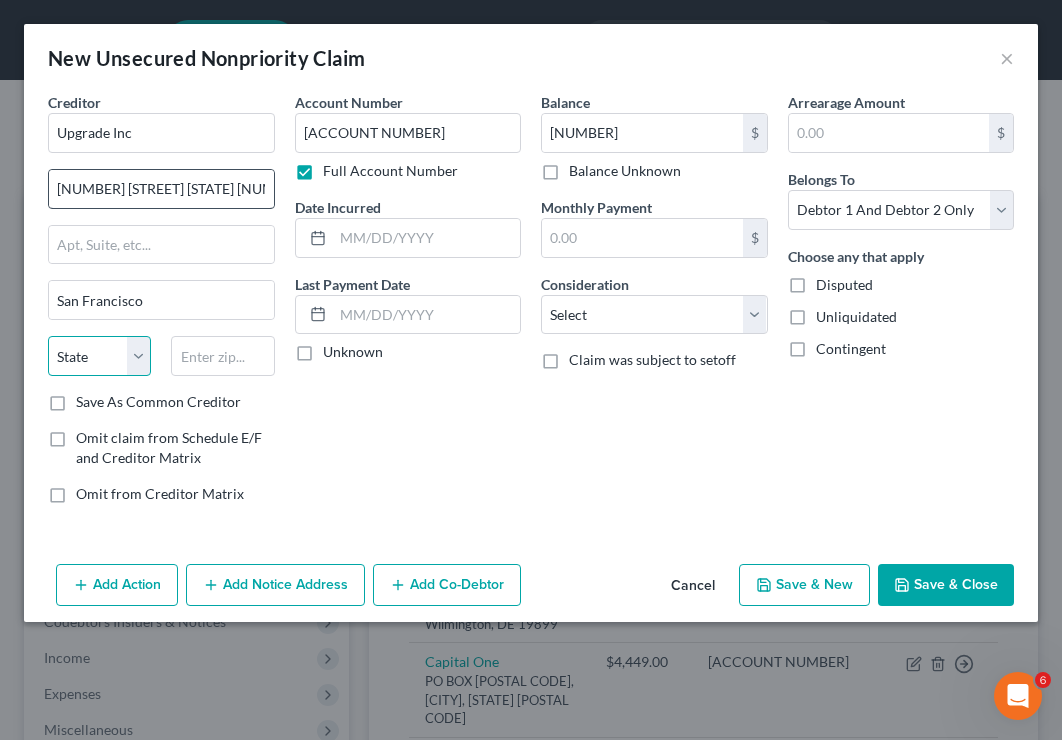 select on "4" 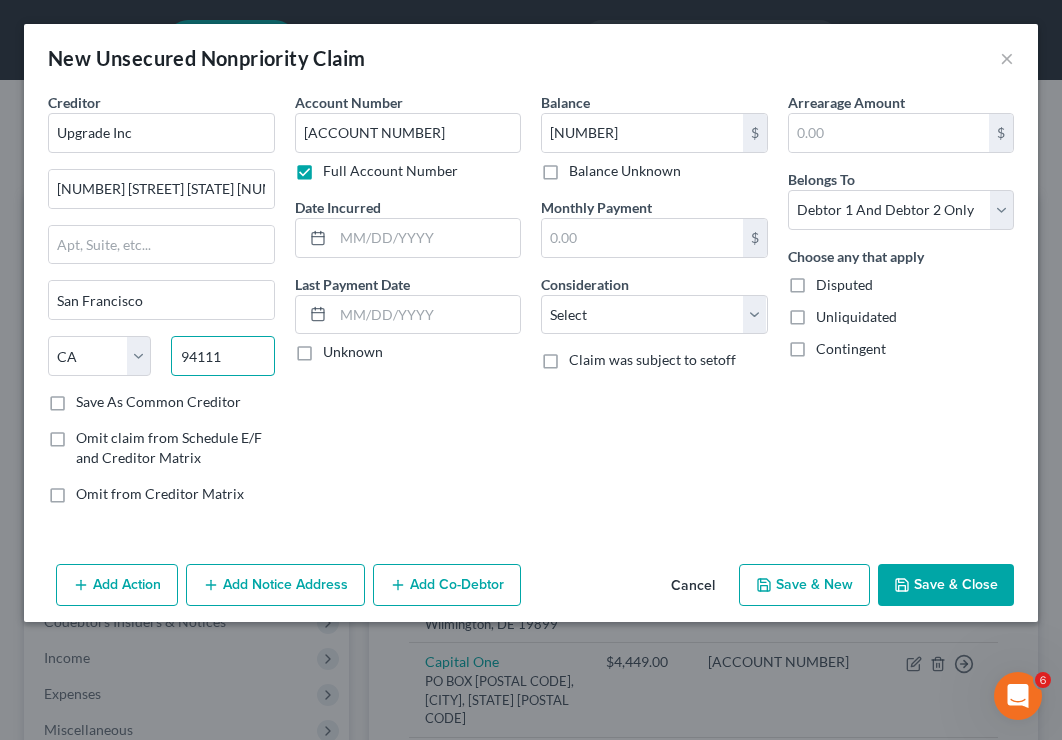 type on "94111" 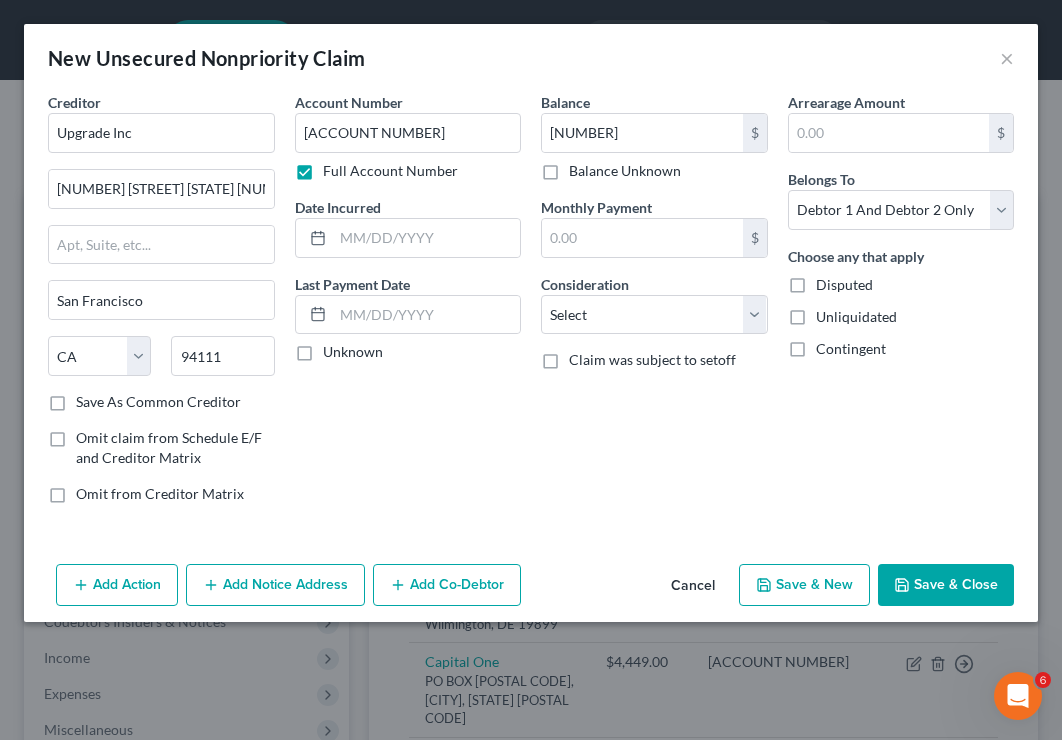 click 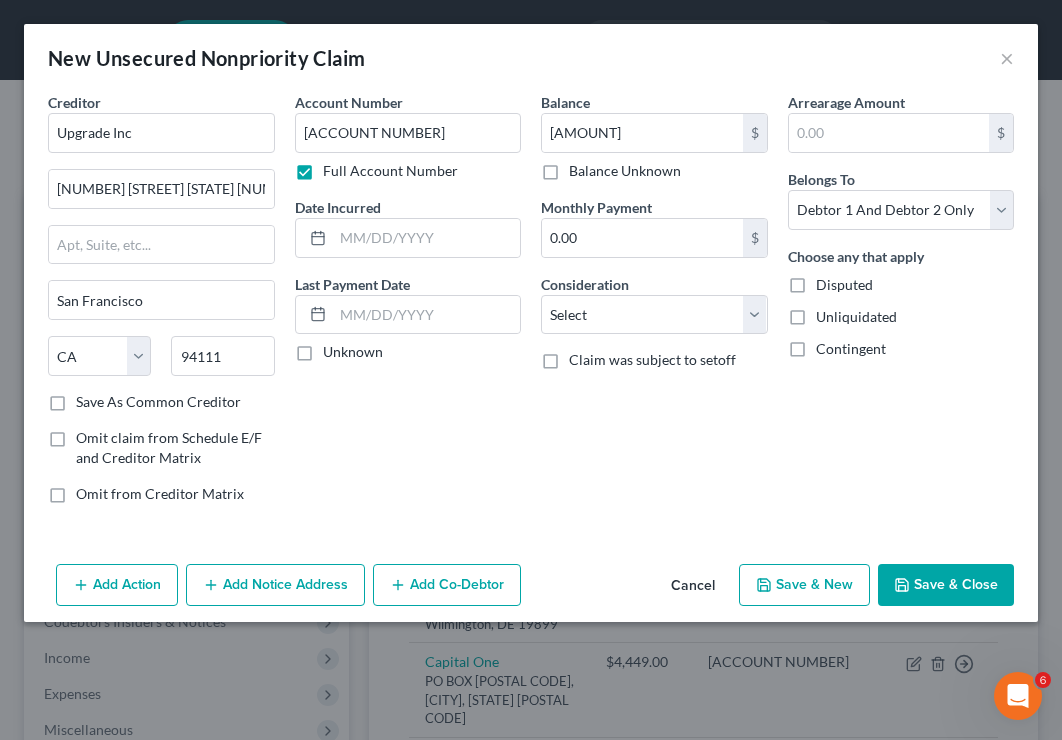 select on "2" 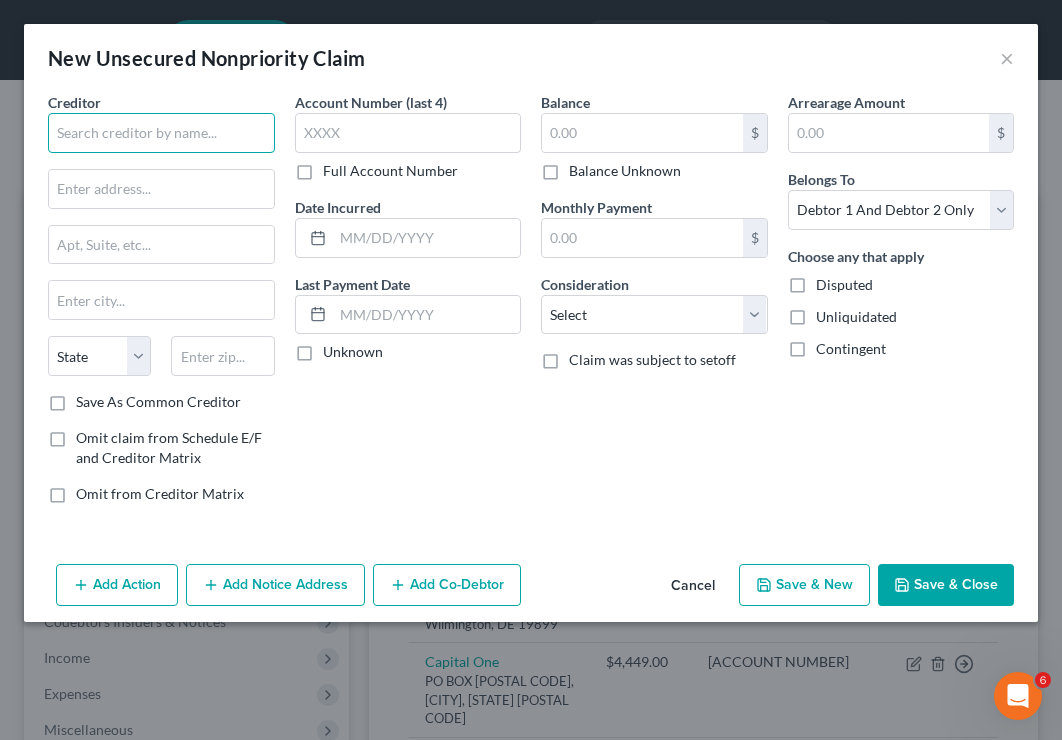 click at bounding box center (161, 133) 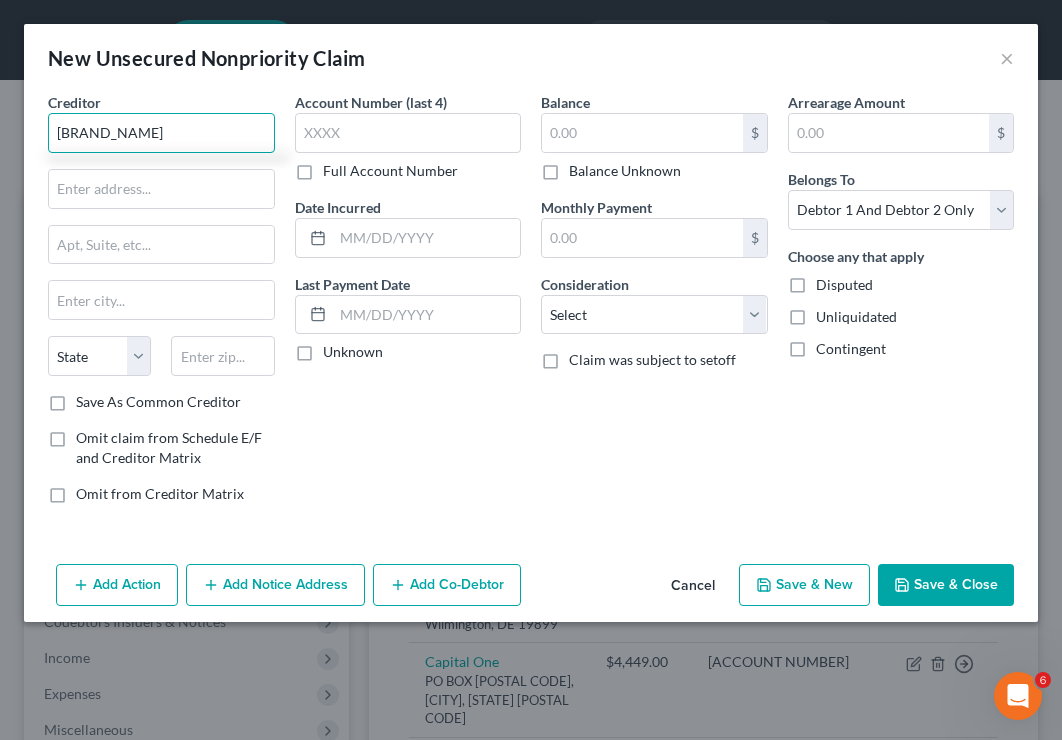 type on "[BRAND_NAME]" 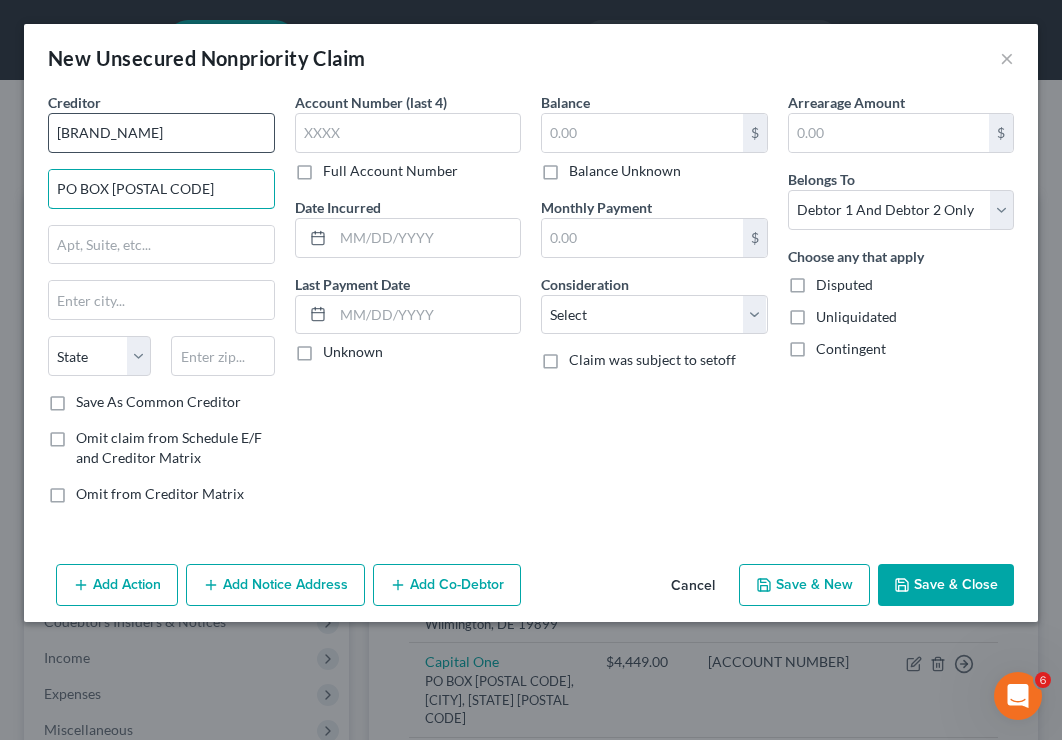 type on "PO BOX [POSTAL CODE]" 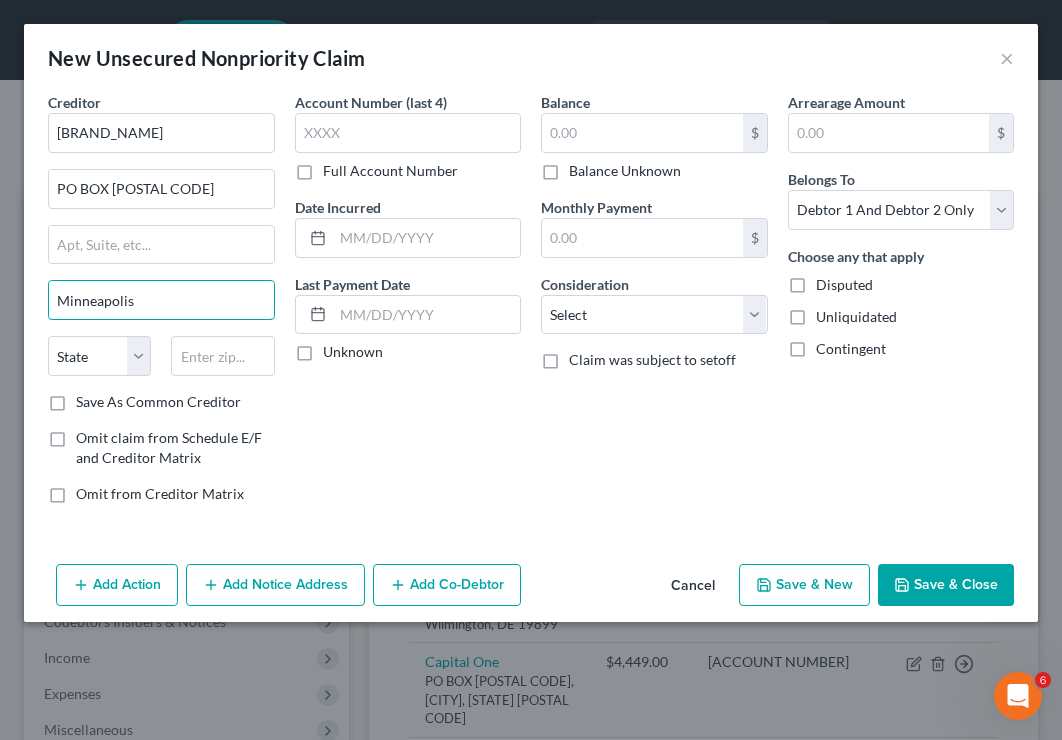 type on "Minneapolis" 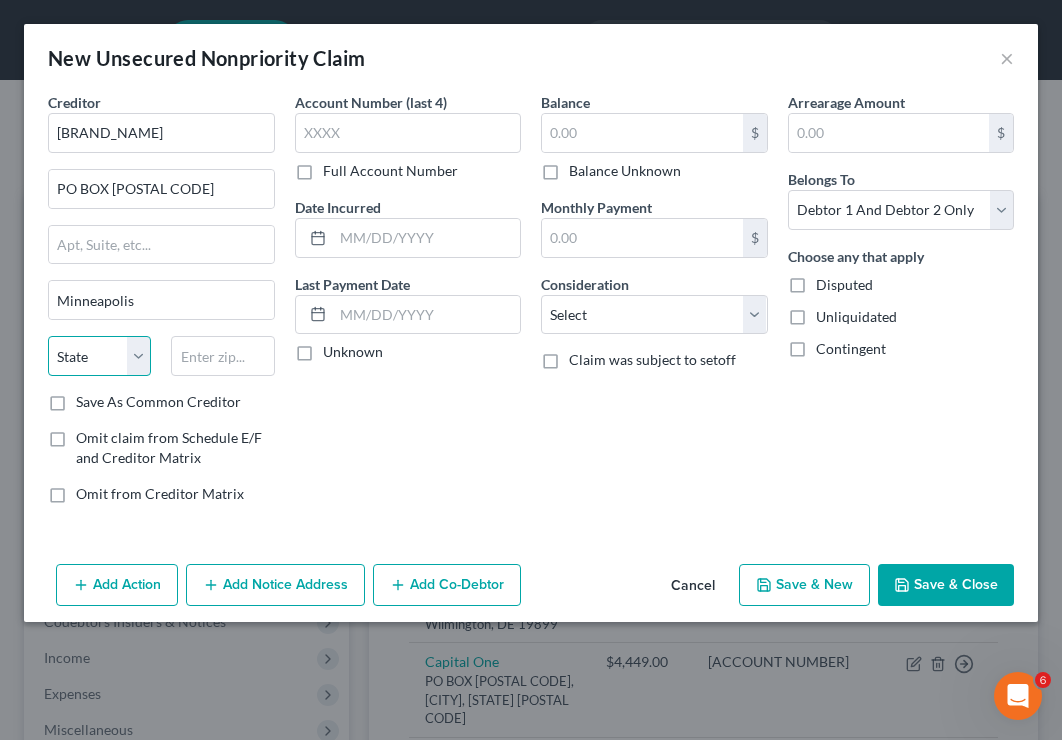 click on "State AL AK AR AZ CA CO CT DE DC FL GA GU HI ID IL IN IA KS KY LA ME MD MA MI MN MS MO MT NC ND NE NV NH NJ NM NY OH OK OR PA PR RI SC SD TN TX UT VI VA VT WA WV WI WY" at bounding box center (99, 356) 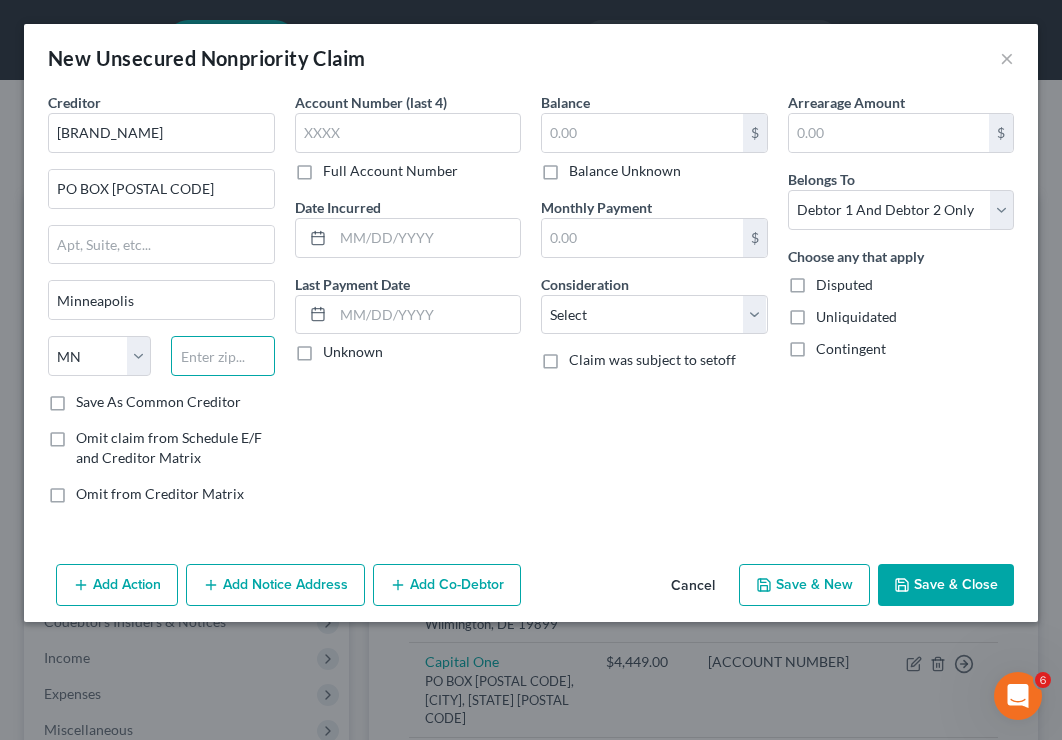 click at bounding box center [222, 356] 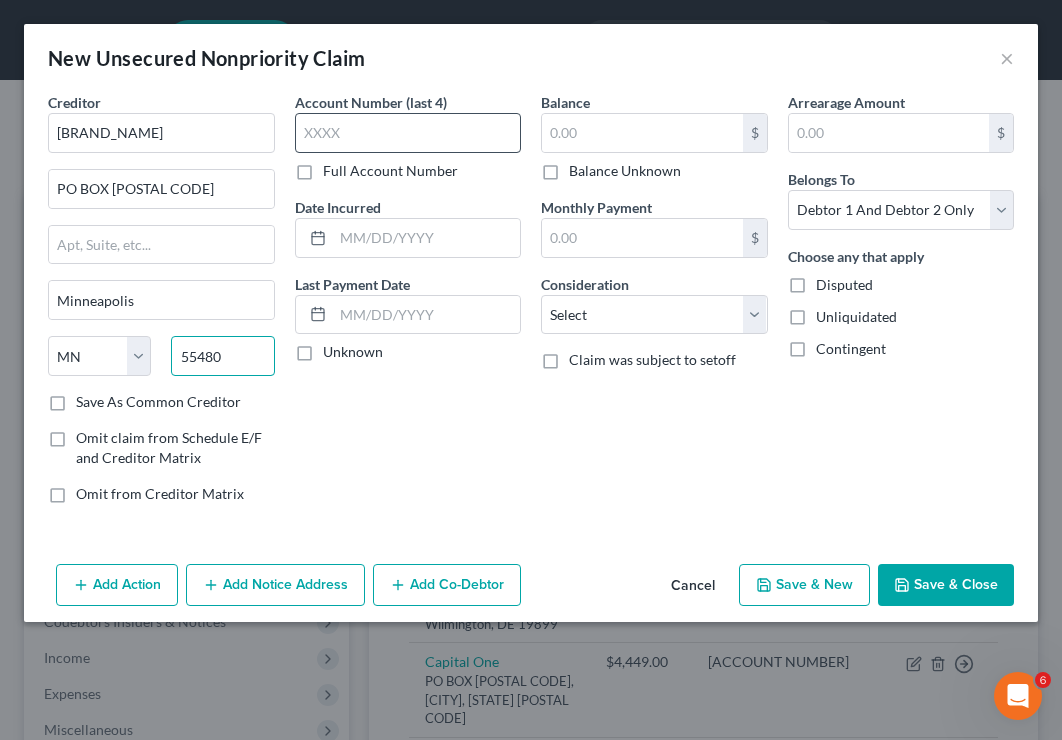 type on "55480" 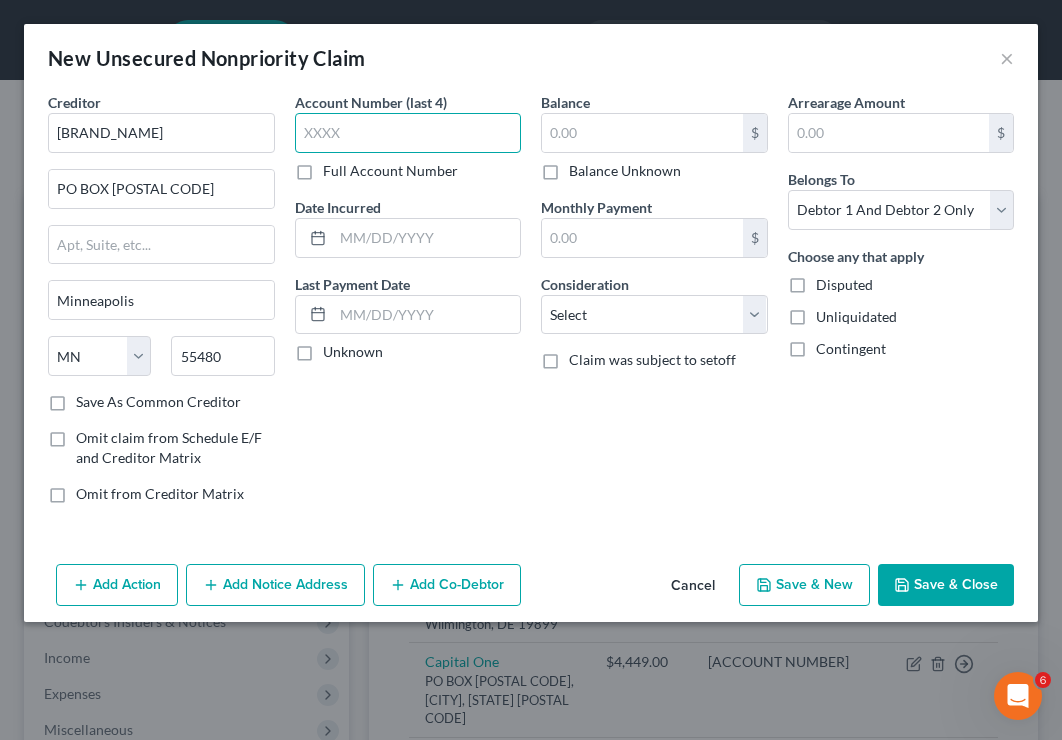 click at bounding box center (408, 133) 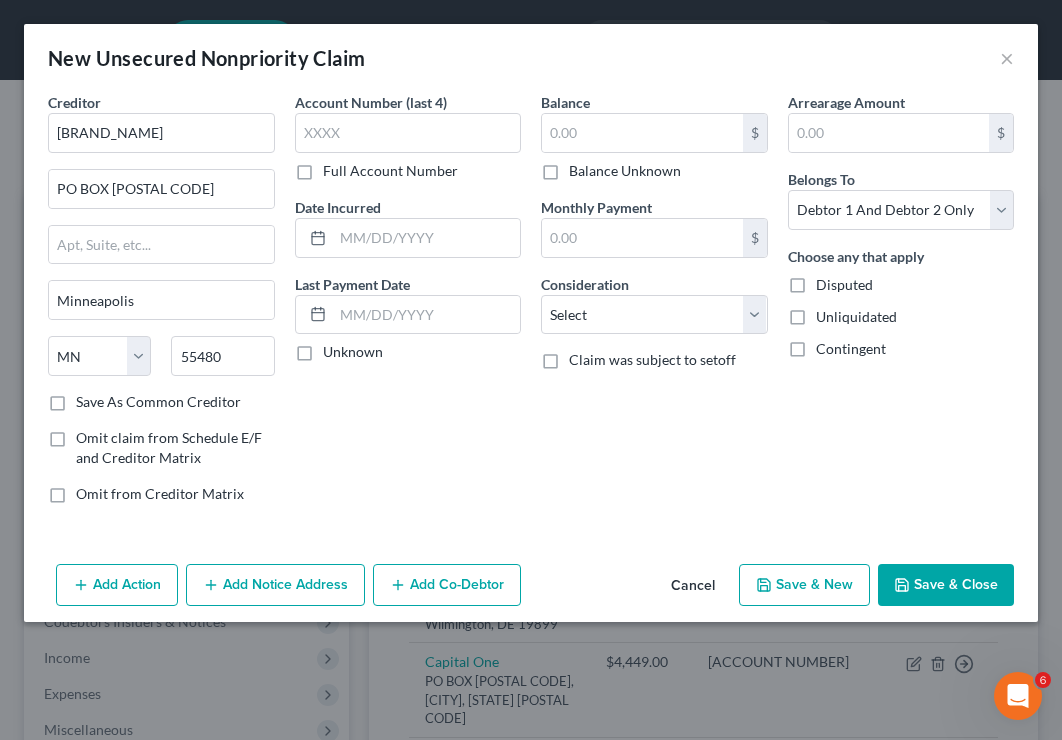 click on "Full Account Number" at bounding box center [390, 171] 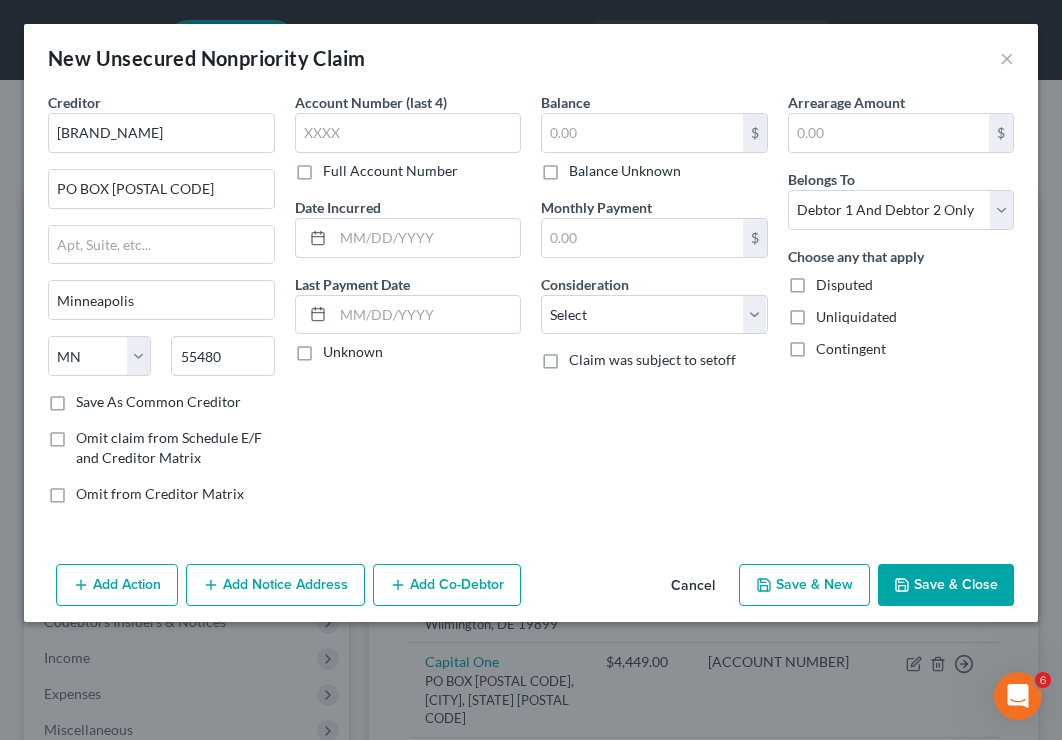 click on "Full Account Number" at bounding box center [337, 167] 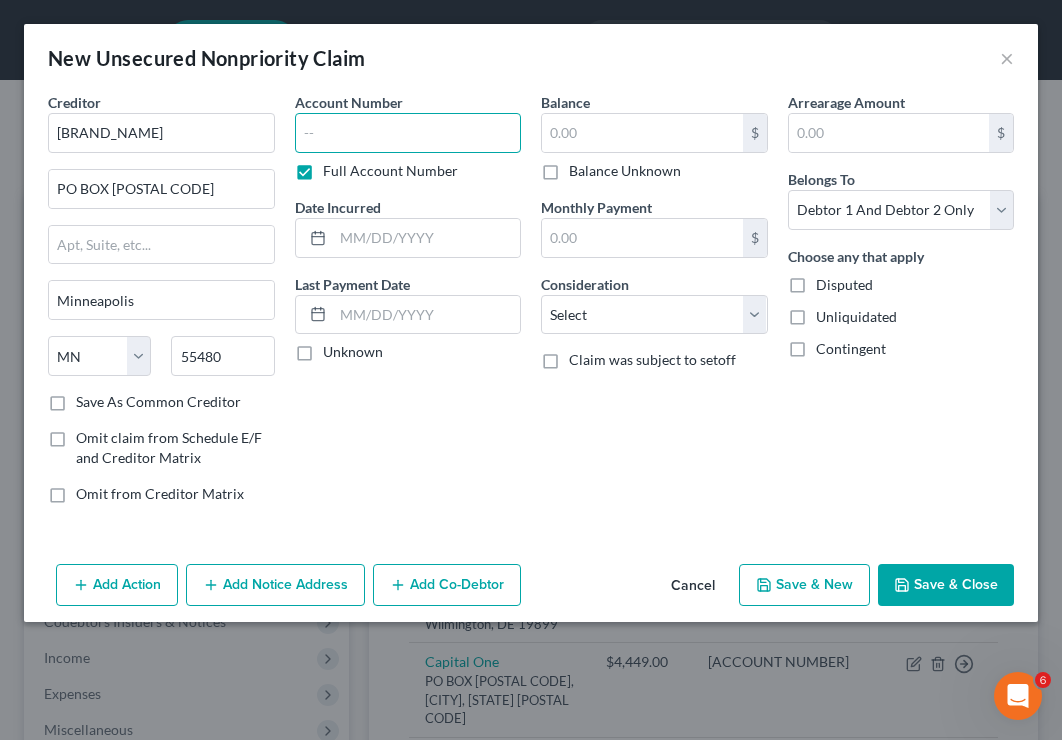 click at bounding box center [408, 133] 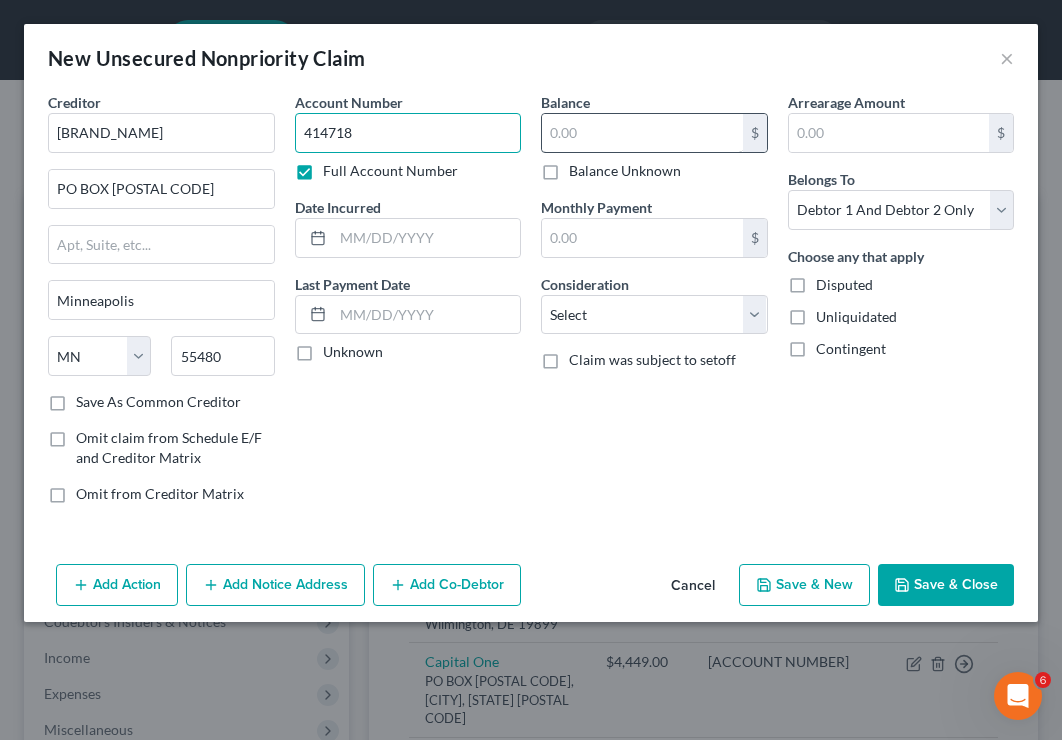 type on "414718" 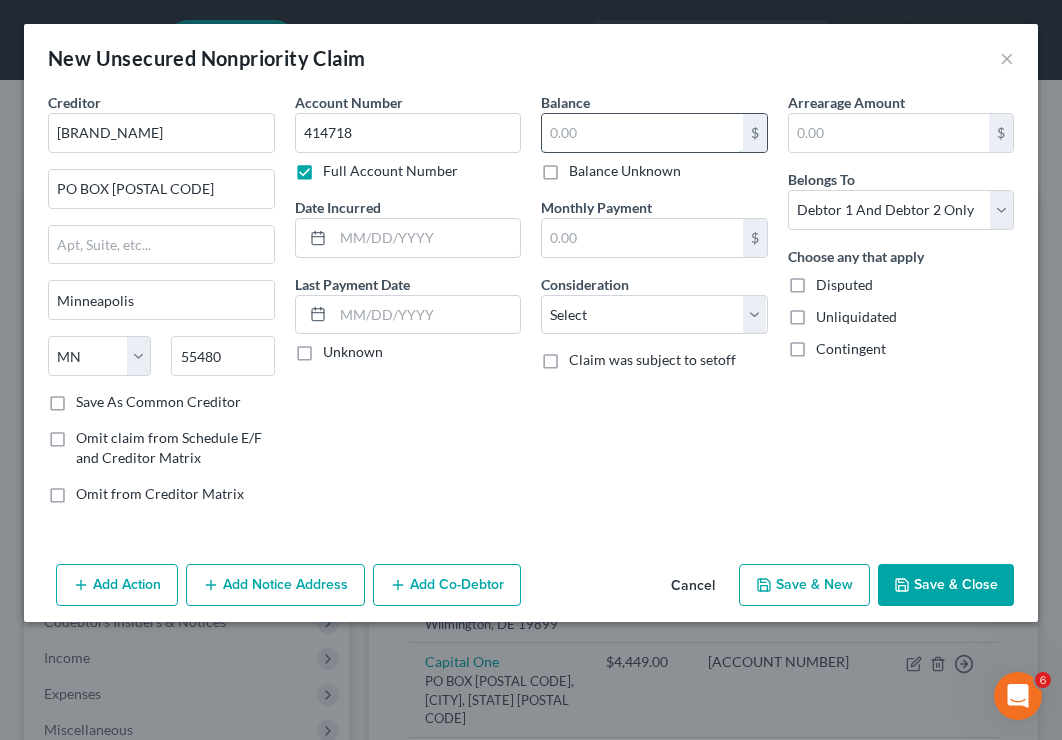 click at bounding box center (642, 133) 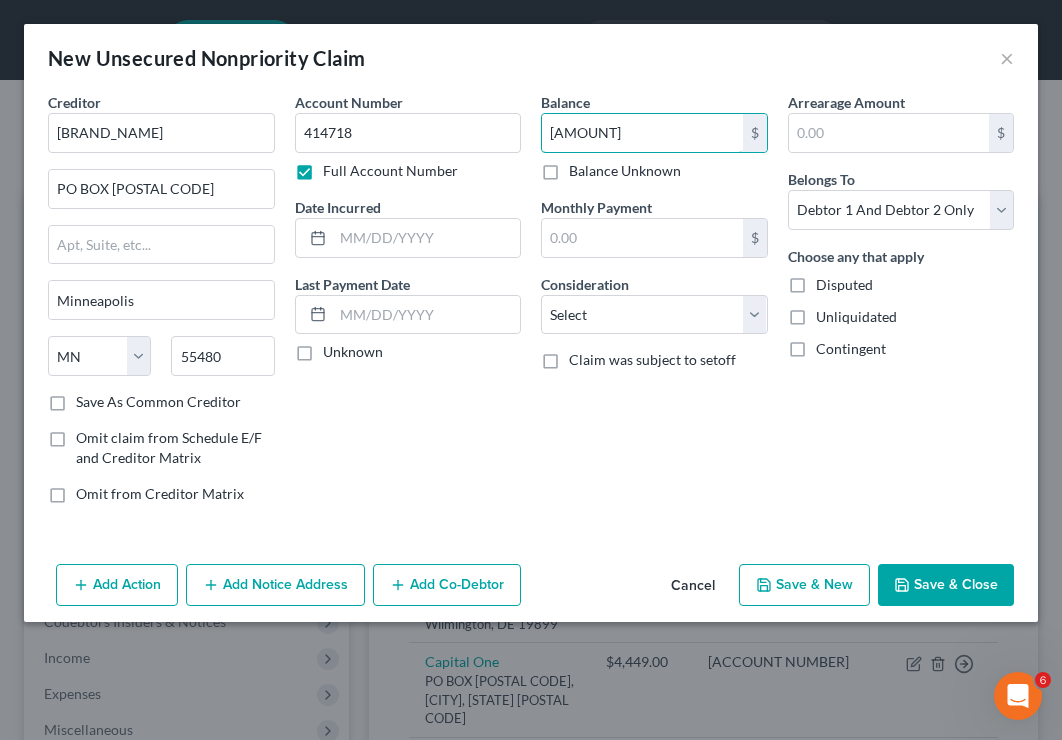type on "[AMOUNT]" 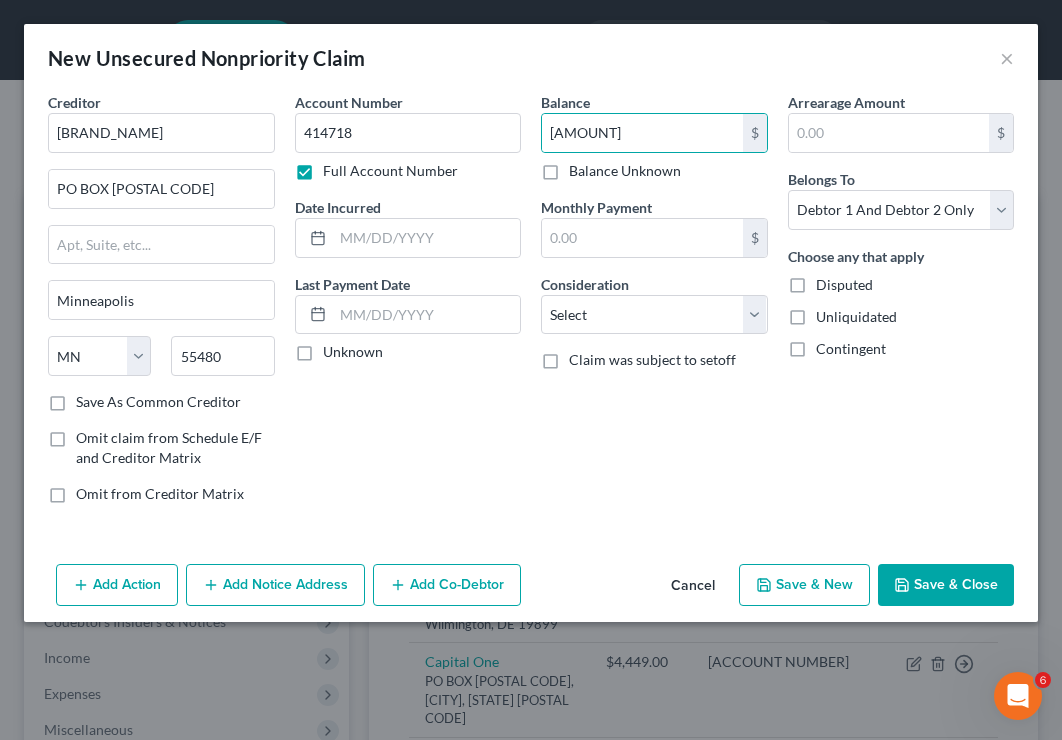 click on "Save & New" at bounding box center (804, 585) 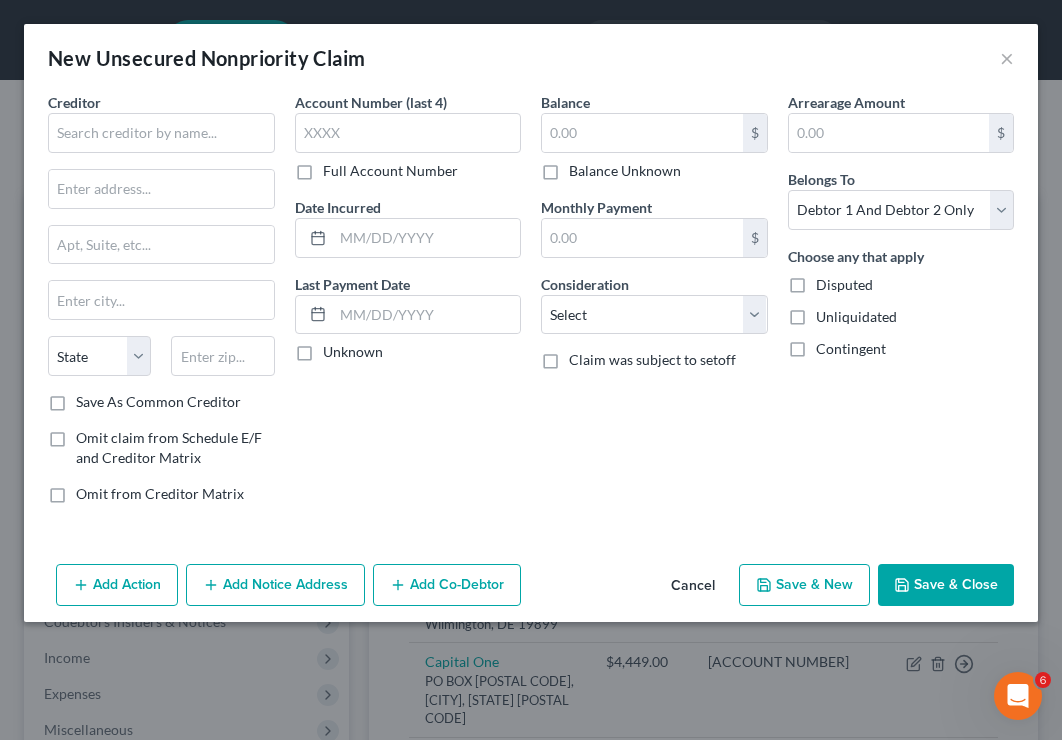 type on "3,895.00" 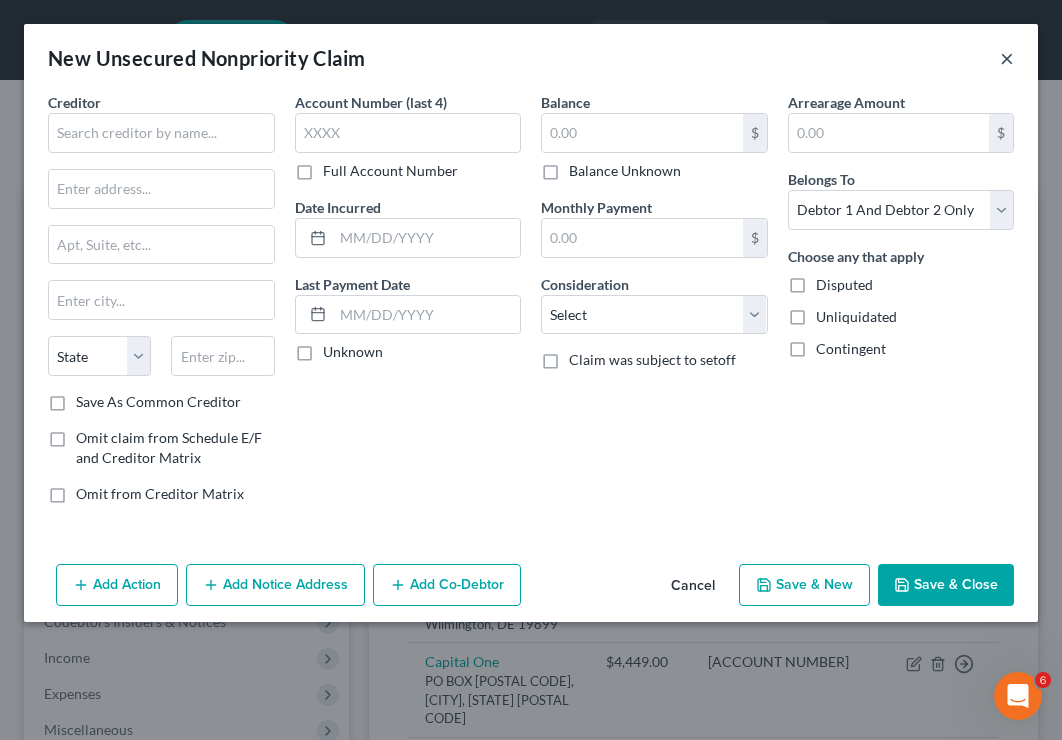 click on "×" at bounding box center [1007, 58] 